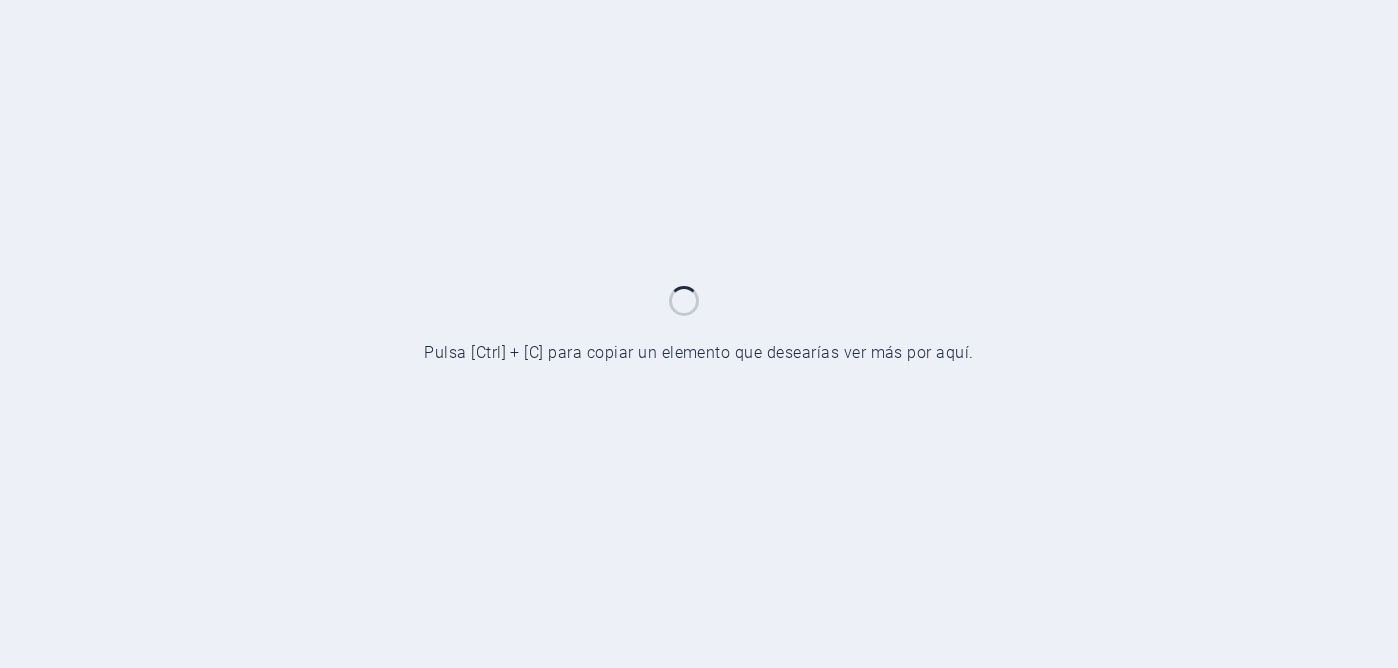 scroll, scrollTop: 0, scrollLeft: 0, axis: both 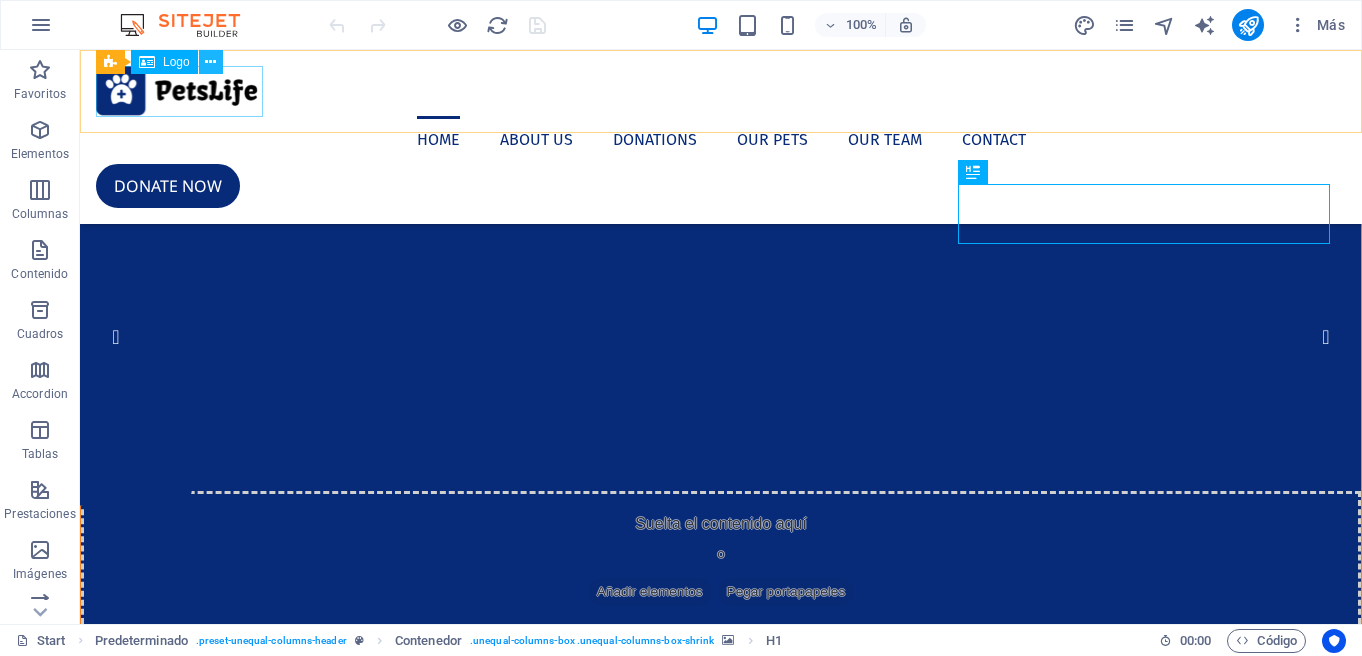 click at bounding box center [210, 62] 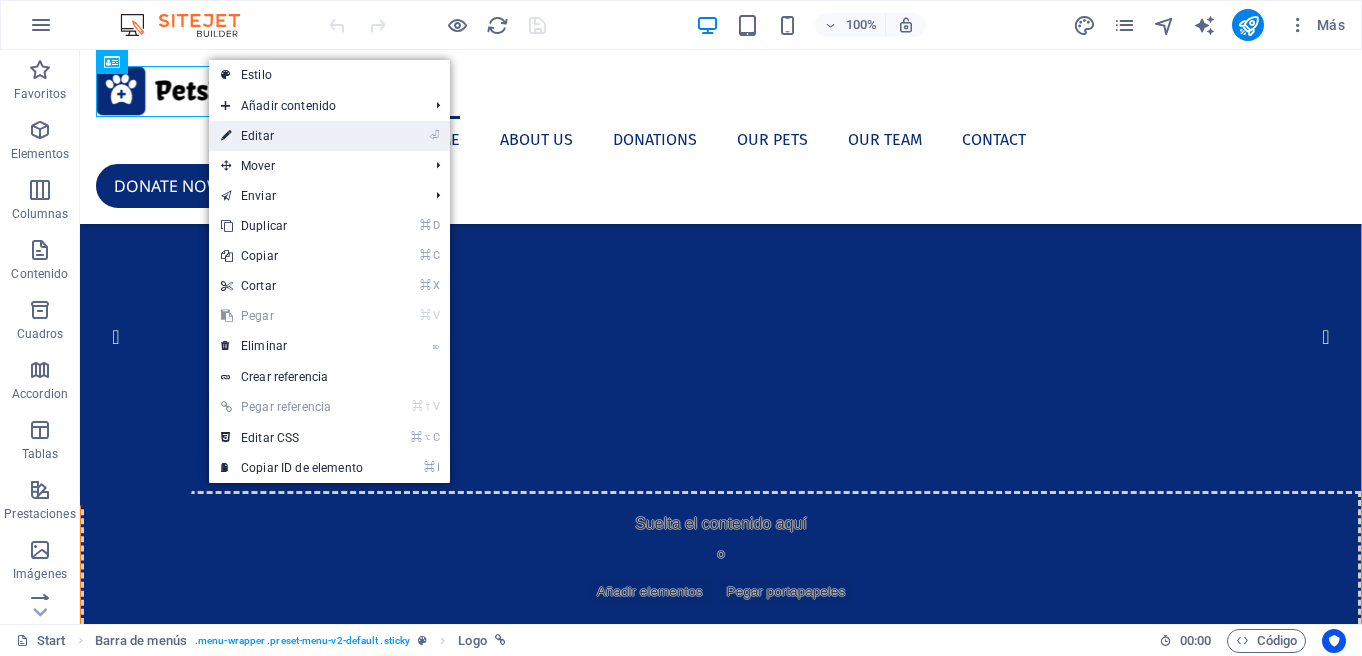 click on "⏎  Editar" at bounding box center [292, 136] 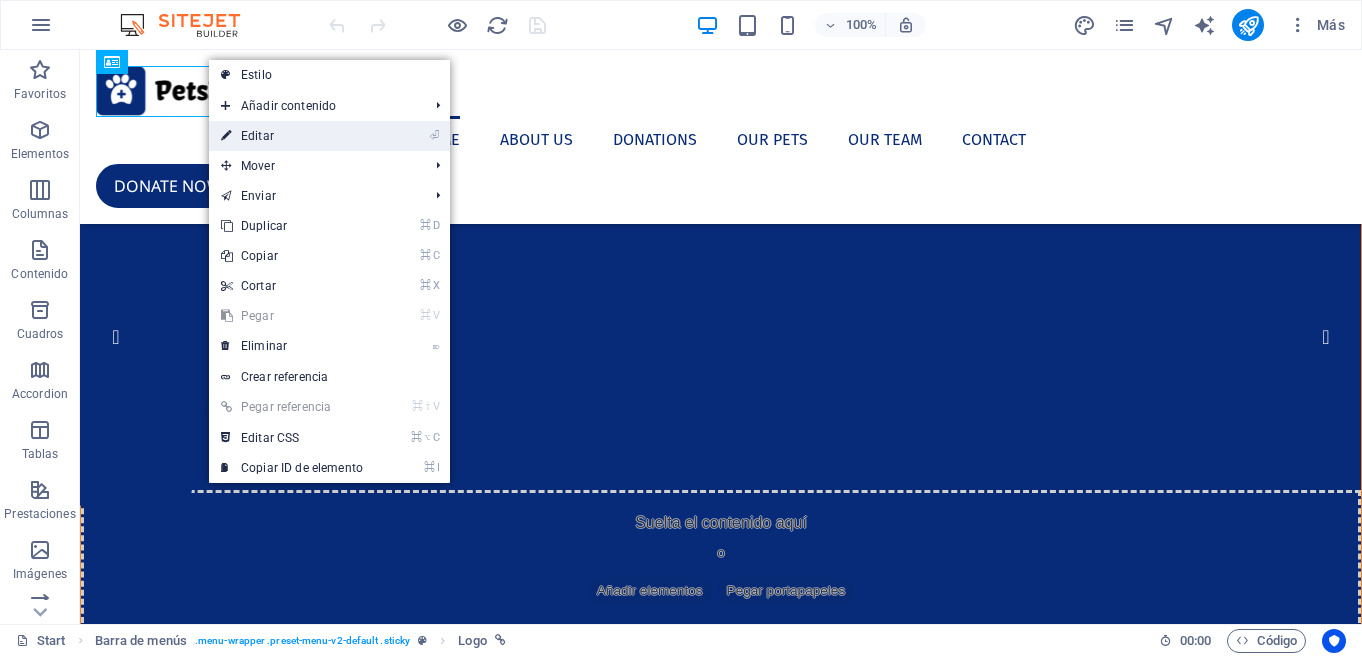 select on "px" 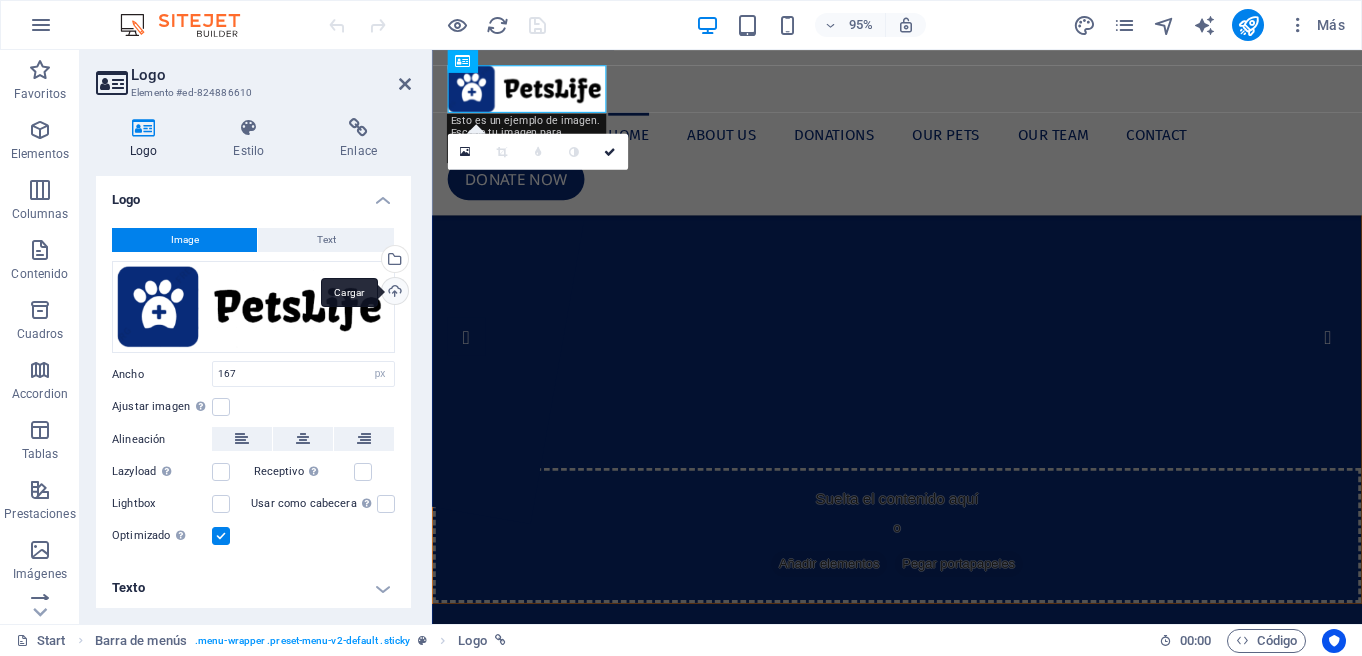 click on "Cargar" at bounding box center (393, 293) 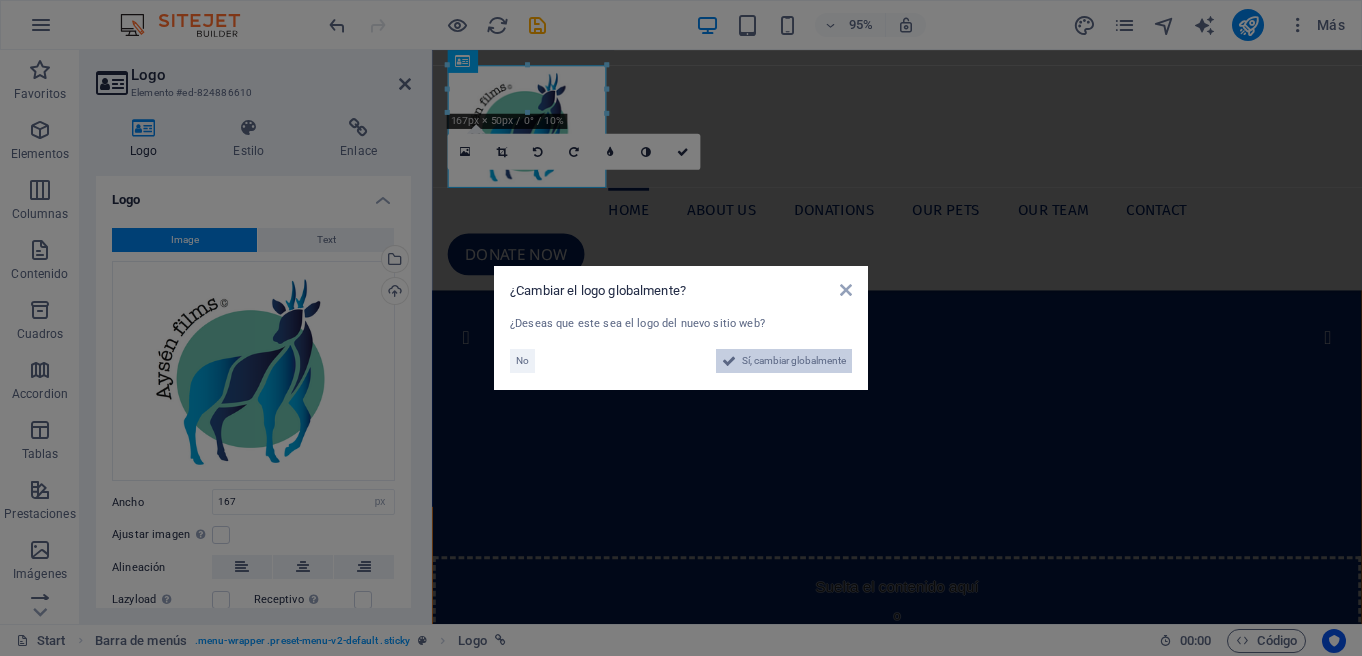 click on "Sí, cambiar globalmente" at bounding box center (794, 361) 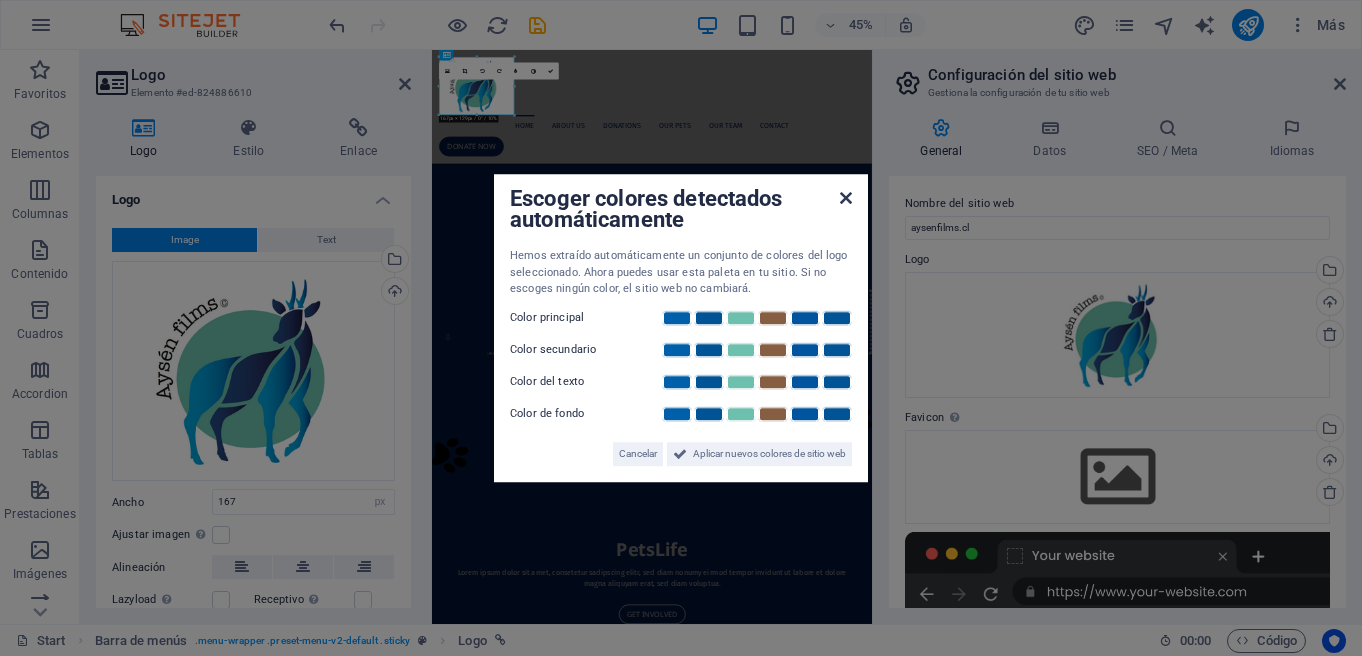 click at bounding box center (846, 198) 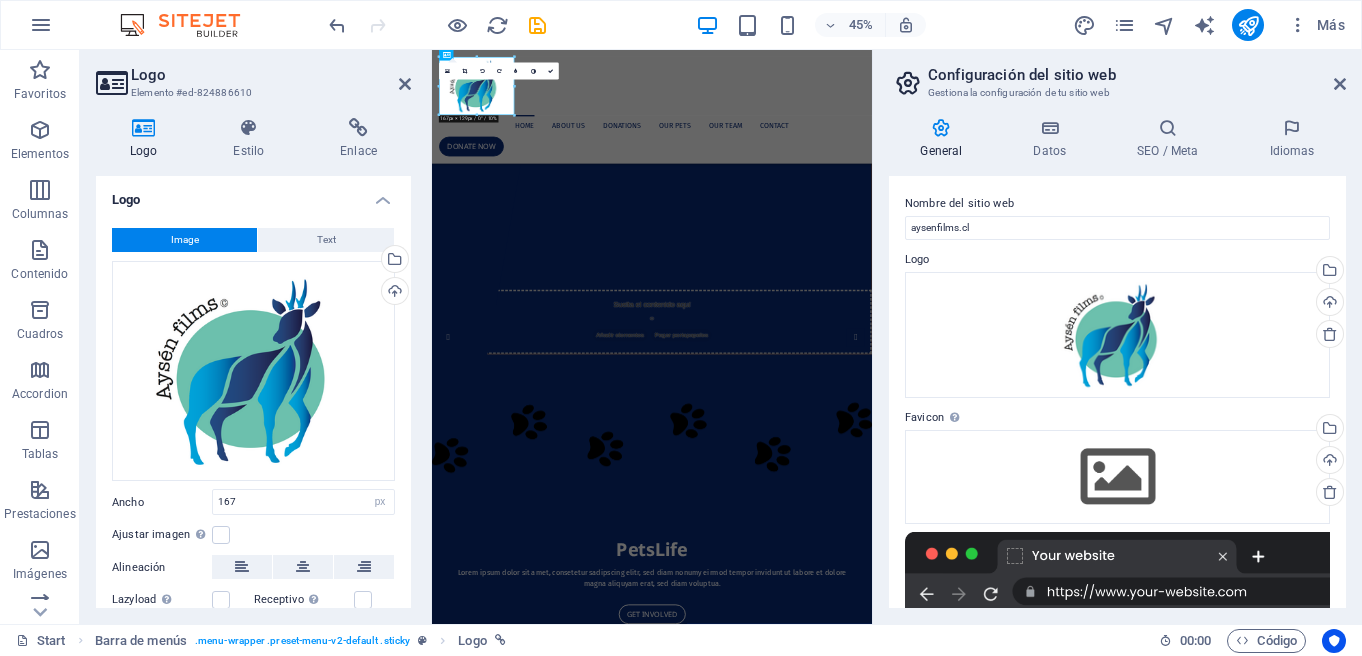 click at bounding box center (921, 911) 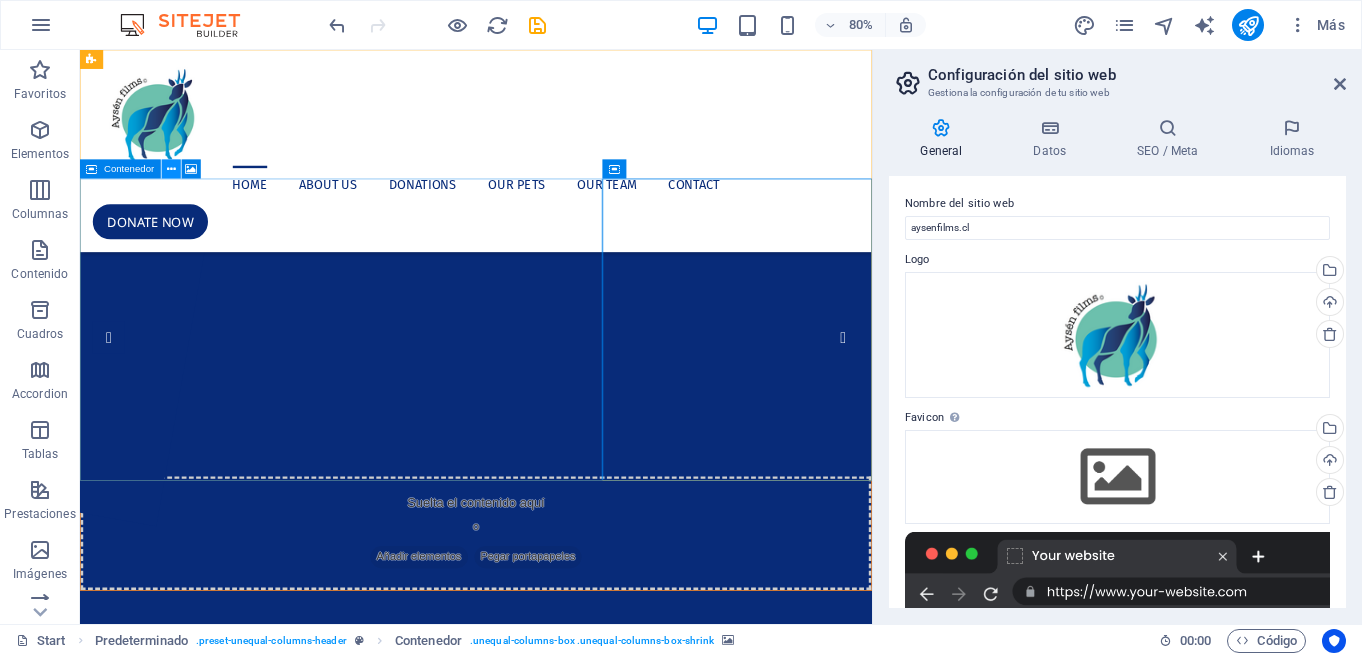 click at bounding box center (171, 169) 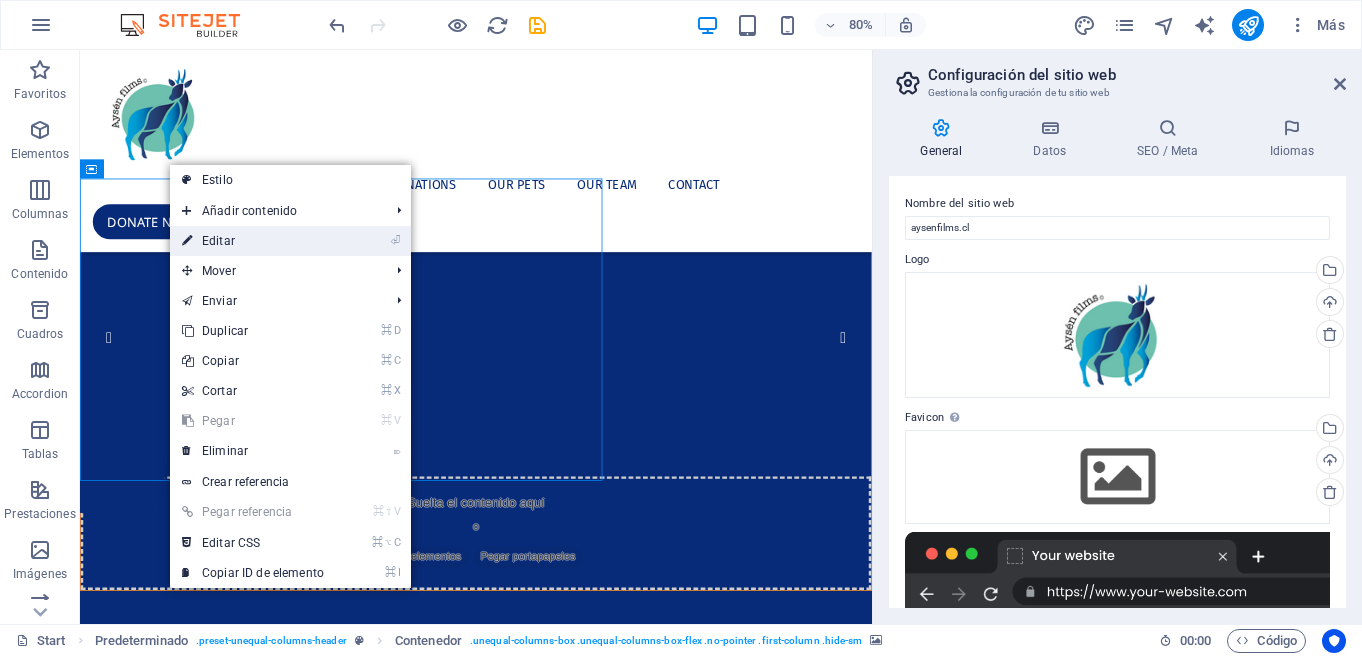 click on "⏎  Editar" at bounding box center (253, 241) 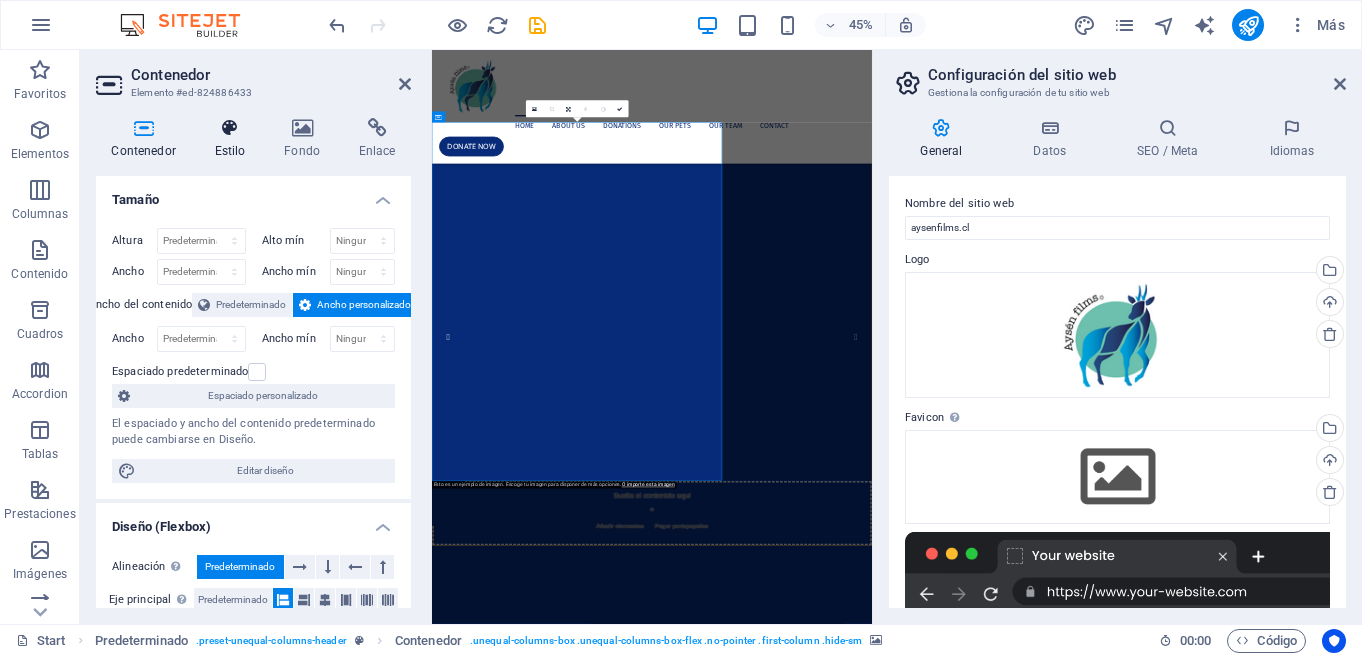 click at bounding box center (230, 128) 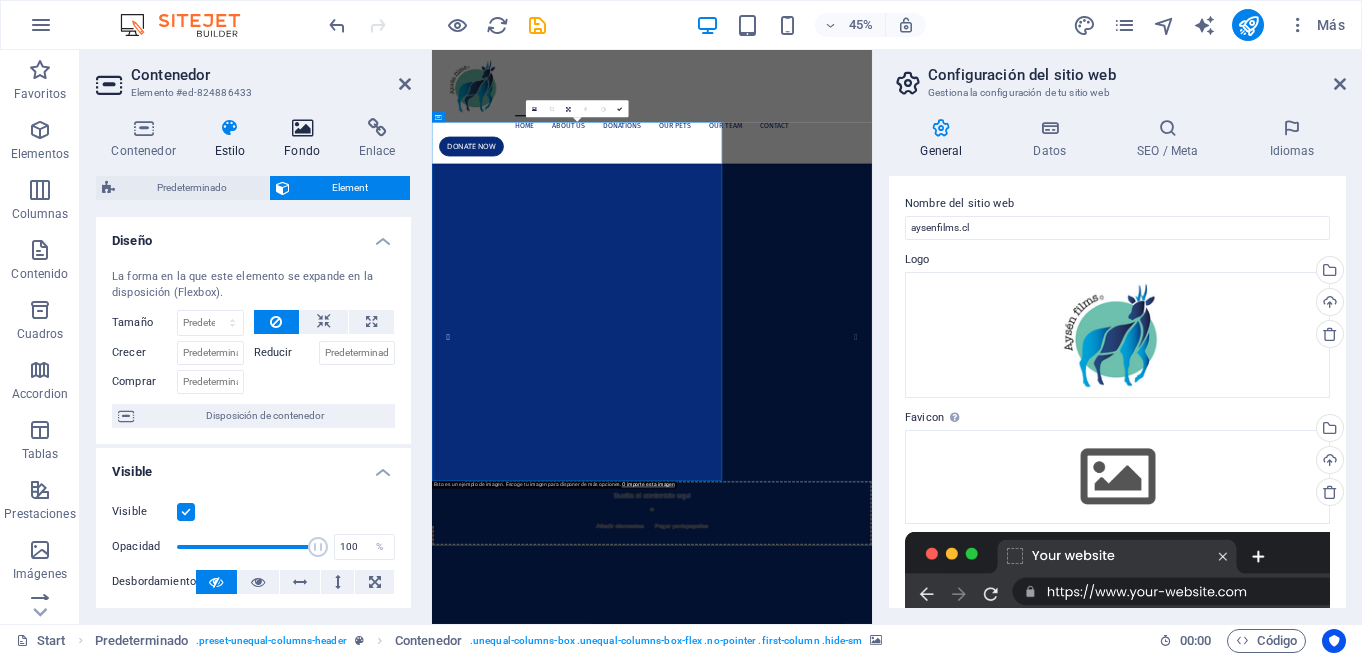 click on "Fondo" at bounding box center (306, 139) 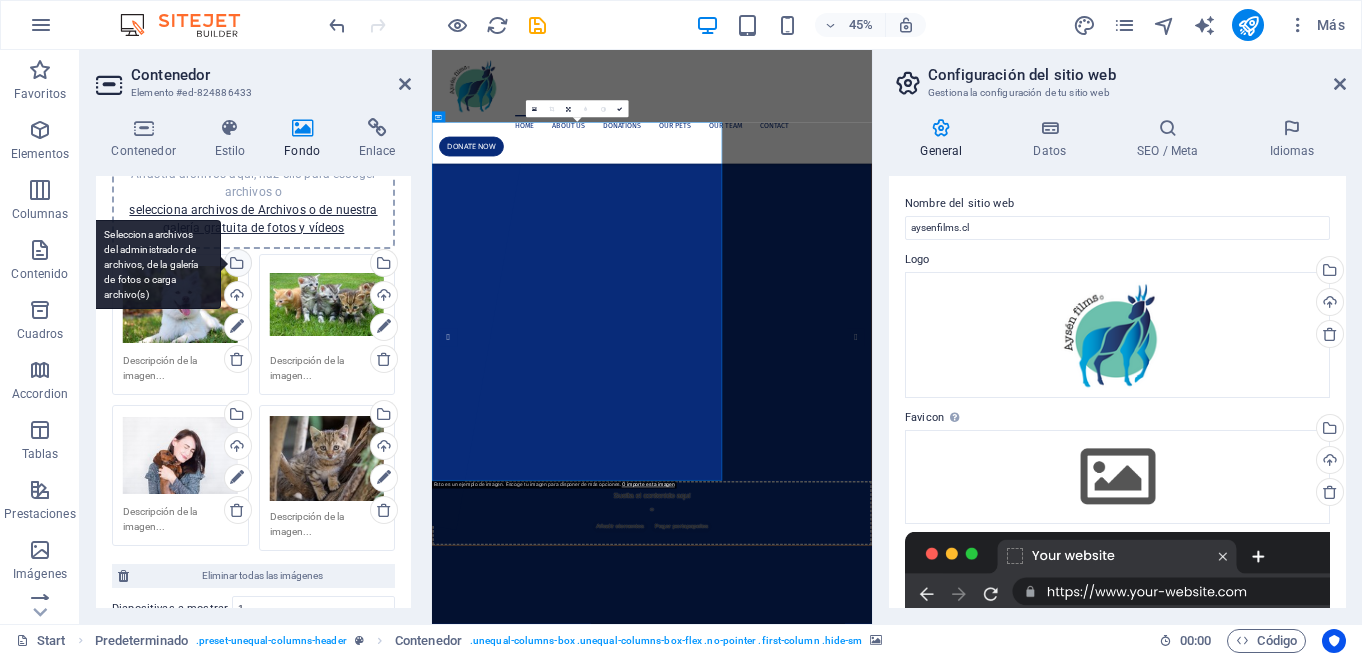 scroll, scrollTop: 227, scrollLeft: 0, axis: vertical 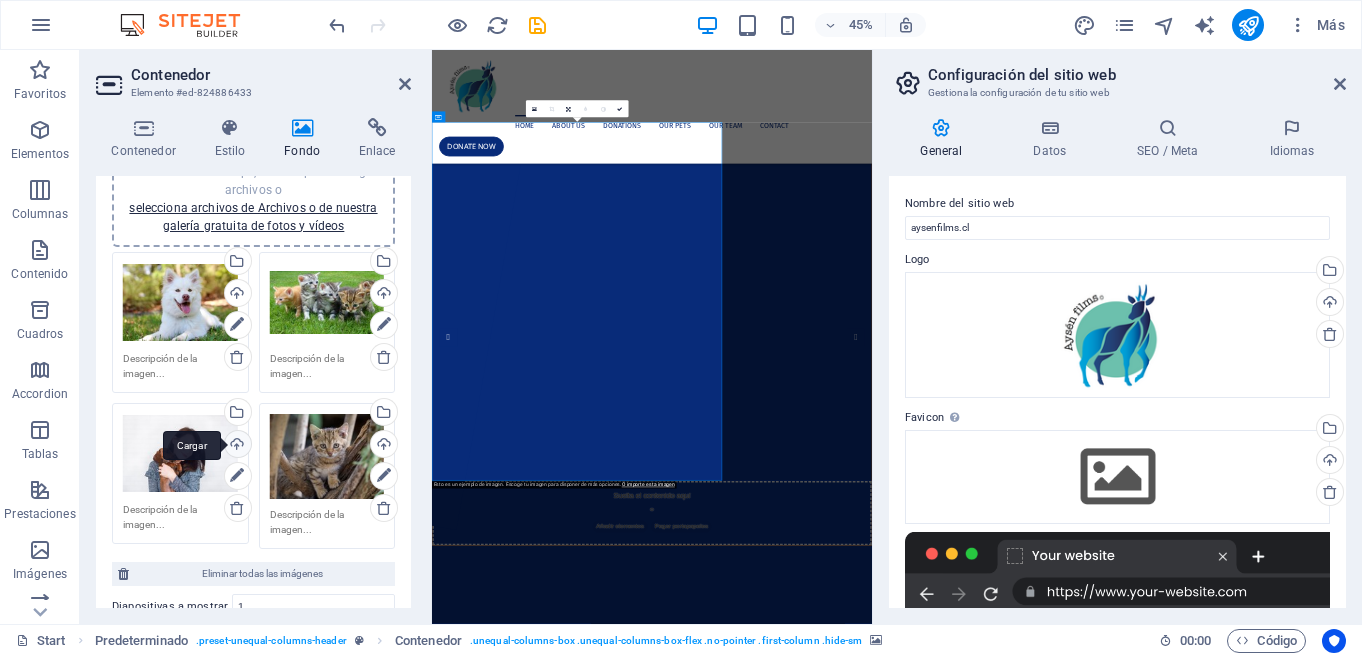 click on "Cargar" at bounding box center (236, 446) 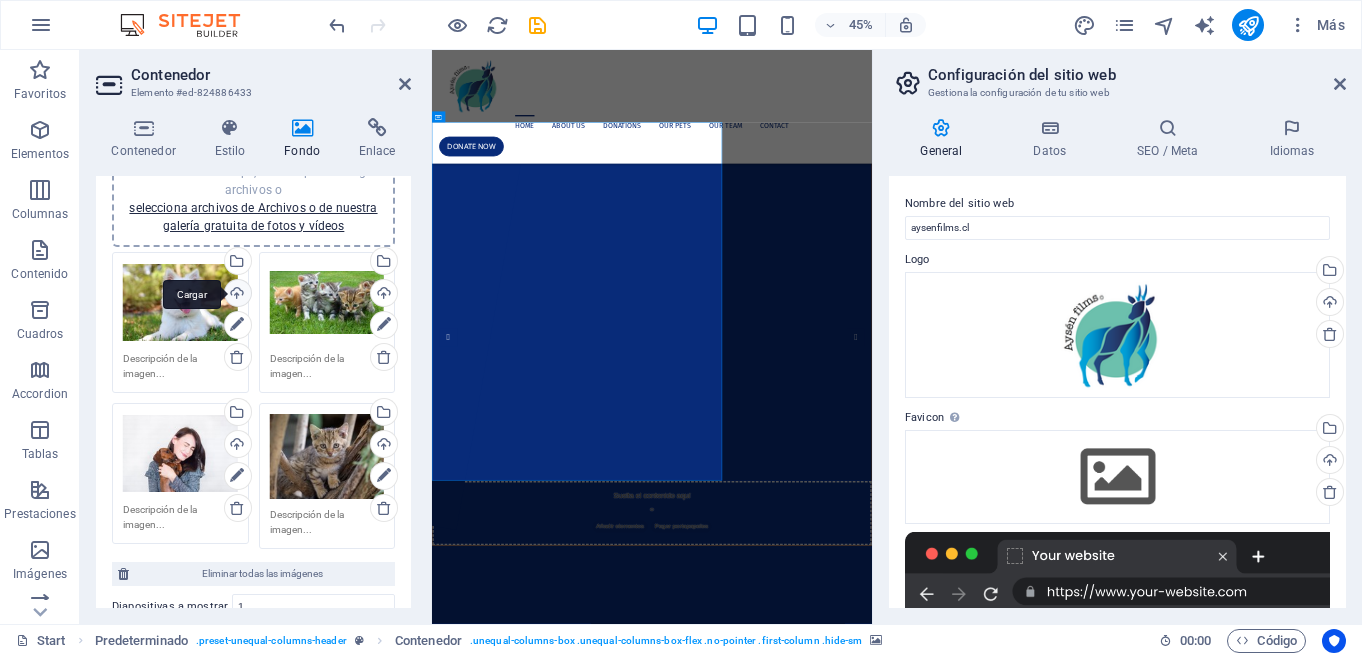 click on "Cargar" at bounding box center [236, 295] 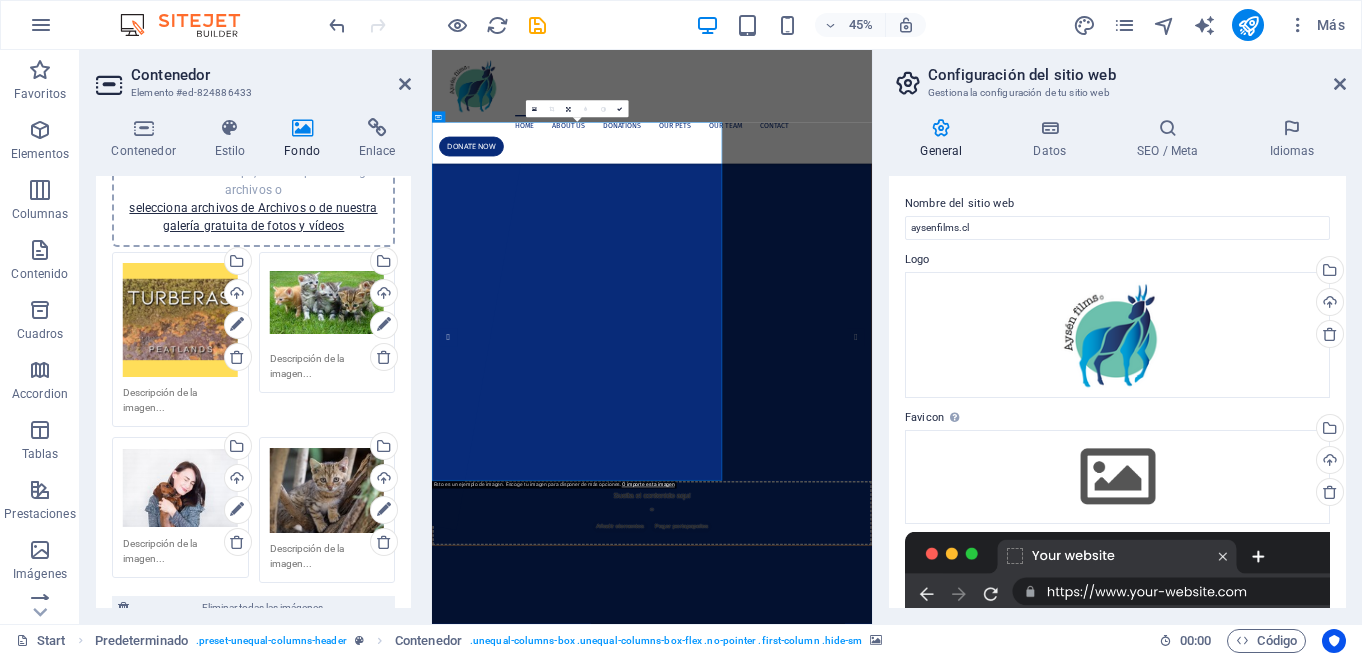 click on "2" at bounding box center (480, 857) 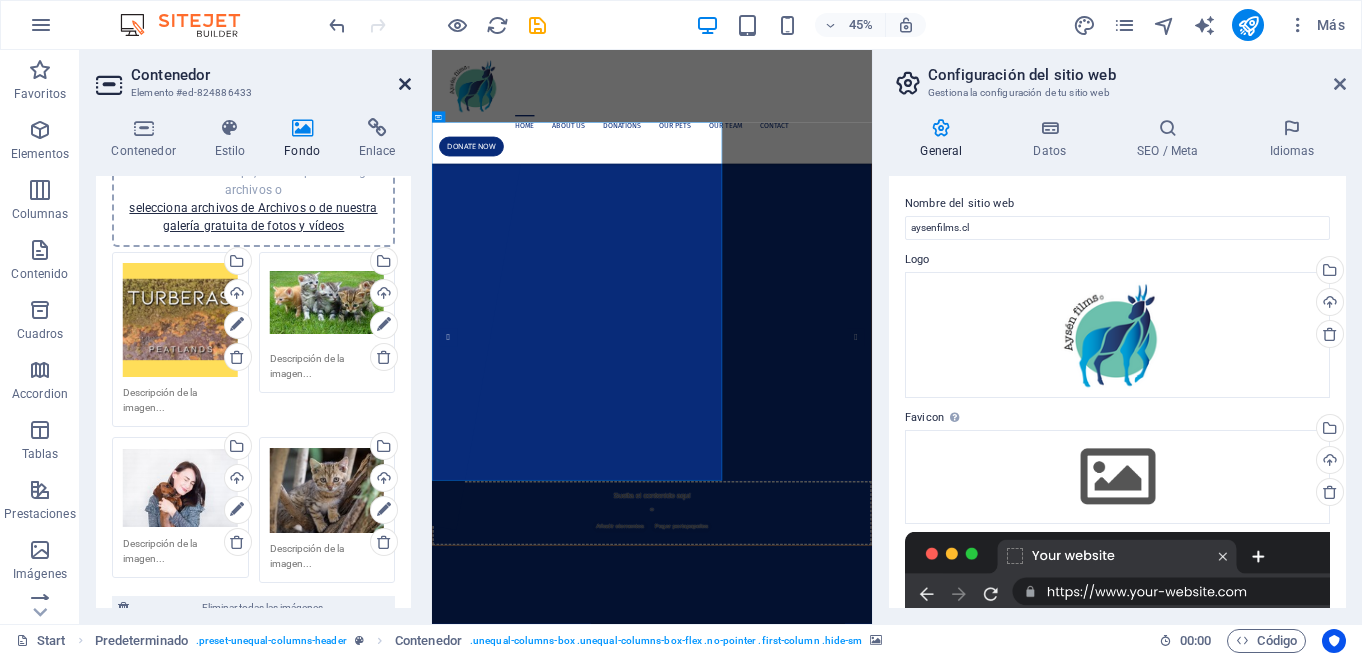 click at bounding box center (405, 84) 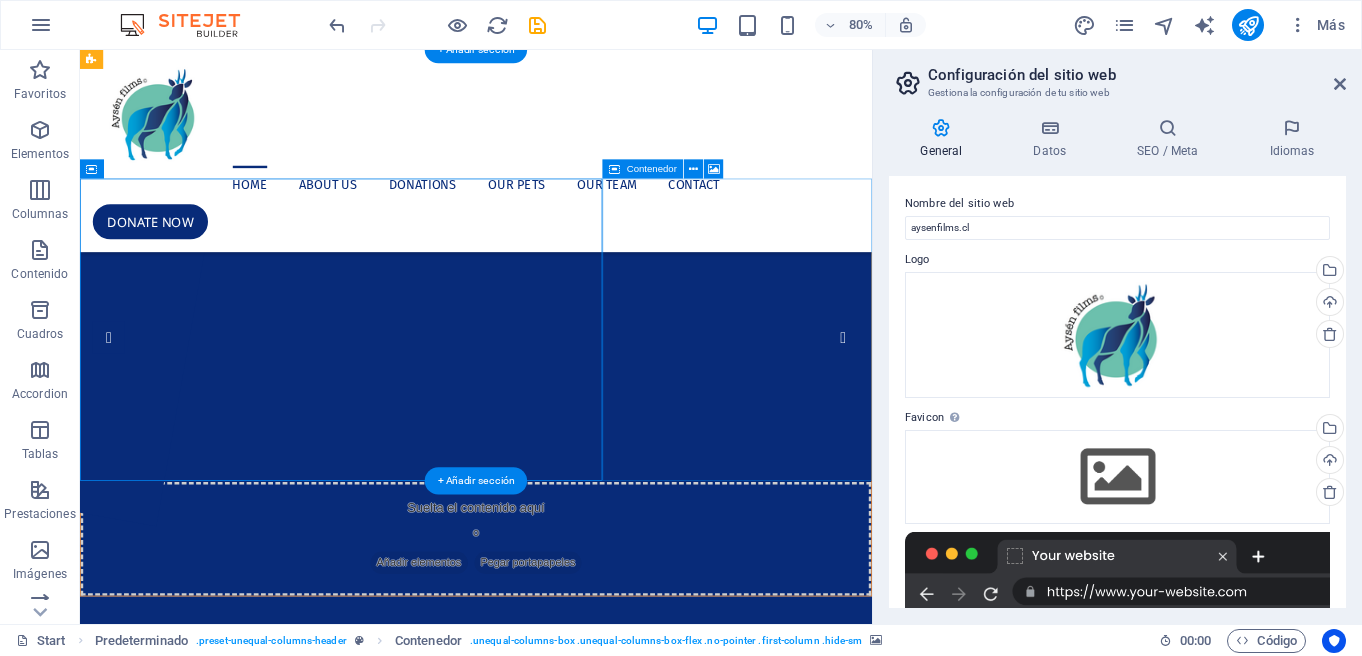 click at bounding box center (575, 922) 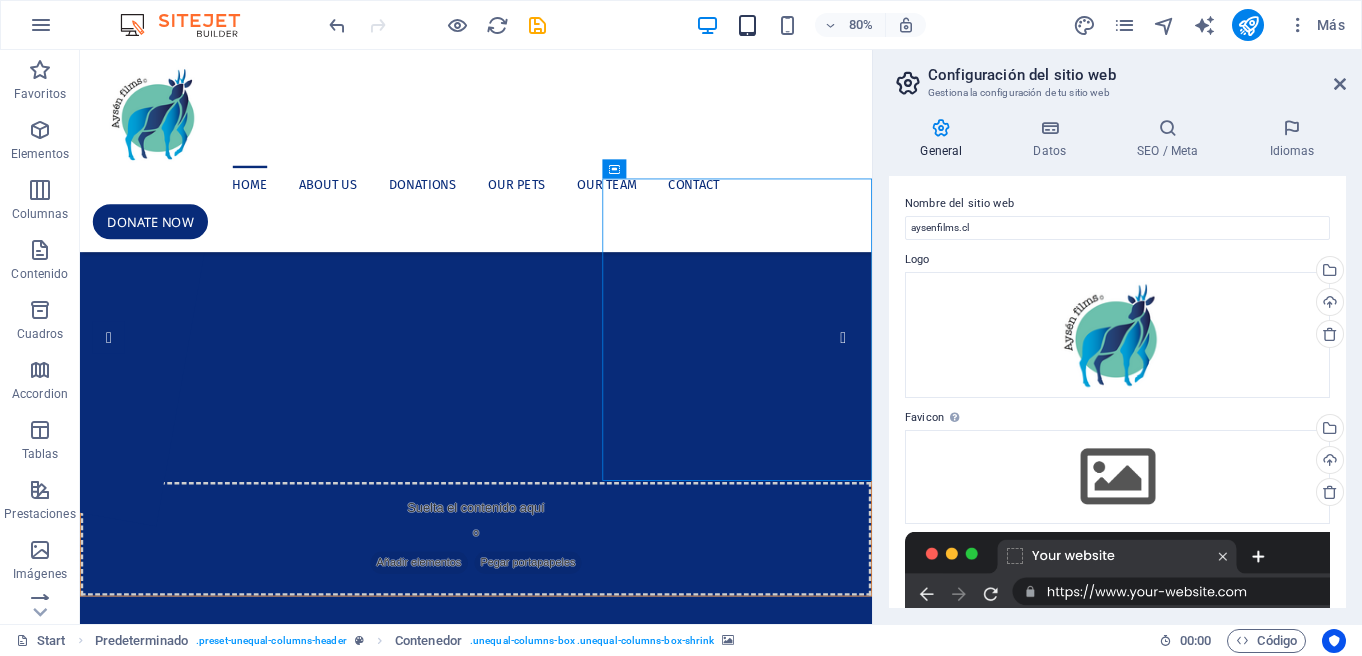 click at bounding box center [747, 25] 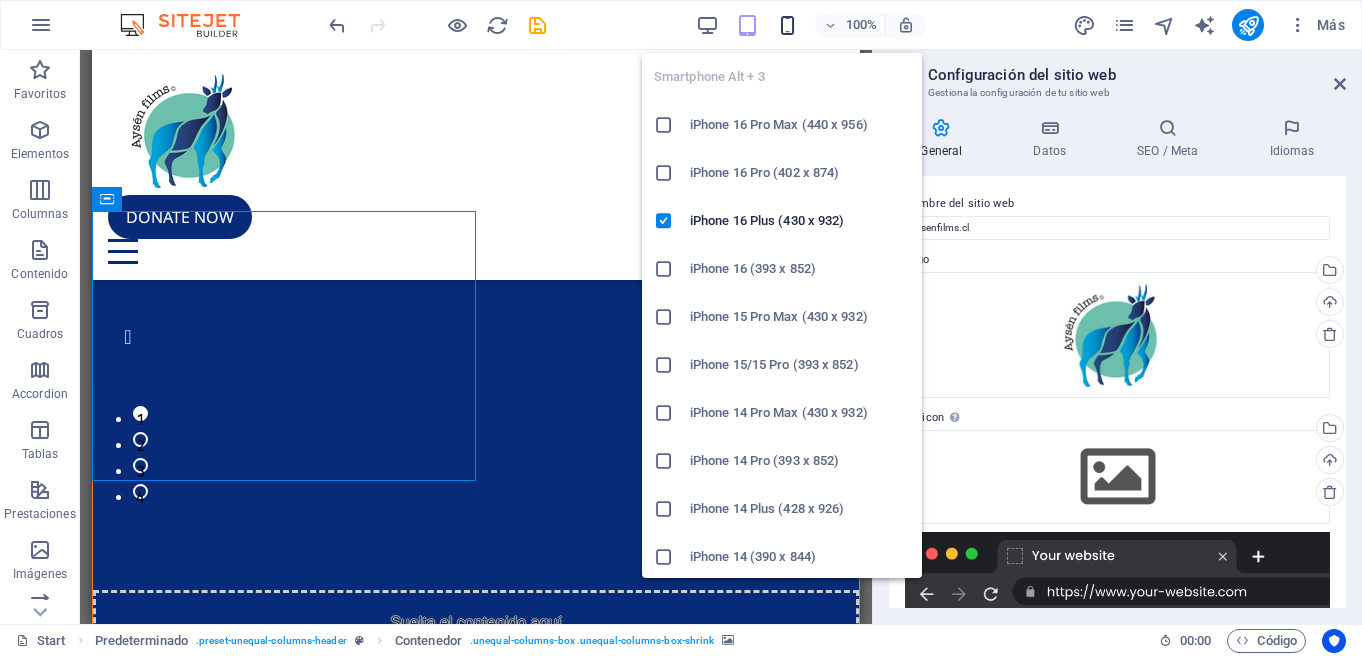 click at bounding box center (787, 25) 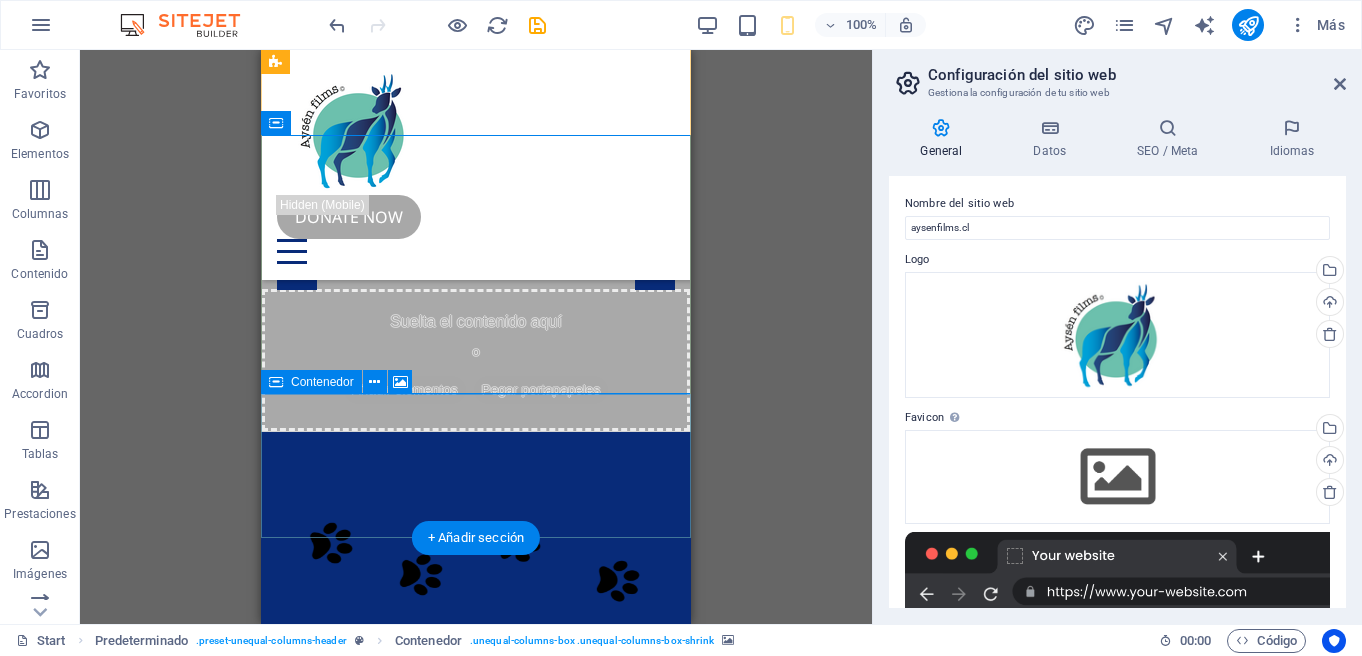 scroll, scrollTop: 68, scrollLeft: 0, axis: vertical 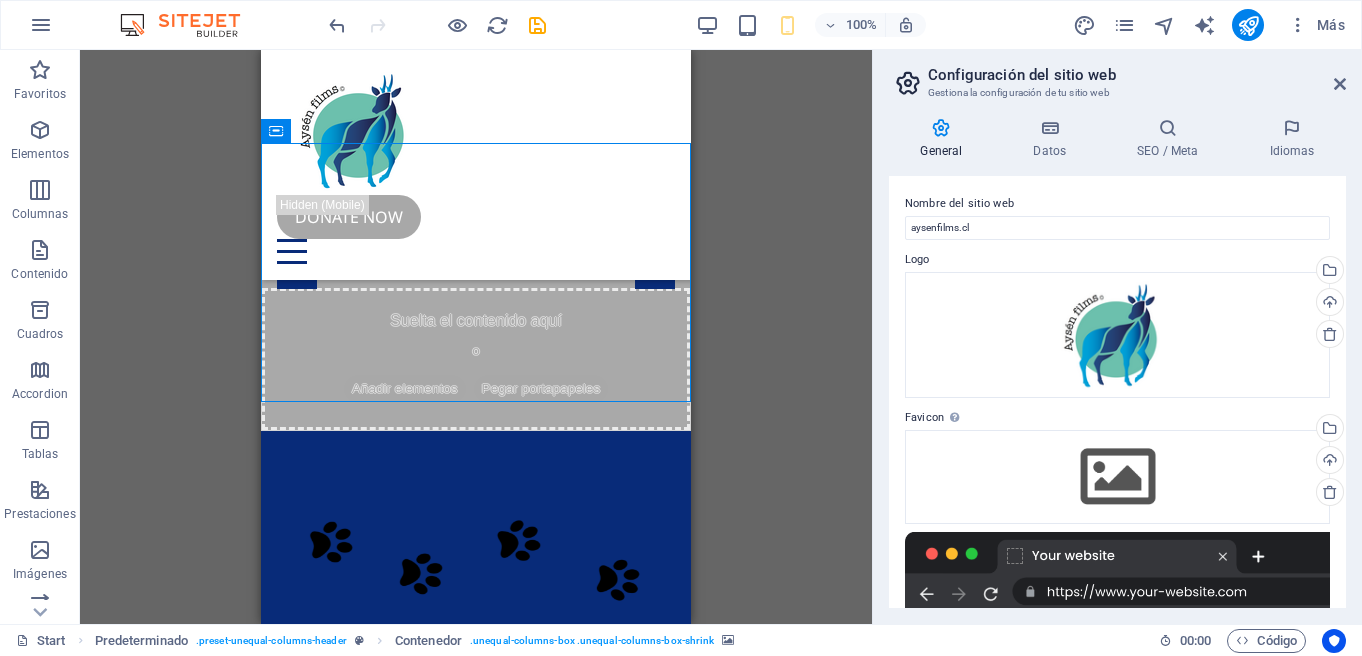 click on "Arrastra aquí para reemplazar el contenido existente. Si quieres crear un elemento nuevo, pulsa “Ctrl”.
H1   Predeterminado   Contenedor   Marcador   Contenedor   H2   Contenedor   Separador   Texto   Menú   Barra de menús   Logo   Botón   Botón   Texto" at bounding box center [476, 337] 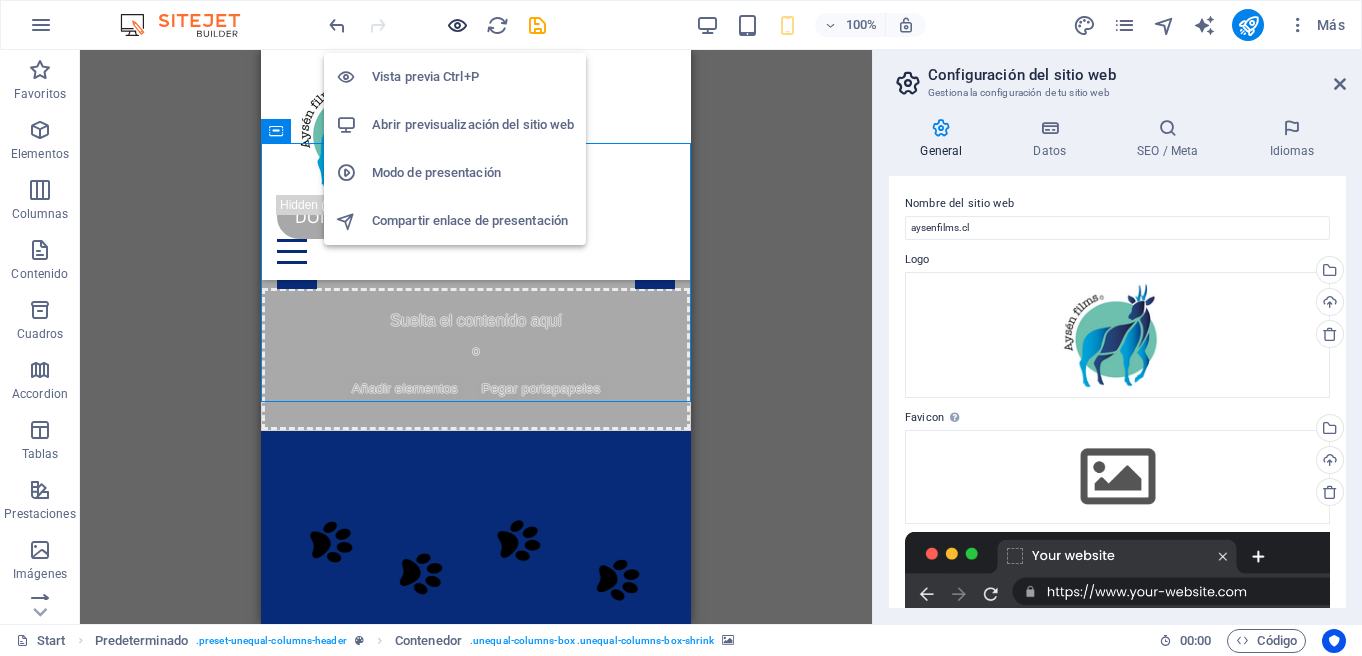 click at bounding box center (457, 25) 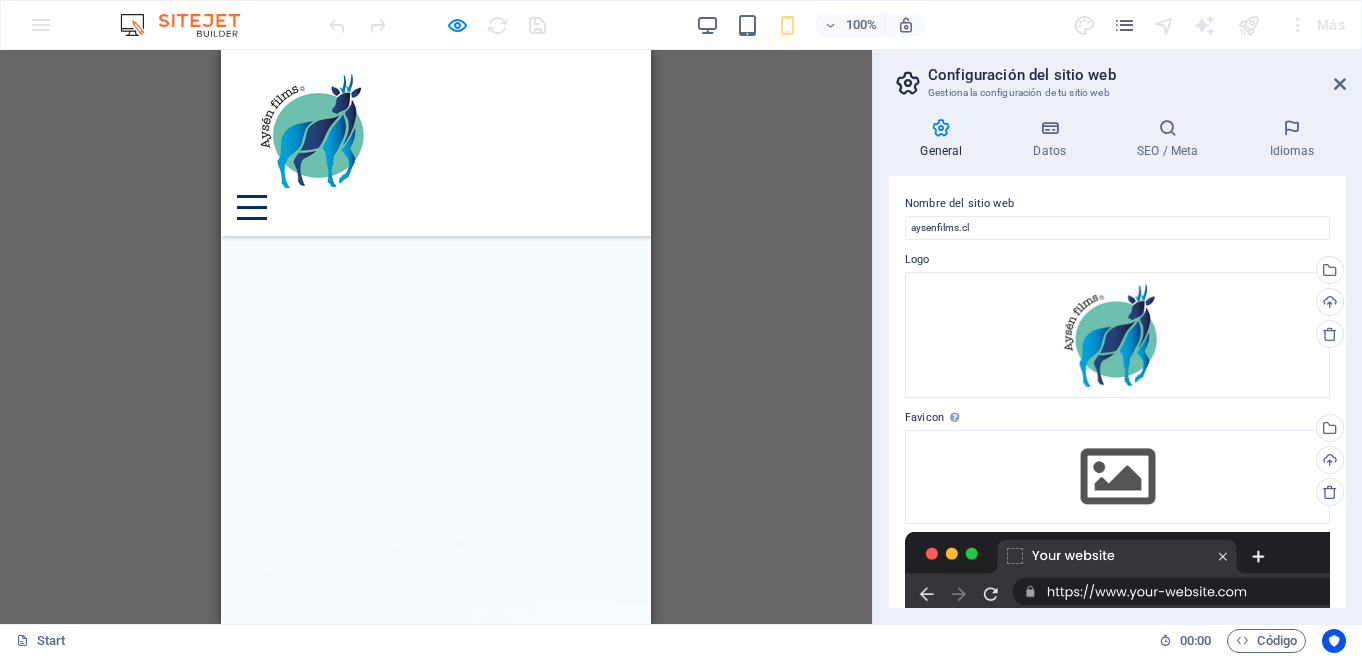 scroll, scrollTop: 0, scrollLeft: 0, axis: both 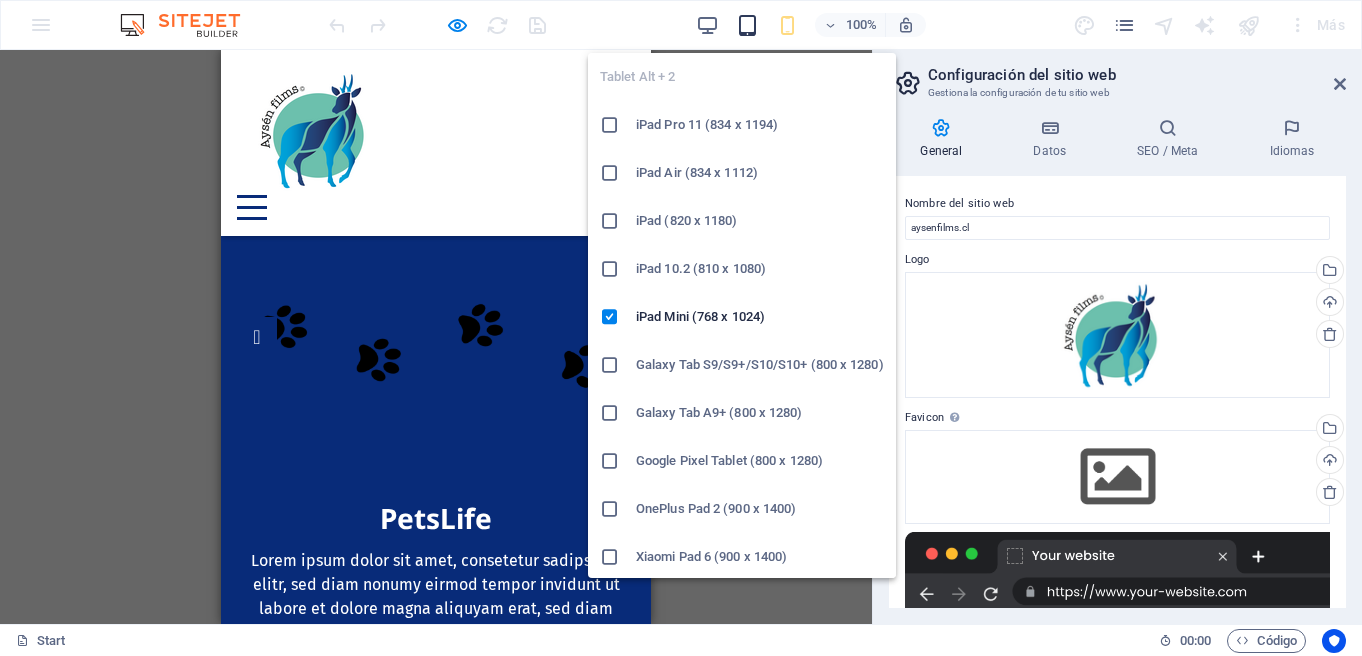 click at bounding box center [747, 25] 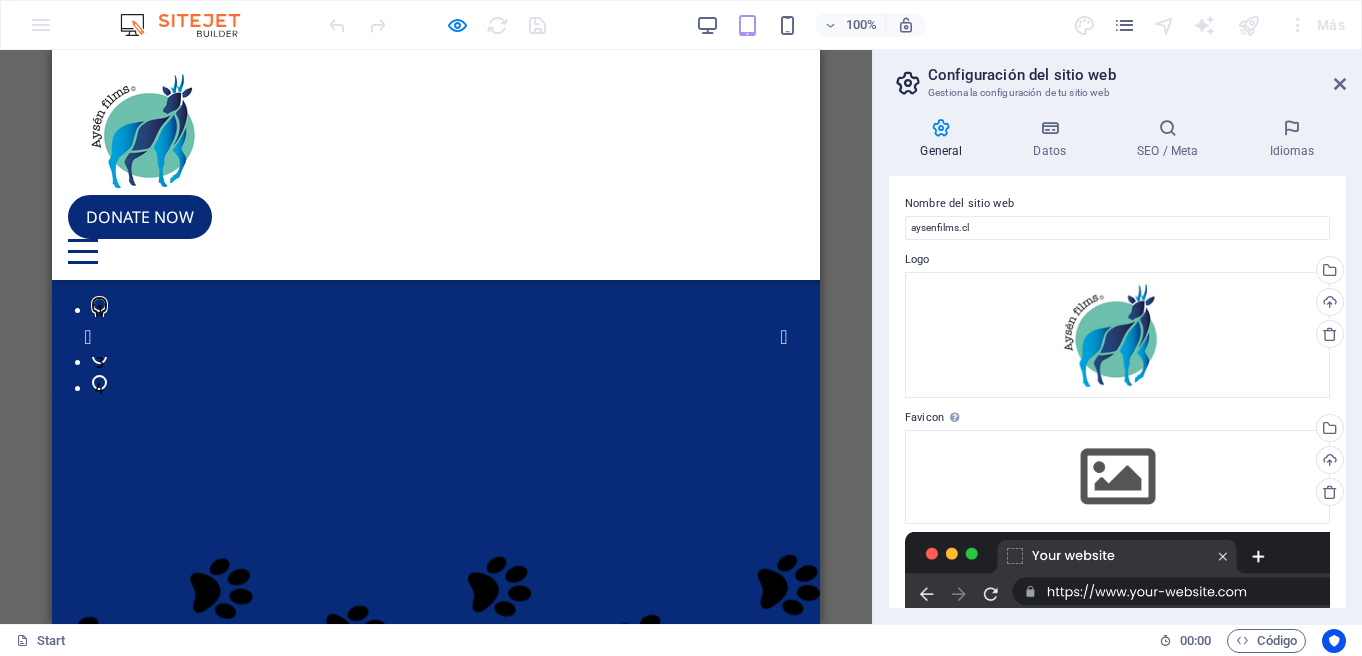 click on "1" at bounding box center (99, 304) 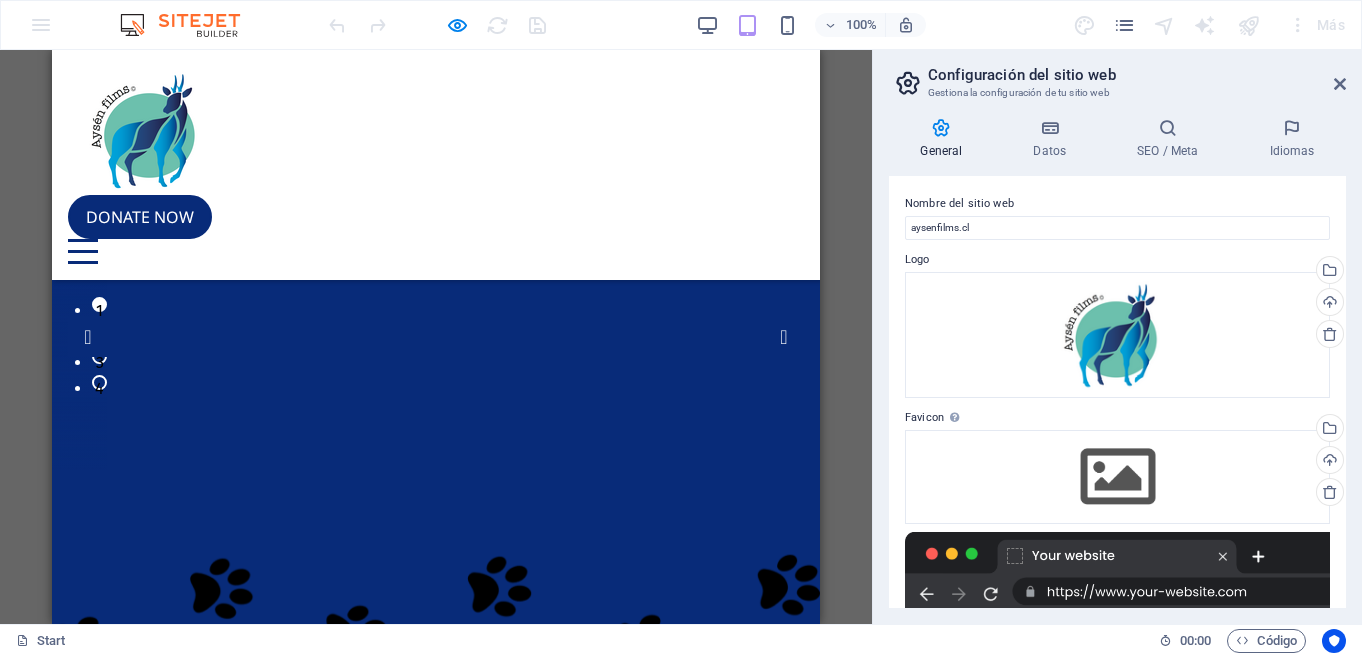 click on "2" at bounding box center [99, 330] 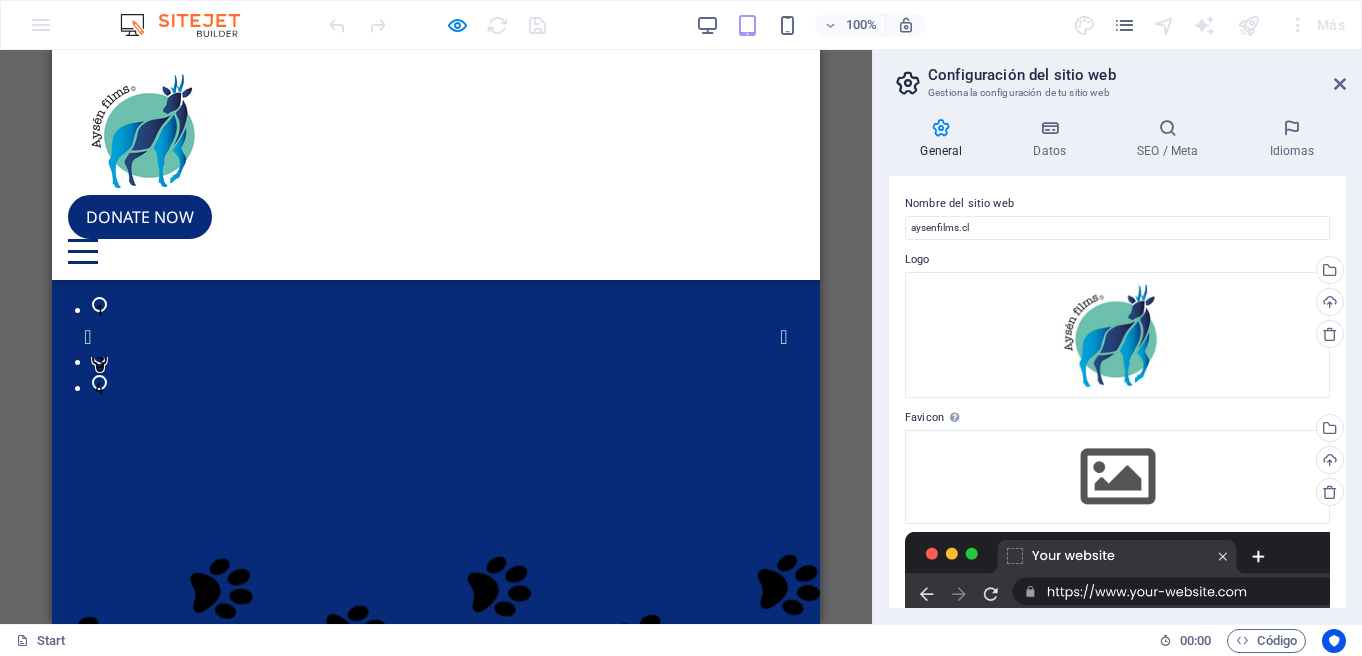 click on "3" at bounding box center [99, 356] 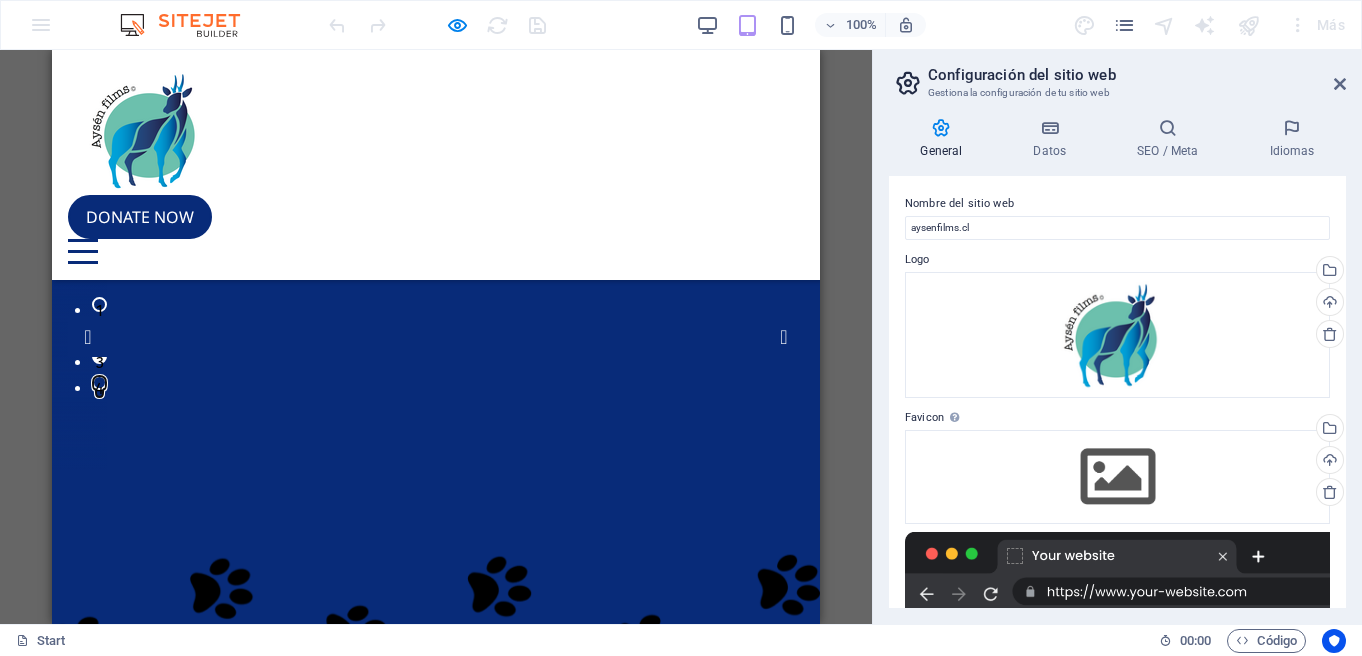 click on "4" at bounding box center (99, 382) 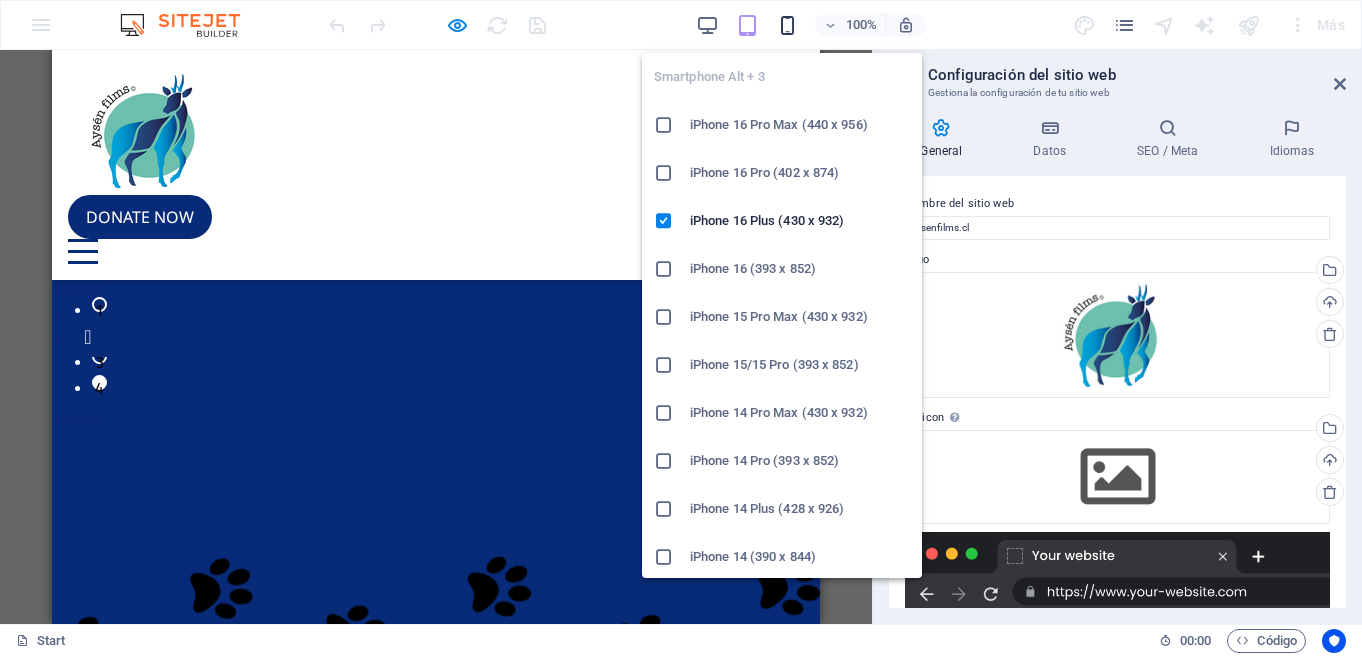 click at bounding box center [787, 25] 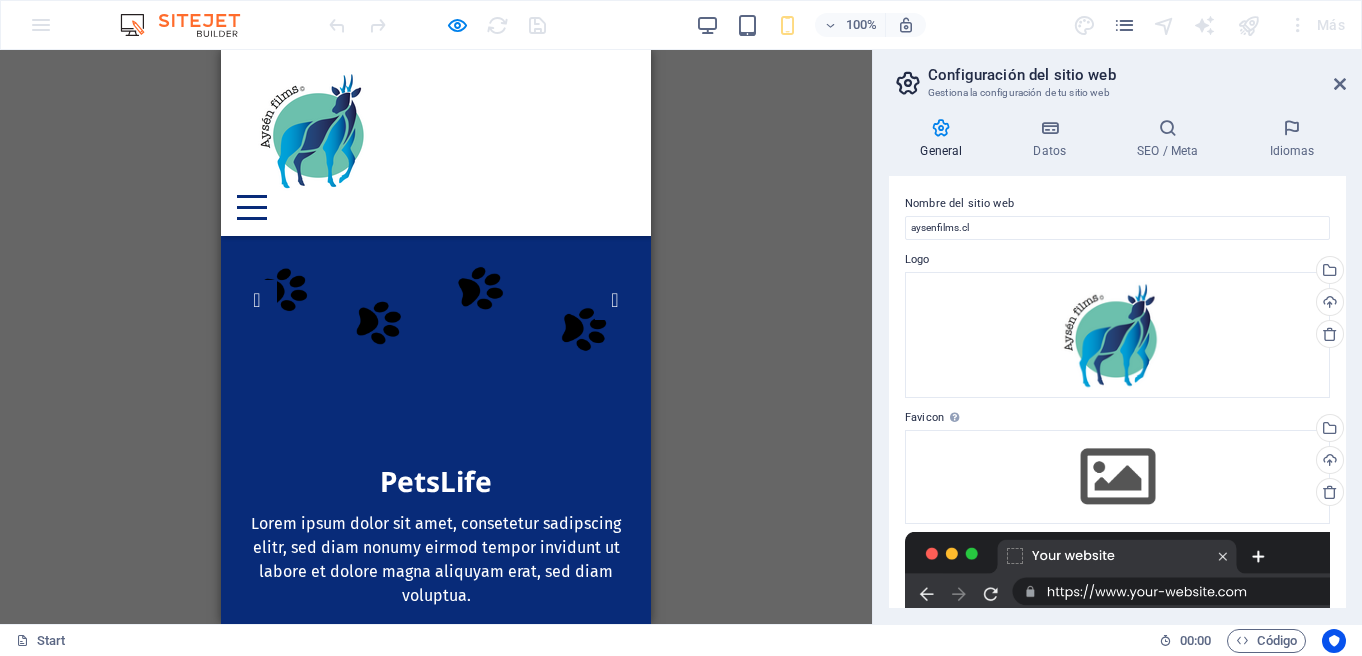 scroll, scrollTop: 43, scrollLeft: 0, axis: vertical 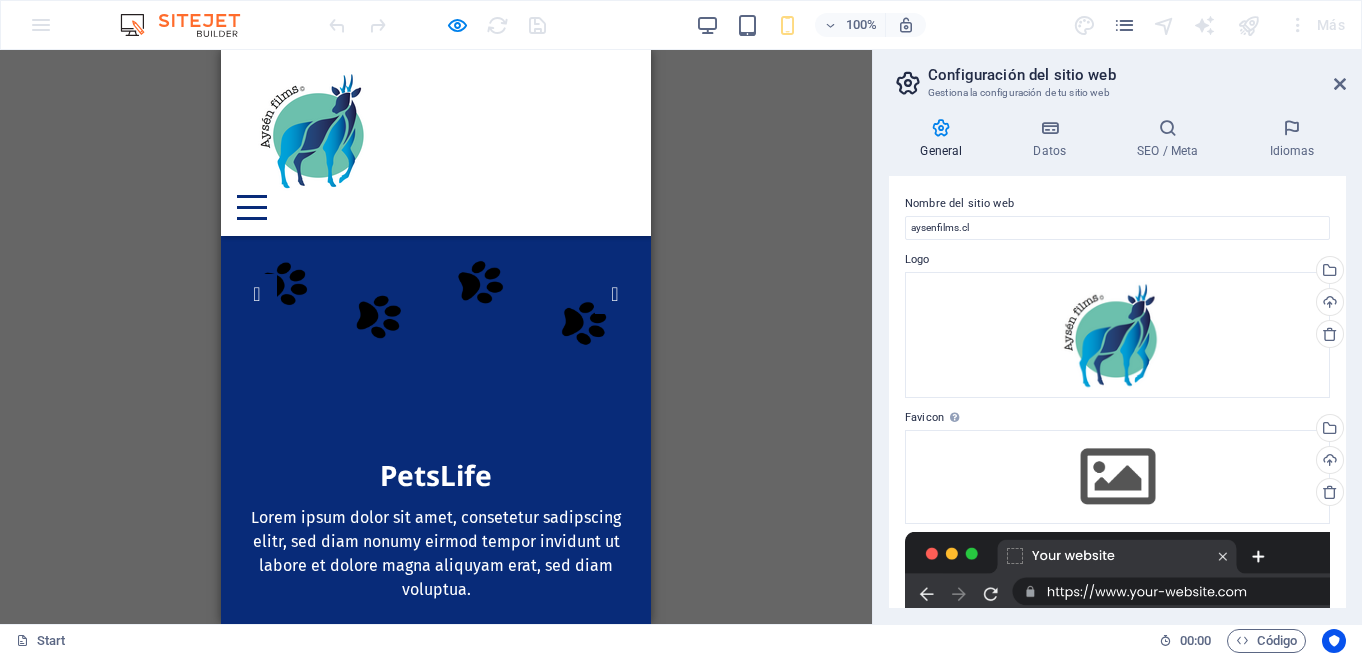 click on "Get involved" at bounding box center [436, 659] 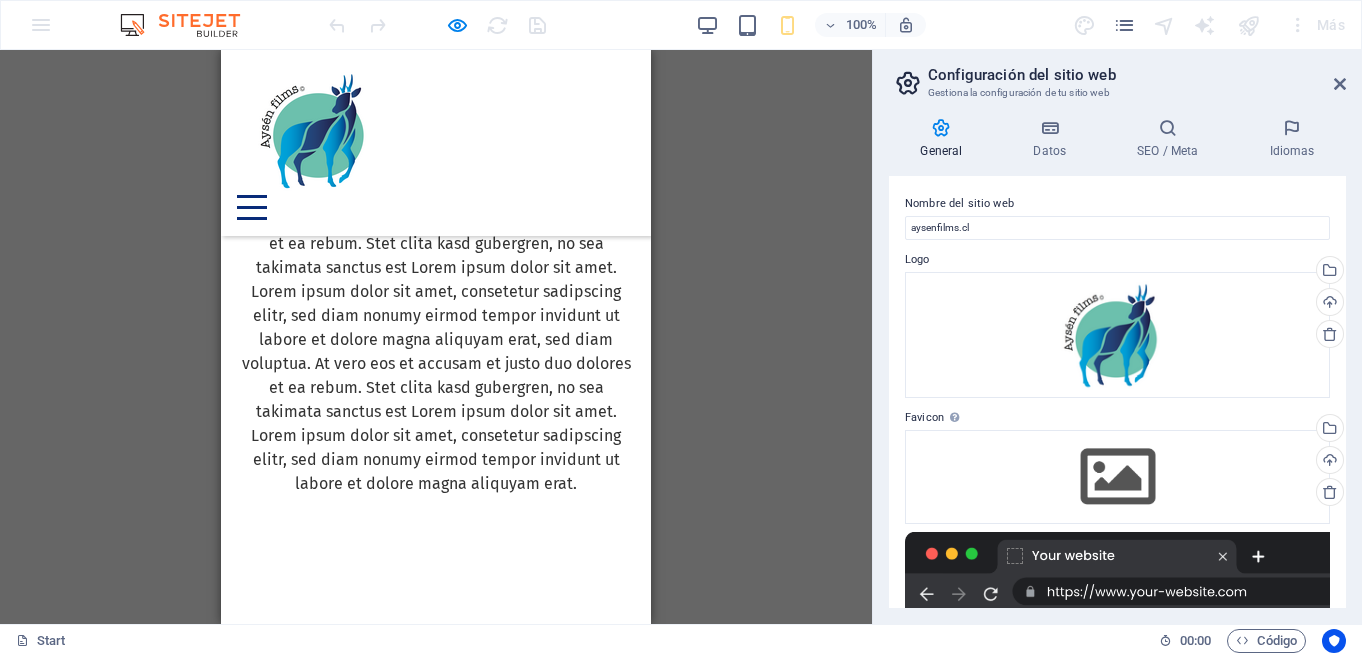 scroll, scrollTop: 1860, scrollLeft: 0, axis: vertical 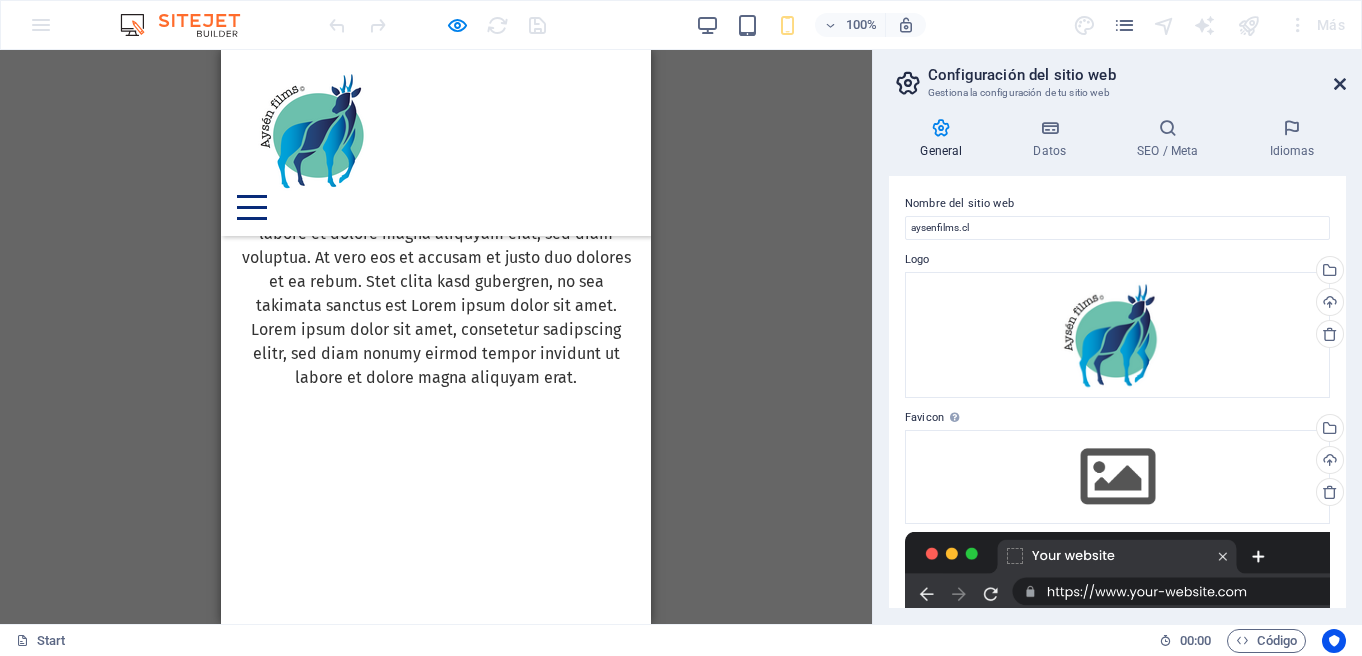 click at bounding box center [1340, 84] 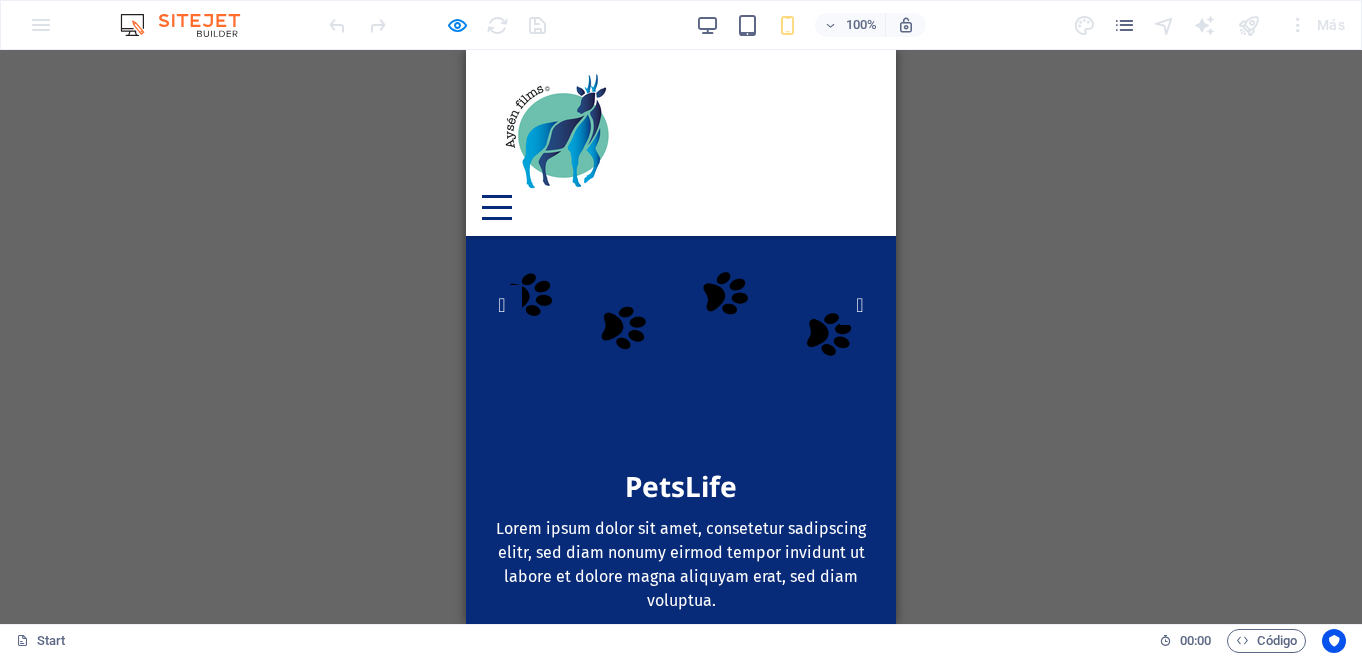scroll, scrollTop: 0, scrollLeft: 0, axis: both 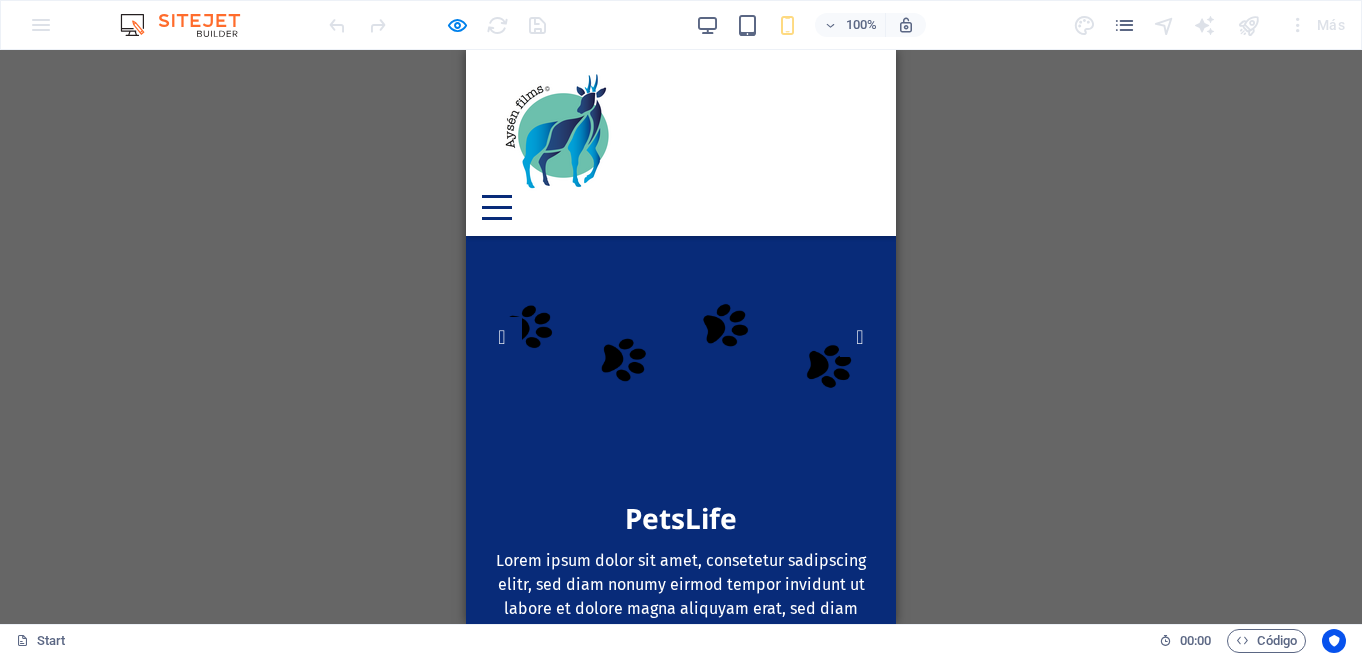 click at bounding box center [497, 207] 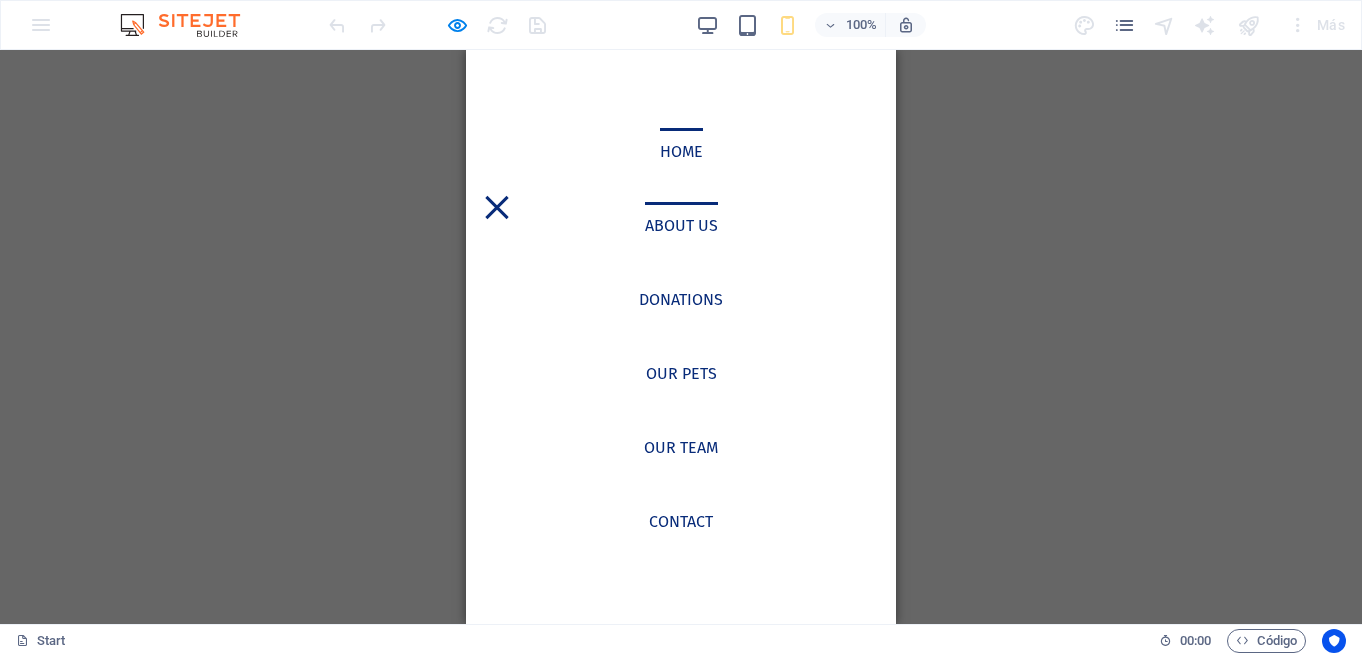 click on "About us" at bounding box center [681, 226] 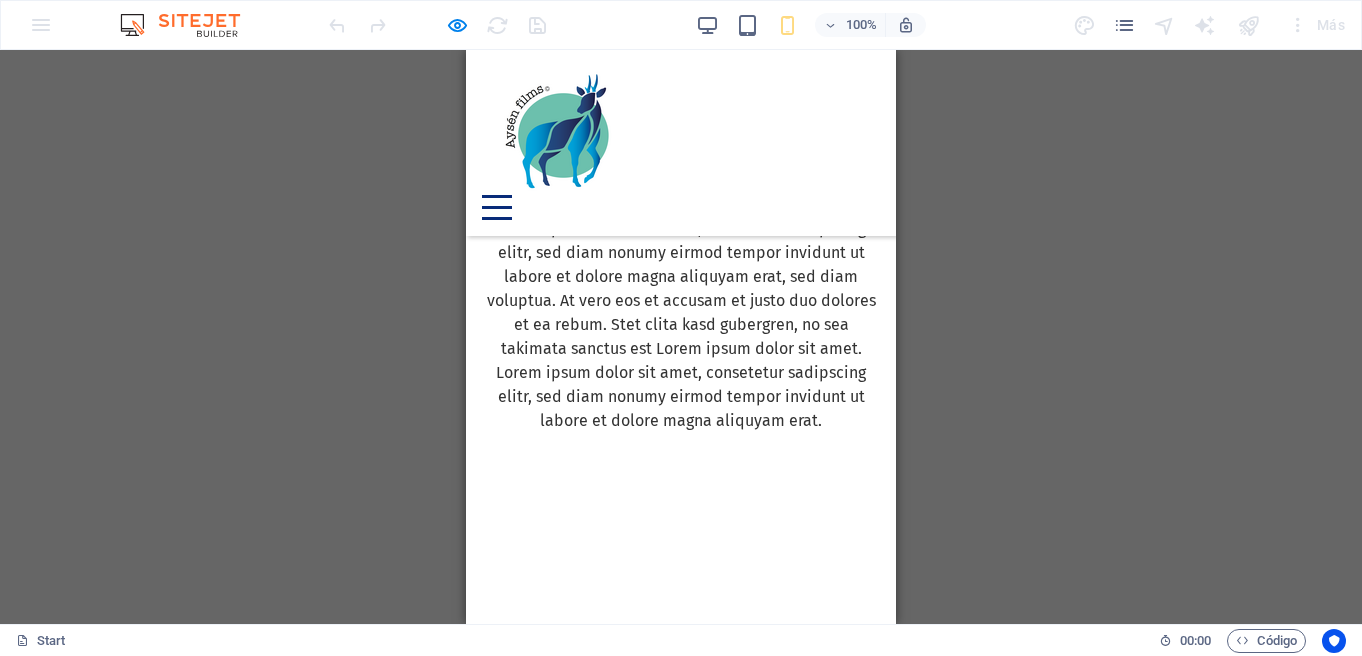 scroll, scrollTop: 2046, scrollLeft: 0, axis: vertical 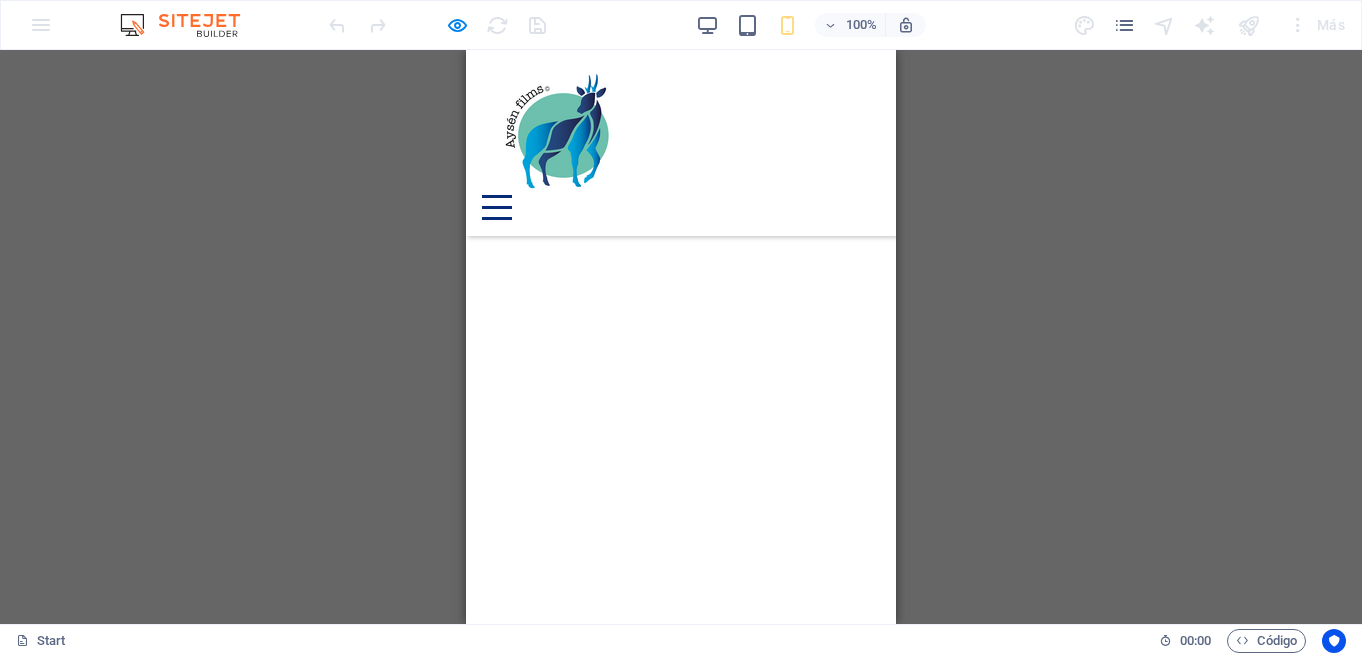 click at bounding box center [497, 207] 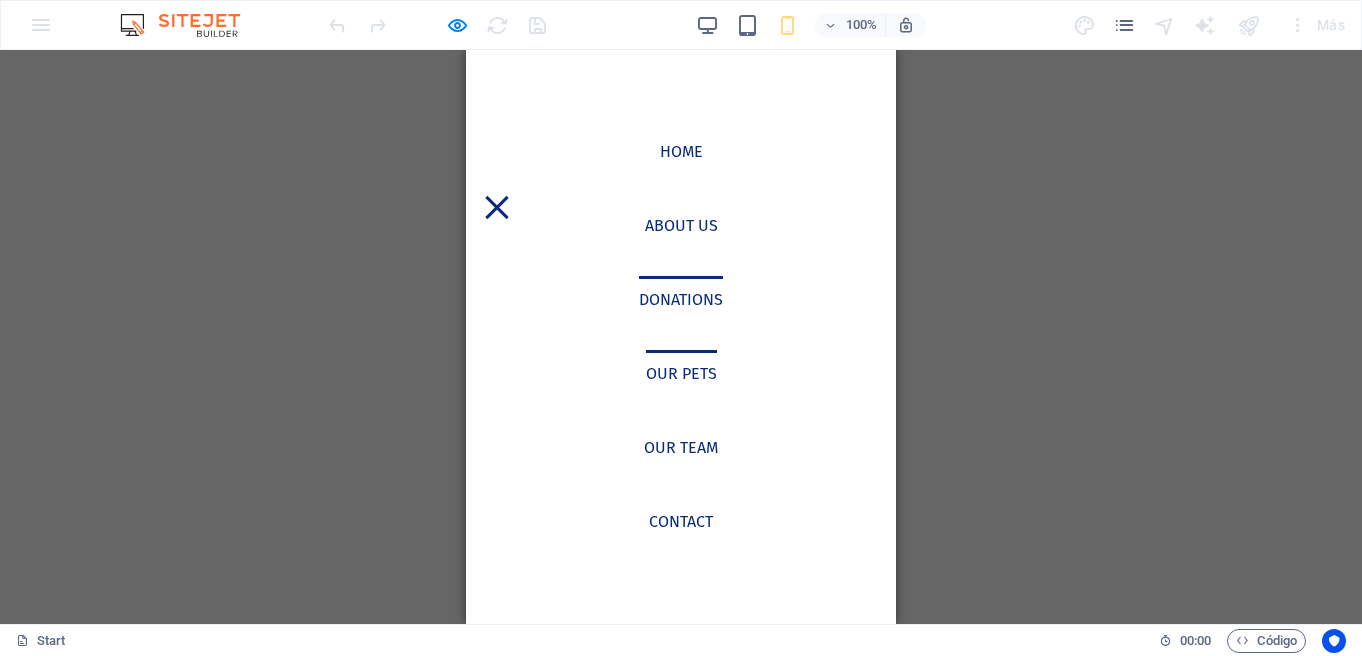 click on "Donations" at bounding box center (681, 300) 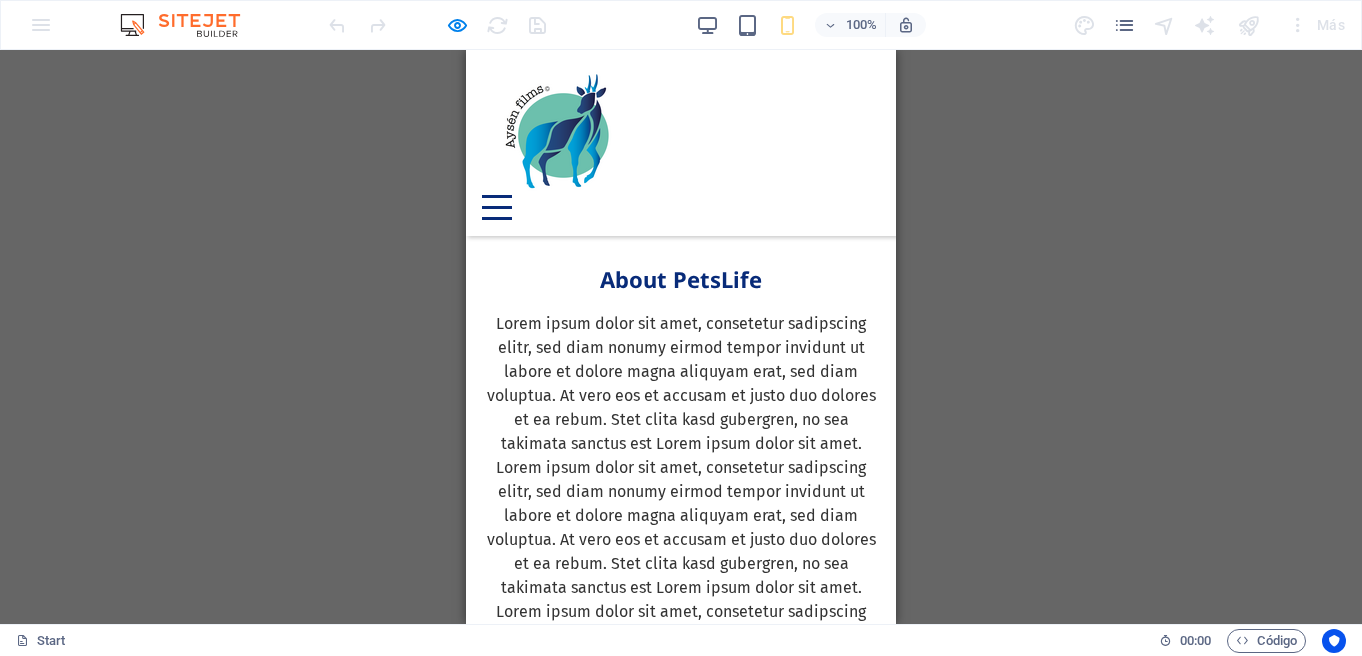 scroll, scrollTop: 1586, scrollLeft: 0, axis: vertical 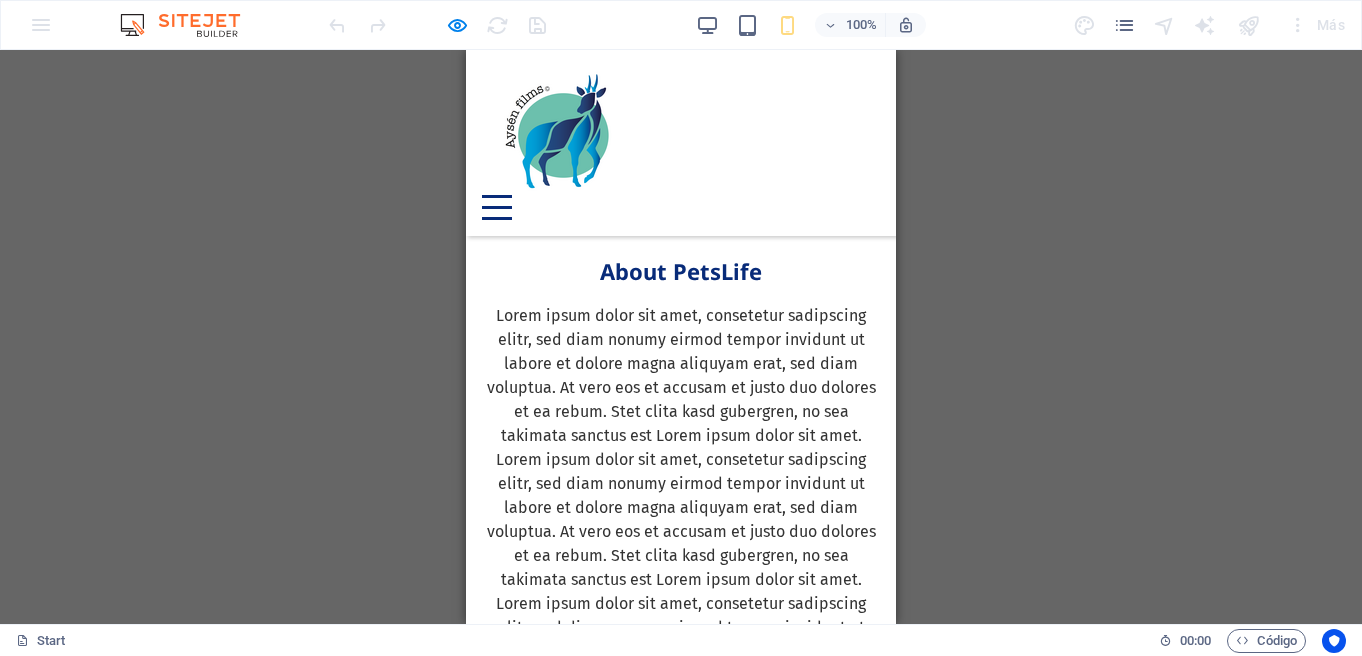 click at bounding box center (497, 207) 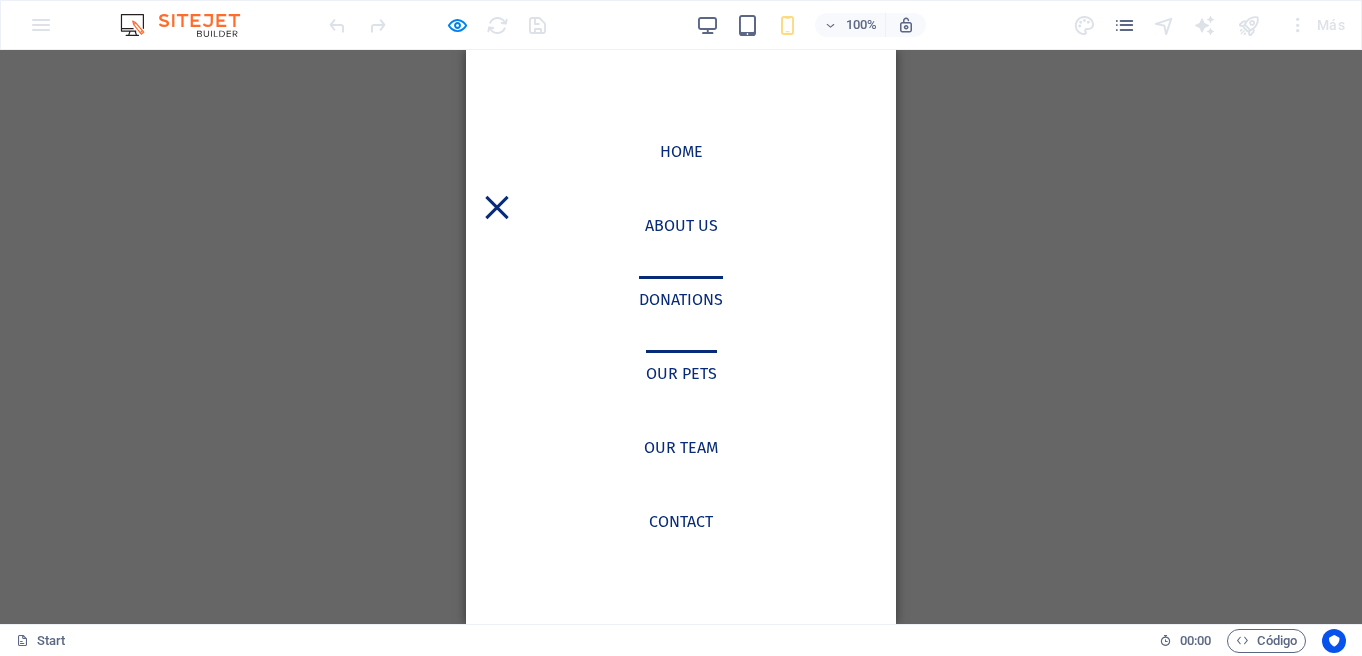 click on "Our Pets" at bounding box center (681, 374) 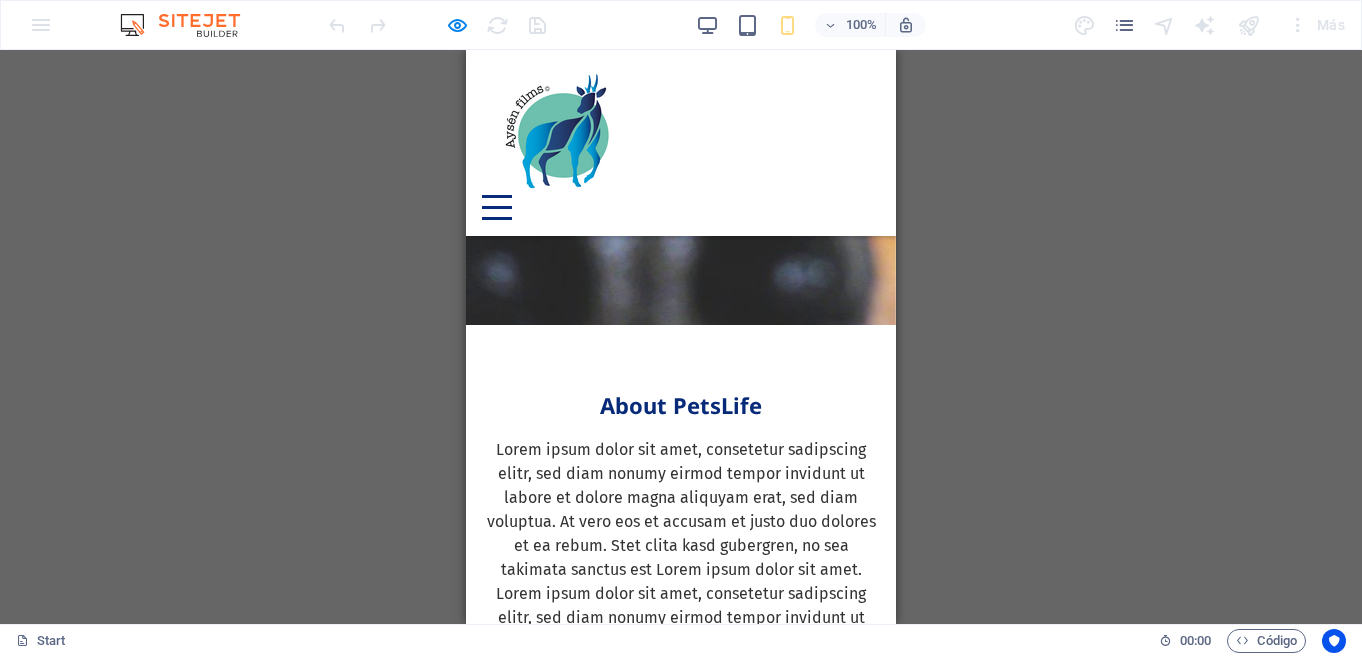 scroll, scrollTop: 1157, scrollLeft: 0, axis: vertical 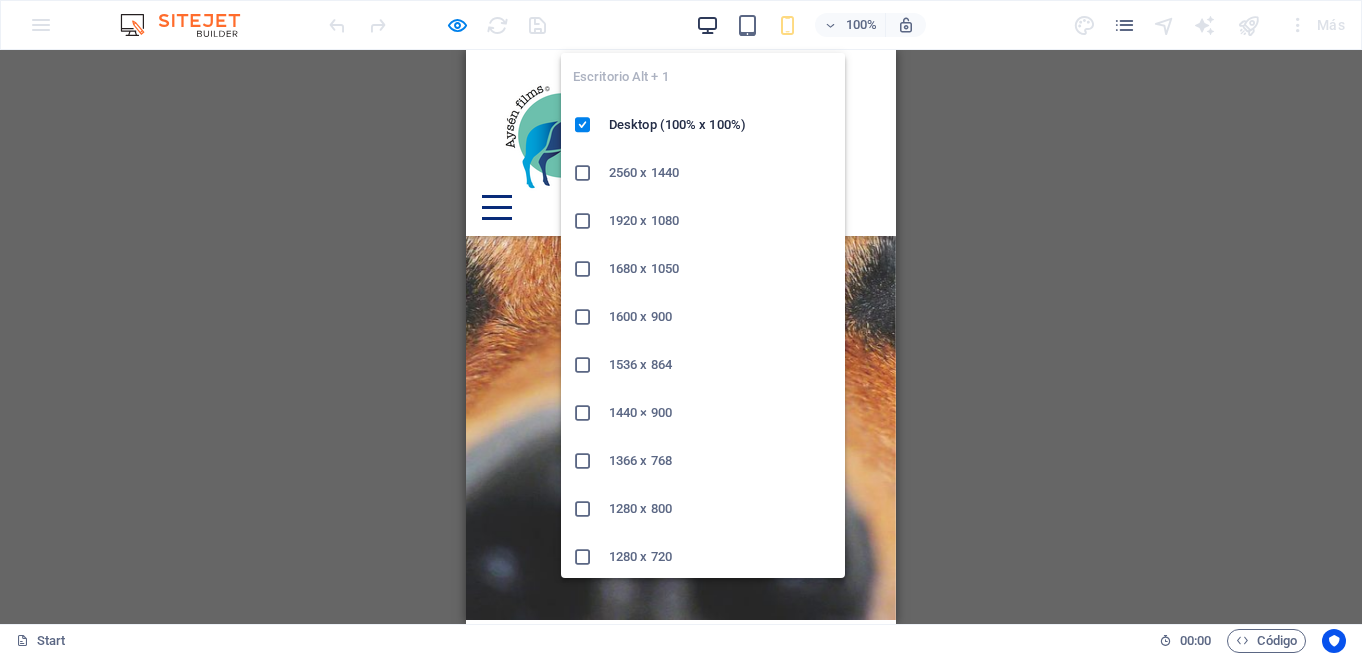 click at bounding box center (707, 25) 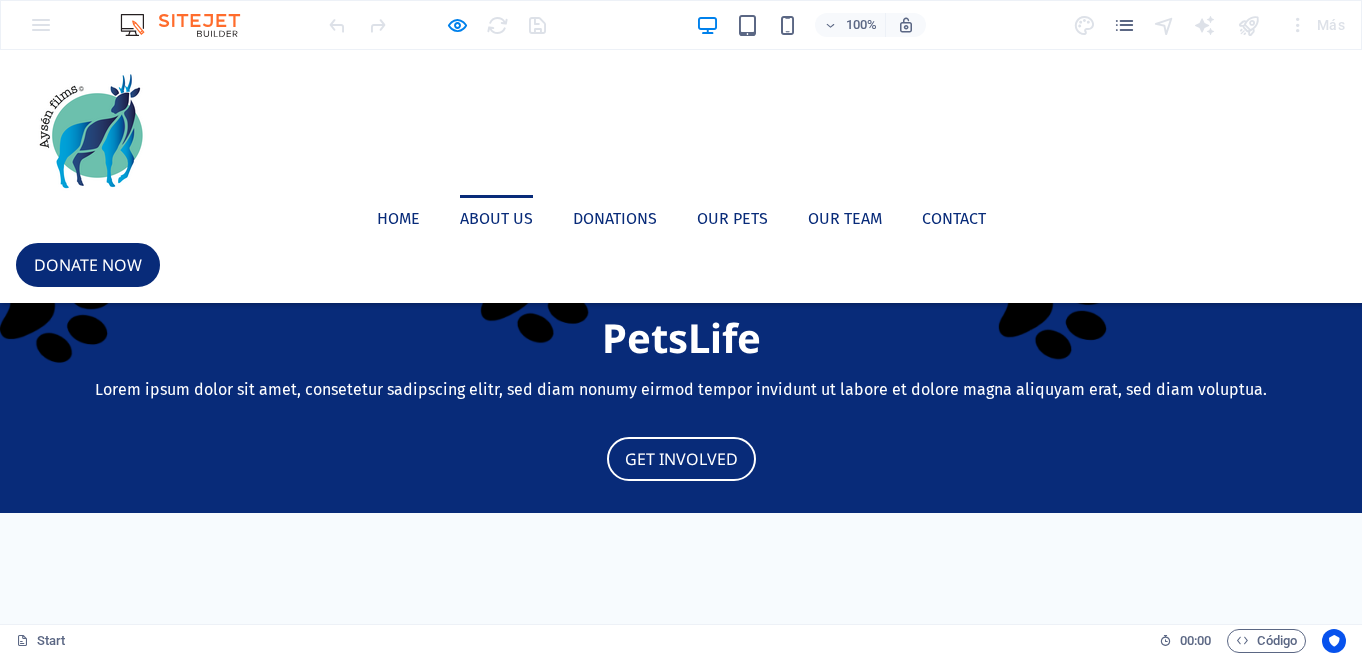 scroll, scrollTop: 0, scrollLeft: 0, axis: both 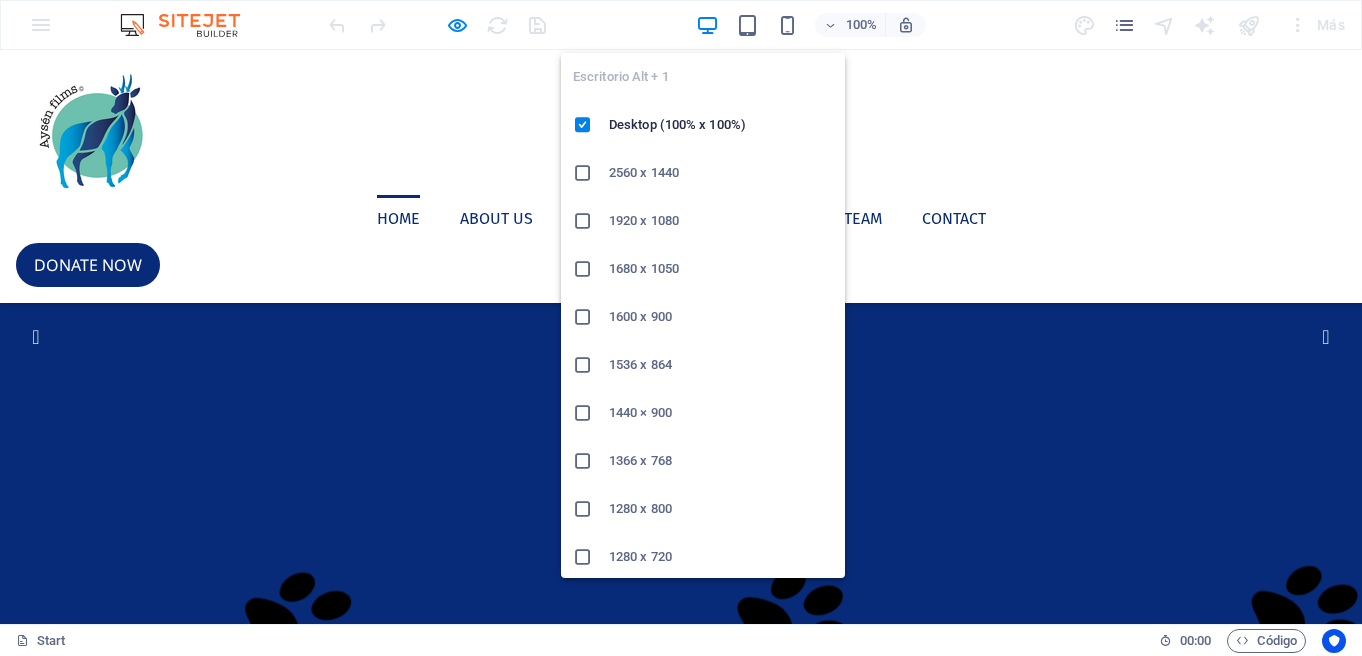click at bounding box center (707, 25) 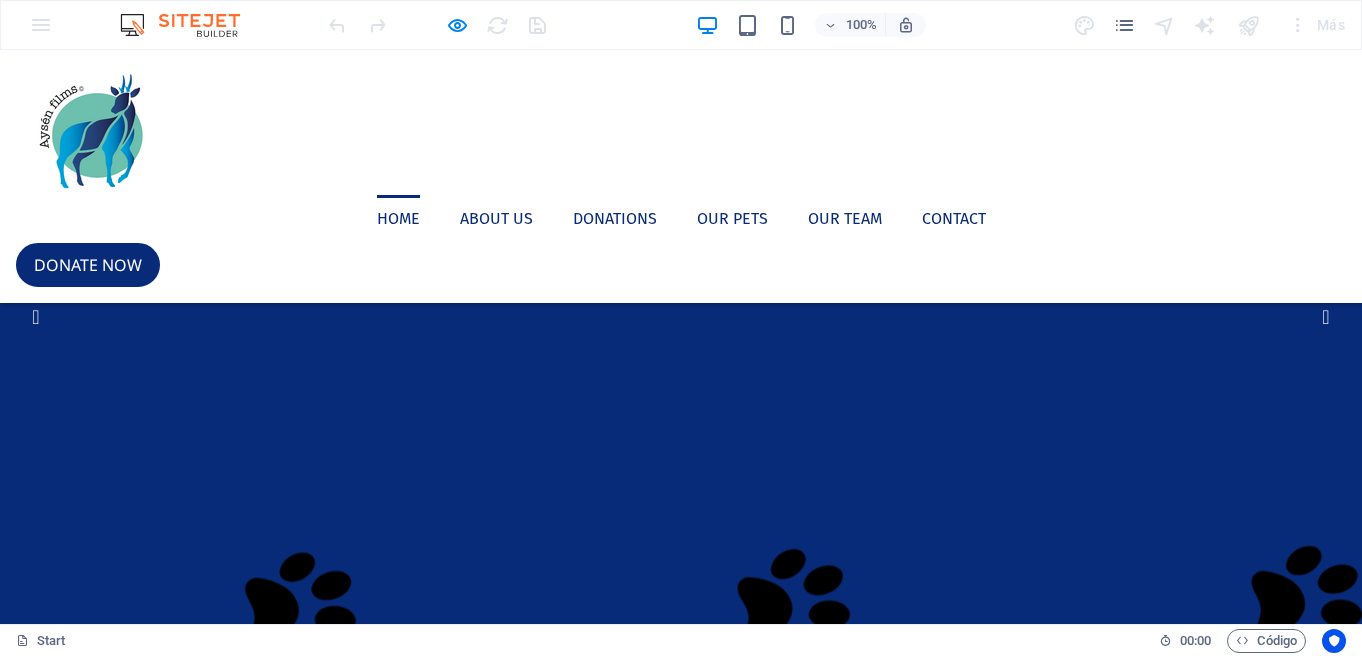 scroll, scrollTop: 0, scrollLeft: 0, axis: both 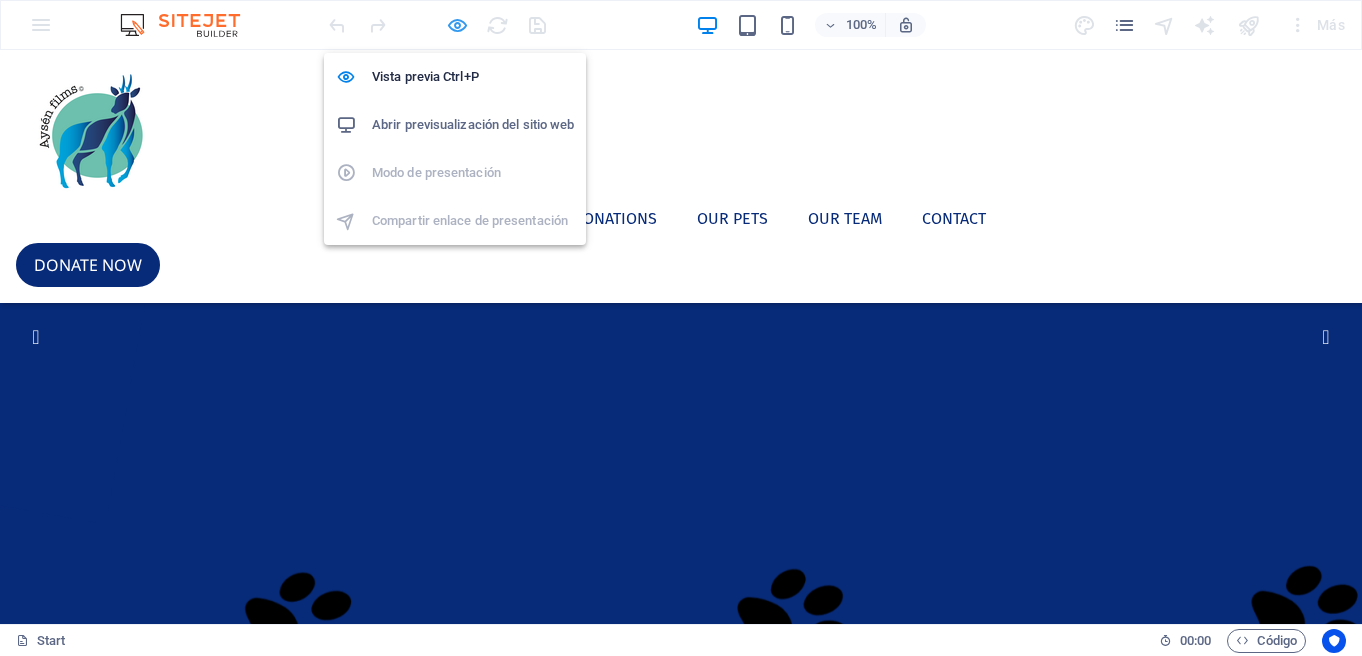 click at bounding box center (457, 25) 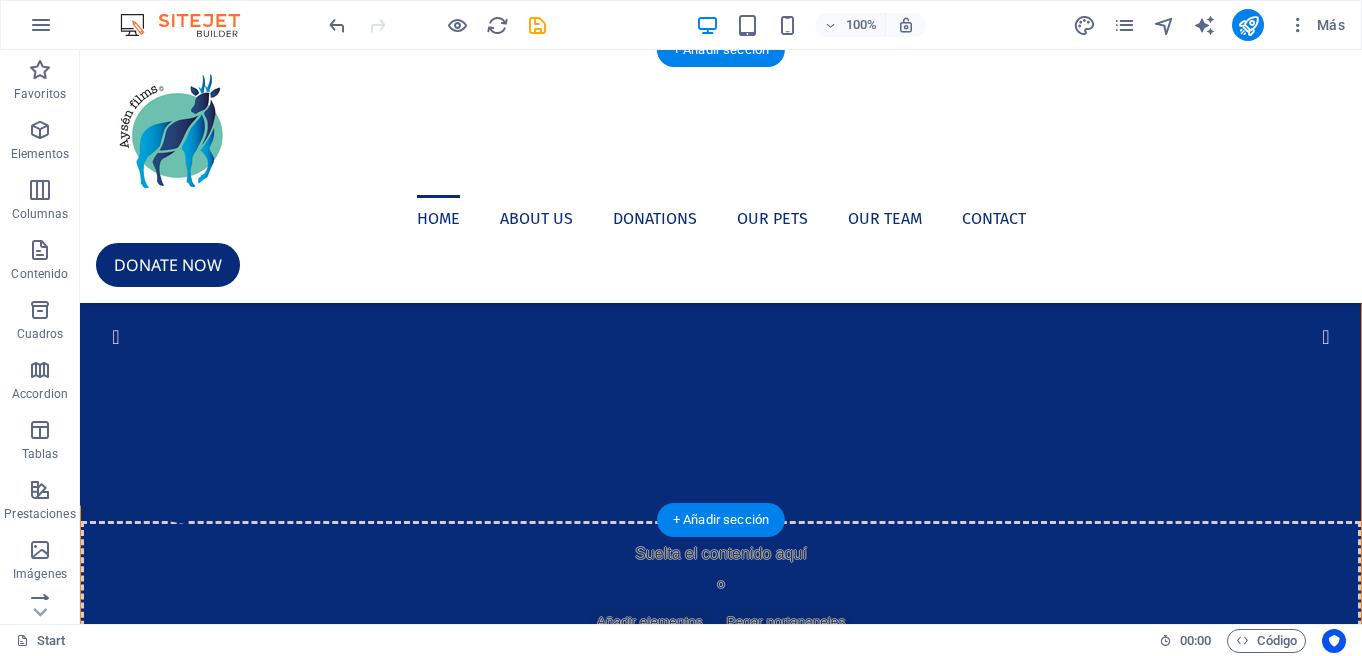 click on "1" at bounding box center (128, 344) 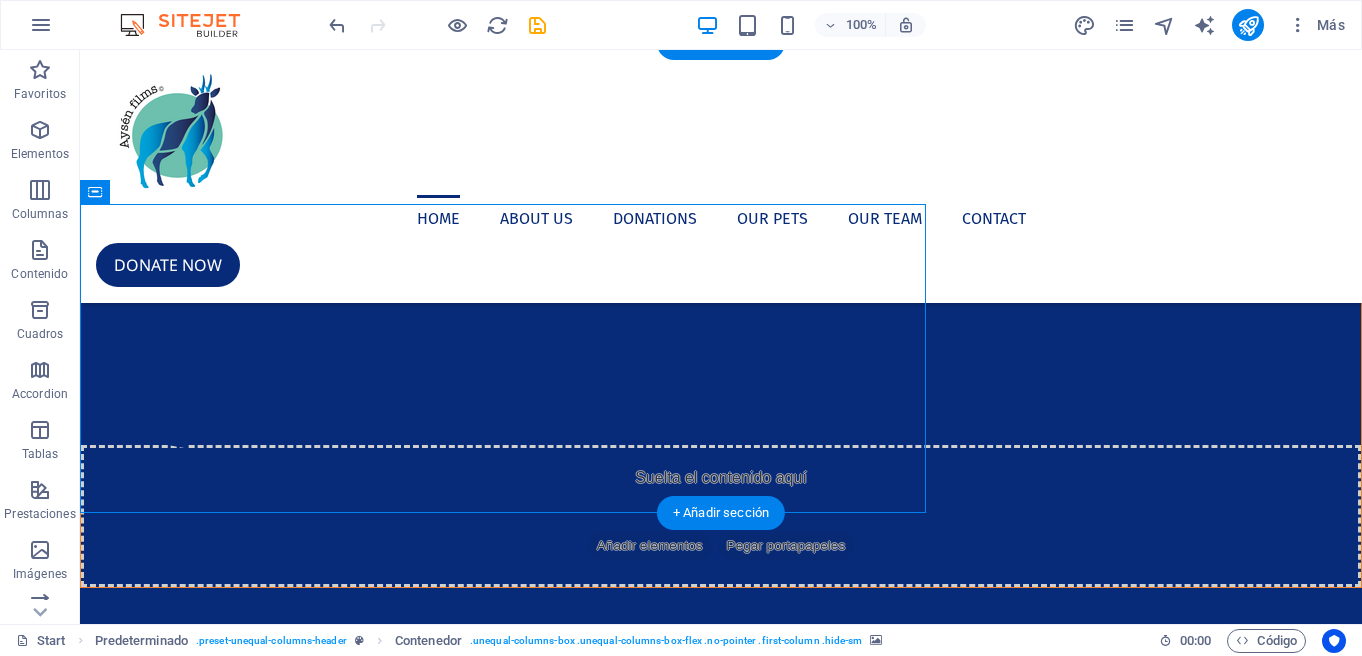 scroll, scrollTop: 0, scrollLeft: 0, axis: both 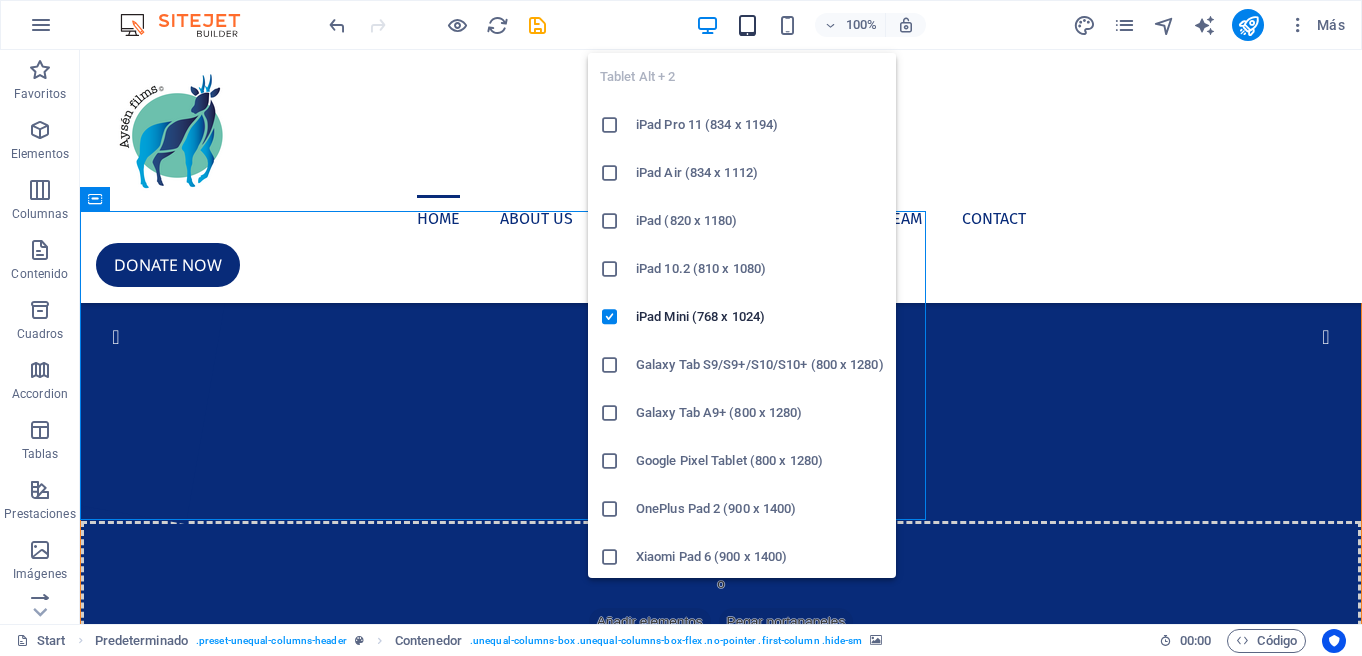 click at bounding box center (747, 25) 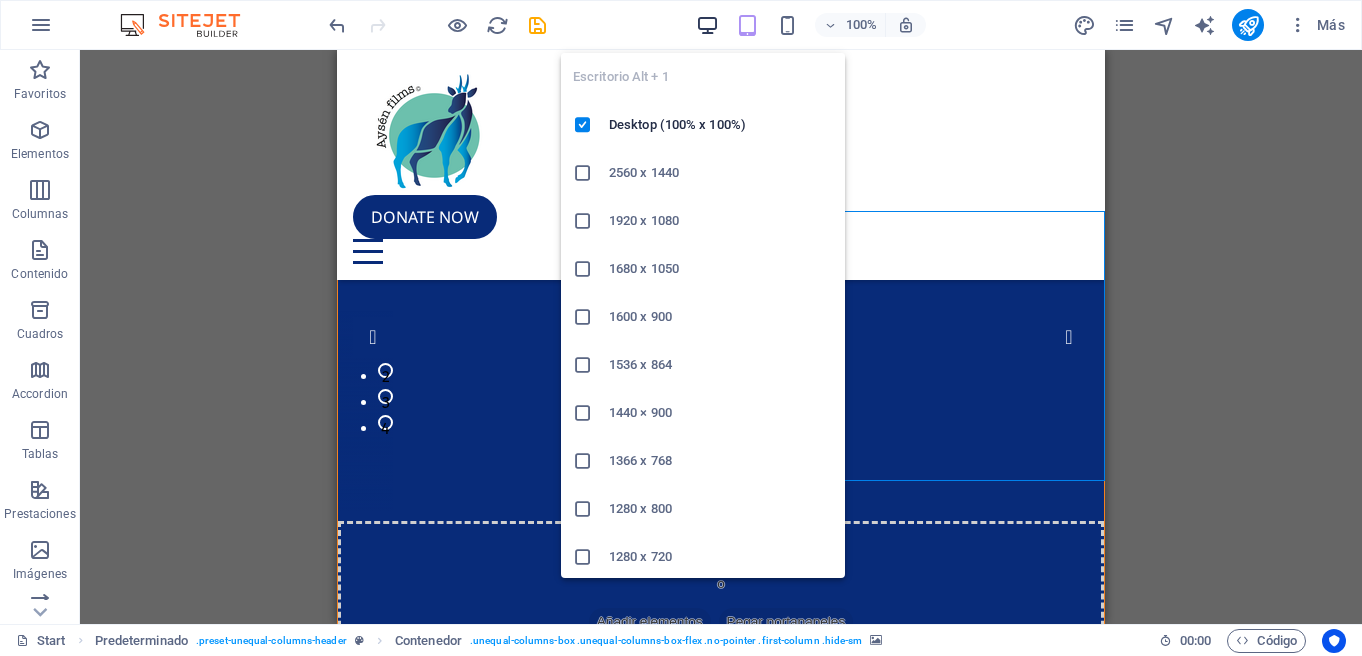 click at bounding box center (707, 25) 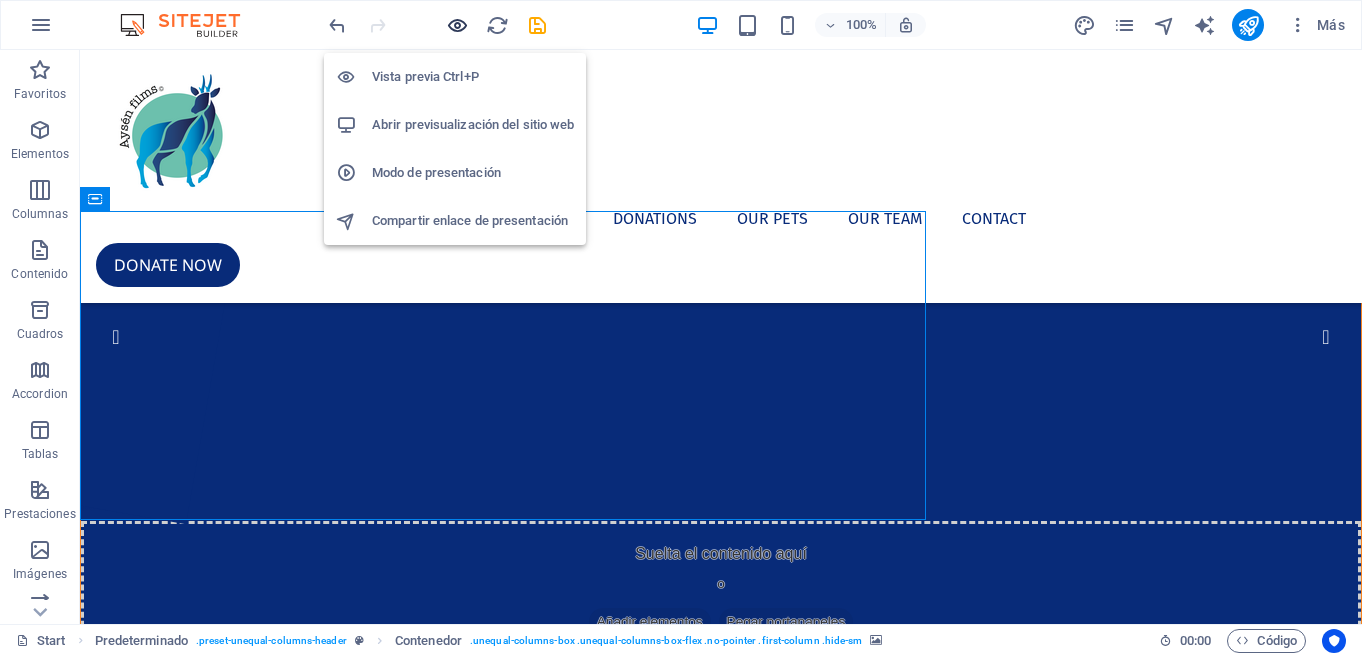 click at bounding box center (457, 25) 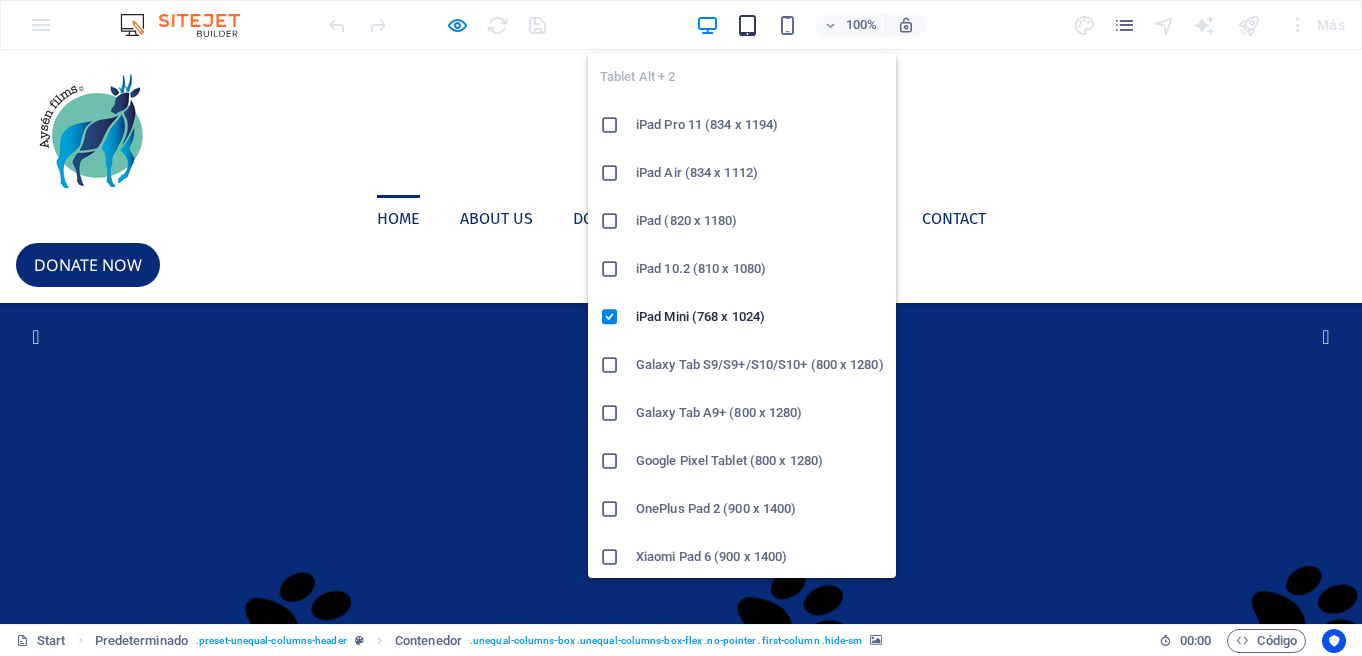 click at bounding box center [747, 25] 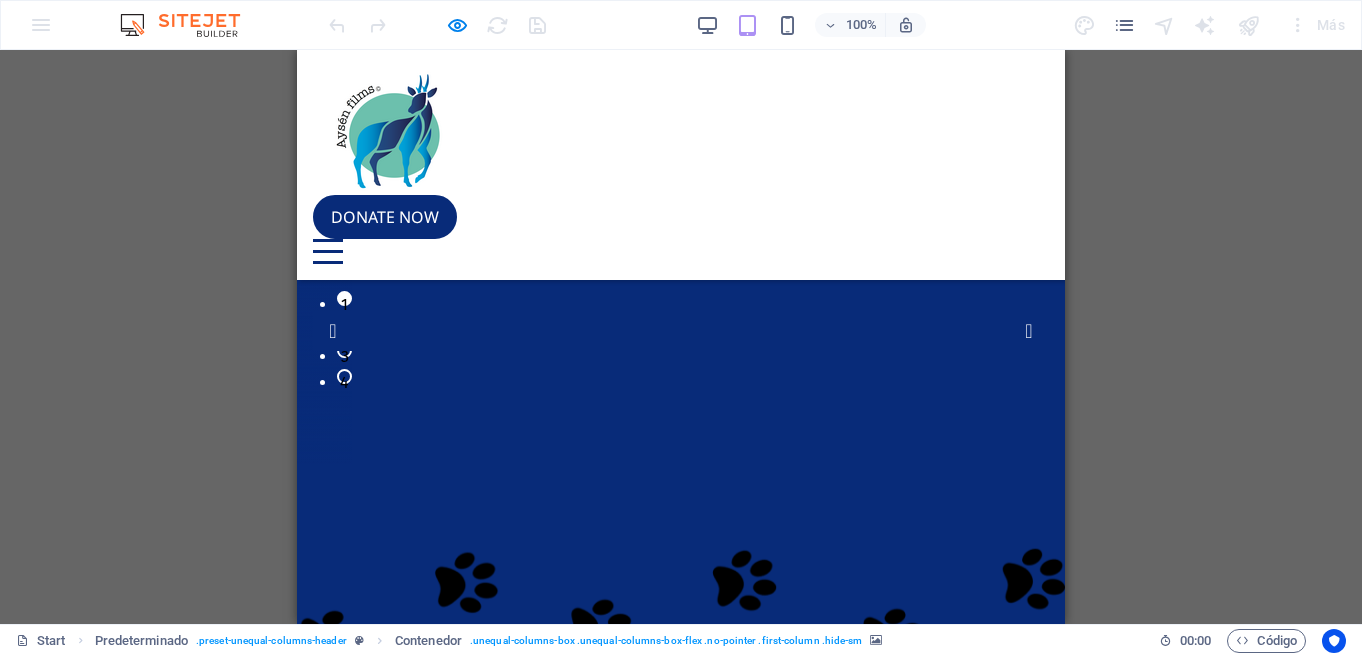 scroll, scrollTop: 0, scrollLeft: 0, axis: both 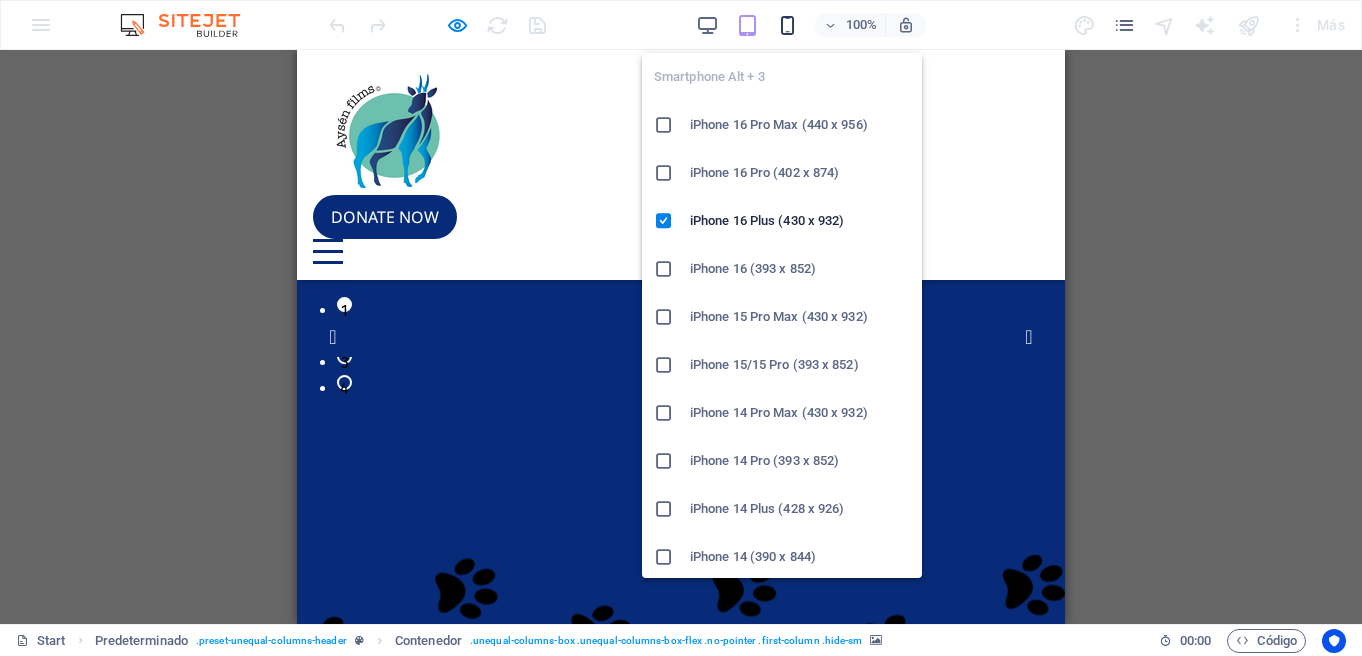 click at bounding box center (787, 25) 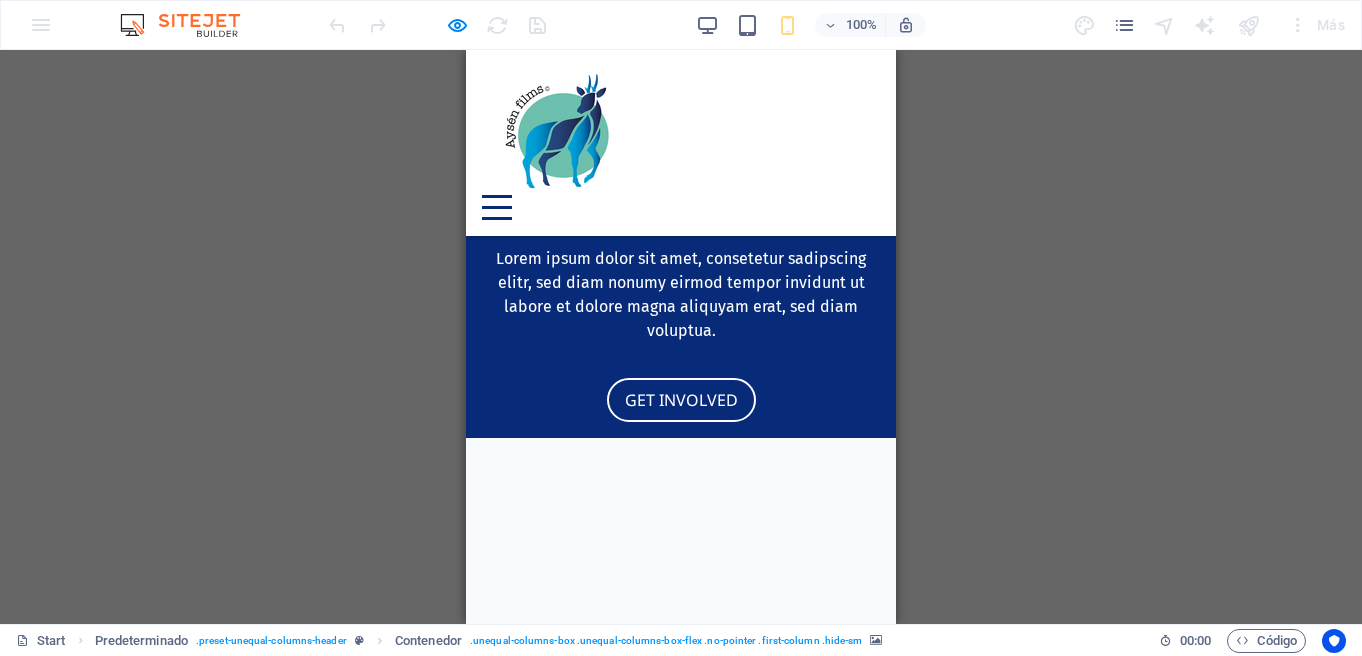scroll, scrollTop: 0, scrollLeft: 0, axis: both 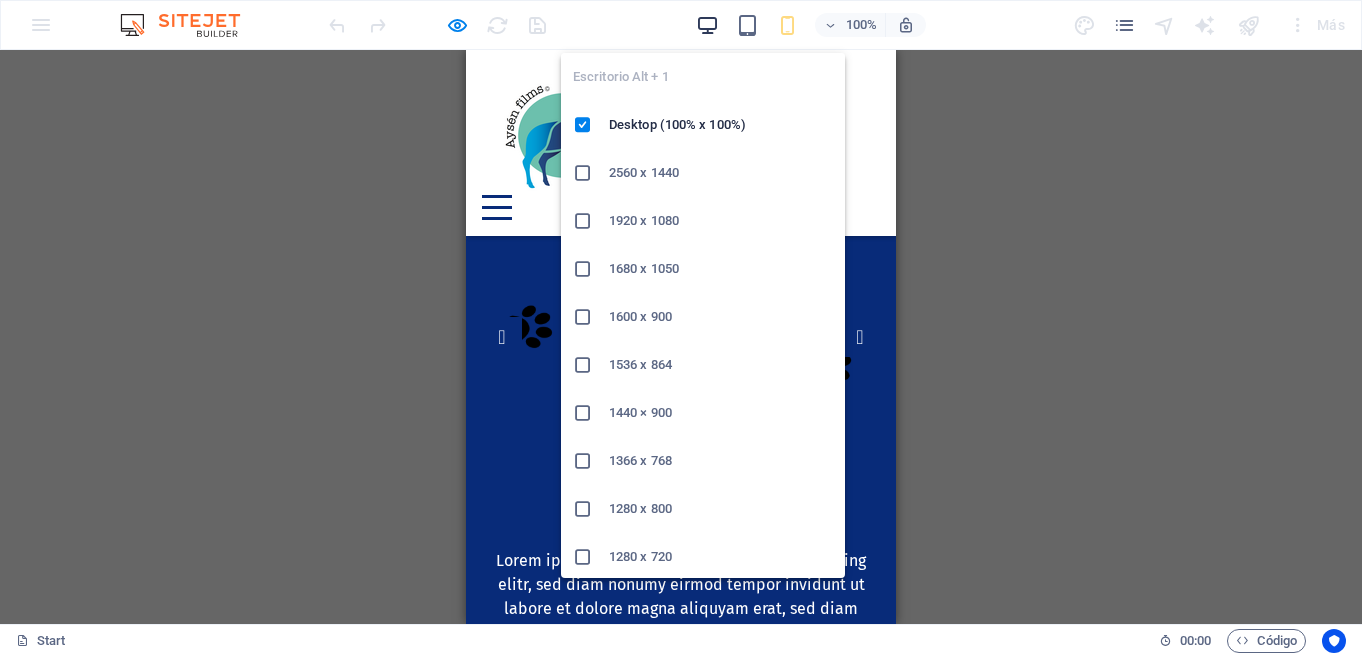 click at bounding box center [707, 25] 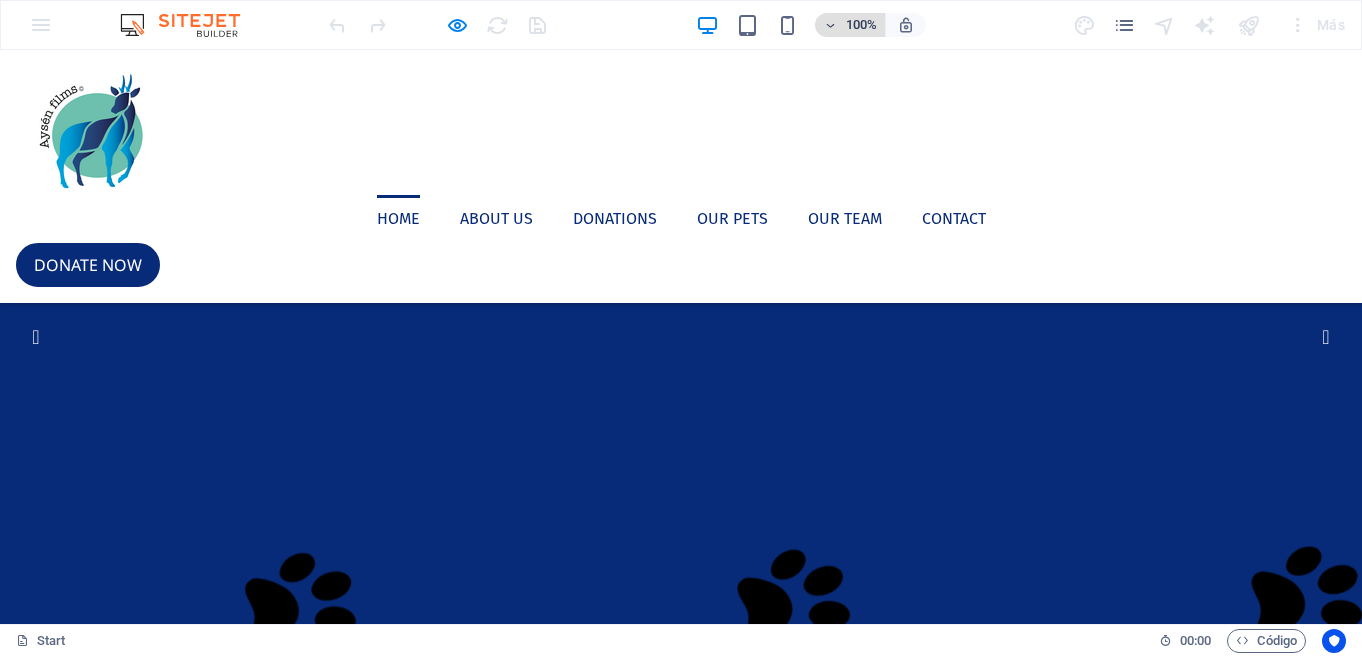 click at bounding box center (830, 25) 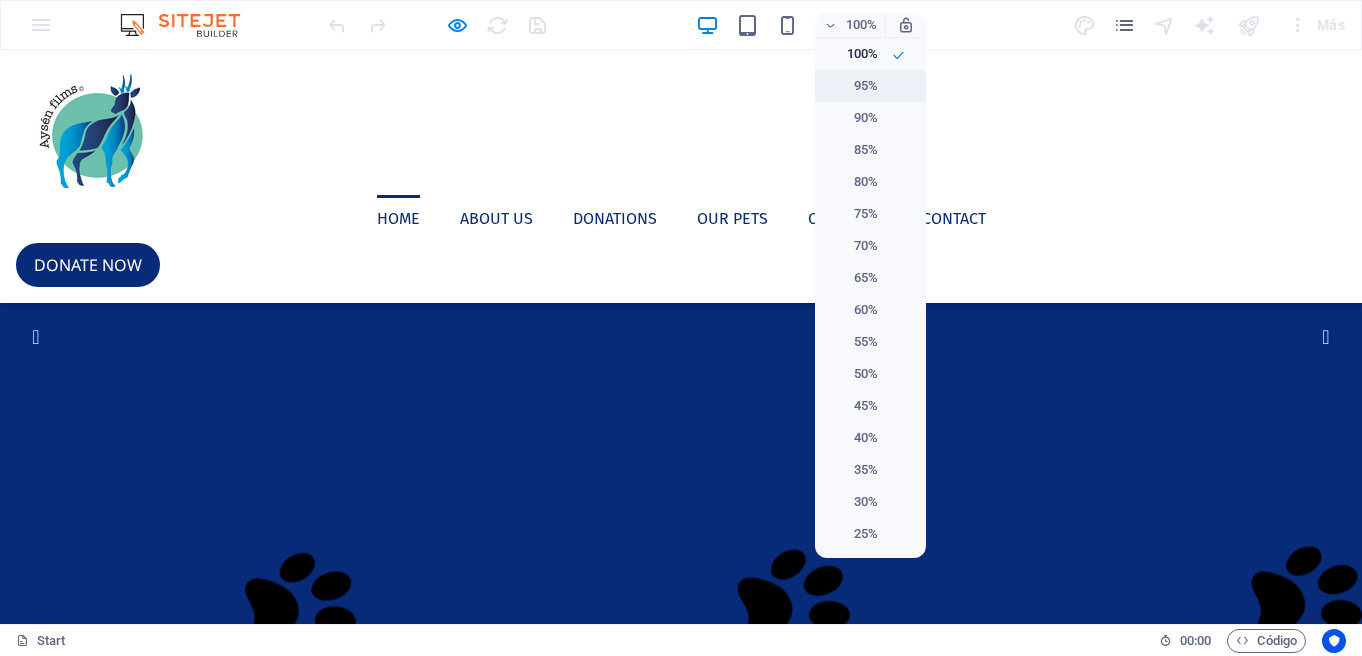 click on "95%" at bounding box center (852, 86) 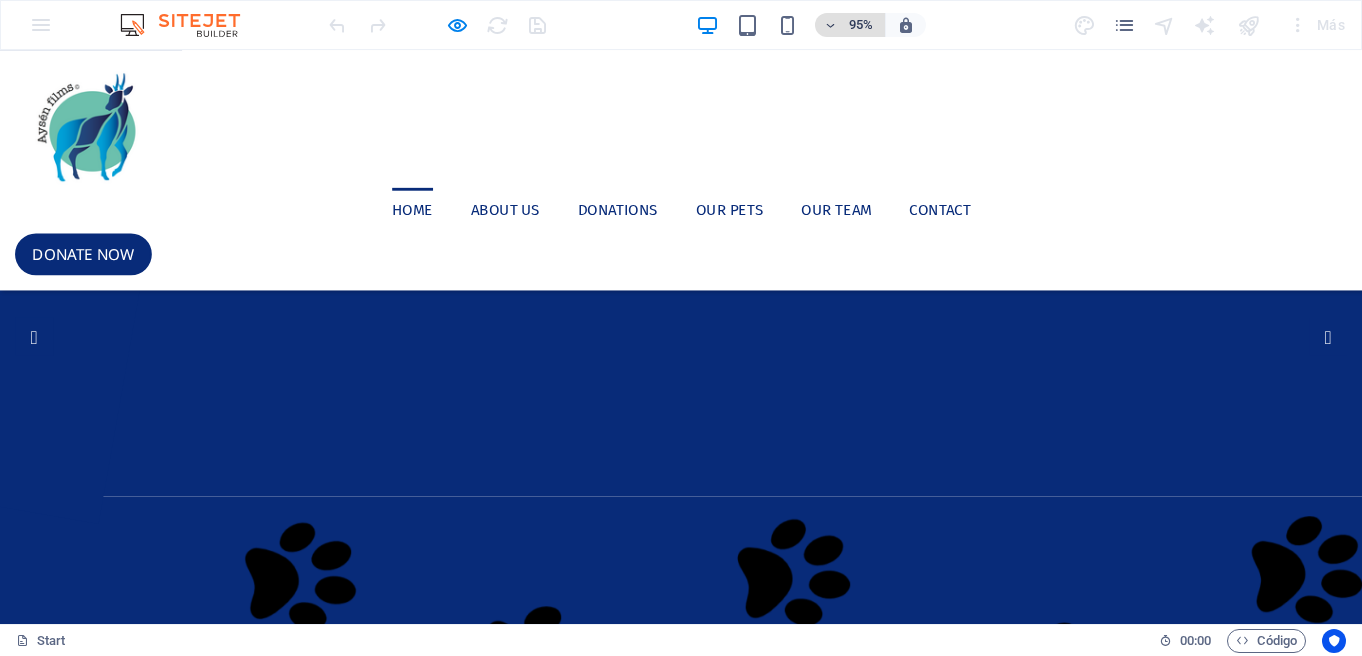 click on "95%" at bounding box center [850, 25] 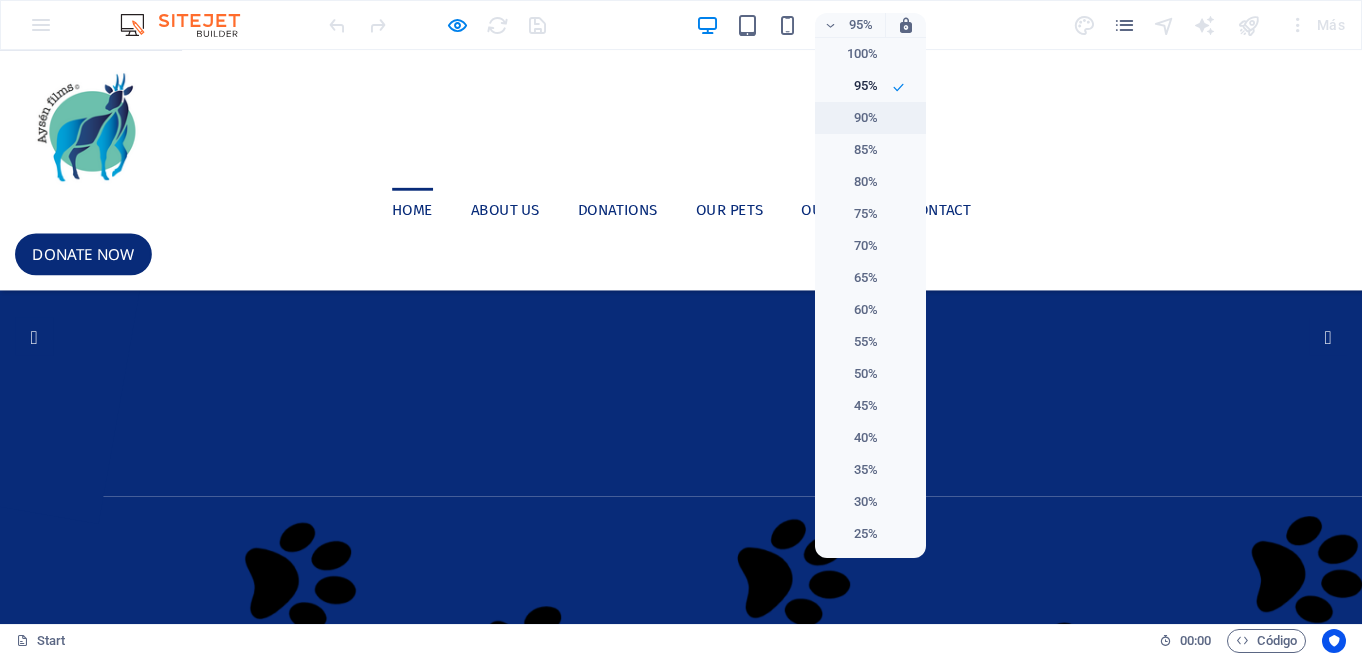 click on "90%" at bounding box center (852, 118) 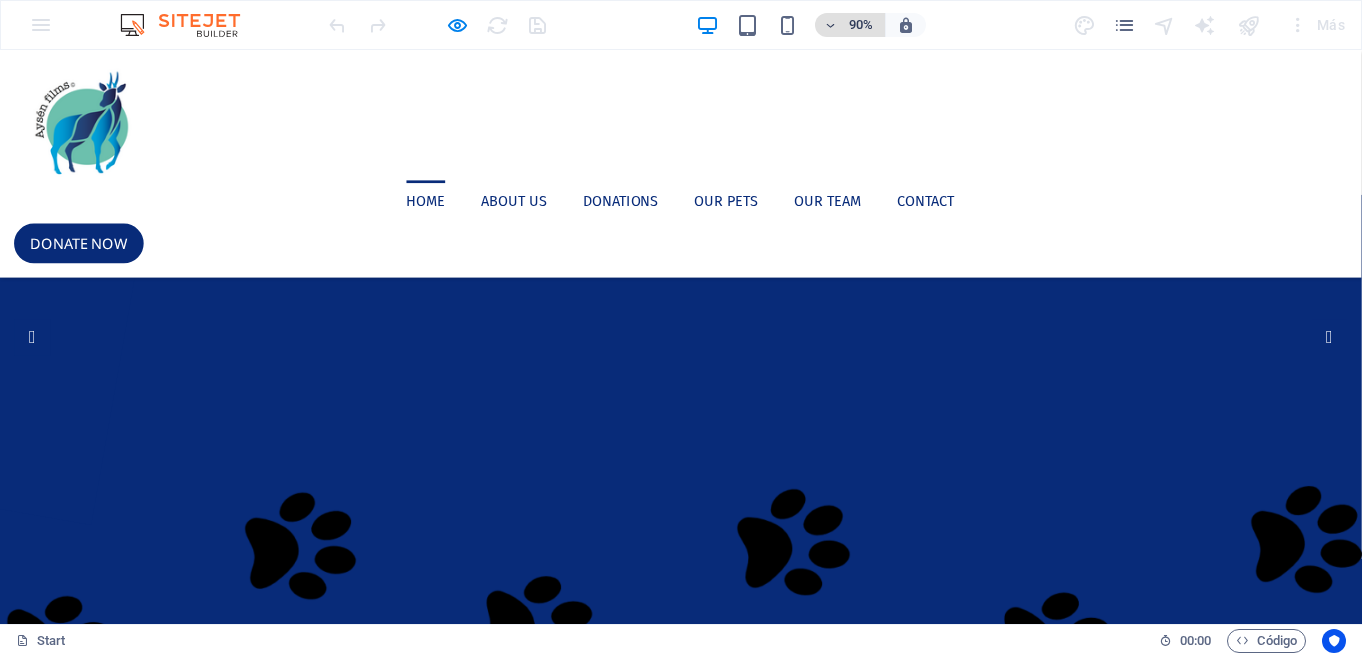 click at bounding box center [830, 25] 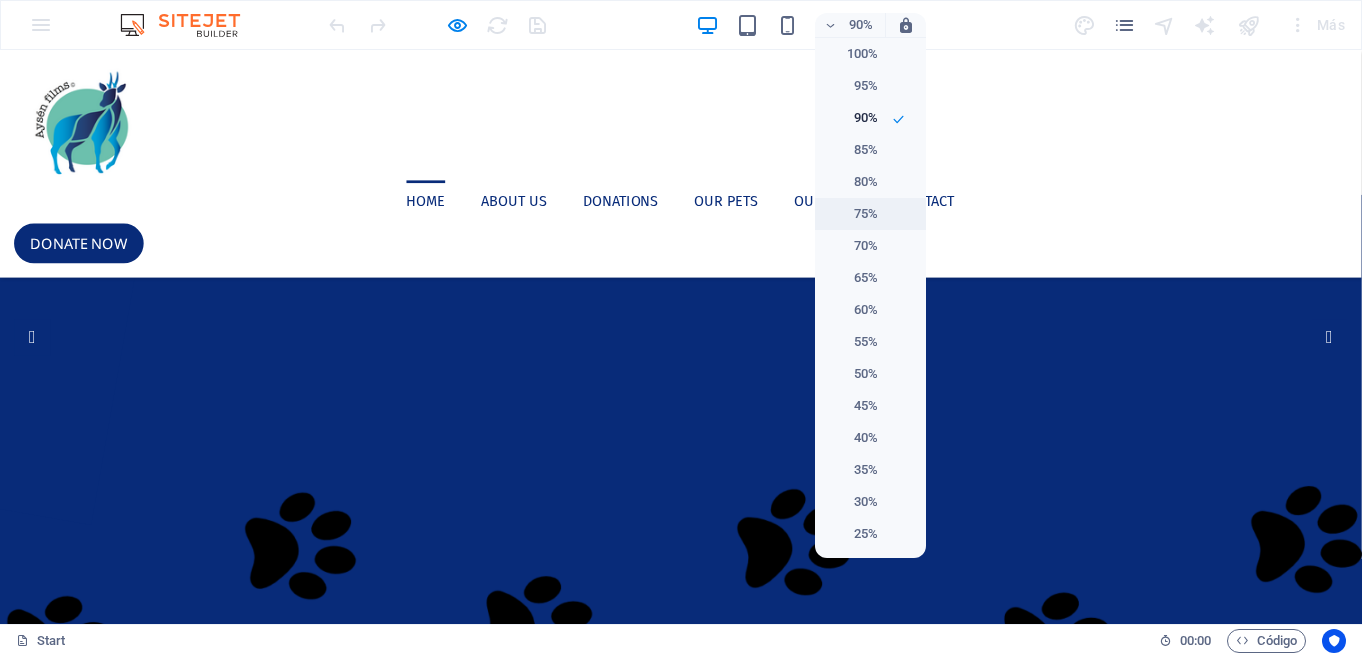 click on "75%" at bounding box center [852, 214] 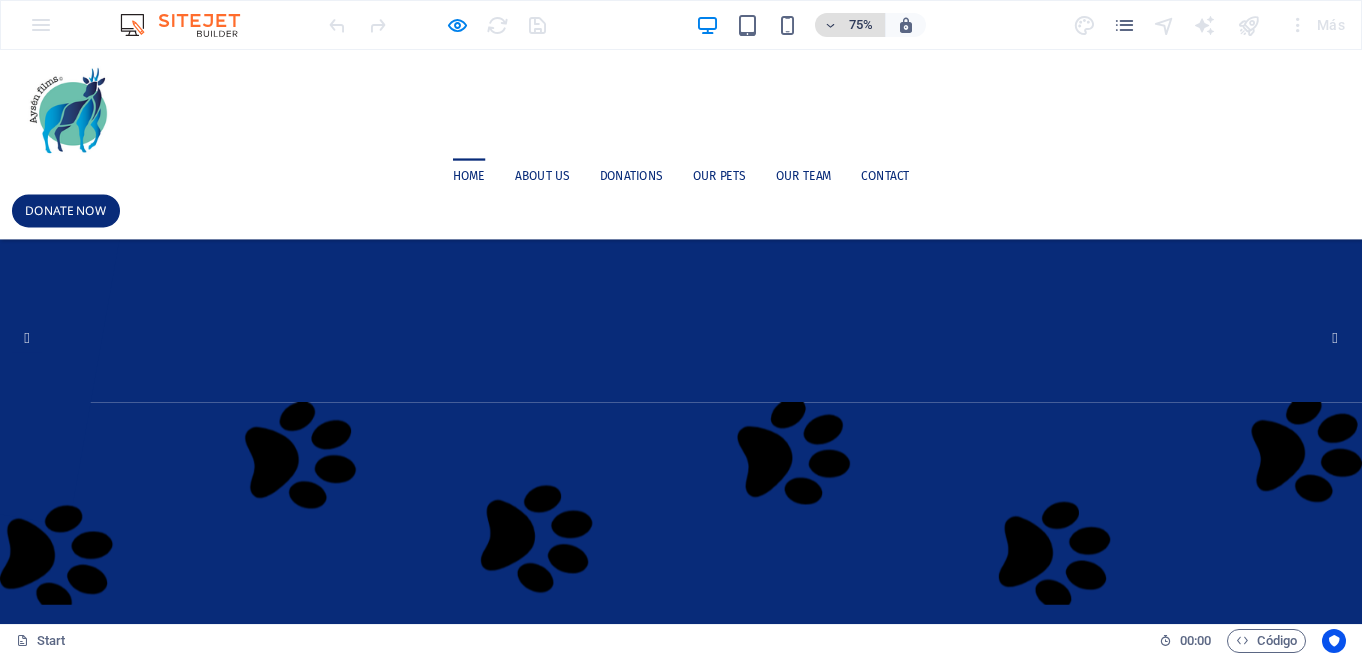 click at bounding box center (830, 25) 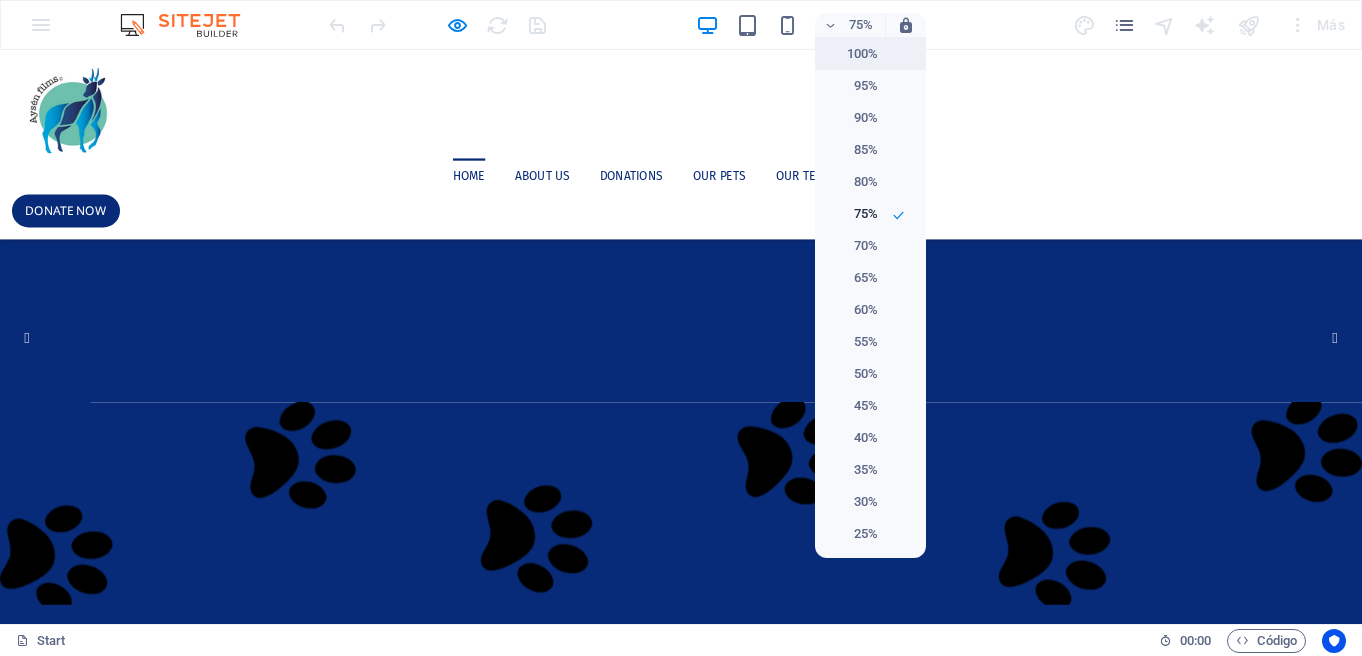 click on "100%" at bounding box center (852, 54) 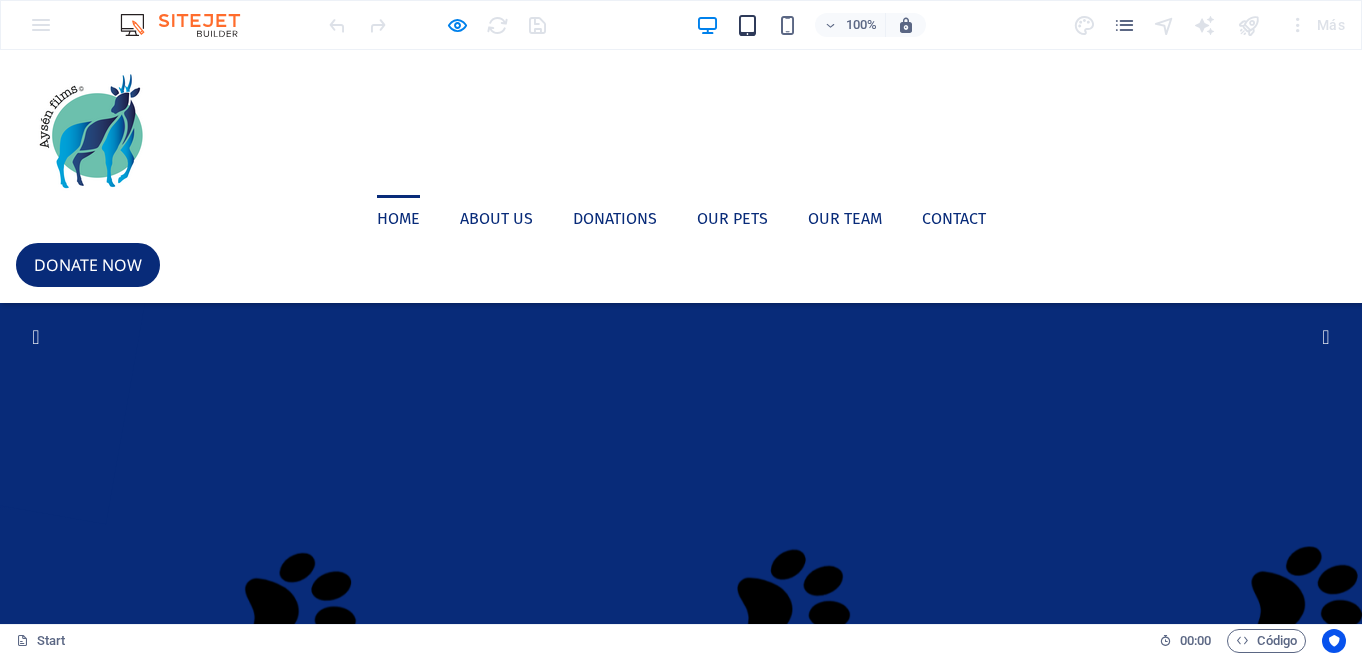 click at bounding box center [747, 25] 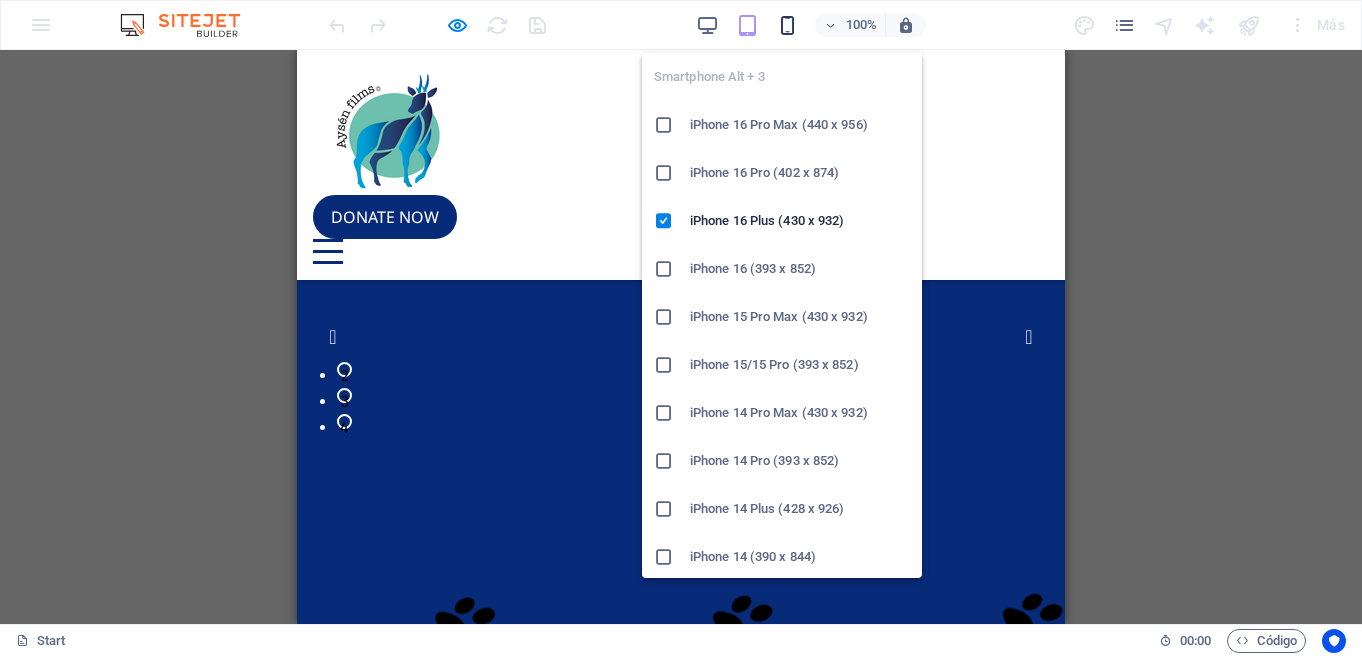 click at bounding box center (787, 25) 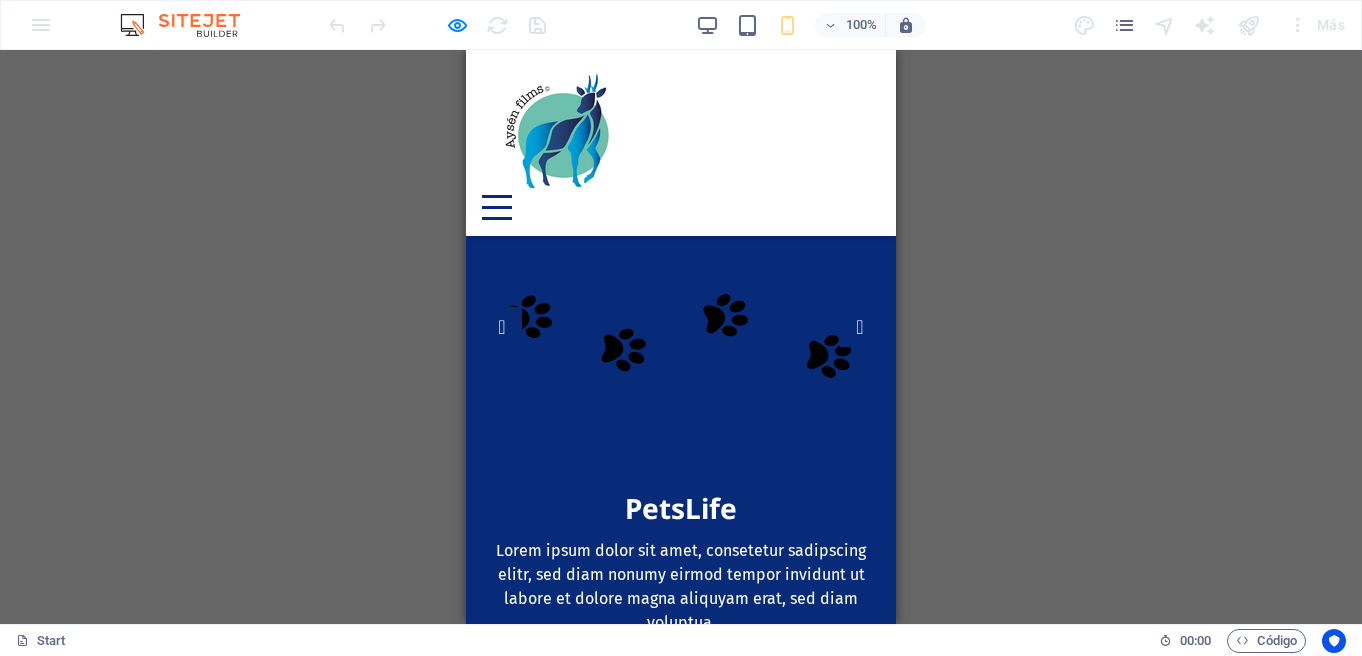 scroll, scrollTop: 0, scrollLeft: 0, axis: both 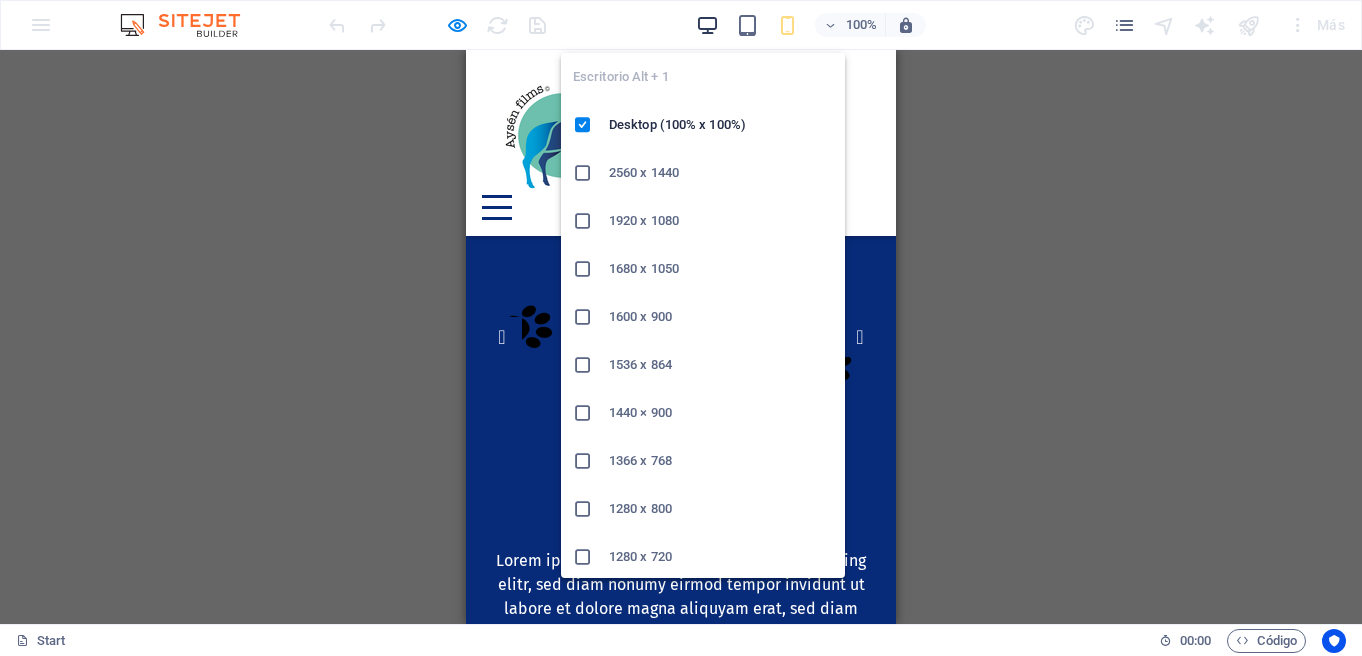 click at bounding box center [707, 25] 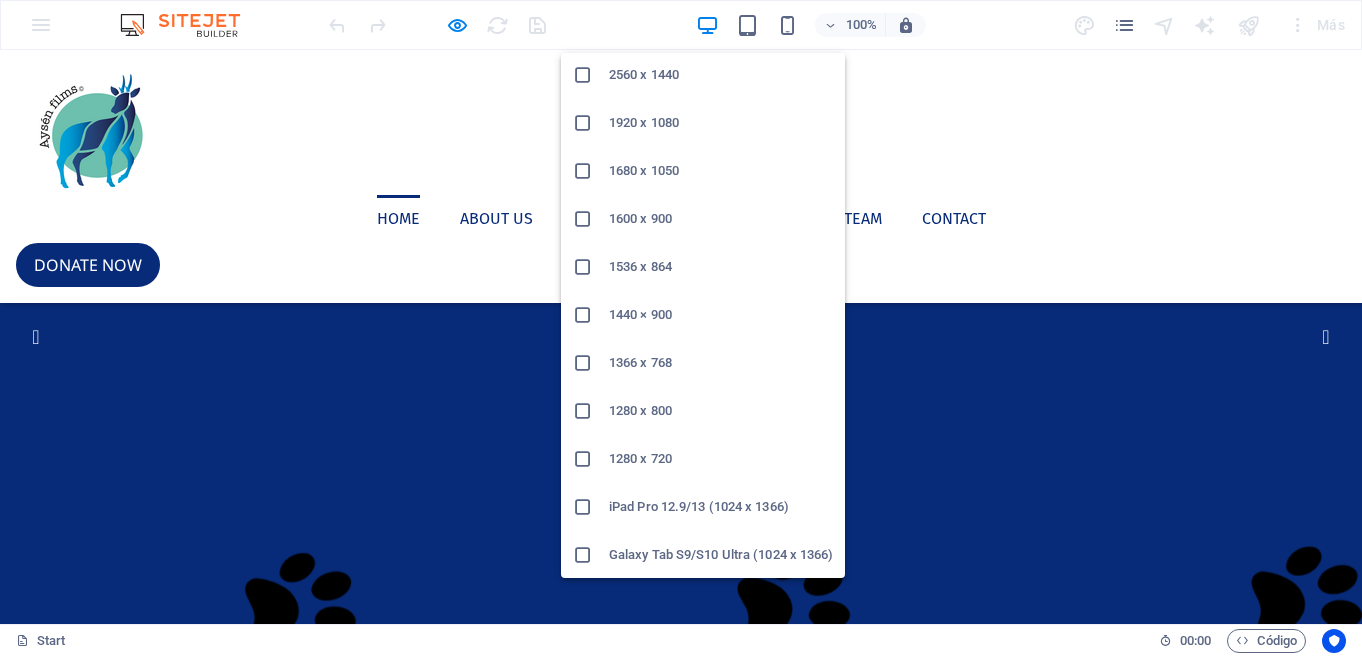 scroll, scrollTop: 99, scrollLeft: 0, axis: vertical 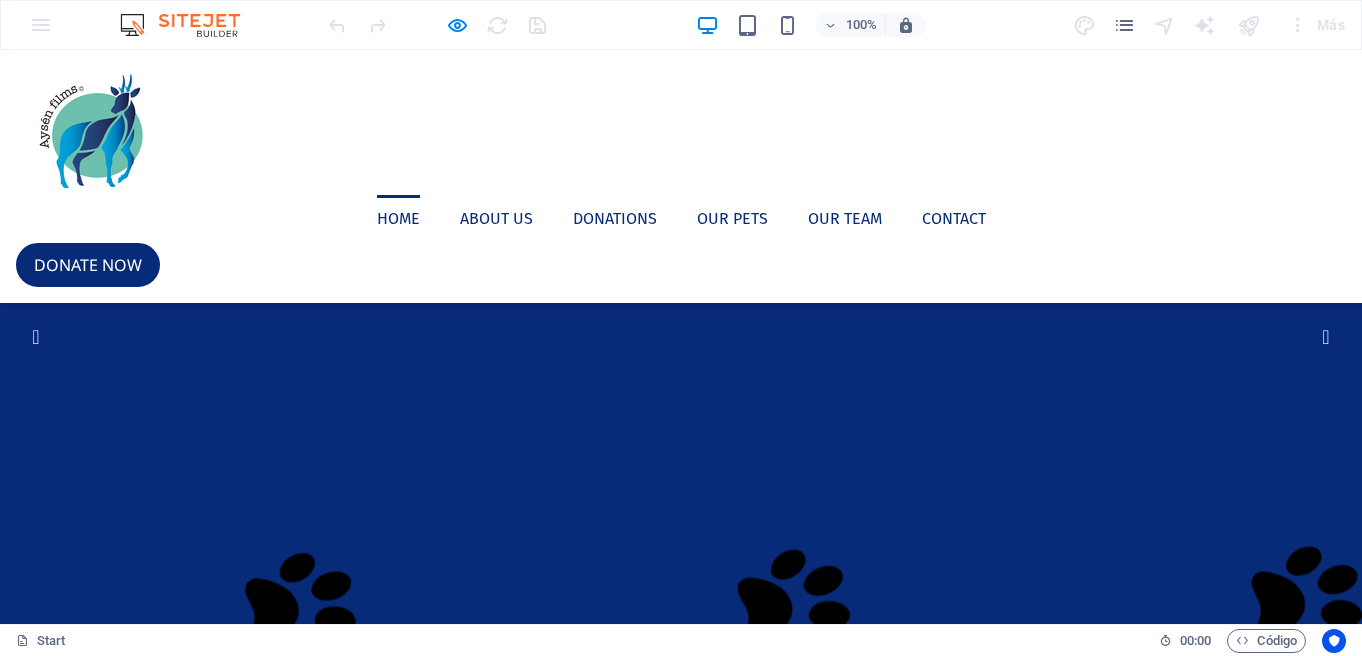 click on "Home About us Donations Our Pets Our Team Contact   Donate now" at bounding box center [681, 176] 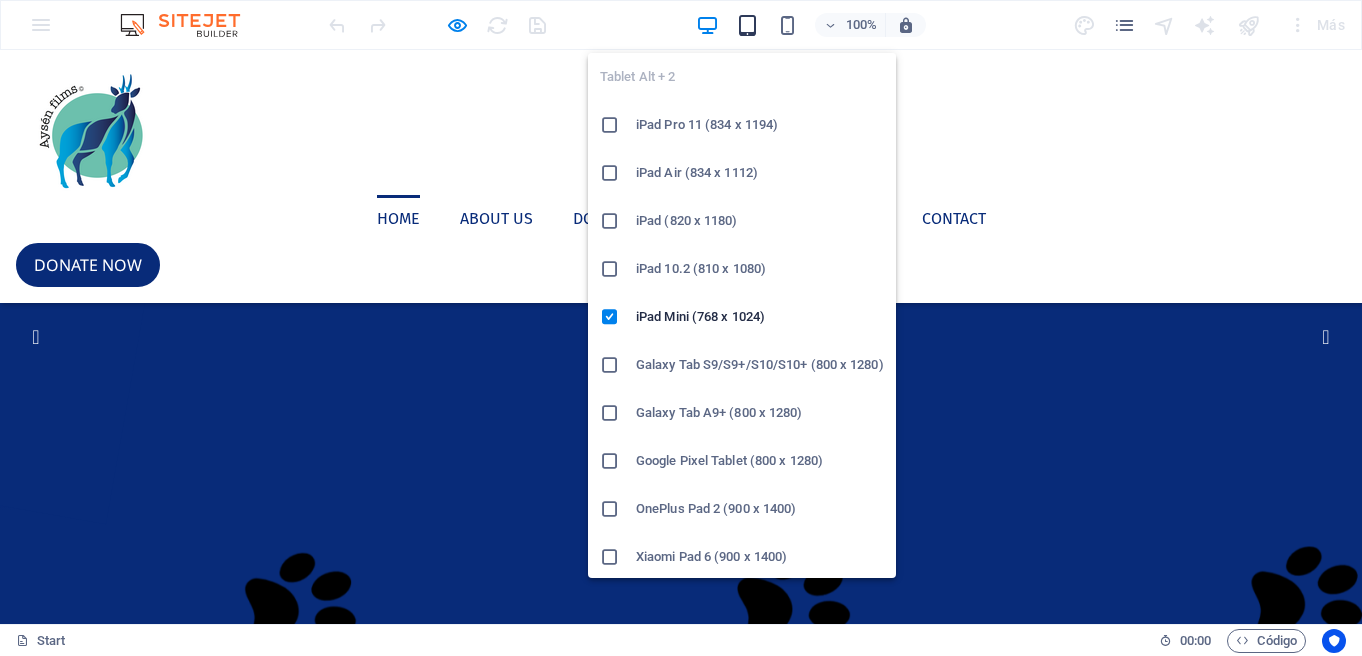 click at bounding box center [747, 25] 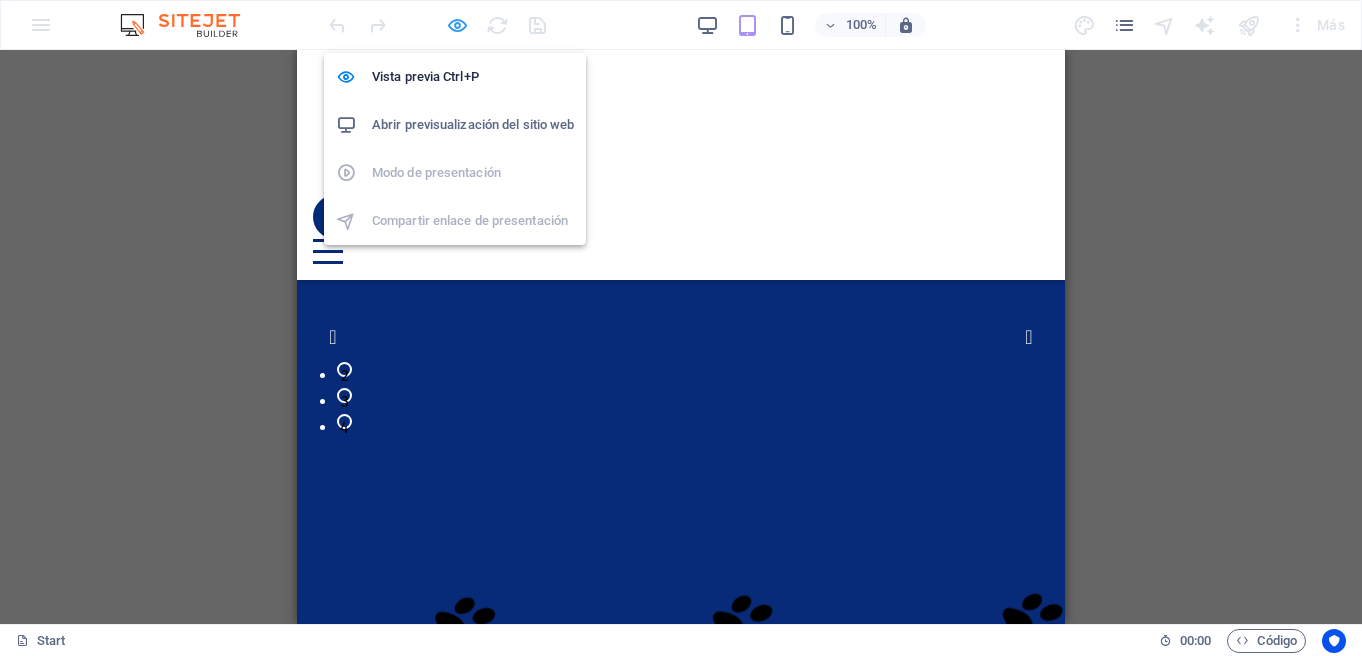 click at bounding box center [457, 25] 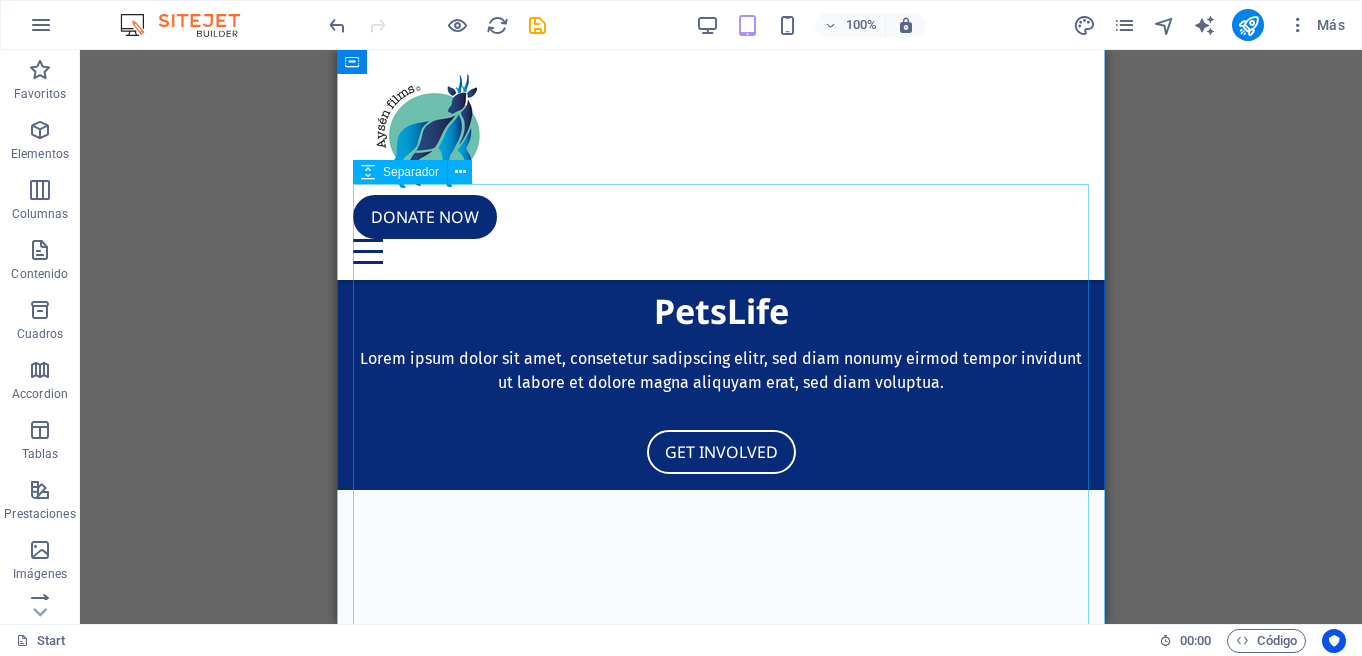 scroll, scrollTop: 643, scrollLeft: 0, axis: vertical 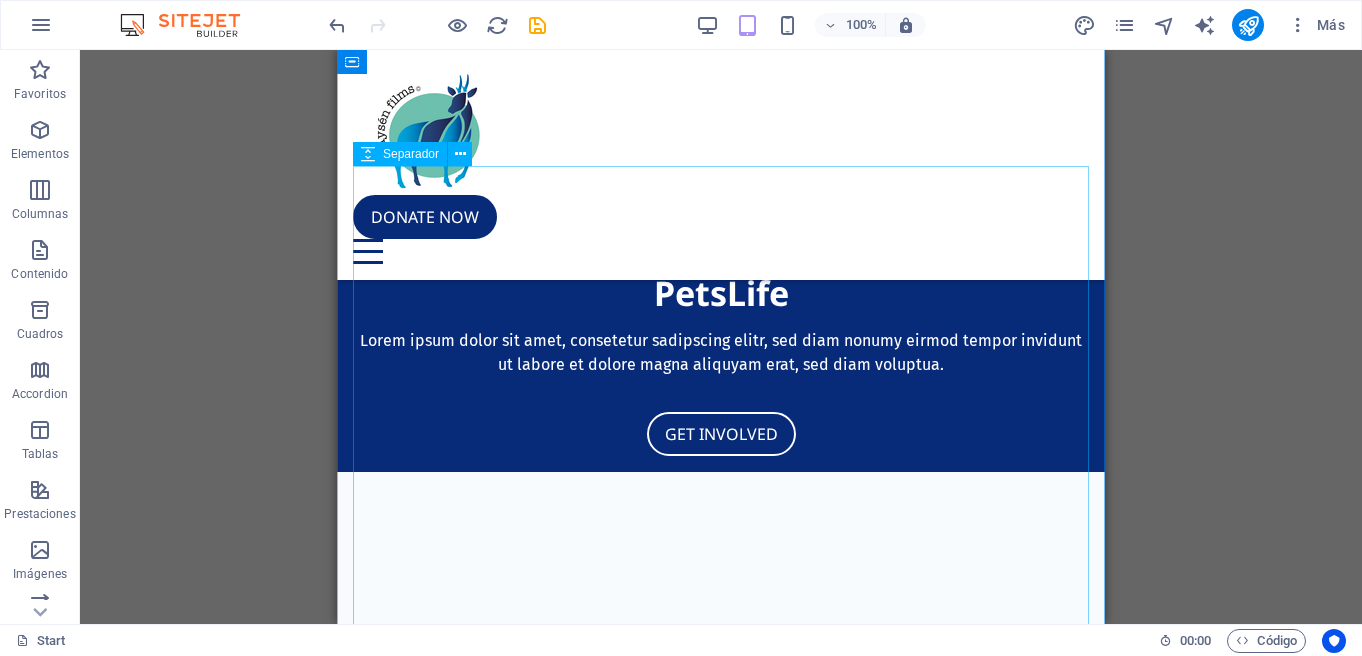 click at bounding box center (721, 1960) 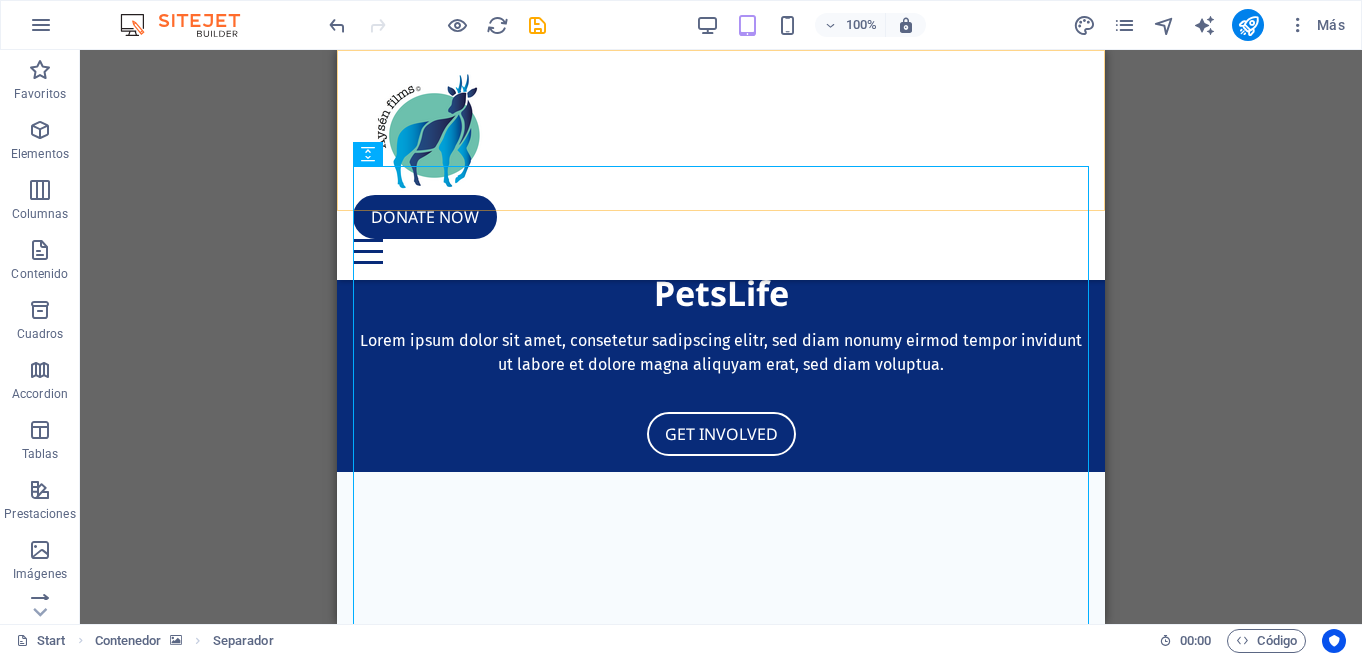 click on "Home About us Donations Our Pets Our Team Contact   Donate now" at bounding box center (721, 165) 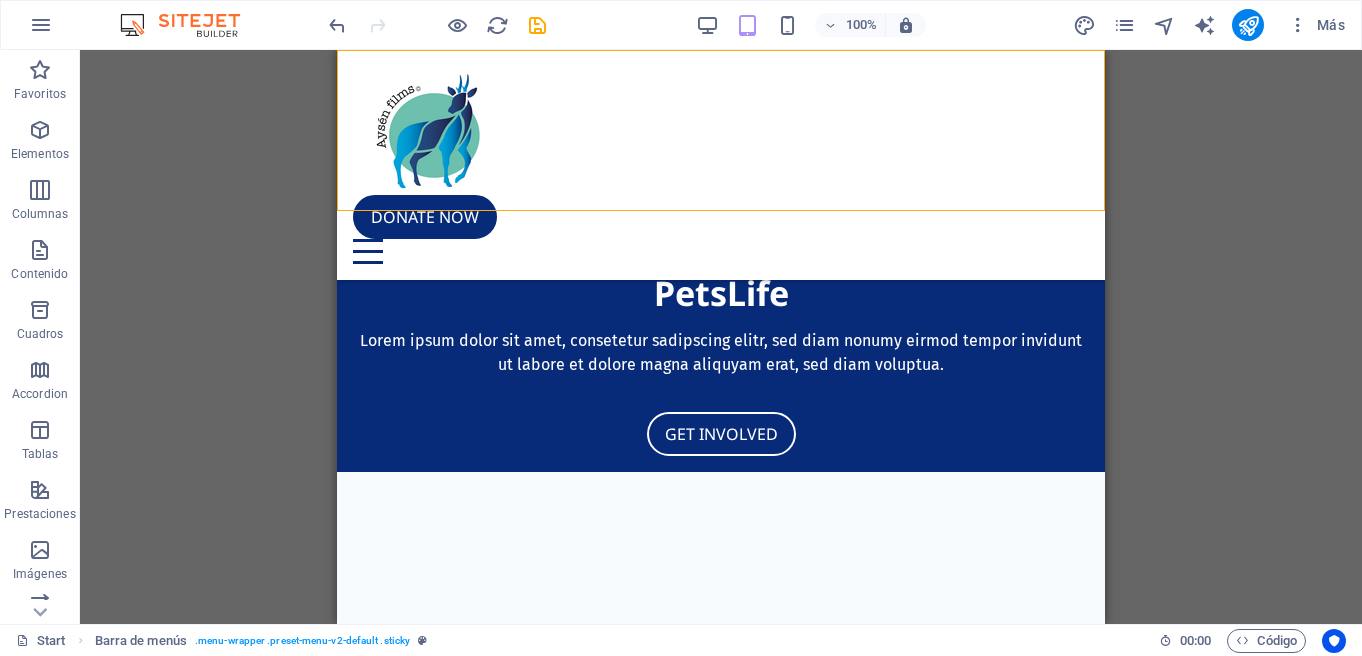 click on "Home About us Donations Our Pets Our Team Contact   Donate now" at bounding box center (721, 165) 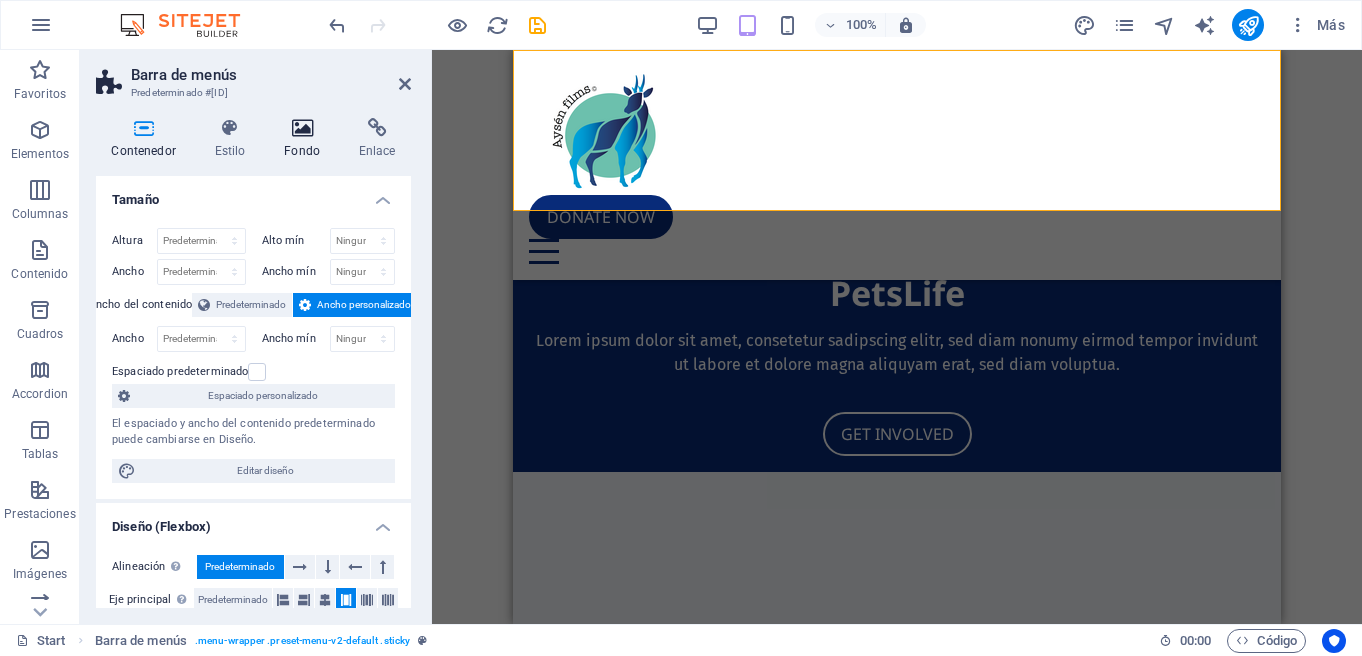 click at bounding box center (302, 128) 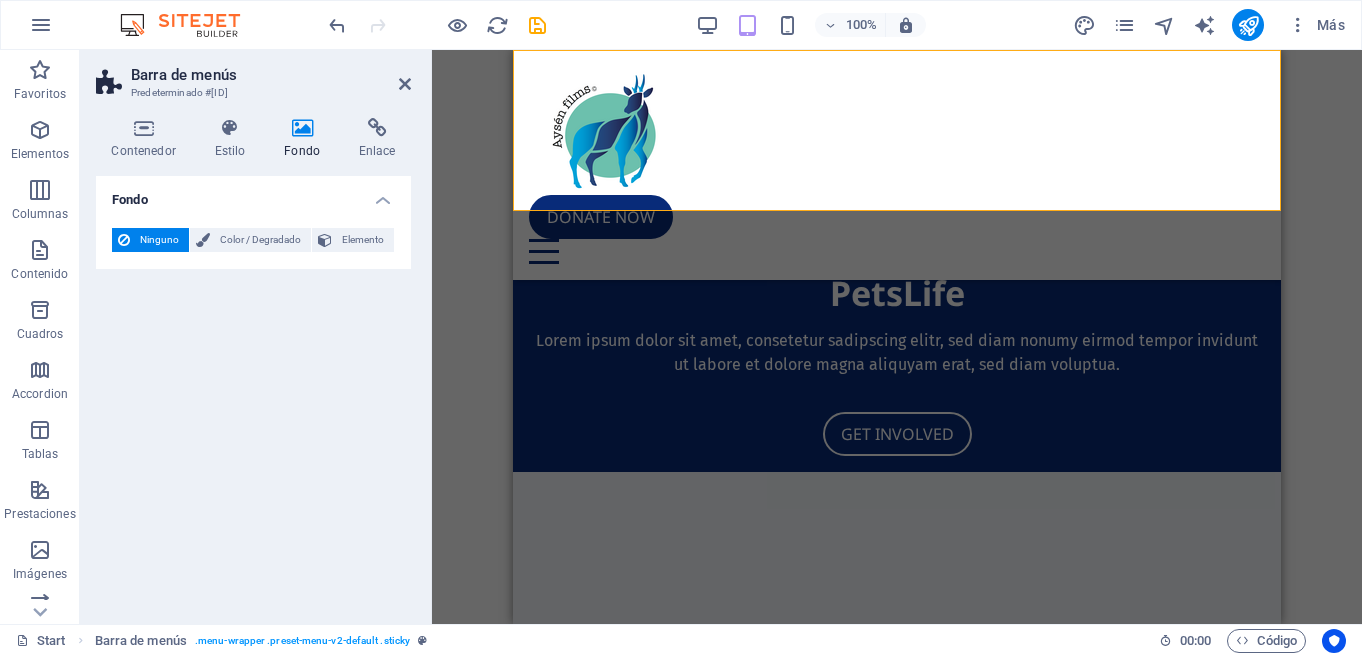 click on "Contenedor Estilo Fondo Enlace Tamaño Altura Predeterminado px rem % vh vw Alto mín Ninguno px rem % vh vw Ancho Predeterminado px rem % em vh vw Ancho mín Ninguno px rem % vh vw Ancho del contenido Predeterminado Ancho personalizado Ancho Predeterminado px rem % em vh vw Ancho mín Ninguno px rem % vh vw Espaciado predeterminado Espaciado personalizado El espaciado y ancho del contenido predeterminado puede cambiarse en Diseño. Editar diseño Diseño (Flexbox) Alineación Determina flex-direction. Predeterminado Eje principal Determina la forma en la que los elementos deberían comportarse por el eje principal en este contenedor (contenido justificado). Predeterminado Eje lateral Controla la dirección vertical del elemento en el contenedor (alinear elementos). Predeterminado Ajuste Predeterminado Habilitado Deshabilitado Relleno Controla las distancias y la dirección de los elementos en el eje Y en varias líneas (alinear contenido). Predeterminado Accesibilidad Rol Ninguno Alert Timer" at bounding box center (253, 363) 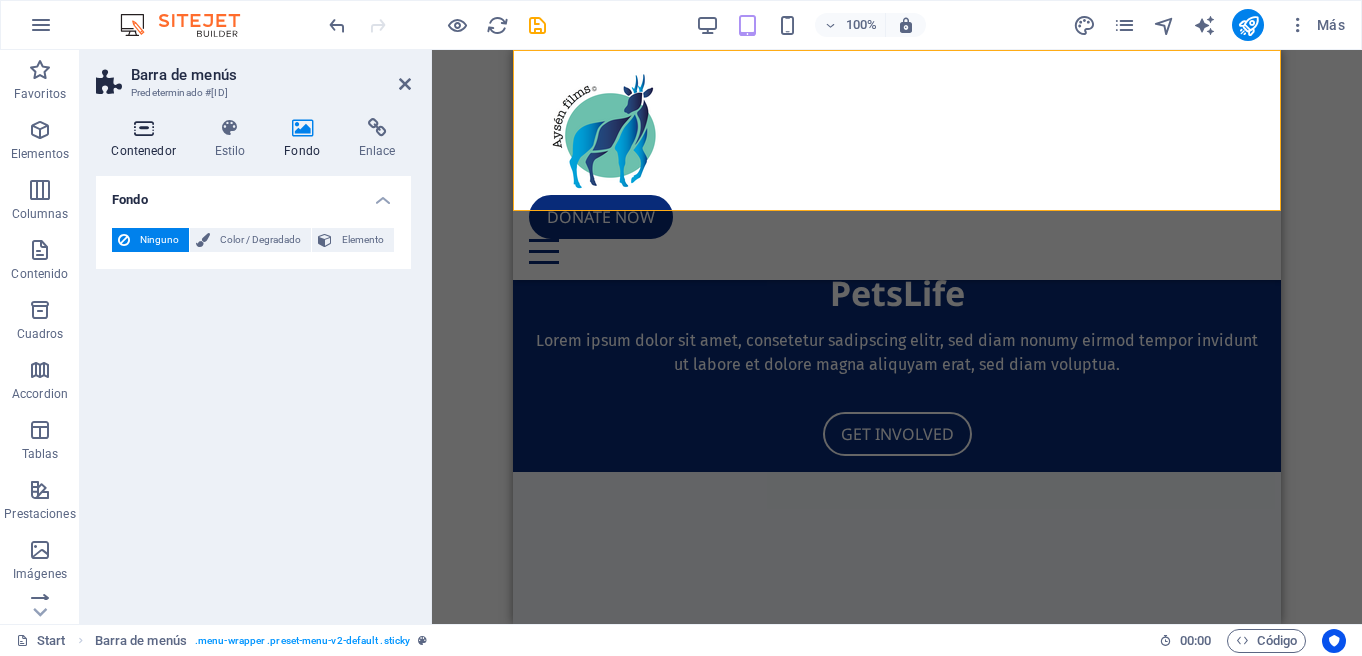click at bounding box center (143, 128) 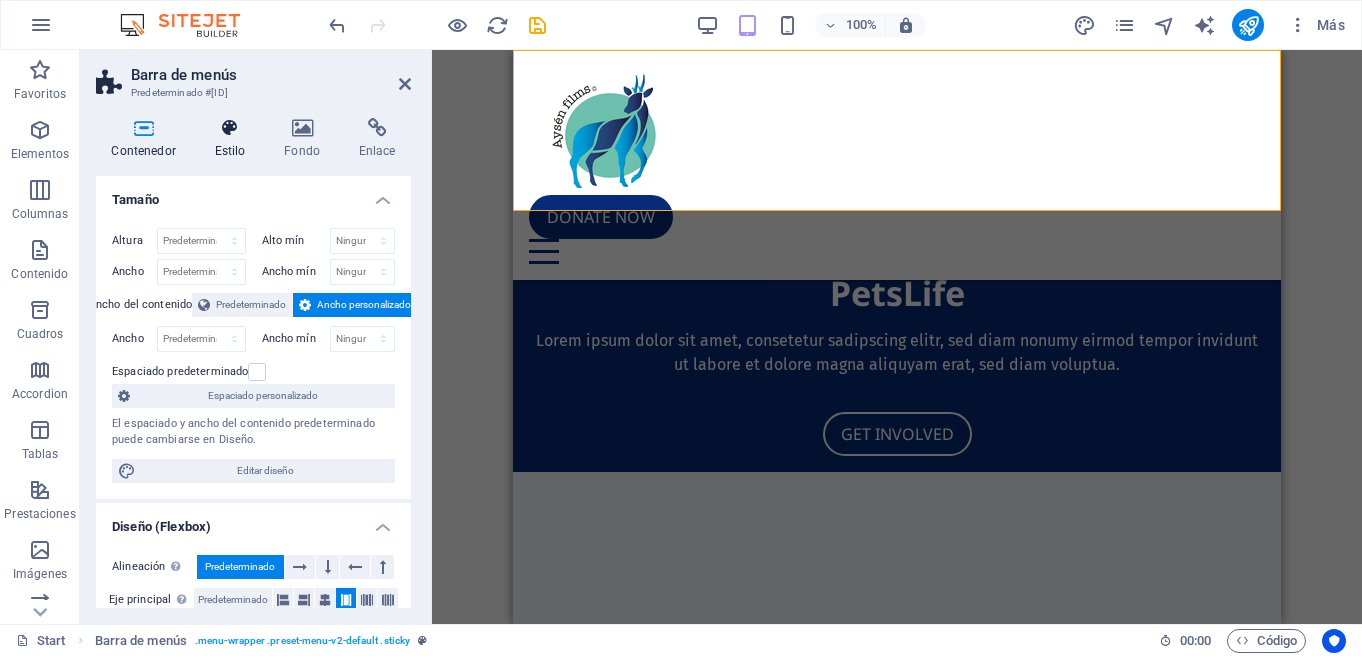 click at bounding box center [230, 128] 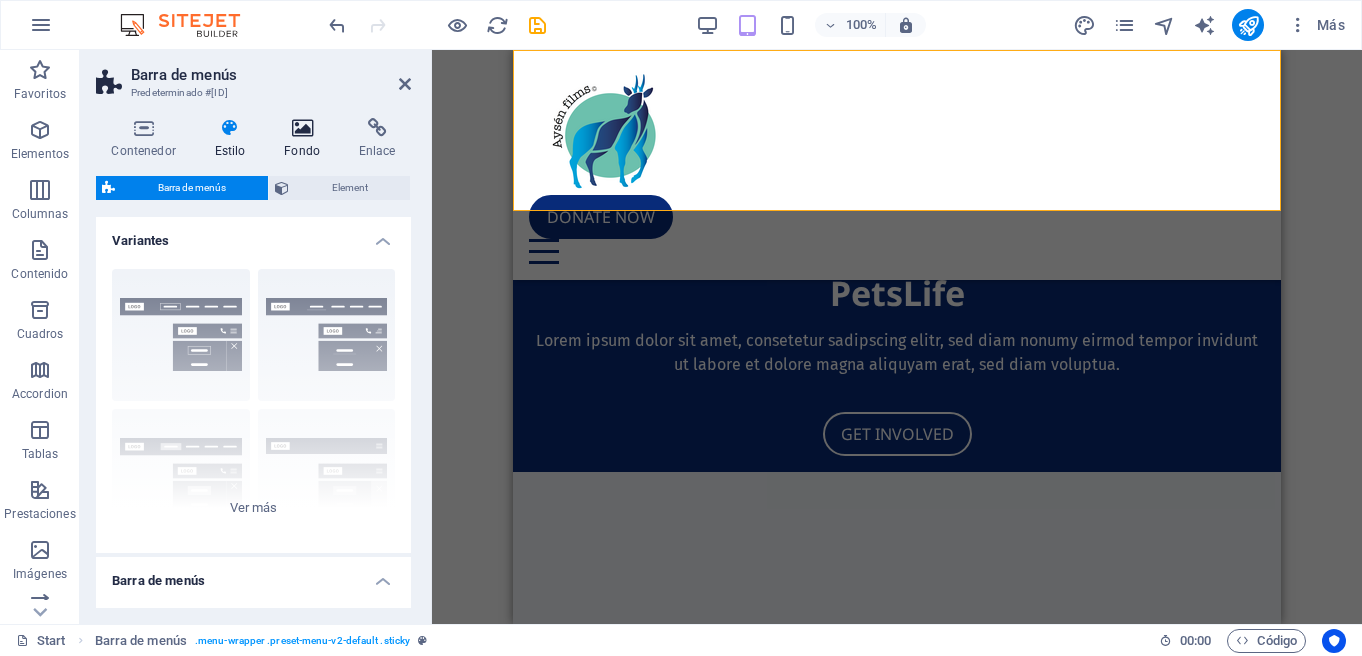 click on "Fondo" at bounding box center (306, 139) 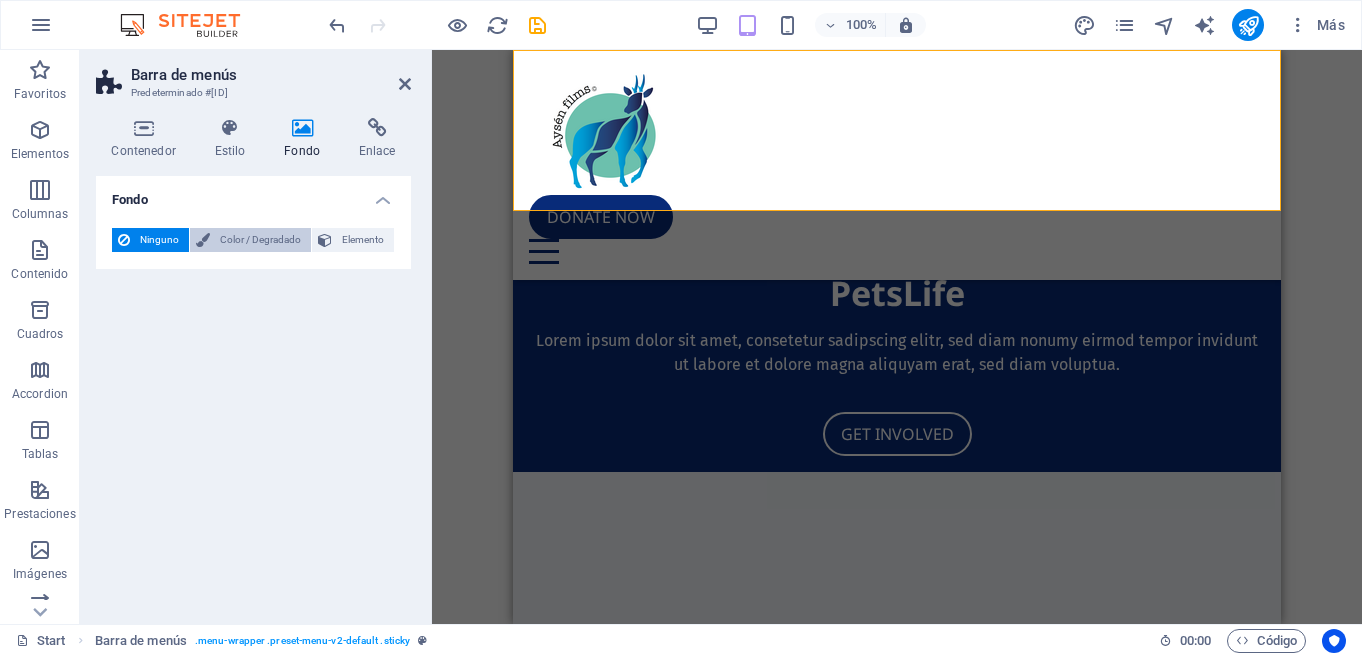 click on "Color / Degradado" at bounding box center [260, 240] 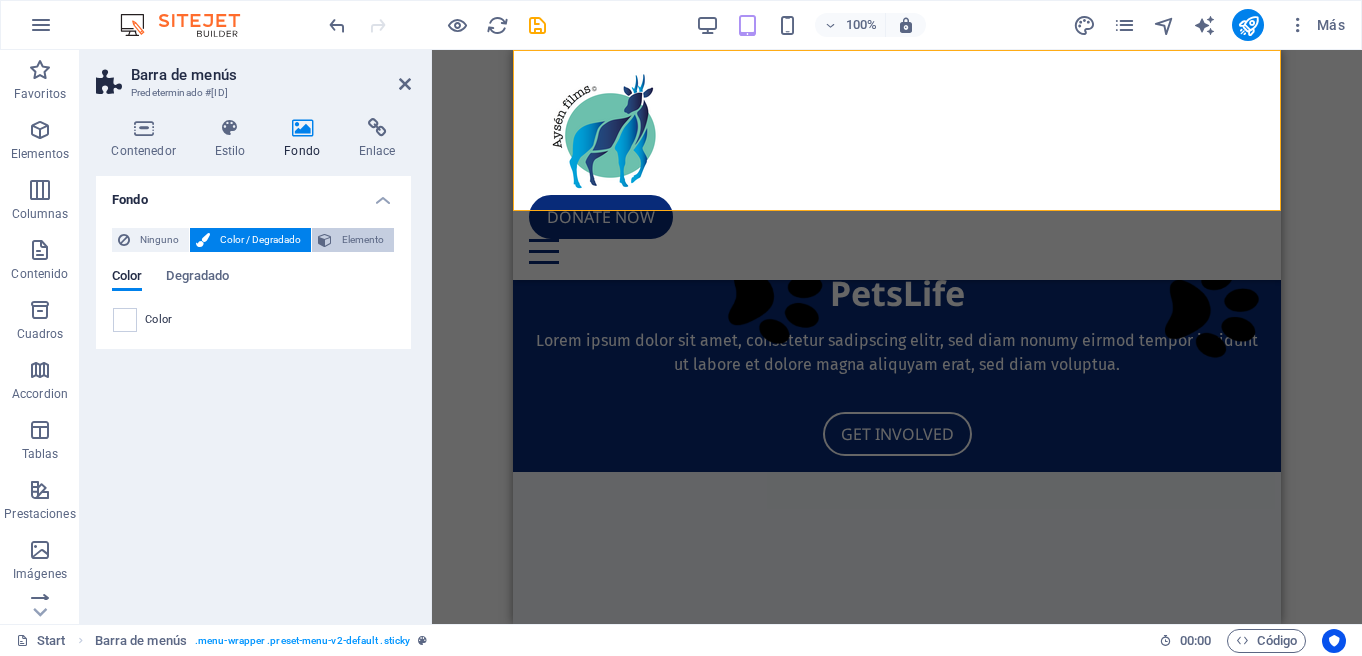 click on "Elemento" at bounding box center [363, 240] 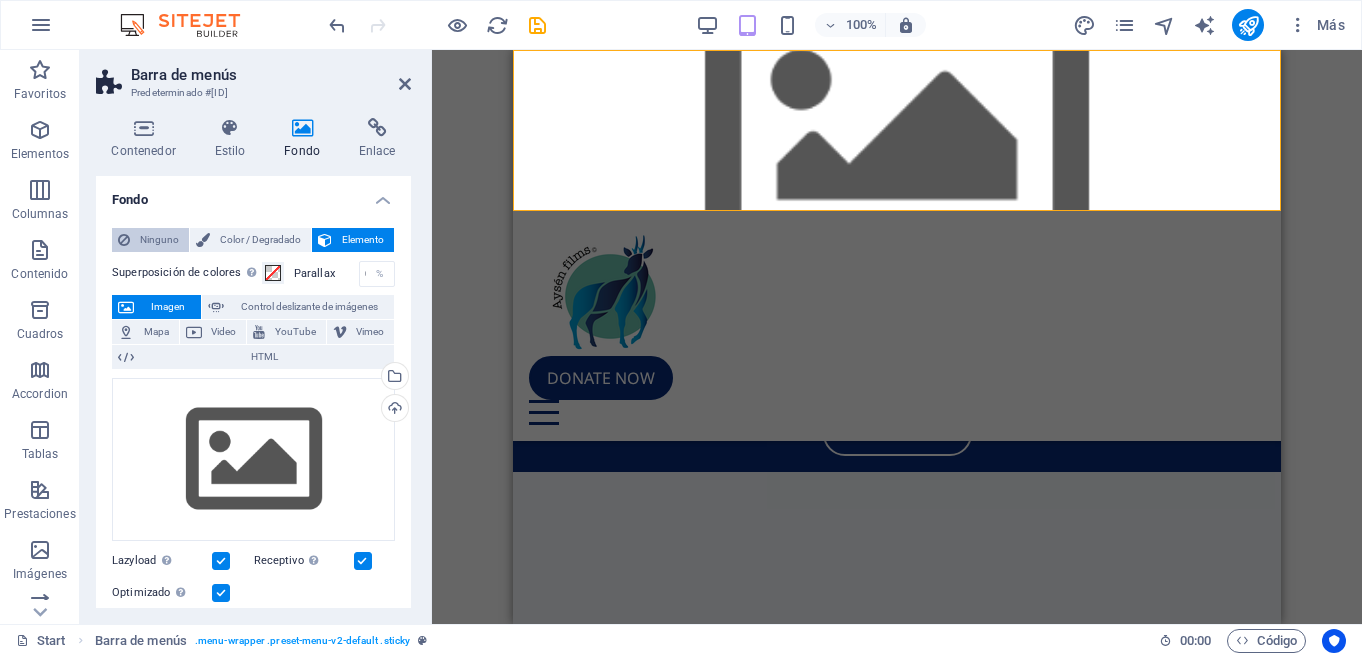 click on "Ninguno" at bounding box center (159, 240) 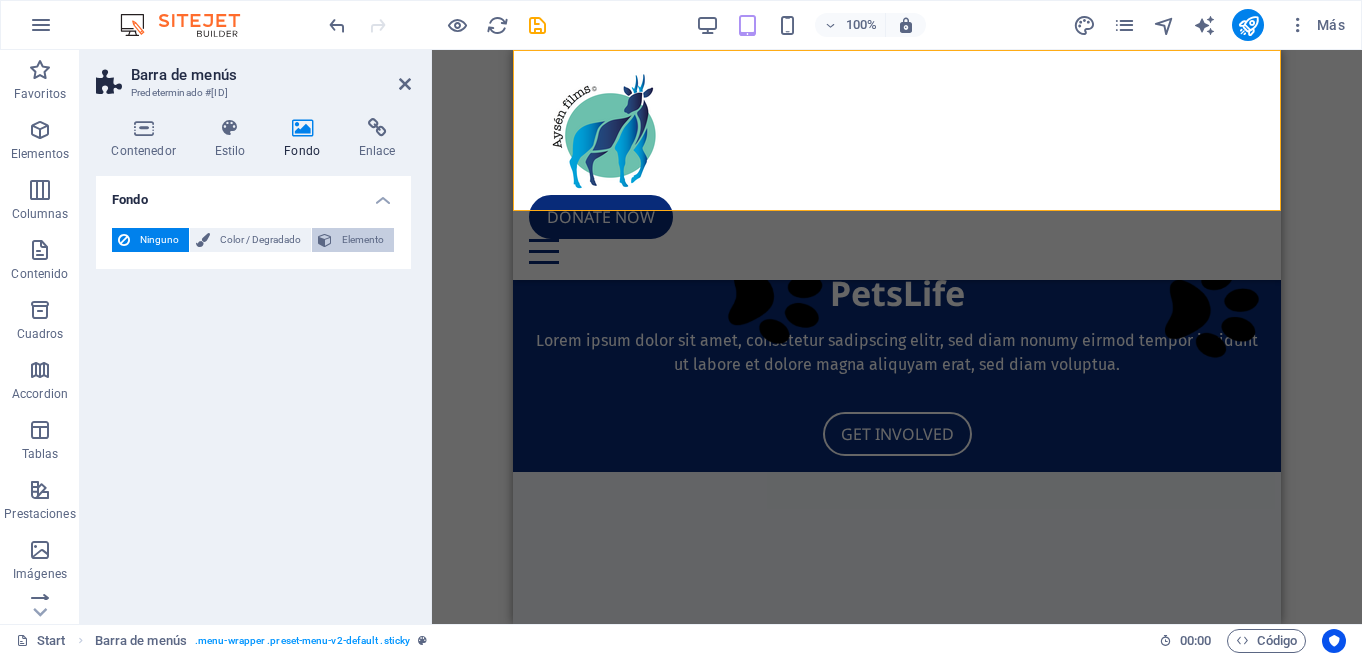 click on "Elemento" at bounding box center (363, 240) 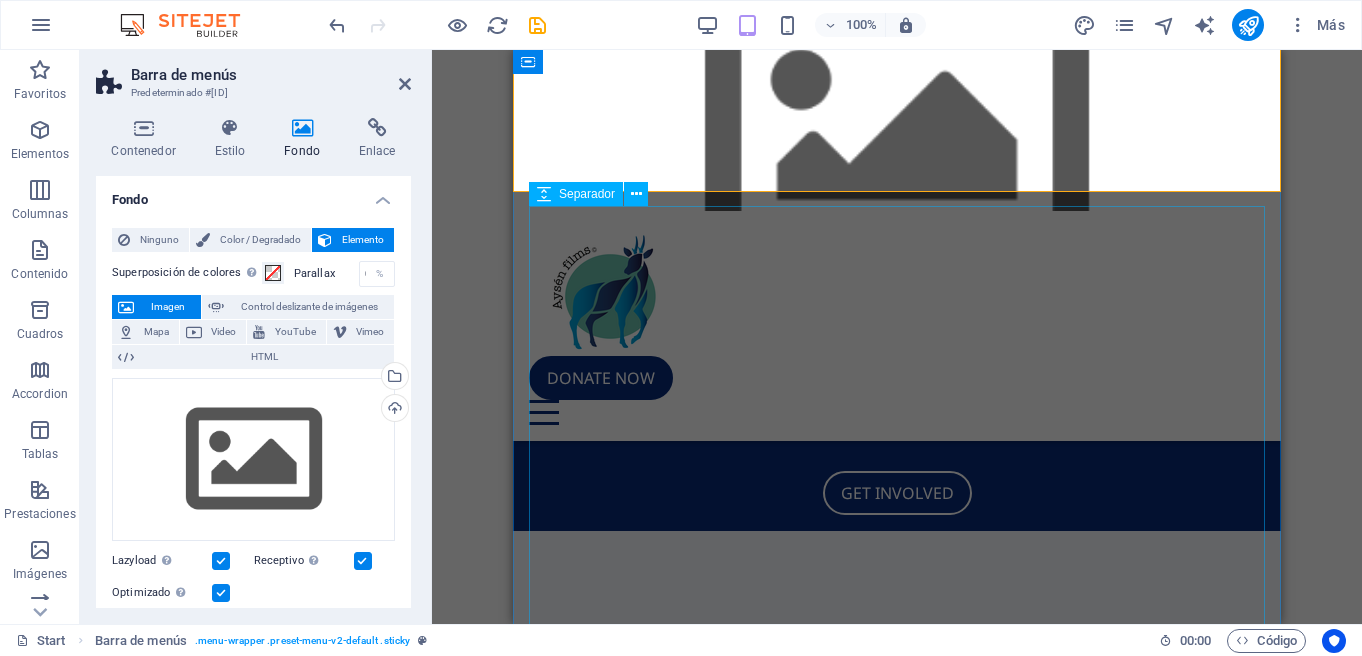 scroll, scrollTop: 603, scrollLeft: 0, axis: vertical 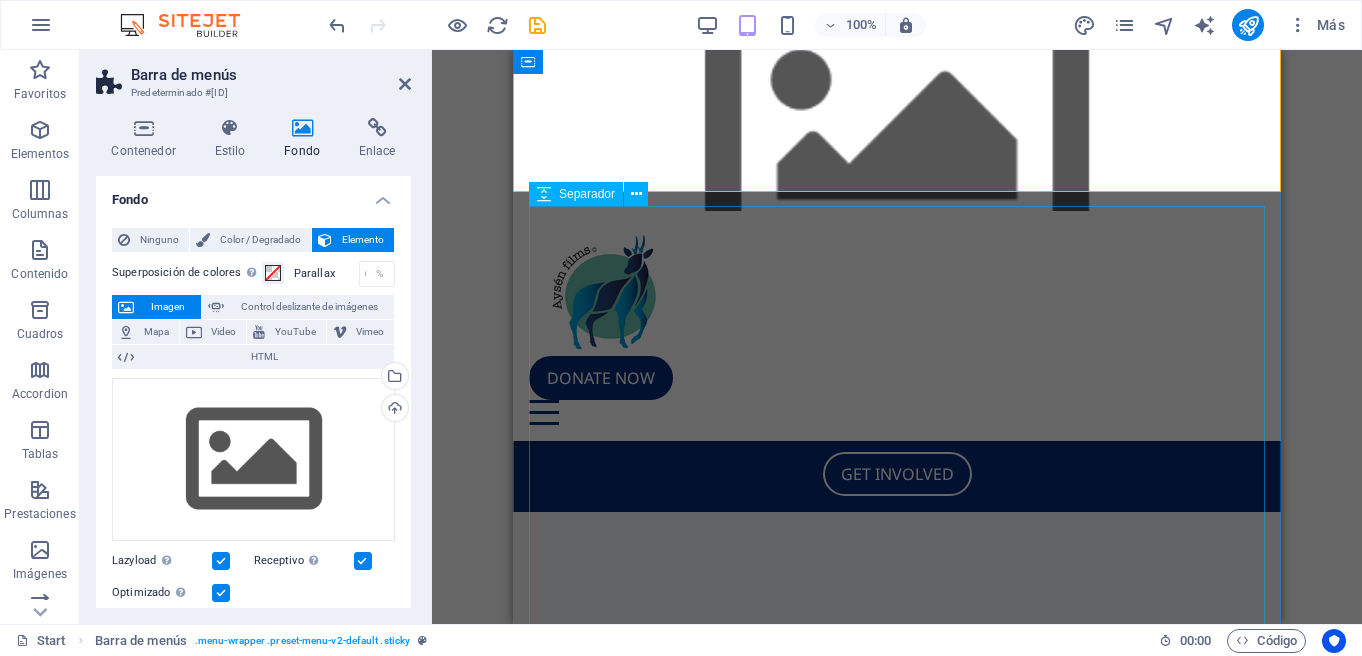 click at bounding box center [897, 2000] 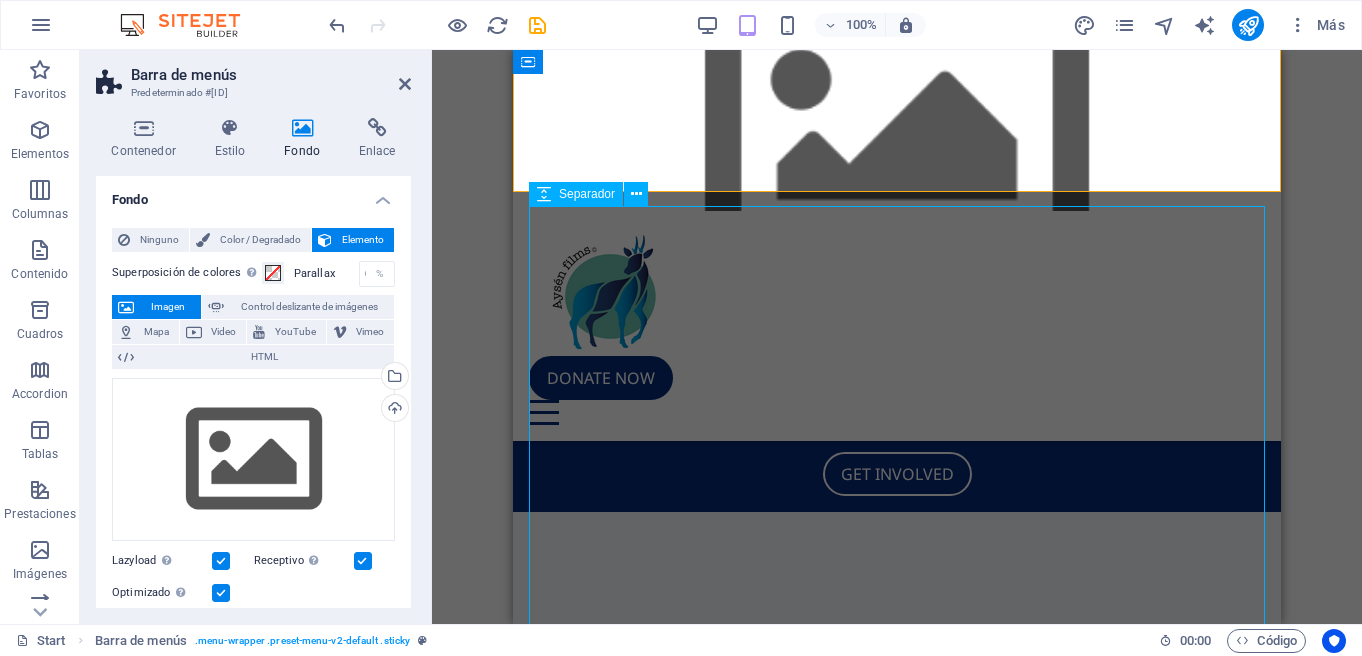 click at bounding box center (897, 2000) 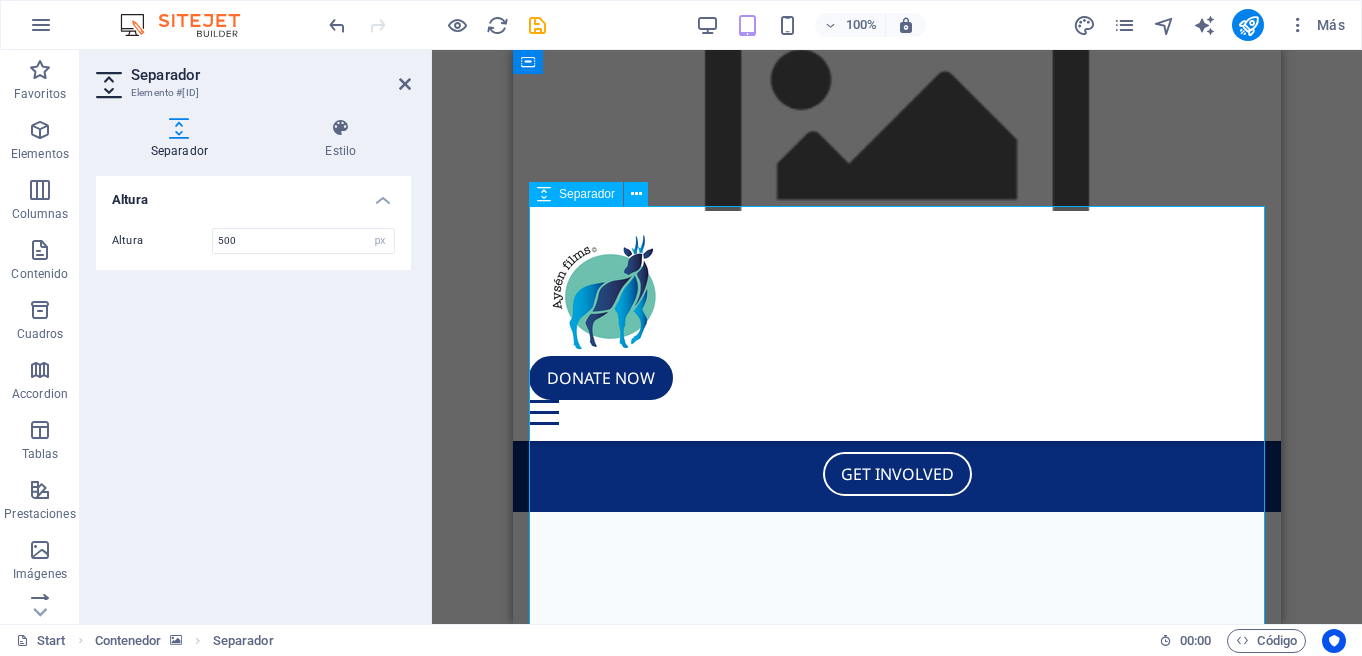 click at bounding box center (897, 2000) 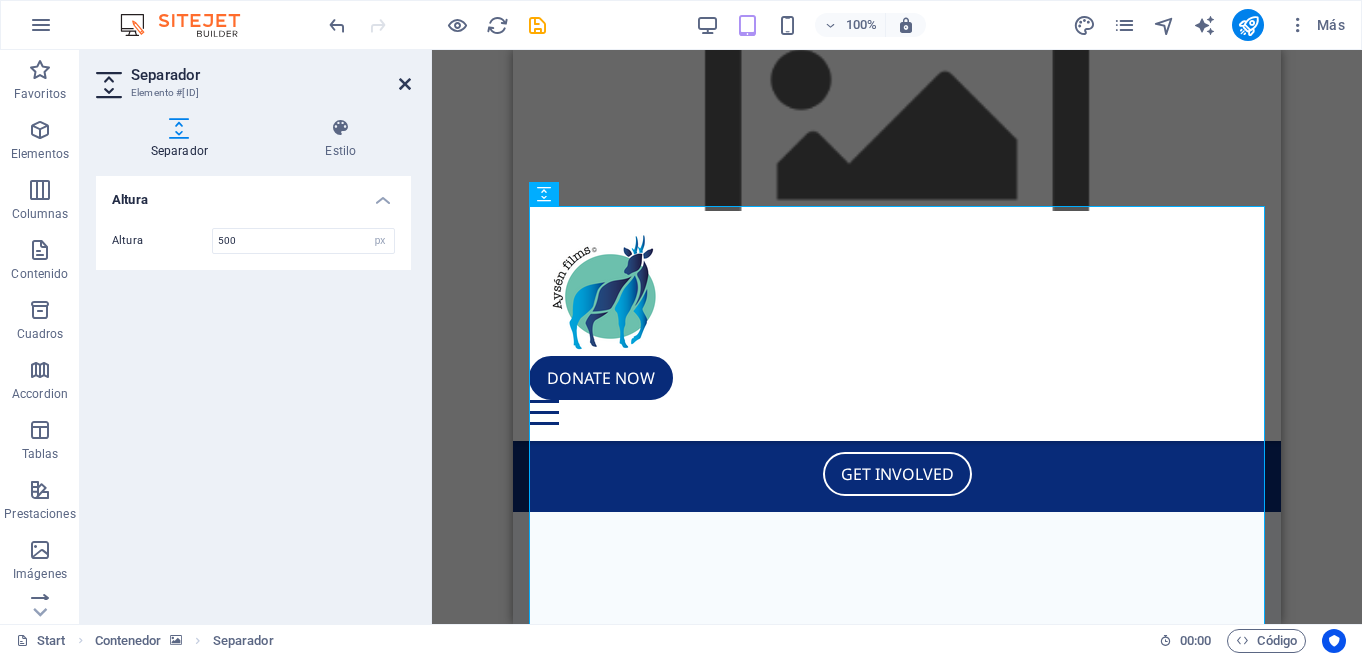 click at bounding box center (405, 84) 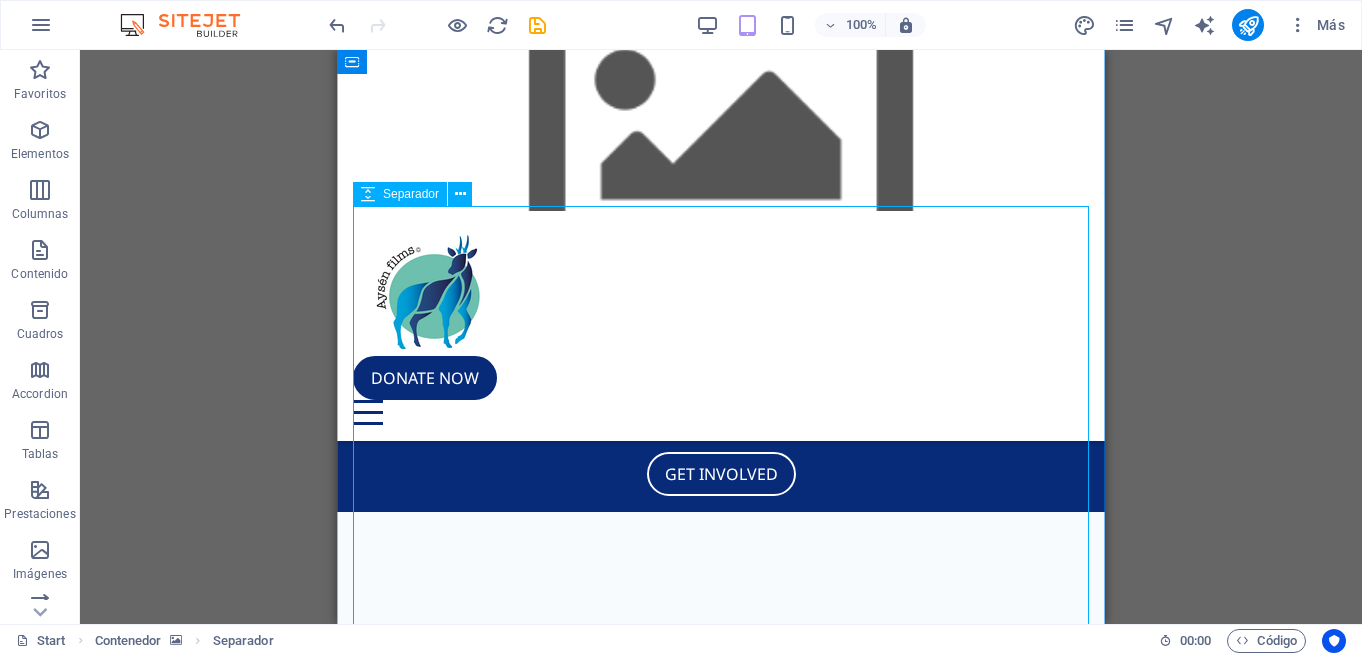 click at bounding box center [721, 2000] 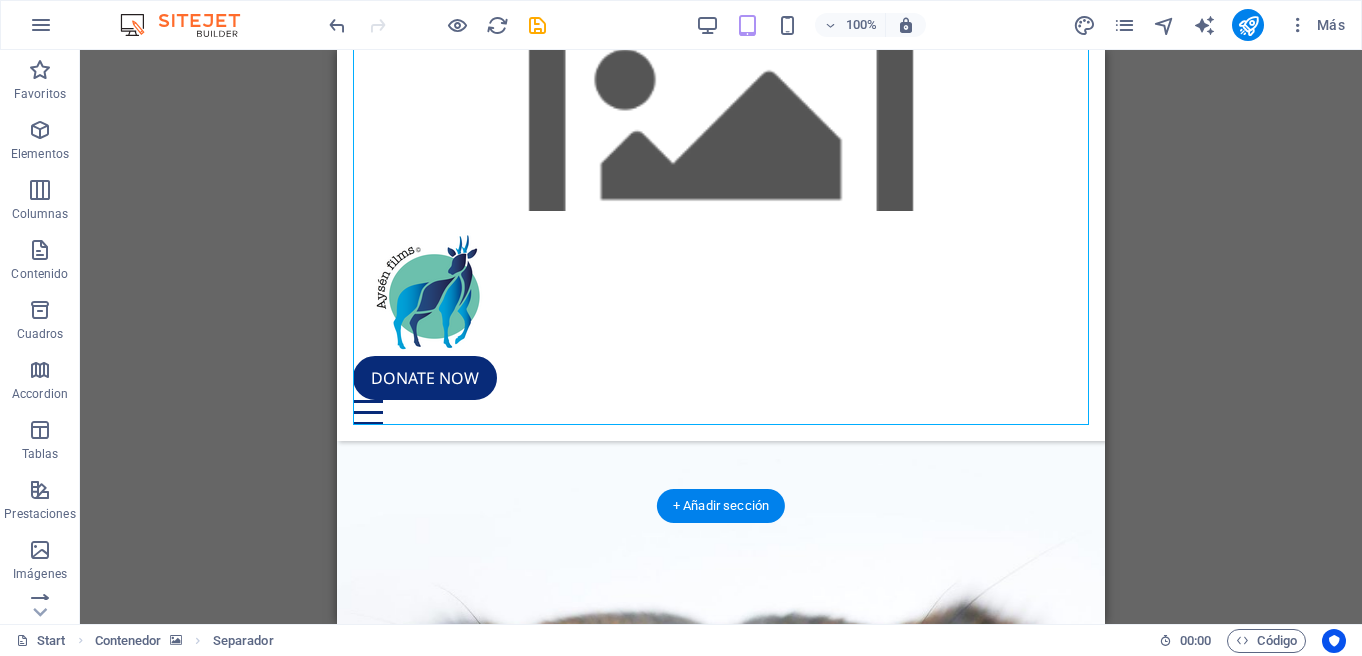 scroll, scrollTop: 849, scrollLeft: 0, axis: vertical 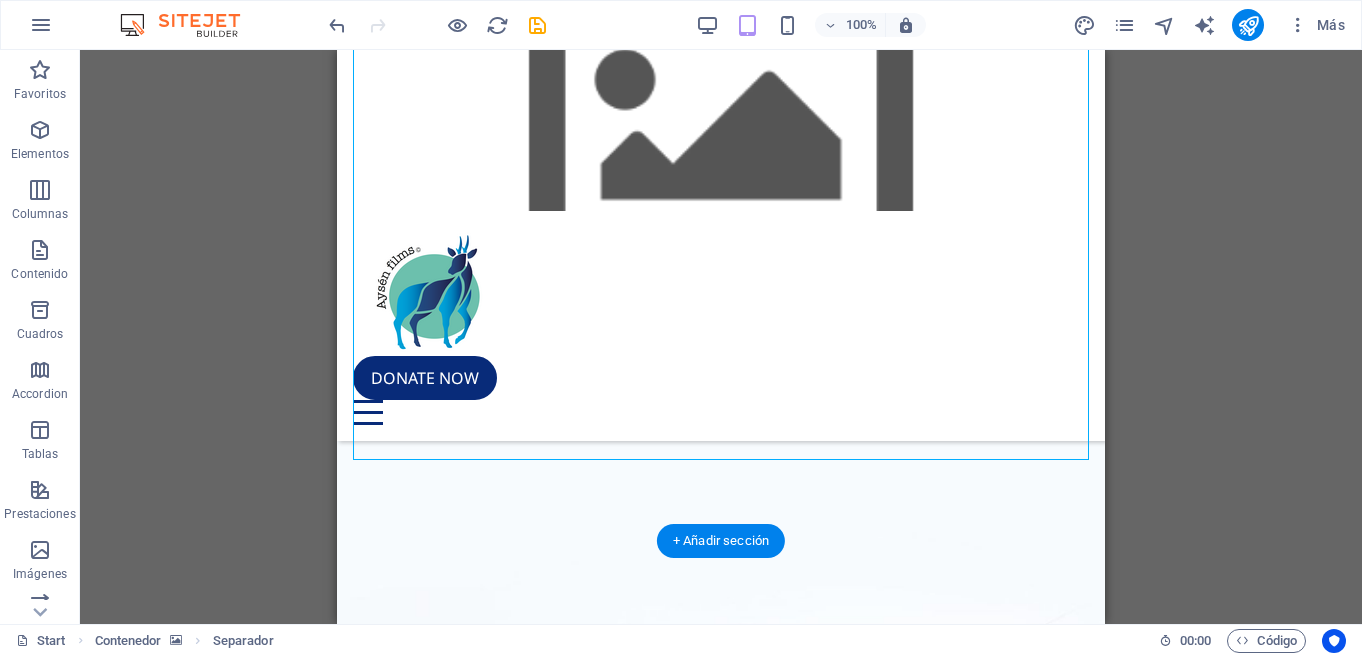 click at bounding box center (721, 720) 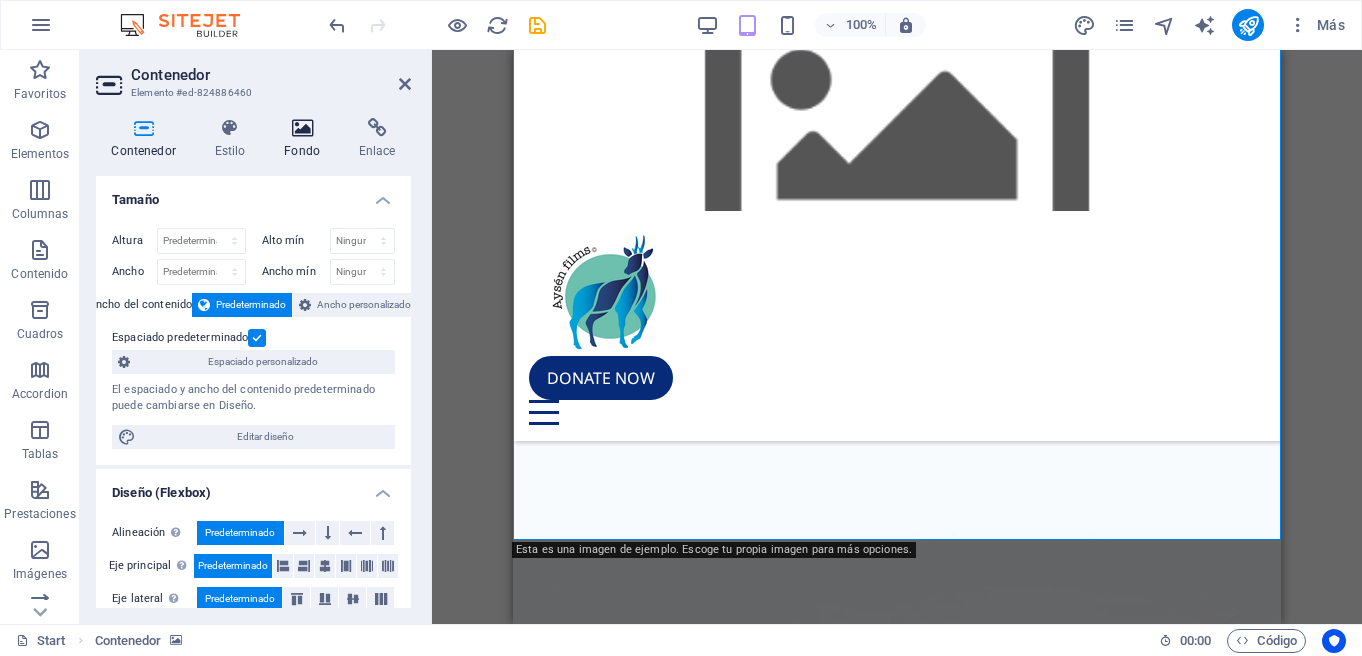 click on "Fondo" at bounding box center (306, 139) 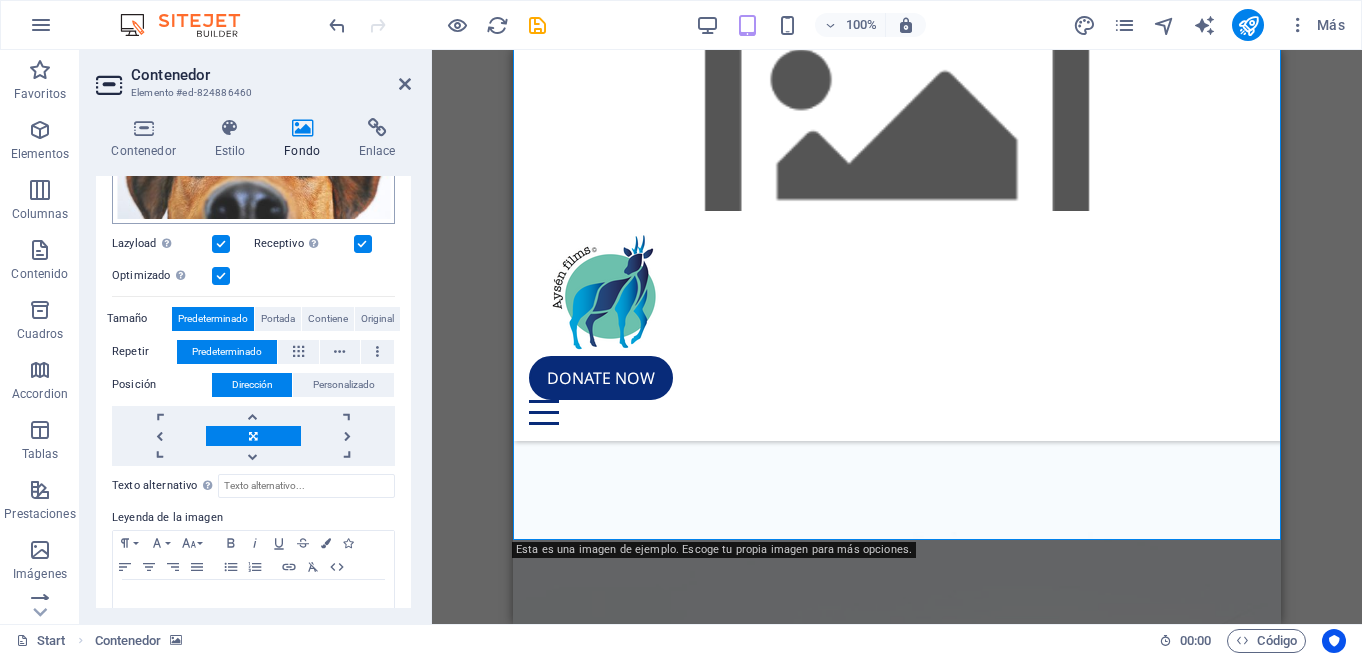 scroll, scrollTop: 342, scrollLeft: 0, axis: vertical 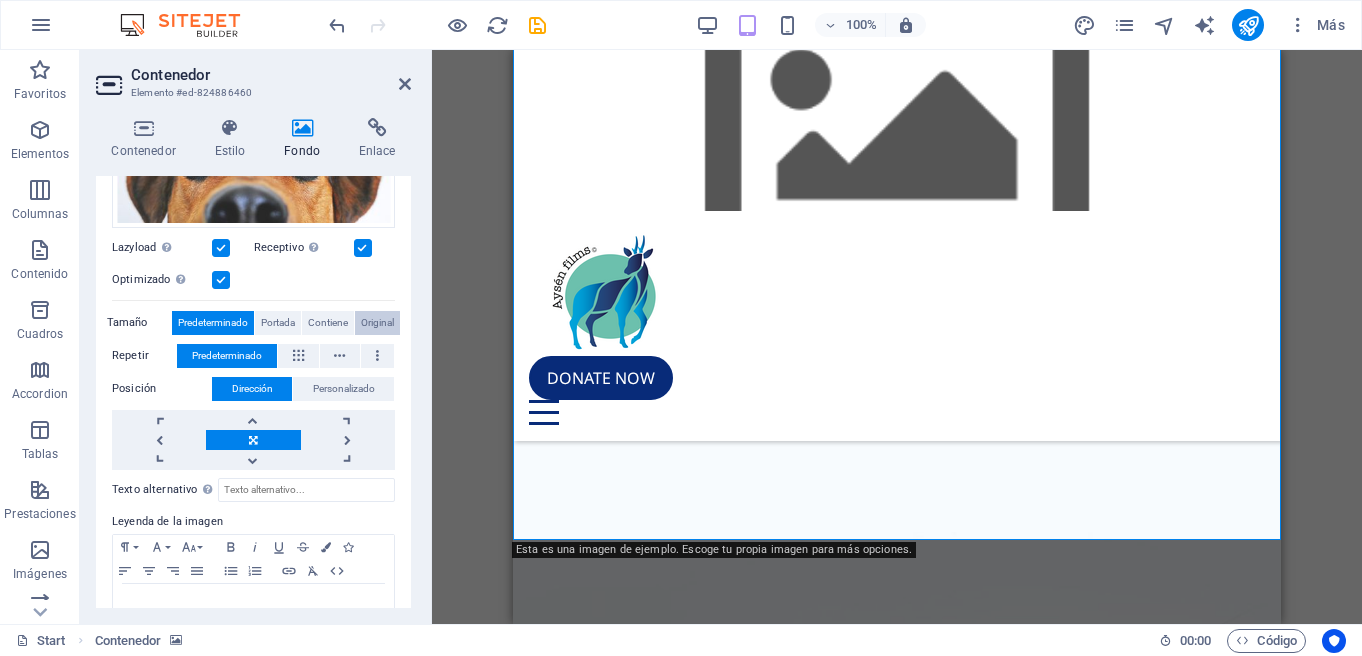 click on "Original" at bounding box center [377, 323] 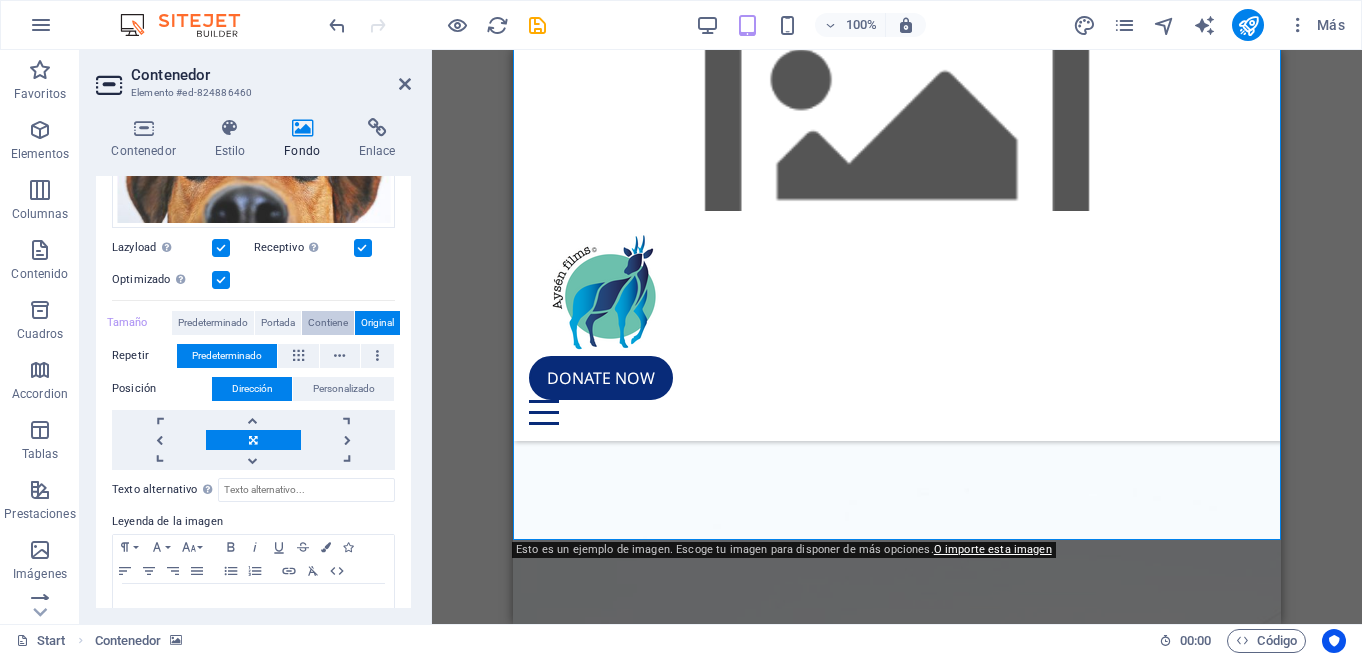 click on "Contiene" at bounding box center [328, 323] 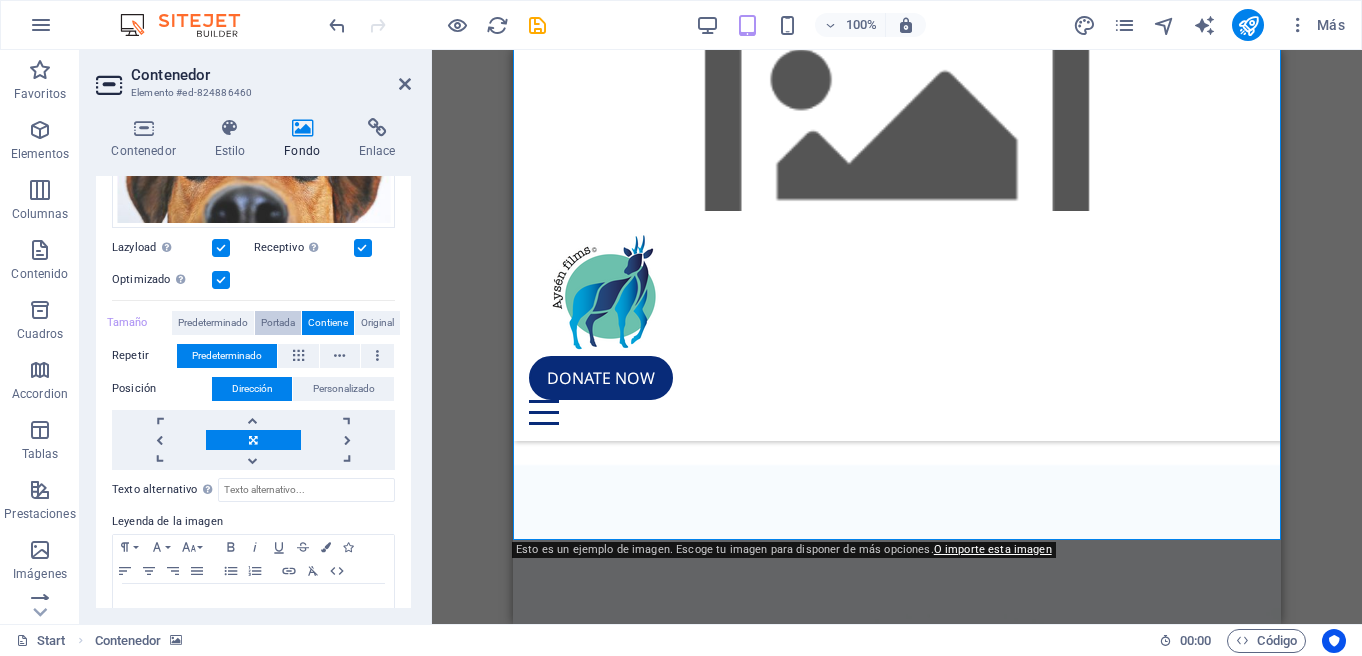 click on "Portada" at bounding box center [278, 323] 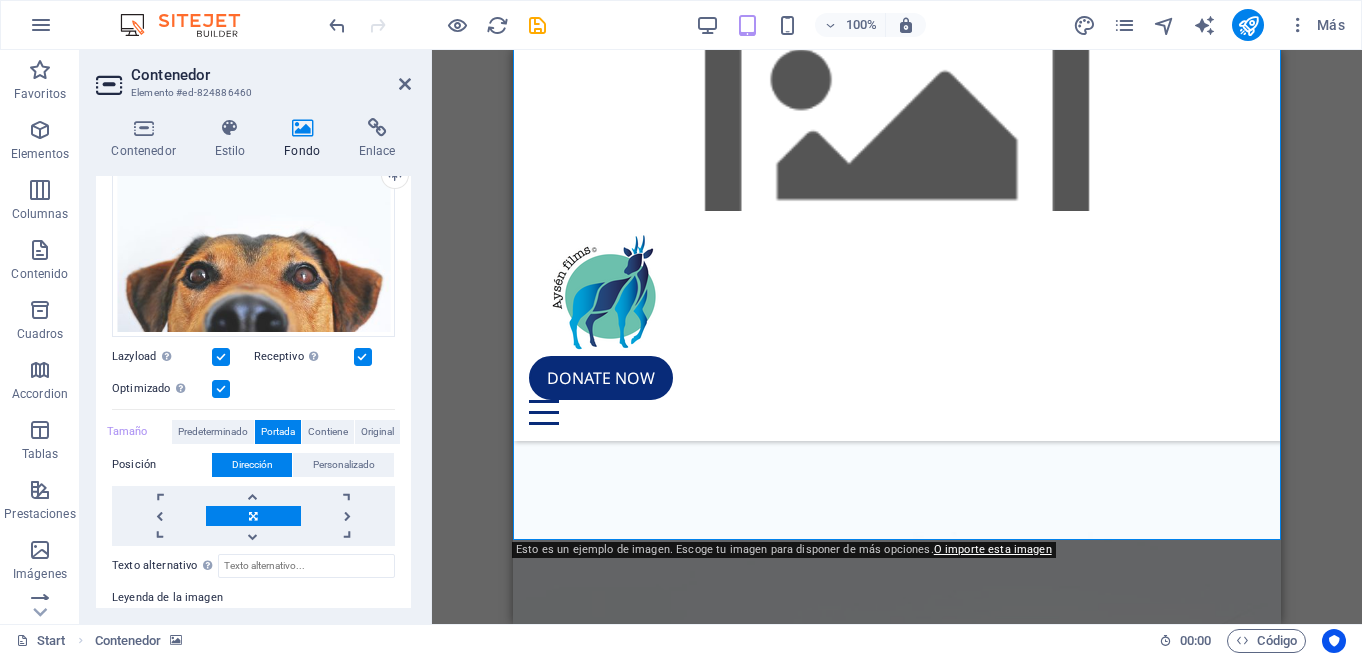 scroll, scrollTop: 234, scrollLeft: 0, axis: vertical 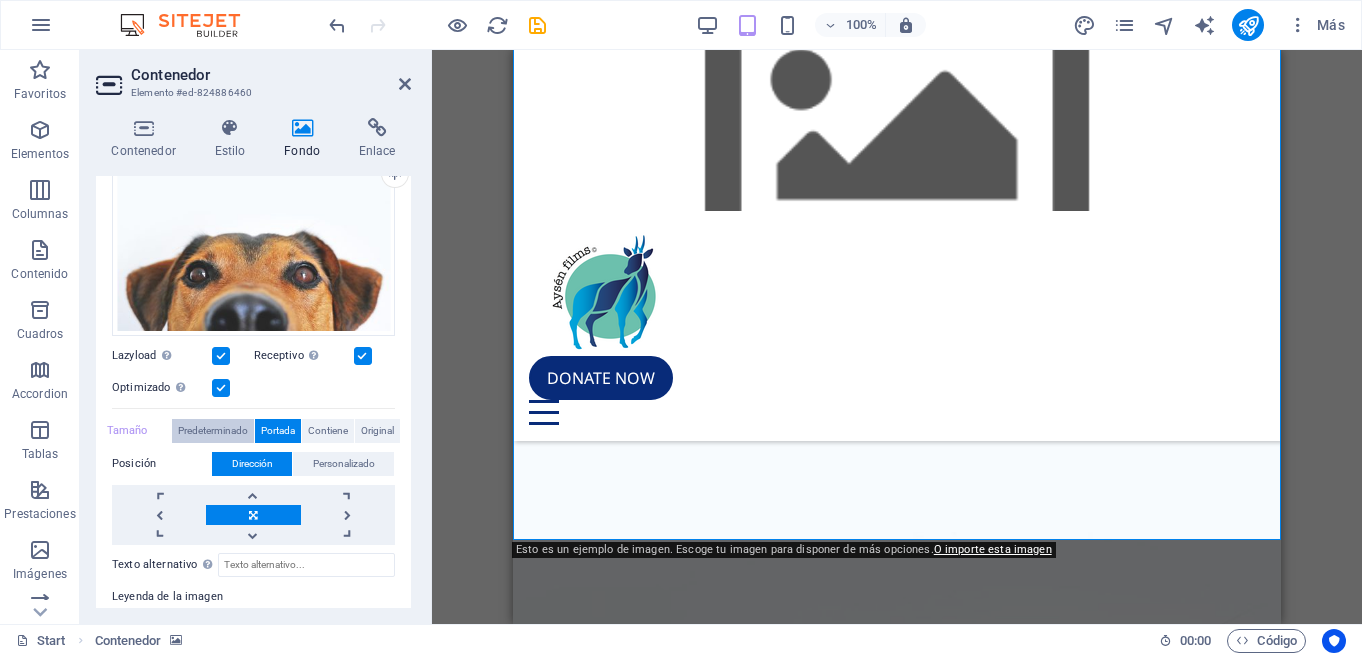 click on "Predeterminado" at bounding box center [213, 431] 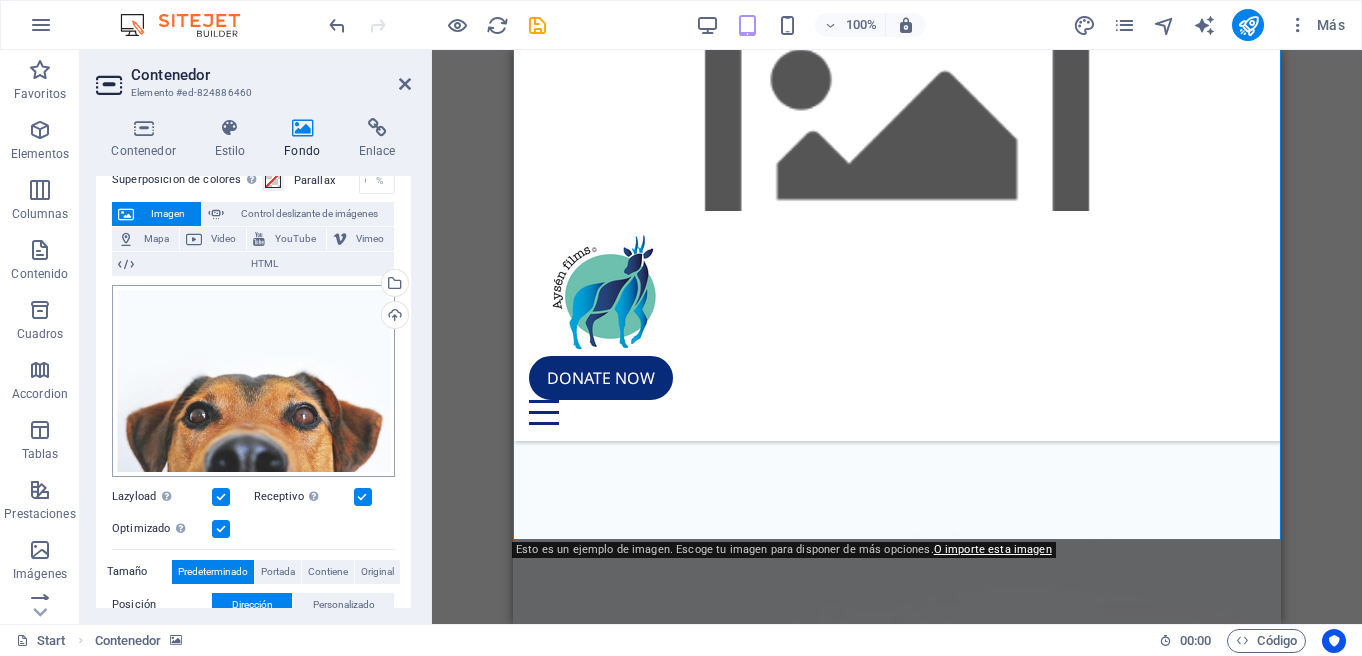 scroll, scrollTop: 85, scrollLeft: 0, axis: vertical 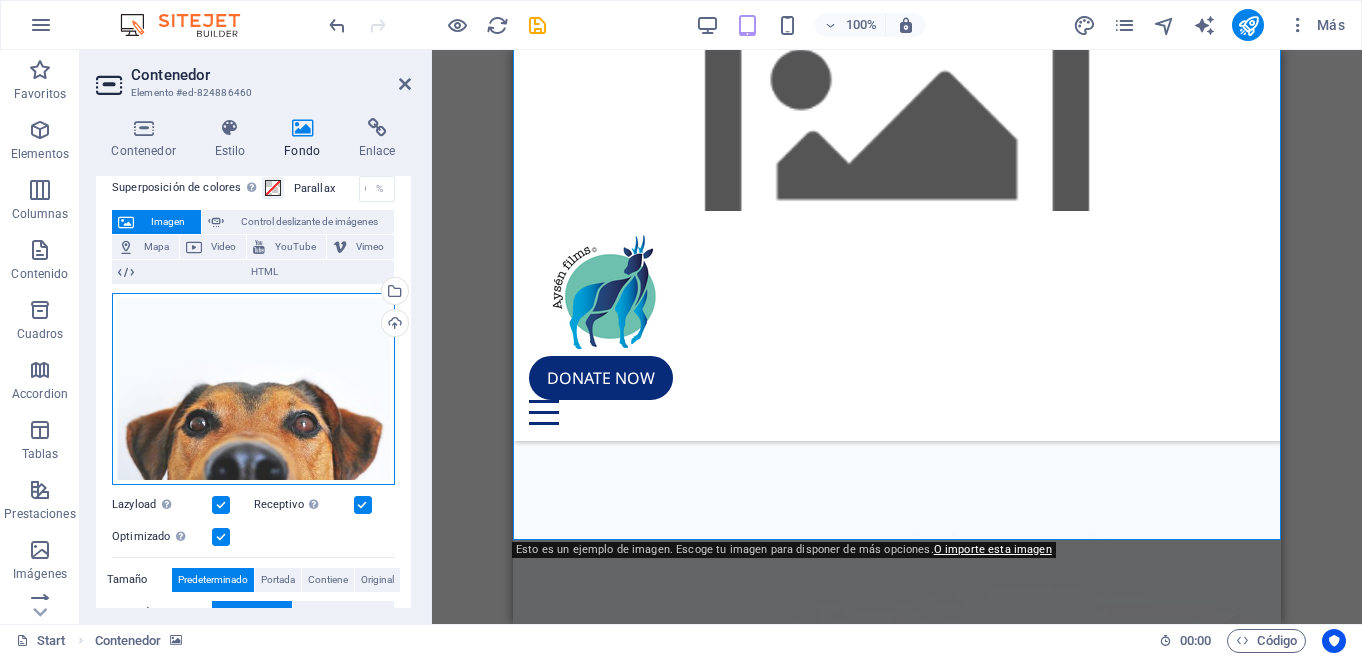 click on "Arrastra archivos aquí, haz clic para escoger archivos o  selecciona archivos de Archivos o de nuestra galería gratuita de fotos y vídeos" at bounding box center [253, 389] 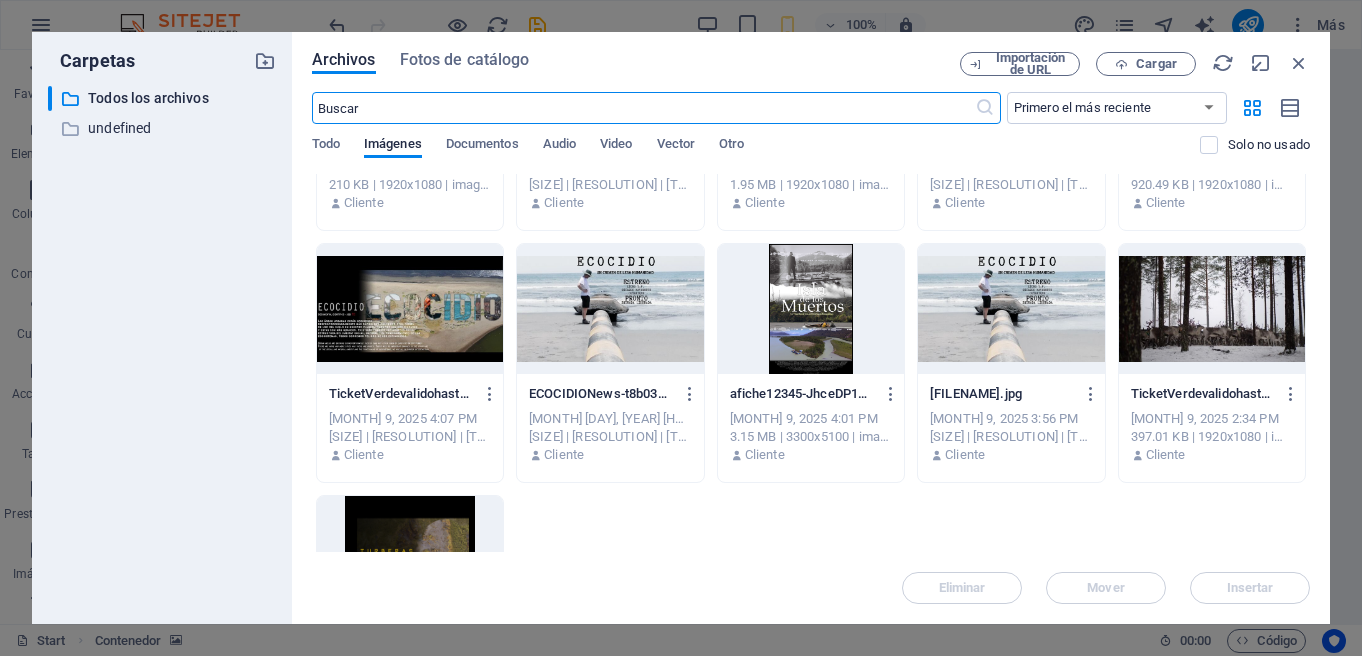 scroll, scrollTop: 409, scrollLeft: 0, axis: vertical 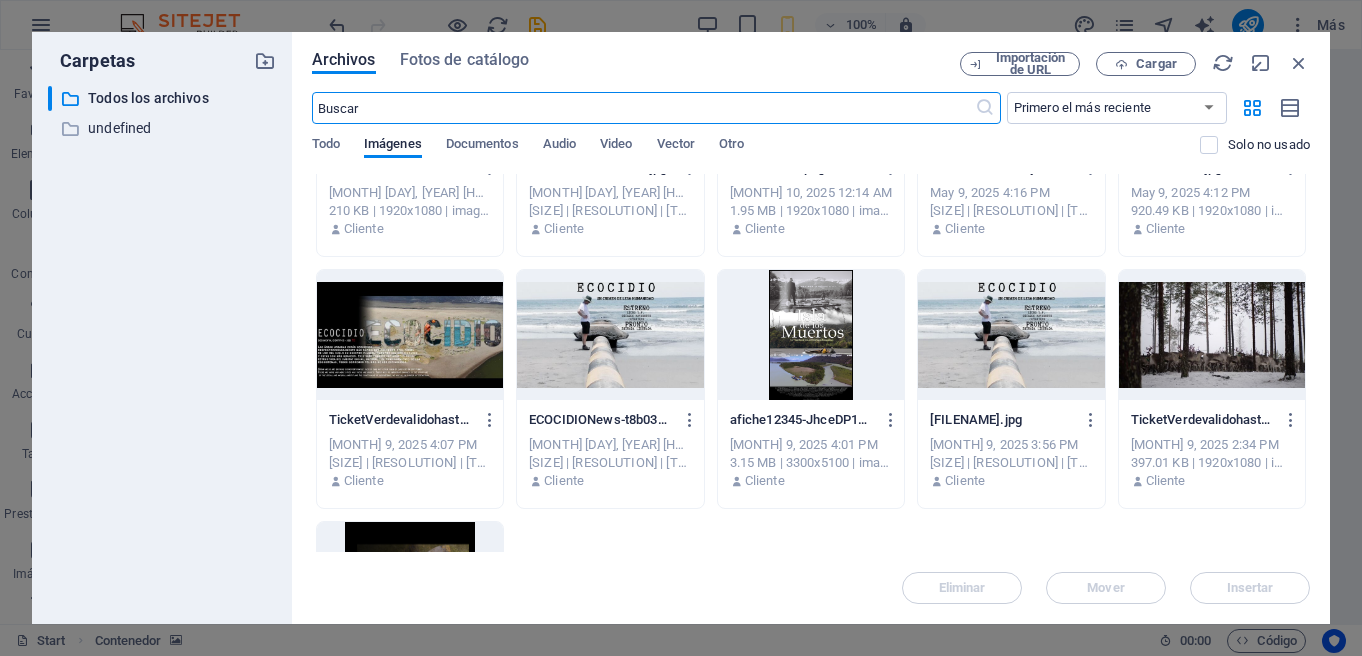 click at bounding box center (1212, 335) 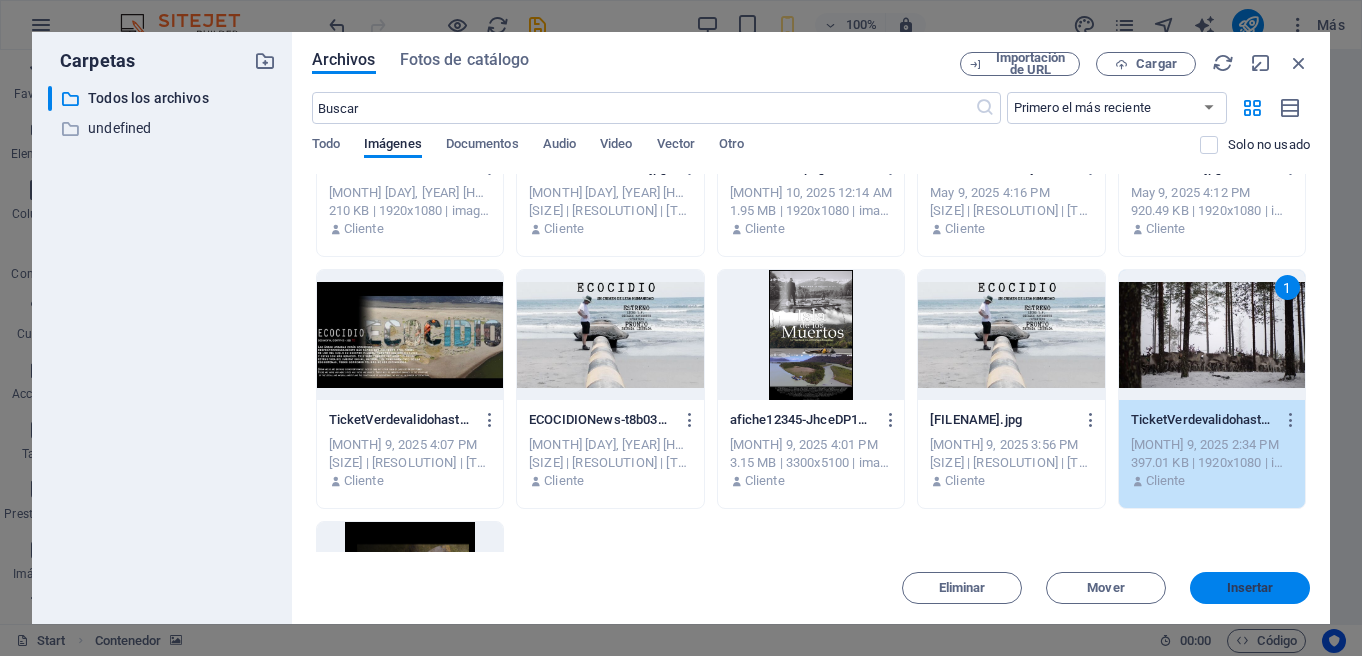 click on "Insertar" at bounding box center (1250, 588) 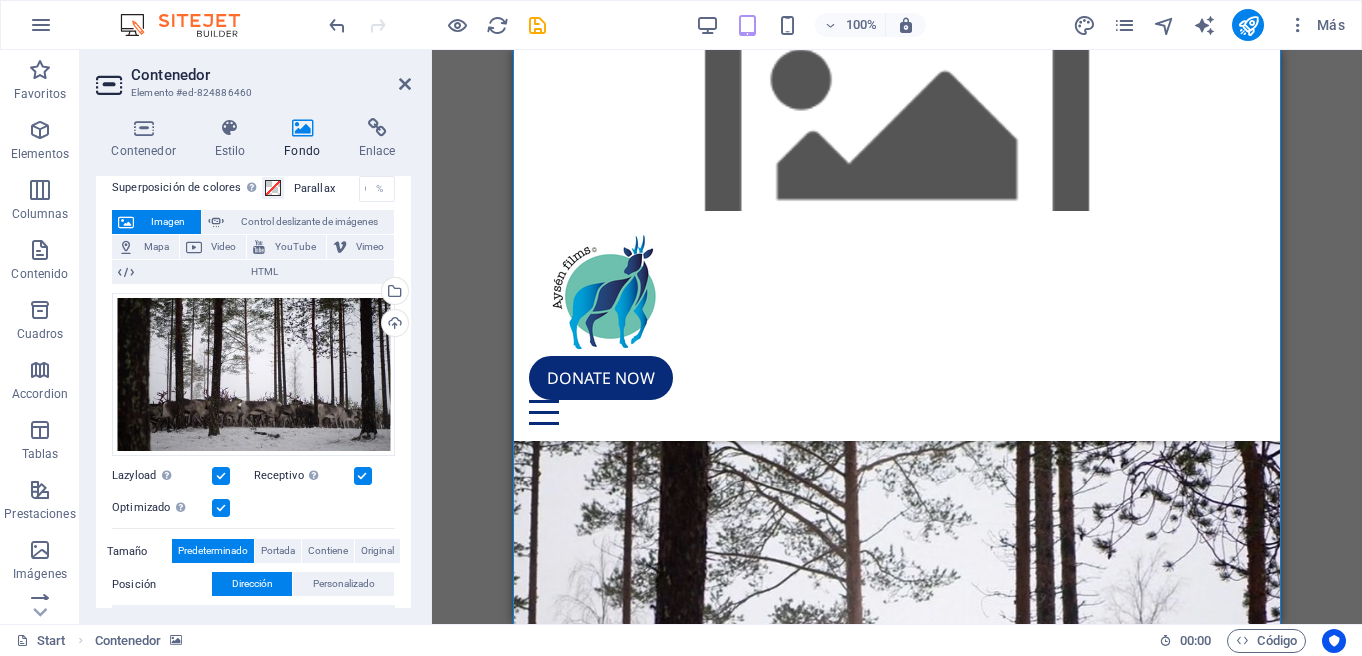 scroll, scrollTop: 740, scrollLeft: 0, axis: vertical 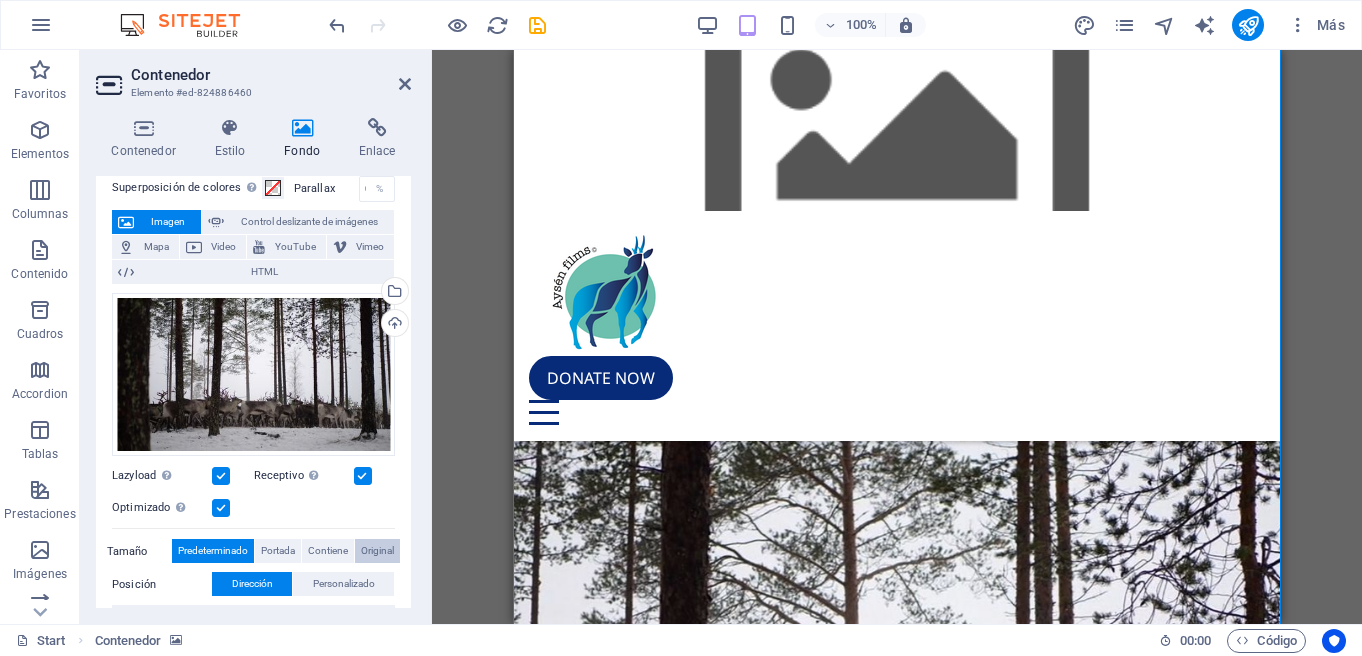 click on "Original" at bounding box center [377, 551] 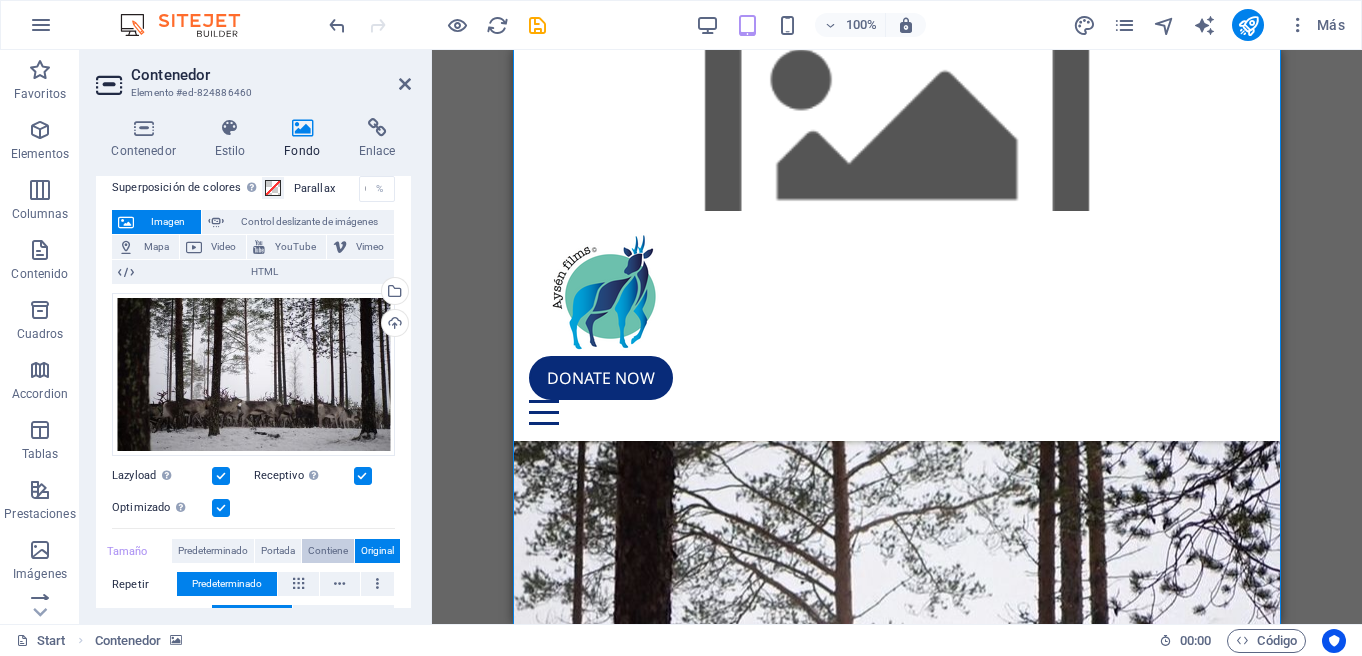 click on "Contiene" at bounding box center (328, 551) 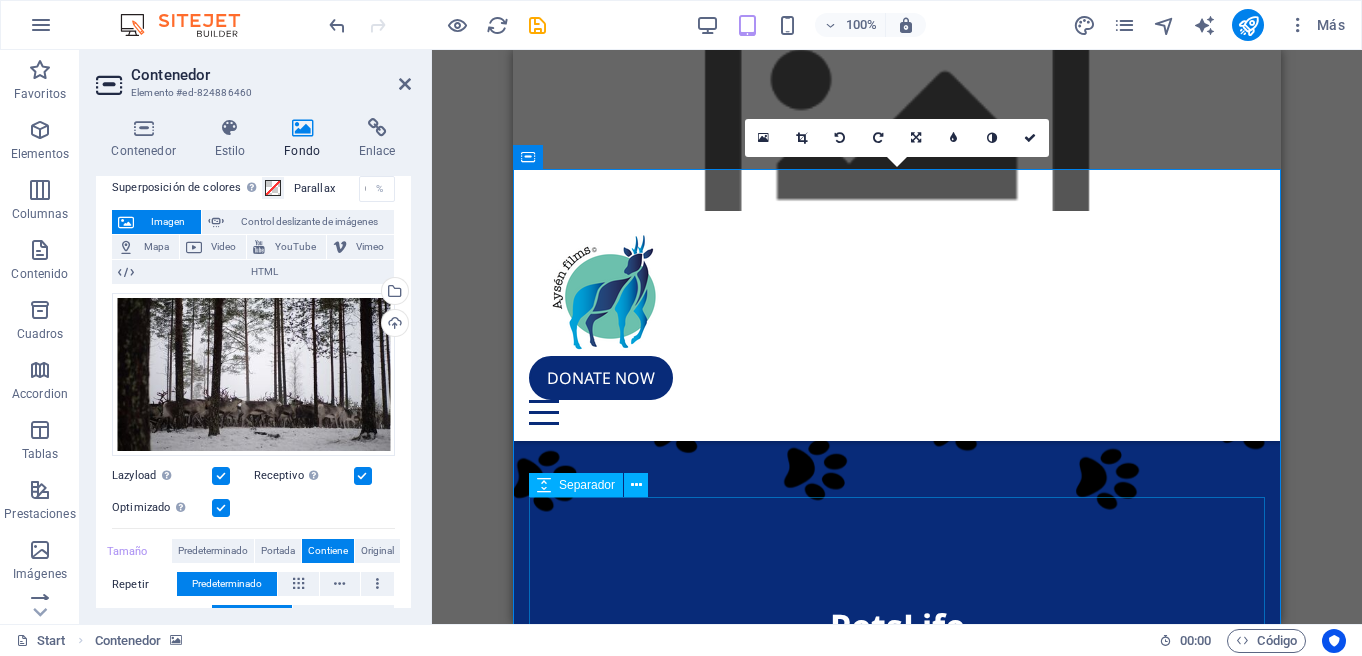 scroll, scrollTop: 309, scrollLeft: 0, axis: vertical 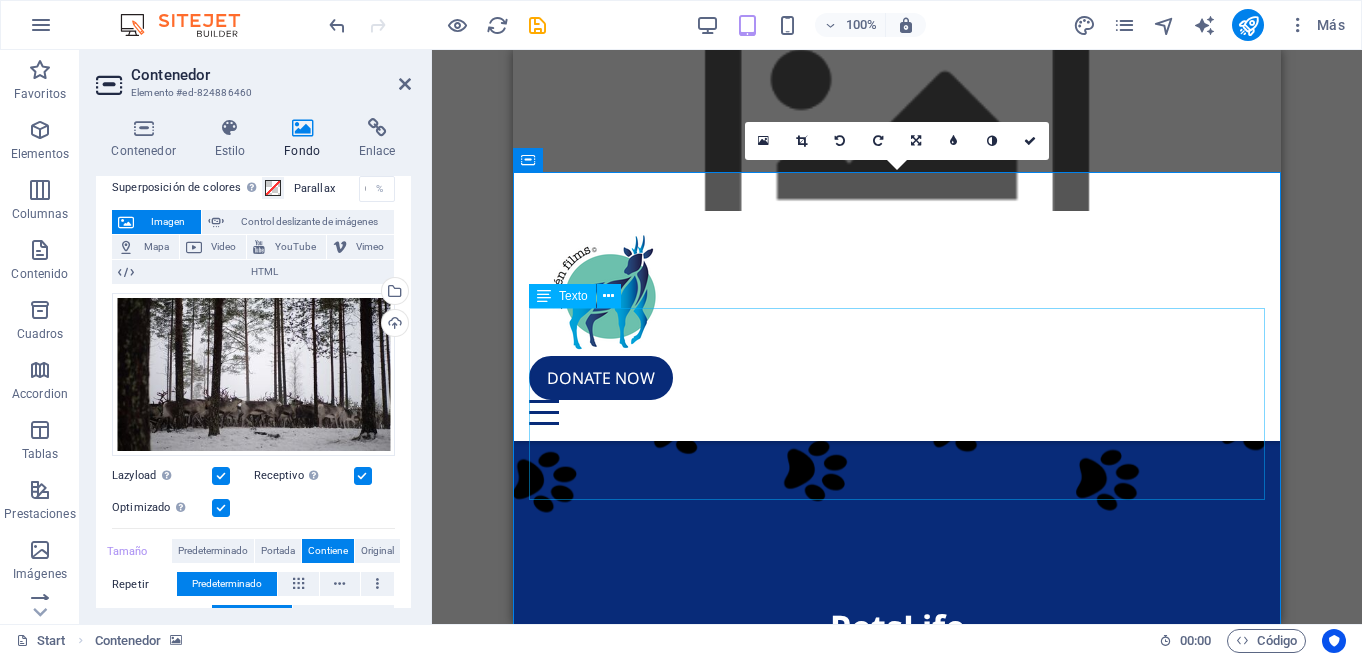 click on "Lorem ipsum dolor sit amet, consetetur sadipscing elitr, sed diam nonumy eirmod tempor invidunt ut labore et dolore magna aliquyam erat, sed diam voluptua. At vero eos et accusam et justo duo dolores et ea rebum. Stet clita kasd gubergren, no sea takimata sanctus est Lorem ipsum dolor sit amet. Lorem ipsum dolor sit amet, consetetur sadipscing elitr, sed diam nonumy eirmod tempor invidunt ut labore et dolore magna aliquyam erat, sed diam voluptua. At vero eos et accusam et justo duo dolores et ea rebum. Stet clita kasd gubergren, no sea takimata sanctus est Lorem ipsum dolor sit amet. Lorem ipsum dolor sit amet, consetetur sadipscing elitr, sed diam nonumy eirmod tempor invidunt ut labore et dolore magna aliquyam erat." at bounding box center (897, 1948) 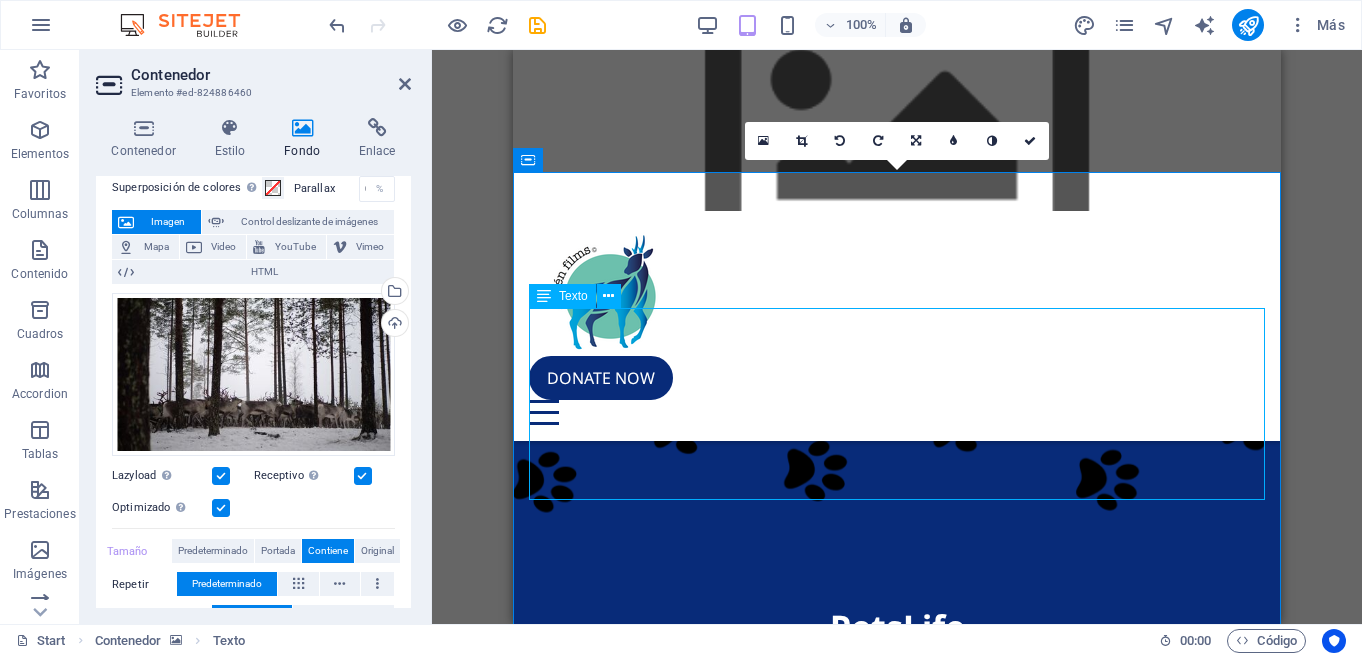 click on "Lorem ipsum dolor sit amet, consetetur sadipscing elitr, sed diam nonumy eirmod tempor invidunt ut labore et dolore magna aliquyam erat, sed diam voluptua. At vero eos et accusam et justo duo dolores et ea rebum. Stet clita kasd gubergren, no sea takimata sanctus est Lorem ipsum dolor sit amet. Lorem ipsum dolor sit amet, consetetur sadipscing elitr, sed diam nonumy eirmod tempor invidunt ut labore et dolore magna aliquyam erat, sed diam voluptua. At vero eos et accusam et justo duo dolores et ea rebum. Stet clita kasd gubergren, no sea takimata sanctus est Lorem ipsum dolor sit amet. Lorem ipsum dolor sit amet, consetetur sadipscing elitr, sed diam nonumy eirmod tempor invidunt ut labore et dolore magna aliquyam erat." at bounding box center [897, 1948] 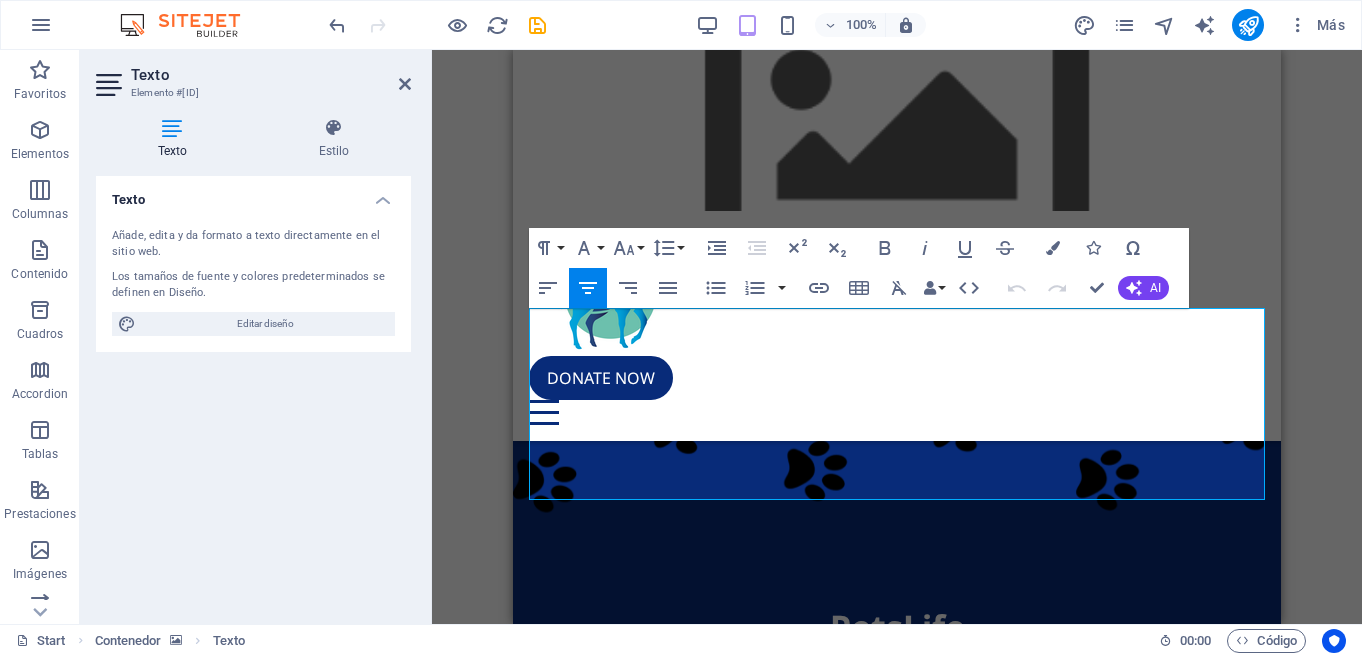 click on "Añade, edita y da formato a texto directamente en el sitio web." at bounding box center [253, 244] 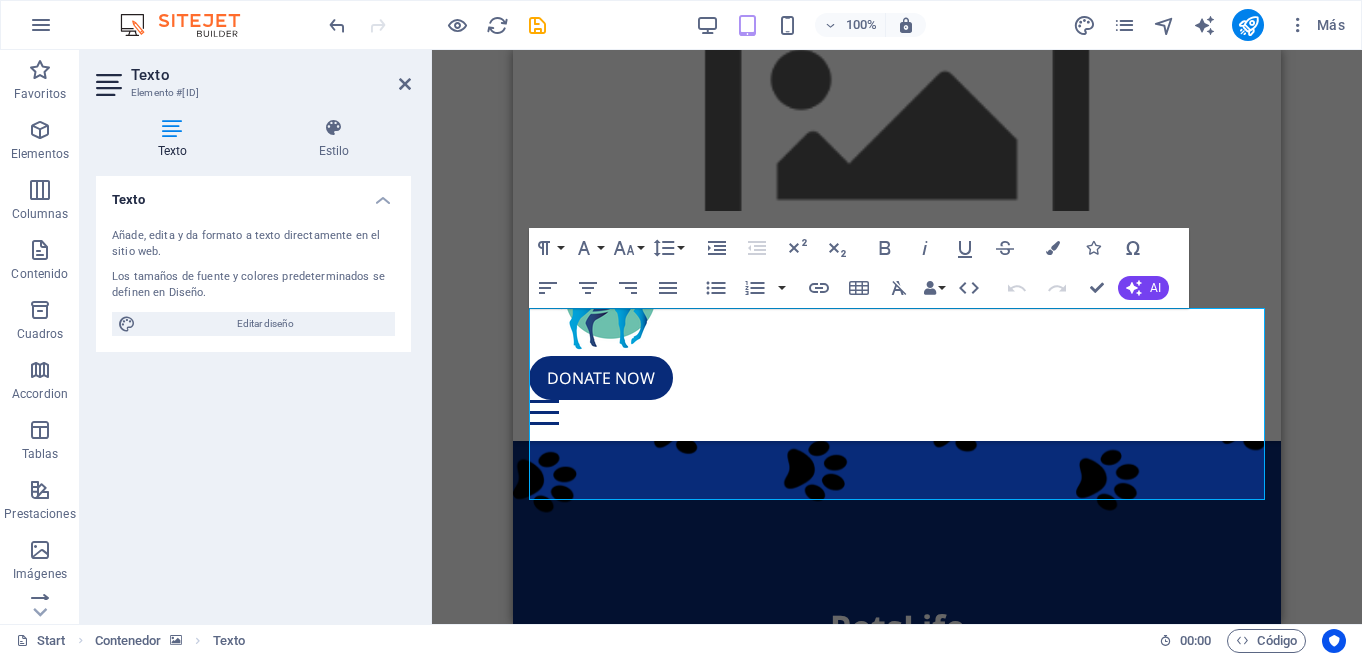 click on "Añade, edita y da formato a texto directamente en el sitio web." at bounding box center [253, 244] 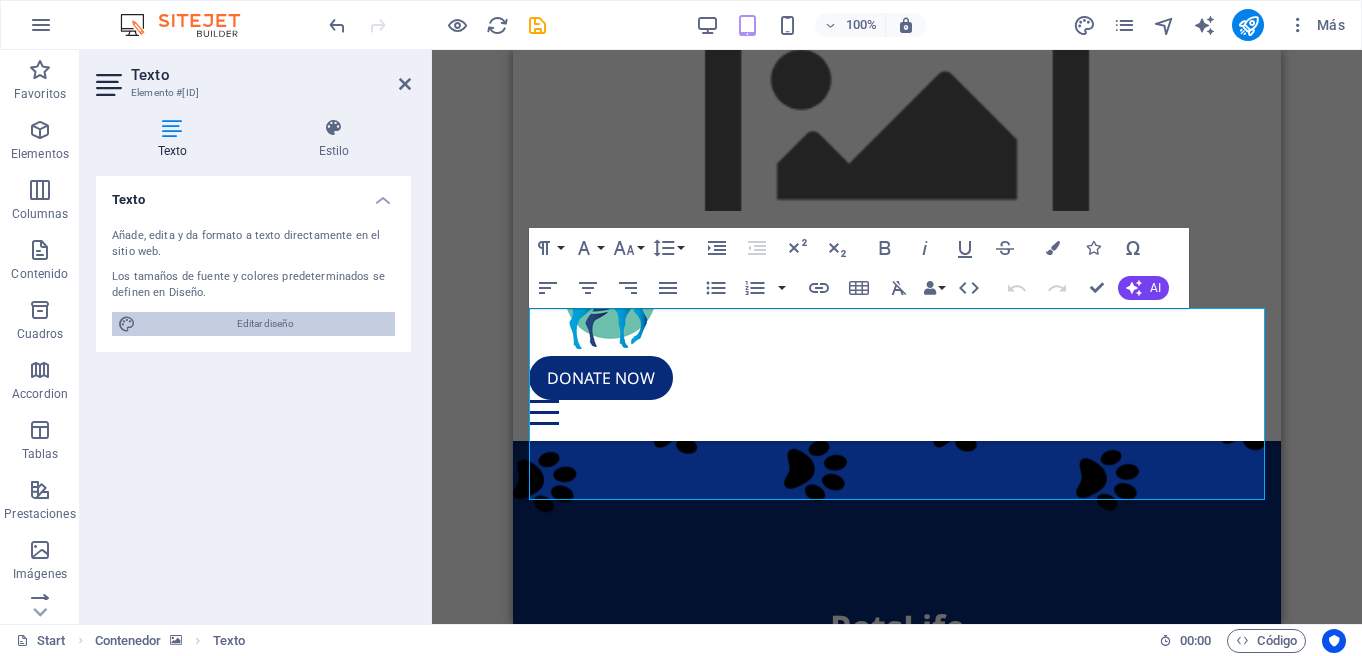 click on "Editar diseño" at bounding box center [265, 324] 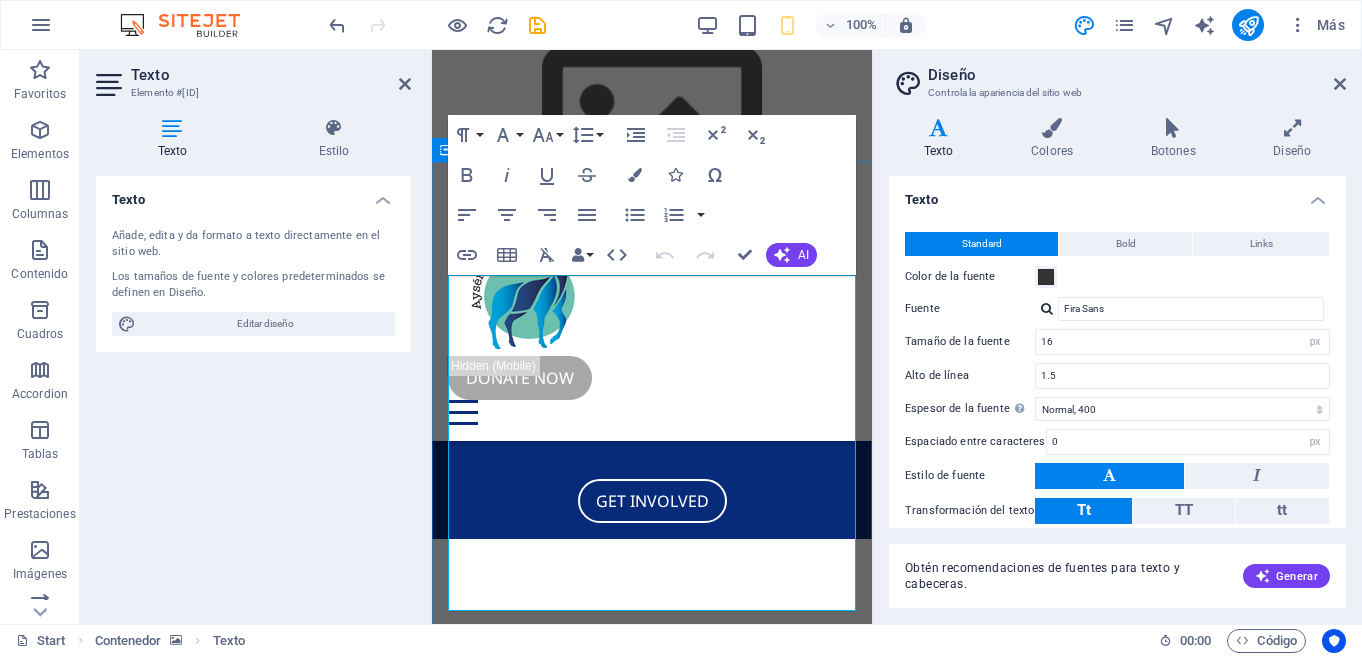 scroll, scrollTop: 422, scrollLeft: 0, axis: vertical 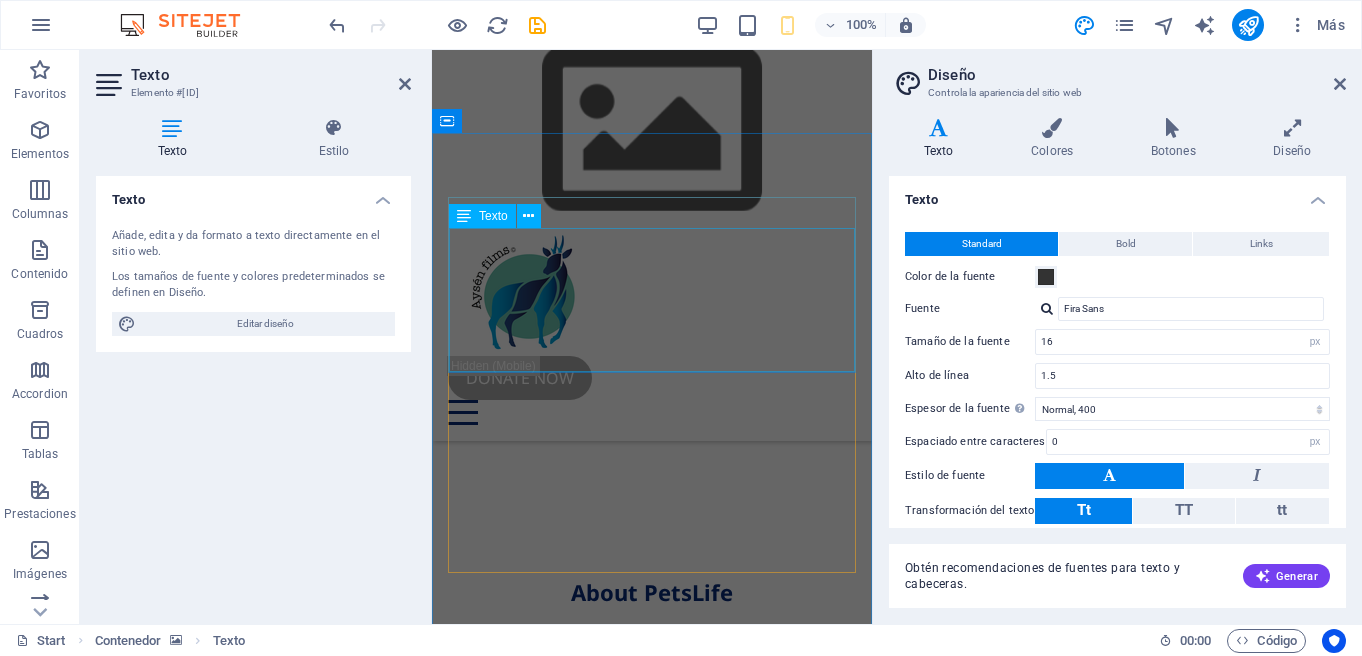 drag, startPoint x: 450, startPoint y: 295, endPoint x: 688, endPoint y: 310, distance: 238.47221 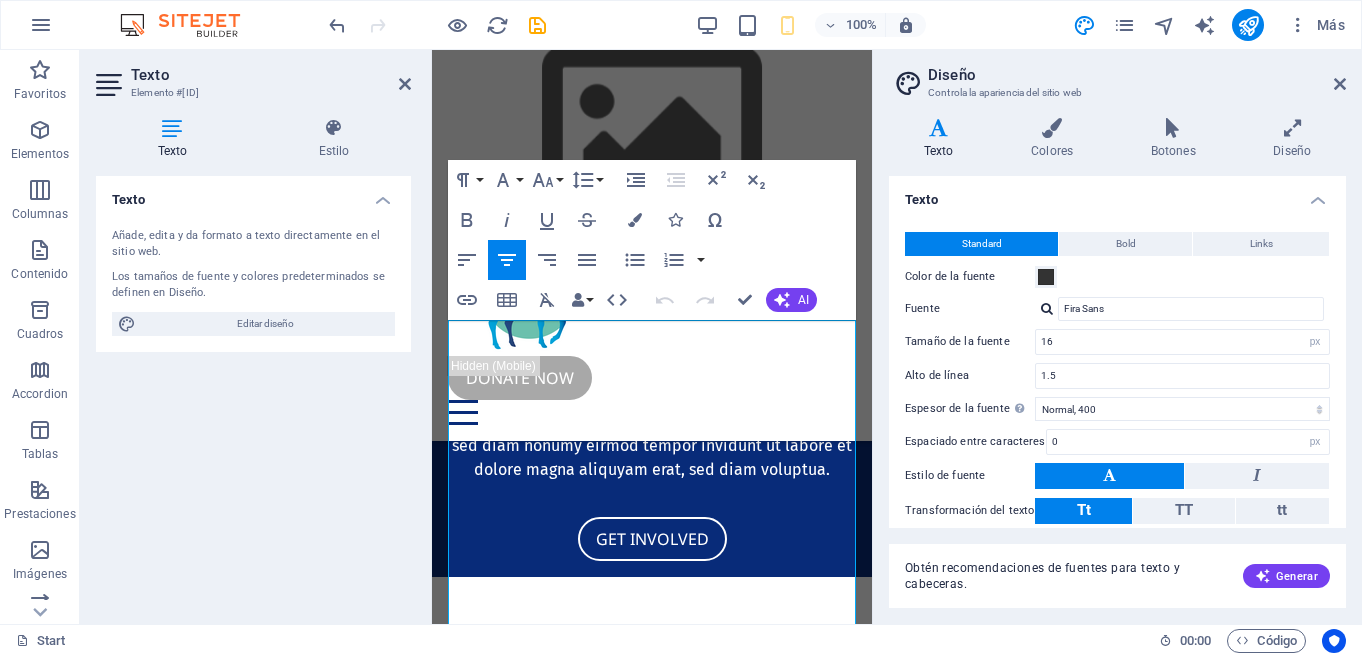 scroll, scrollTop: 387, scrollLeft: 0, axis: vertical 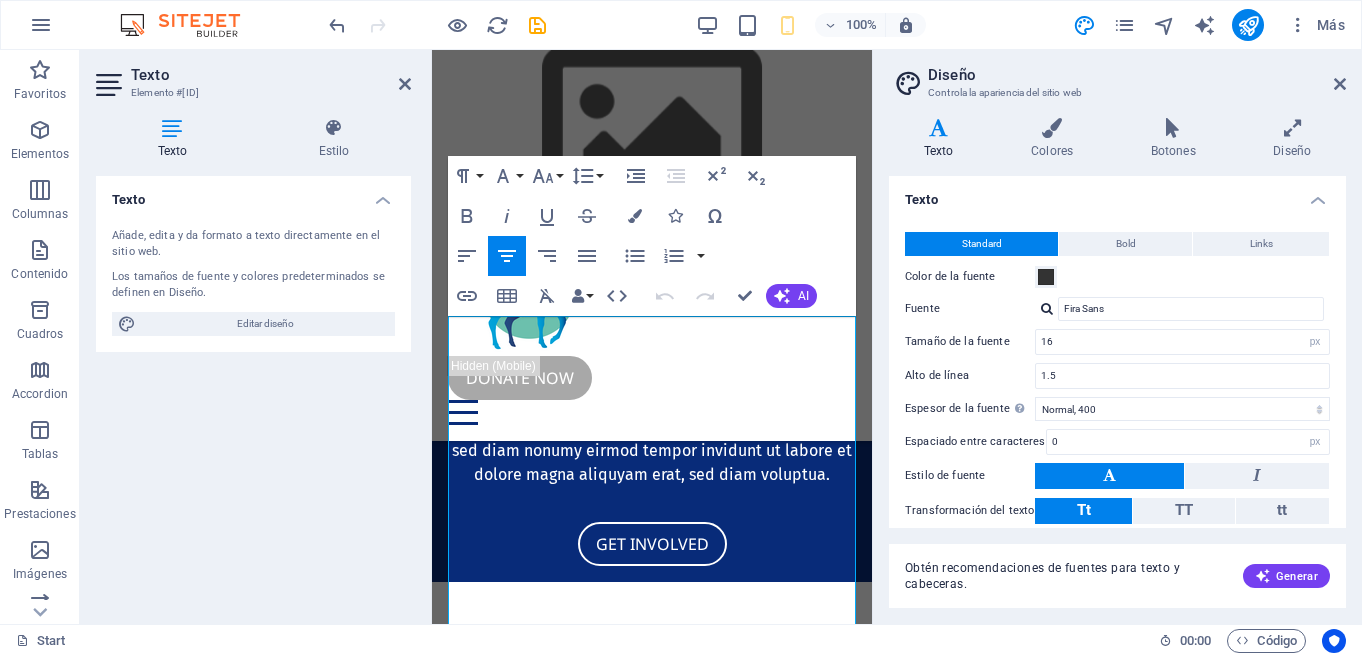 type 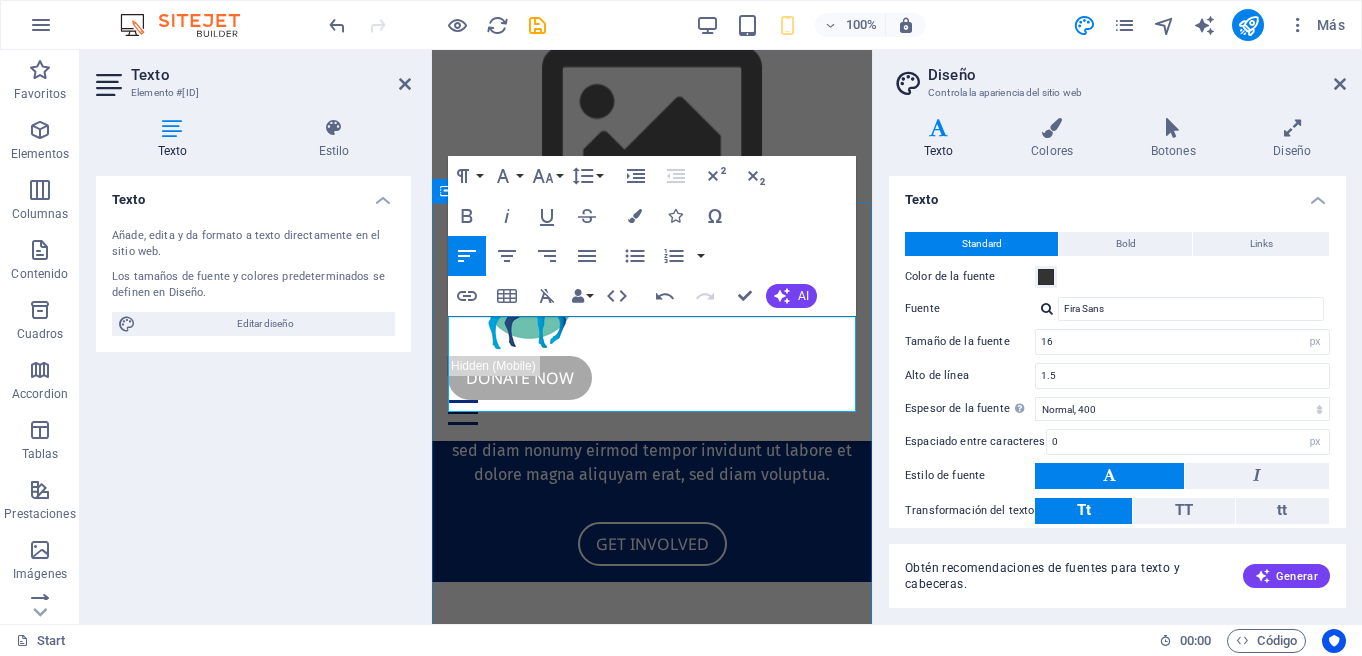 click on "Duarante 7 años logramos llevar a cabo un rodaje en condiciones bastante" at bounding box center [652, 1540] 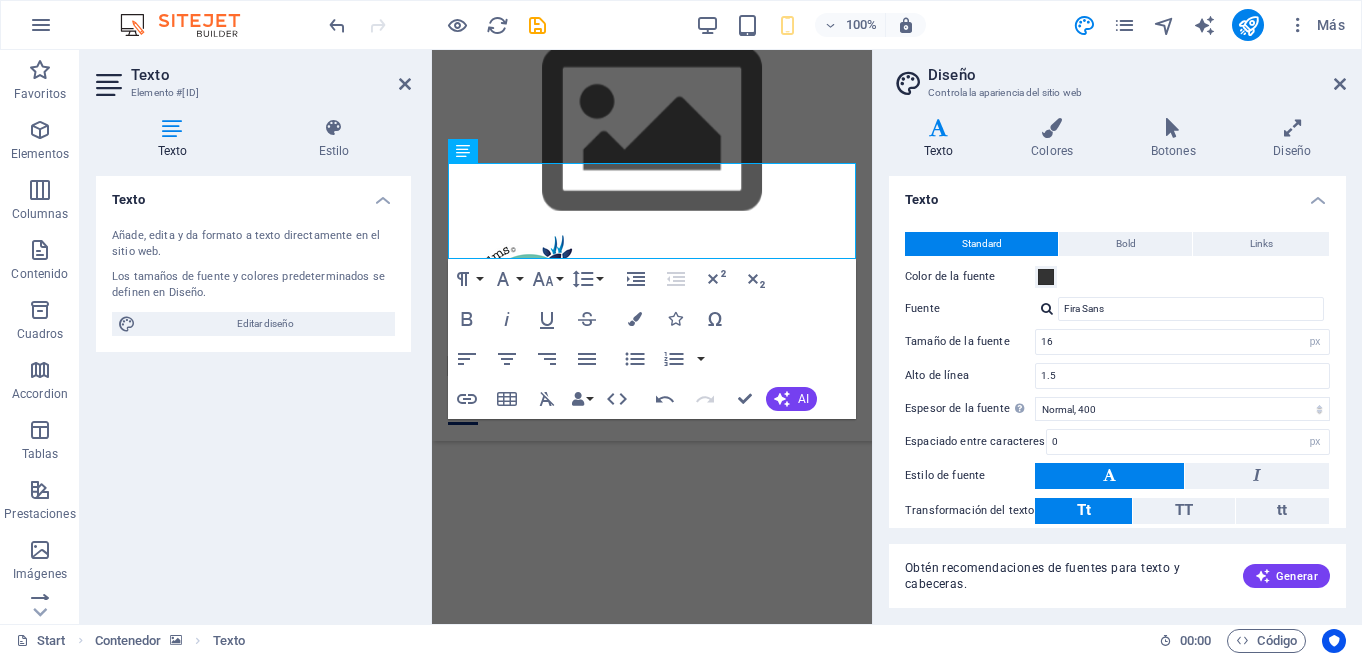 scroll, scrollTop: 505, scrollLeft: 0, axis: vertical 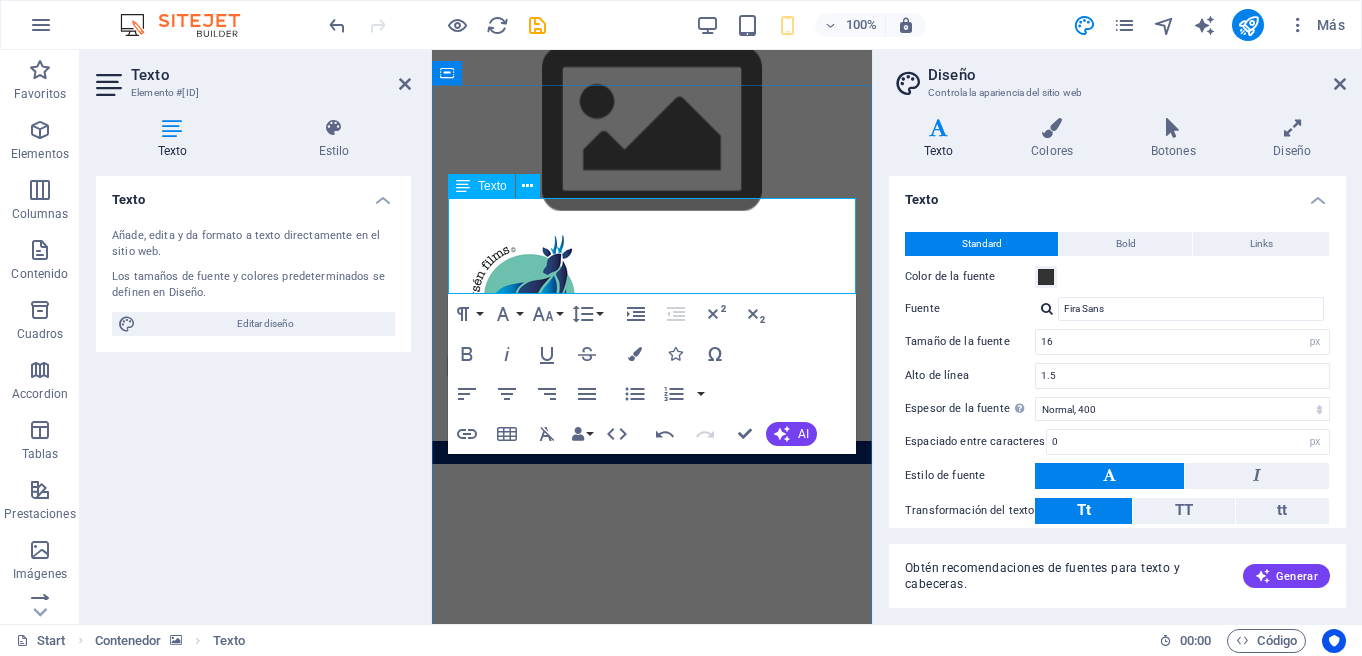 click on "Duarante 7 años logramos llevar a cabo un rodaje en condiciones bastante" at bounding box center [652, 1422] 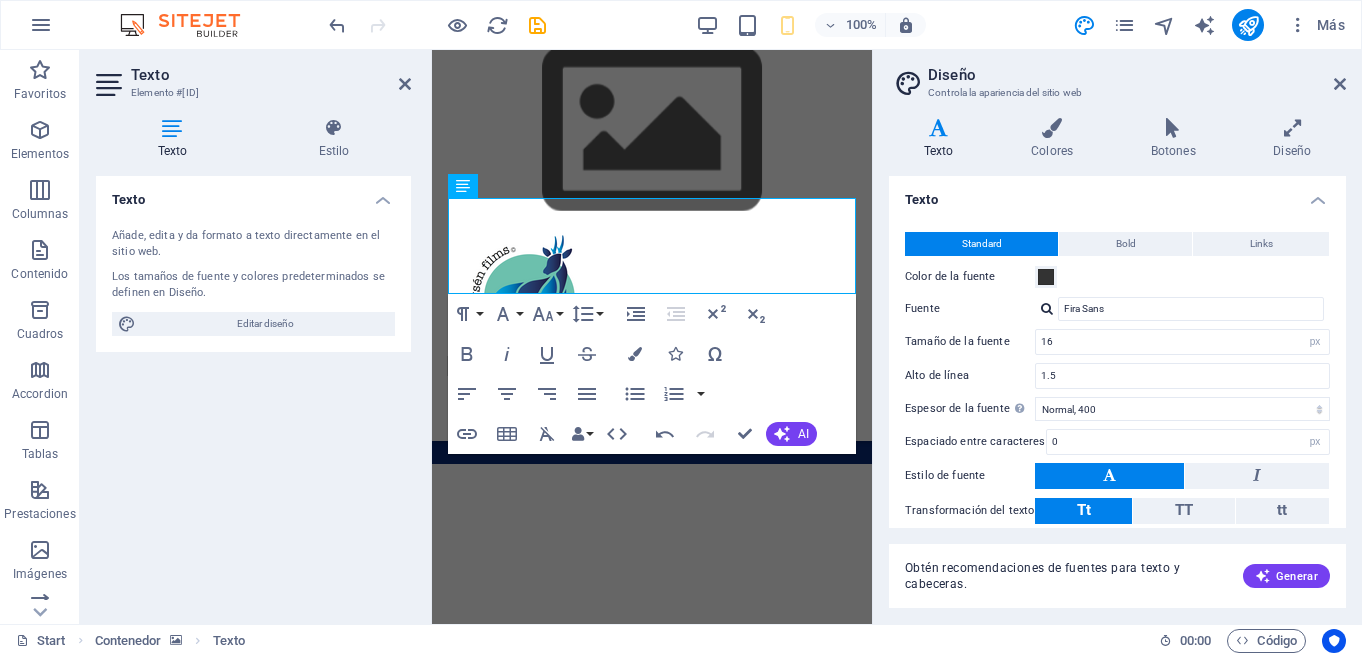 click on "Duarante 7 años logramos llevar a cabo un rodaje en condiciones climaticasbastante" at bounding box center (652, 1422) 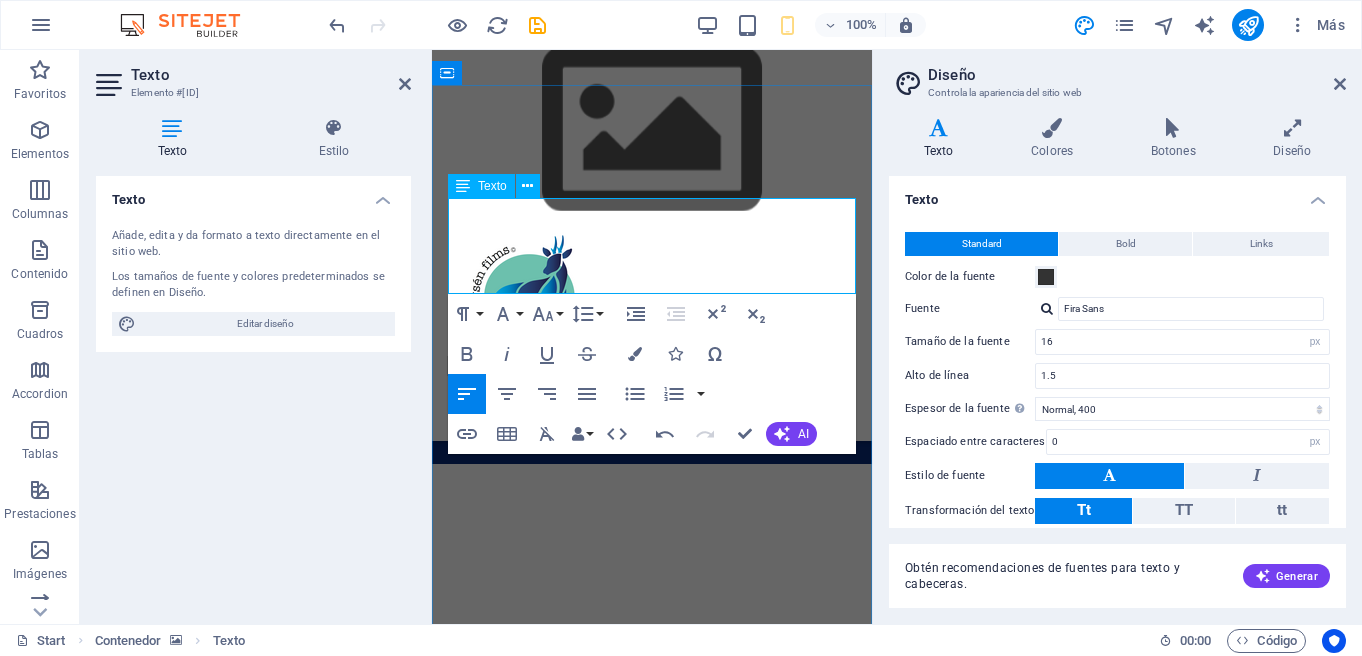 click on "Duarante 7 años logramos llevar a cabo un rodaje en condiciones climaticasbastante" at bounding box center (652, 1422) 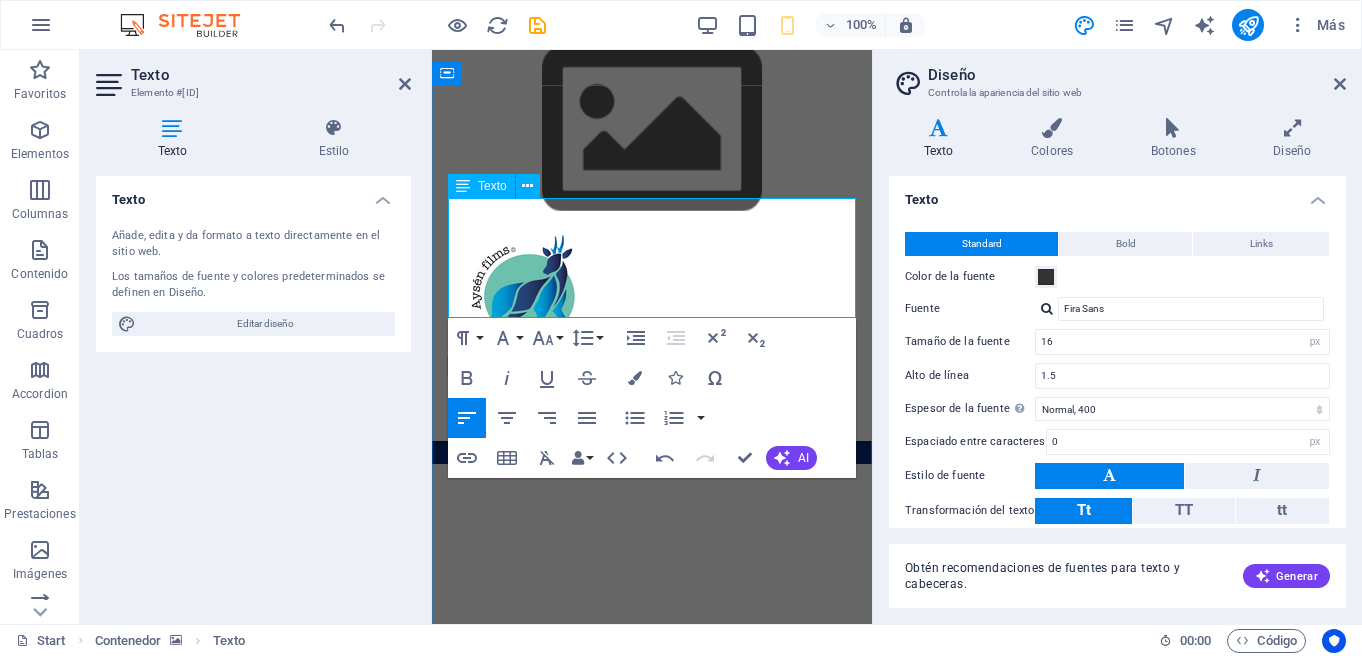 click on "Durante 7 años logramos llevar a cabo un rodaje en condiciones climáticas bastante complejas, en suelos subantarticos" at bounding box center (652, 1458) 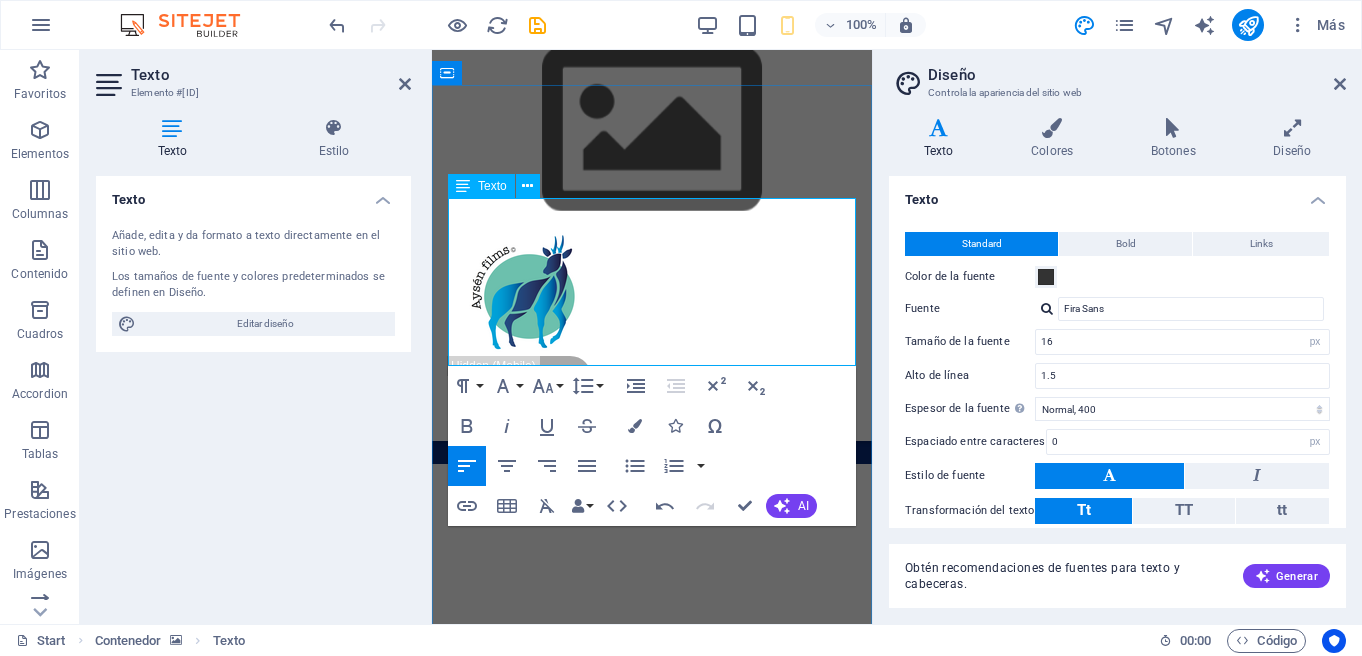 click on "Durante 7 años logramos llevar a cabo un rodaje en condiciones climáticas bastante complejas, en suelos Subantárticos saturados en agua y en los bosques boreales del [REGION] con temperaturas extremas bajo cero. Este documental es la antípodas de los bosques" at bounding box center (652, 1530) 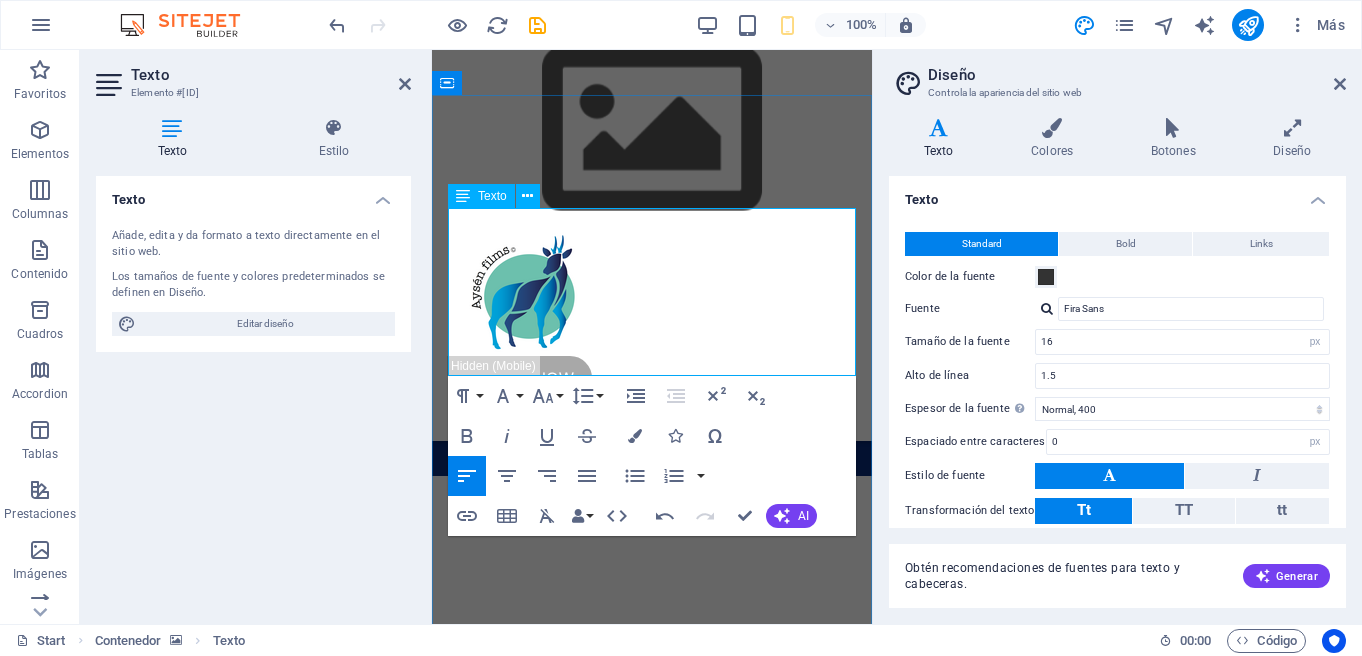 scroll, scrollTop: 499, scrollLeft: 0, axis: vertical 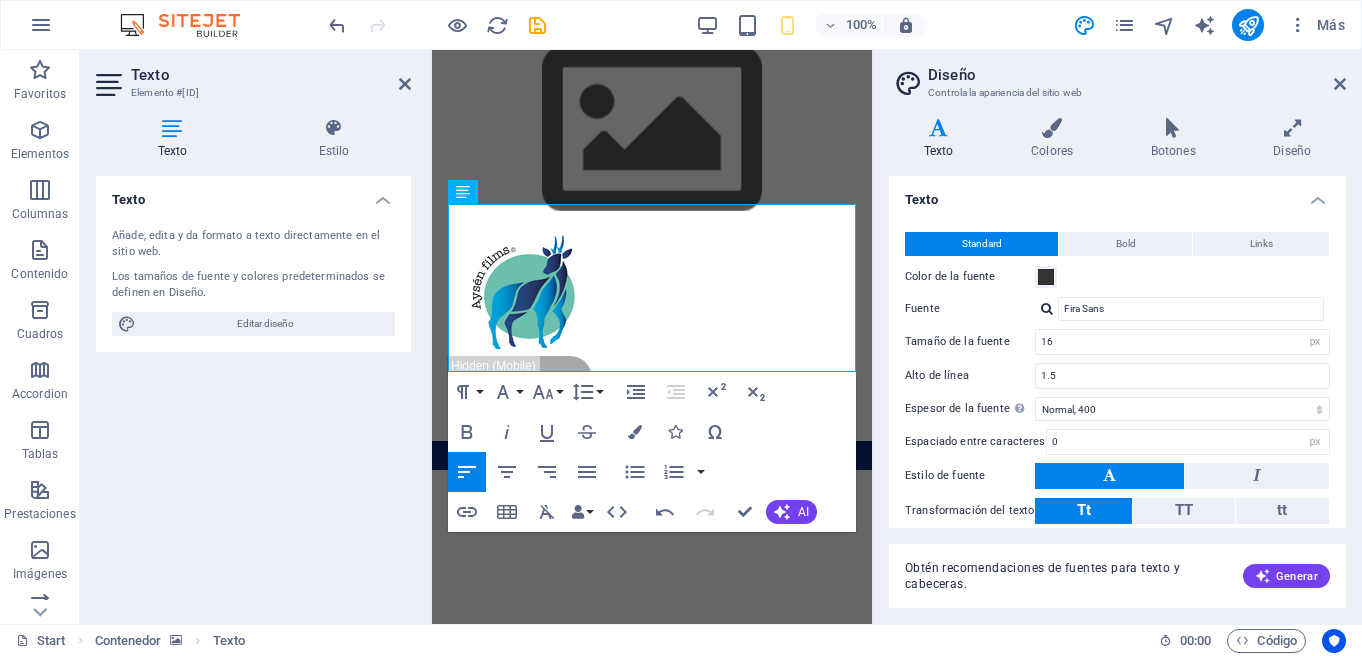 click on "Texto Añade, edita y da formato a texto directamente en el sitio web. Los tamaños de fuente y colores predeterminados se definen en Diseño. Editar diseño Alineación Alineado a la izquierda Centrado Alineado a la derecha" at bounding box center [253, 392] 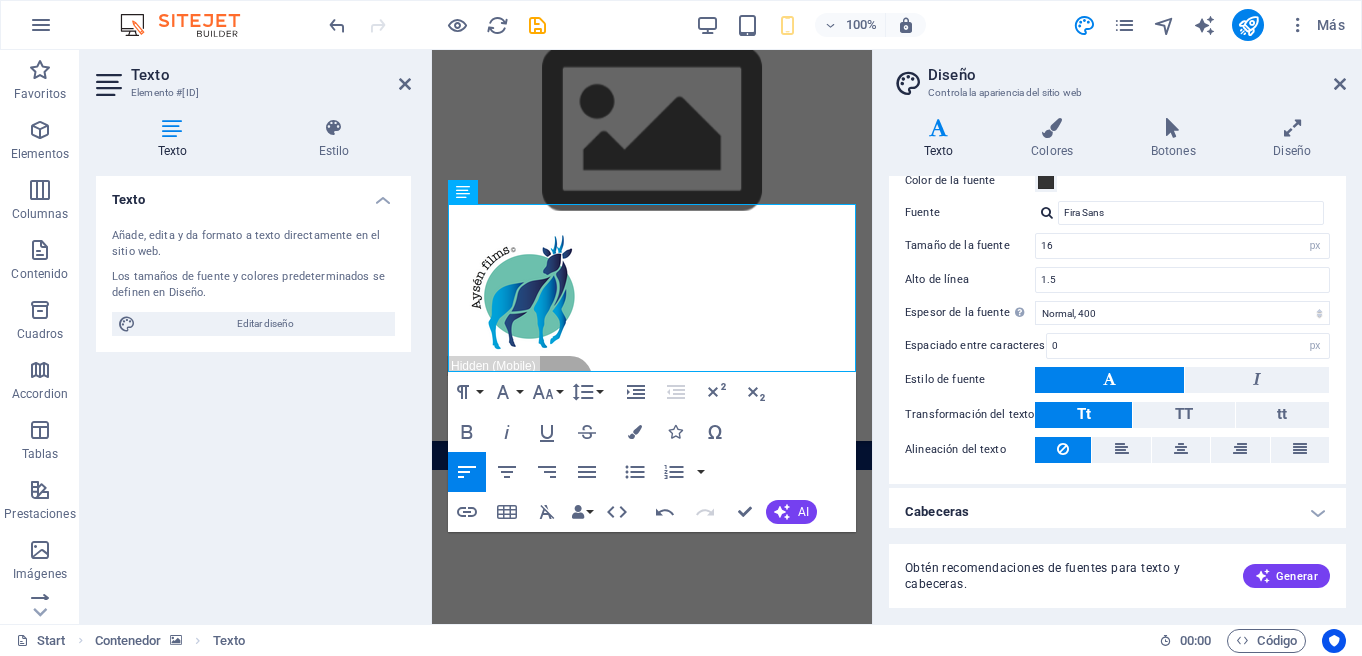scroll, scrollTop: 104, scrollLeft: 0, axis: vertical 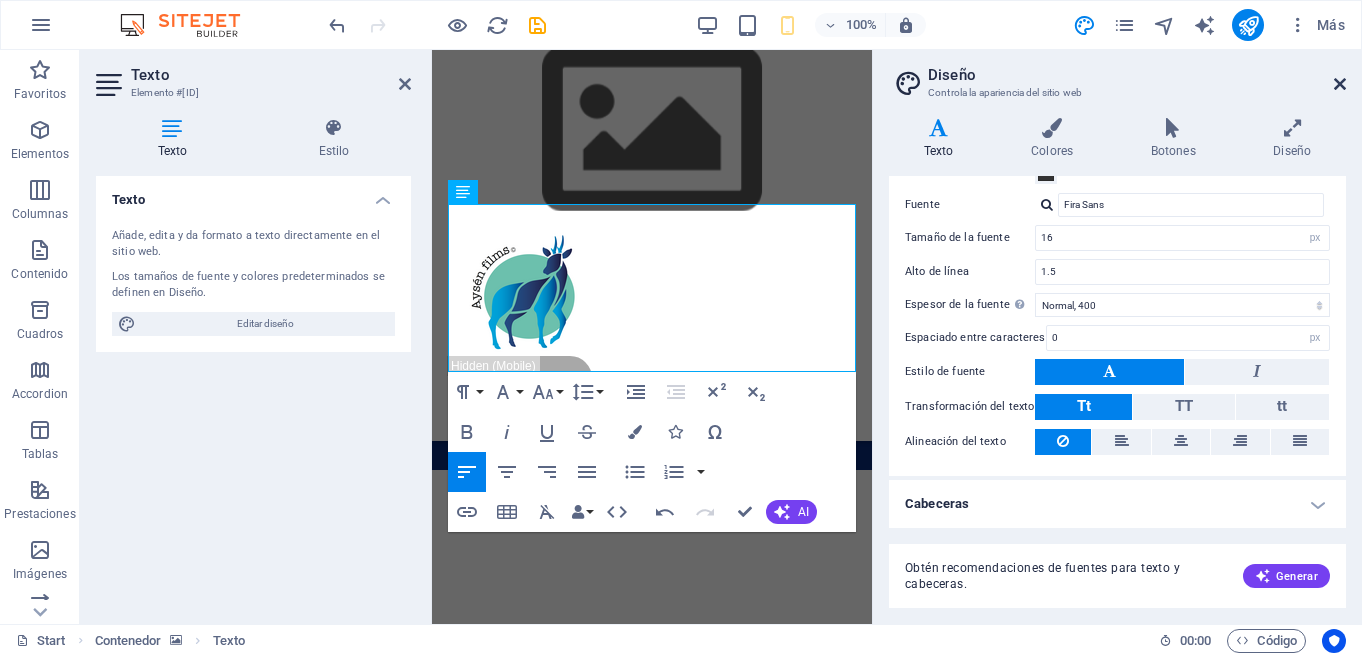 click at bounding box center (1340, 84) 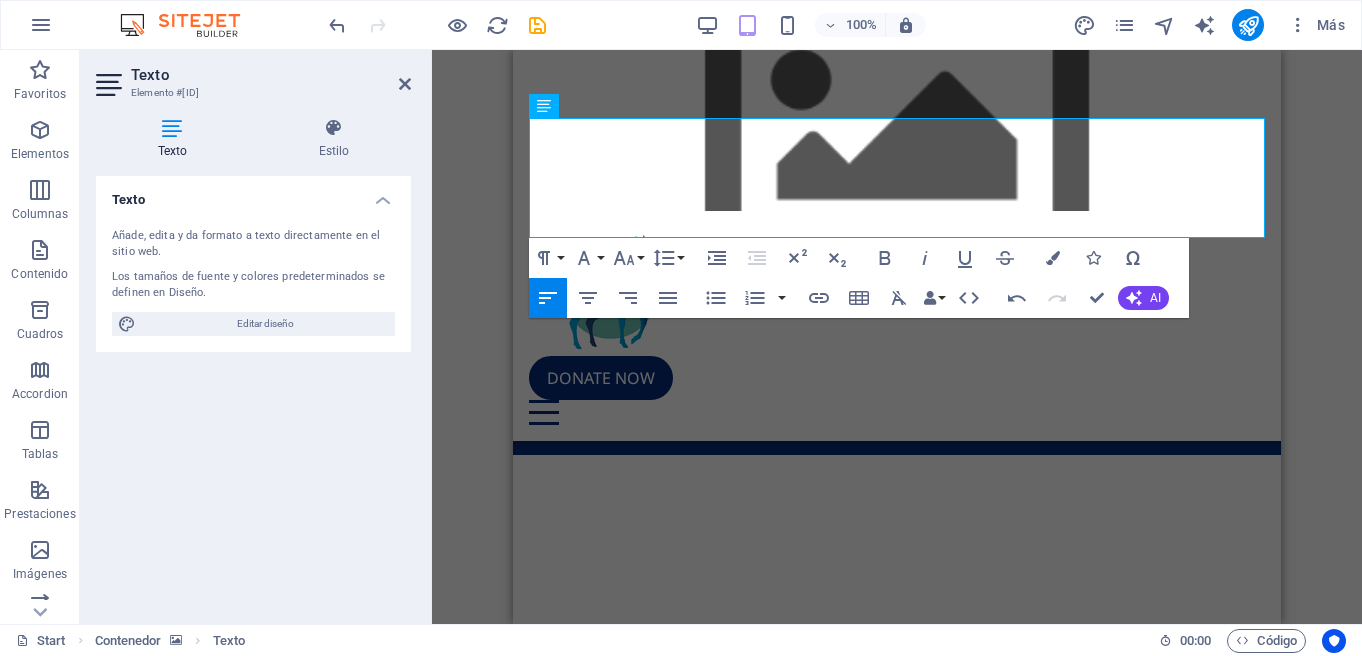 click on "Arrastra aquí para reemplazar el contenido existente. Si quieres crear un elemento nuevo, pulsa “Ctrl”.
H1   Predeterminado   Contenedor   Marcador   Contenedor   H2   Contenedor   Separador   Texto   Menú   Barra de menús   Barra de menús   Logo   Botón   Botón   Texto   Separador   Separador Paragraph Format Normal Heading 1 Heading 2 Heading 3 Heading 4 Heading 5 Heading 6 Code Font Family Arial Georgia Impact Tahoma Times New Roman Verdana Fira Sans Noto Sans Font Size 8 9 10 11 12 14 18 24 30 36 48 60 72 96 Line Height Default Single 1.15 1.5 Double Increase Indent Decrease Indent Superscript Subscript Bold Italic Underline Strikethrough Colors Icons Special Characters Align Left Align Center Align Right Align Justify Unordered List   Default Circle Disc Square    Ordered List   Default Lower Alpha Lower Greek Lower Roman Upper Alpha Upper Roman    Insert Link Insert Table Clear Formatting Data Bindings Empresa Nombre Apellidos Calle Código postal Ciudad Email Teléfono Fax" at bounding box center [897, 337] 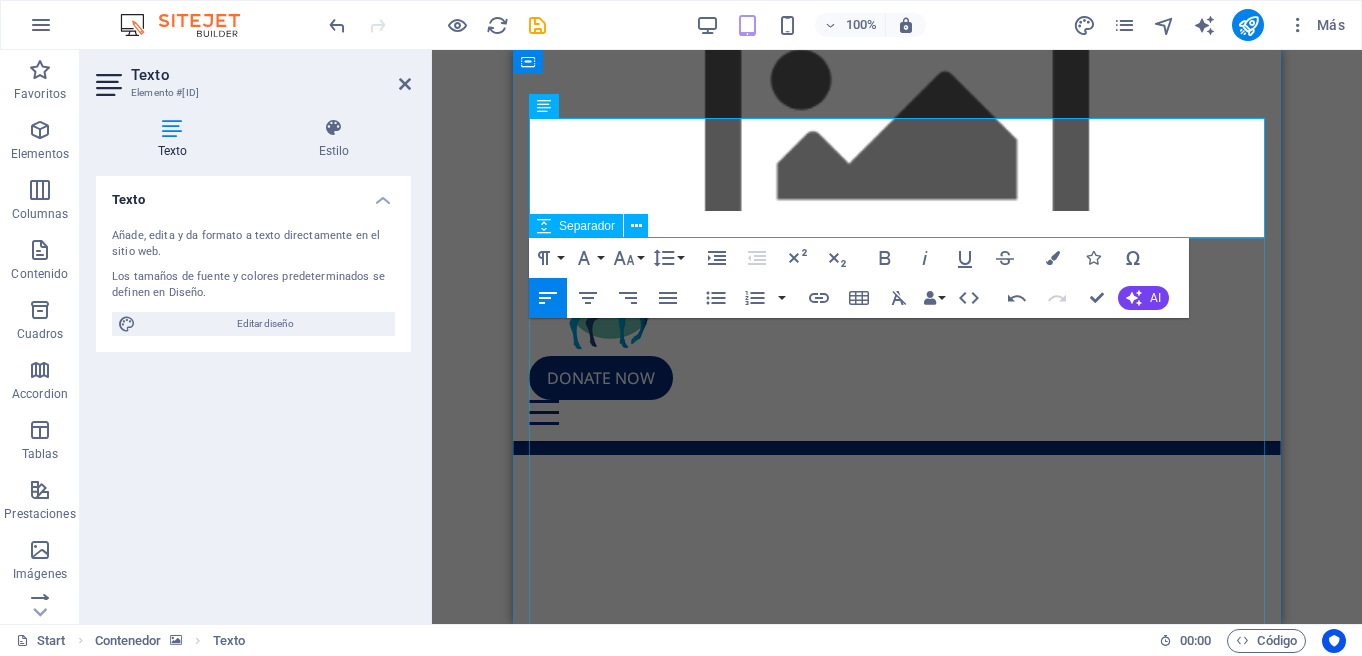 click at bounding box center (897, 1807) 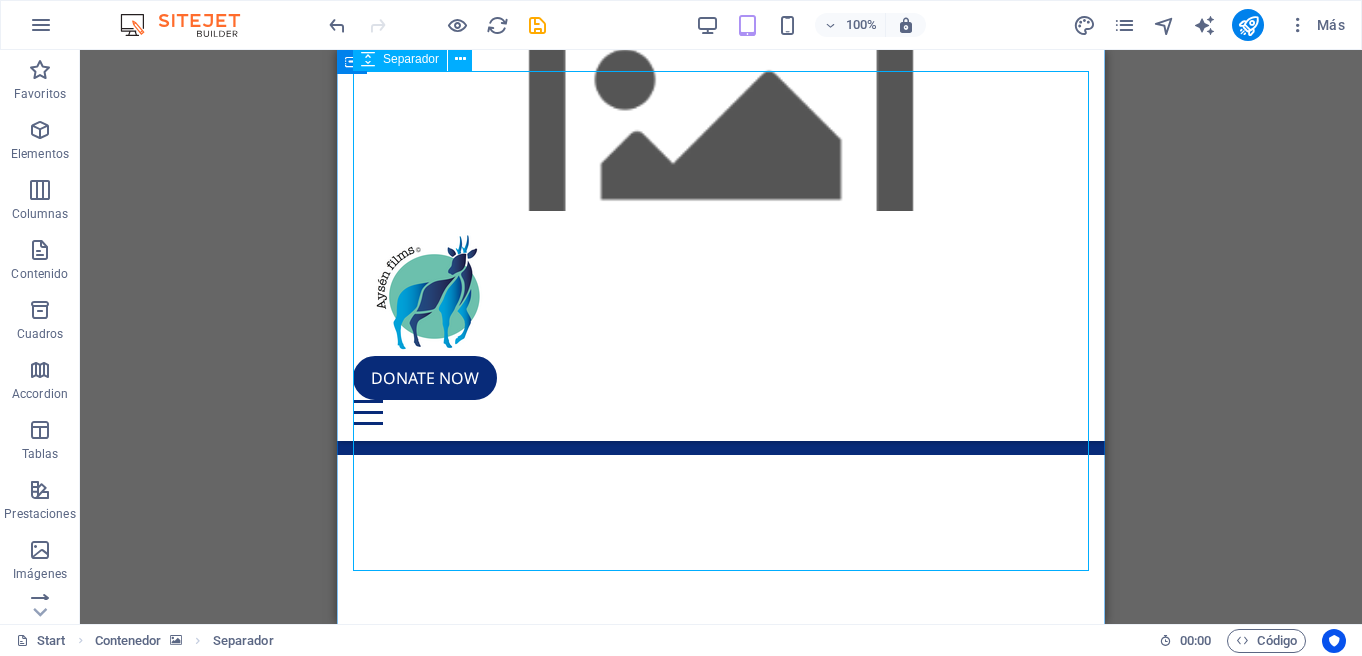 scroll, scrollTop: 670, scrollLeft: 0, axis: vertical 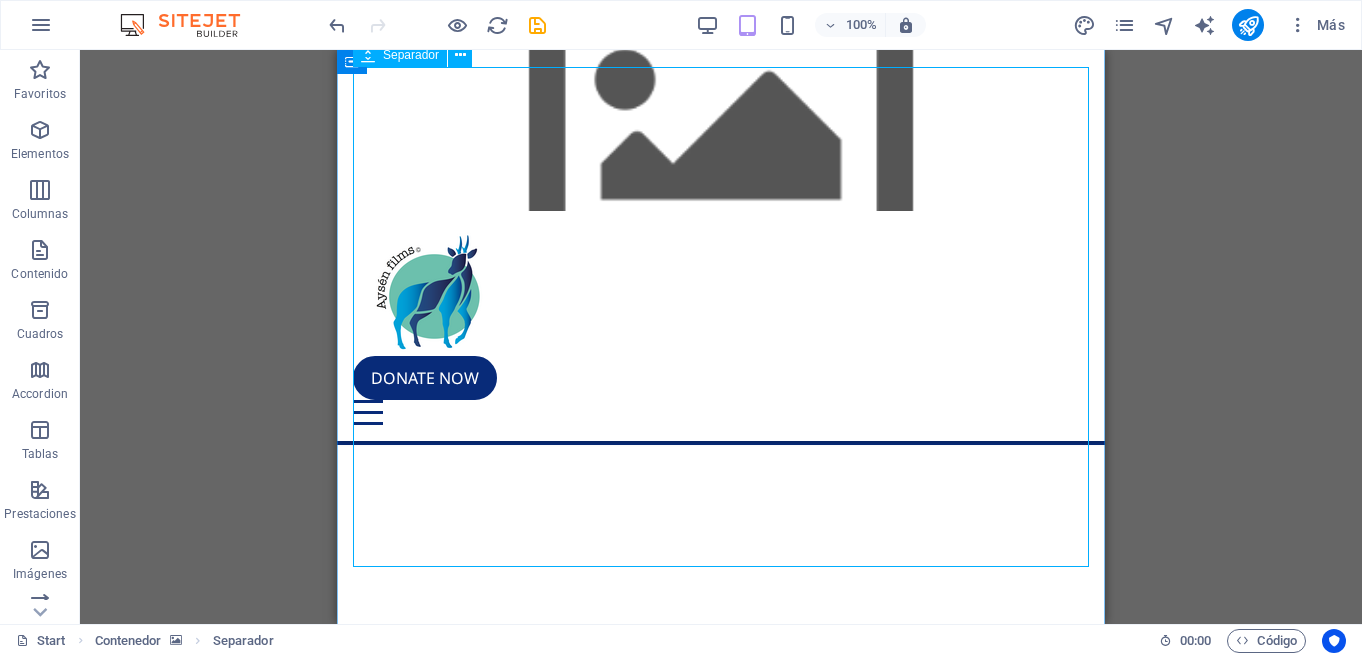 click at bounding box center (721, 1789) 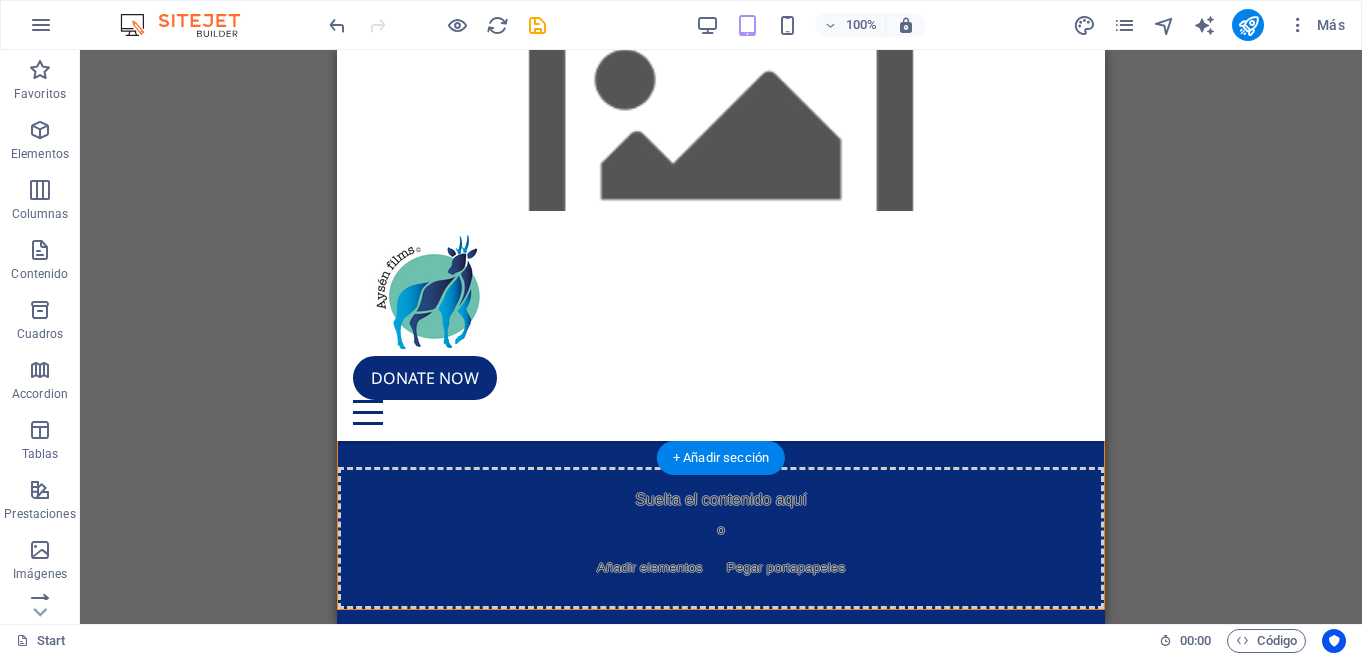 scroll, scrollTop: 0, scrollLeft: 0, axis: both 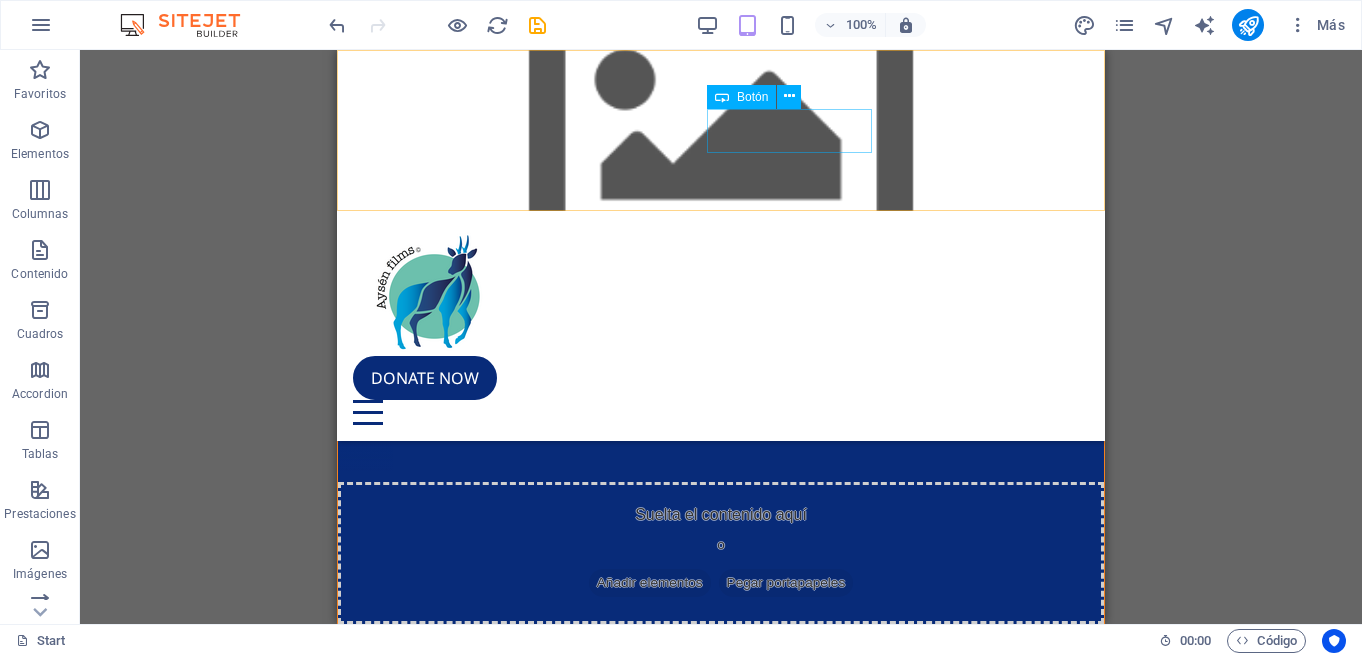 click on "Donate now" at bounding box center [721, 378] 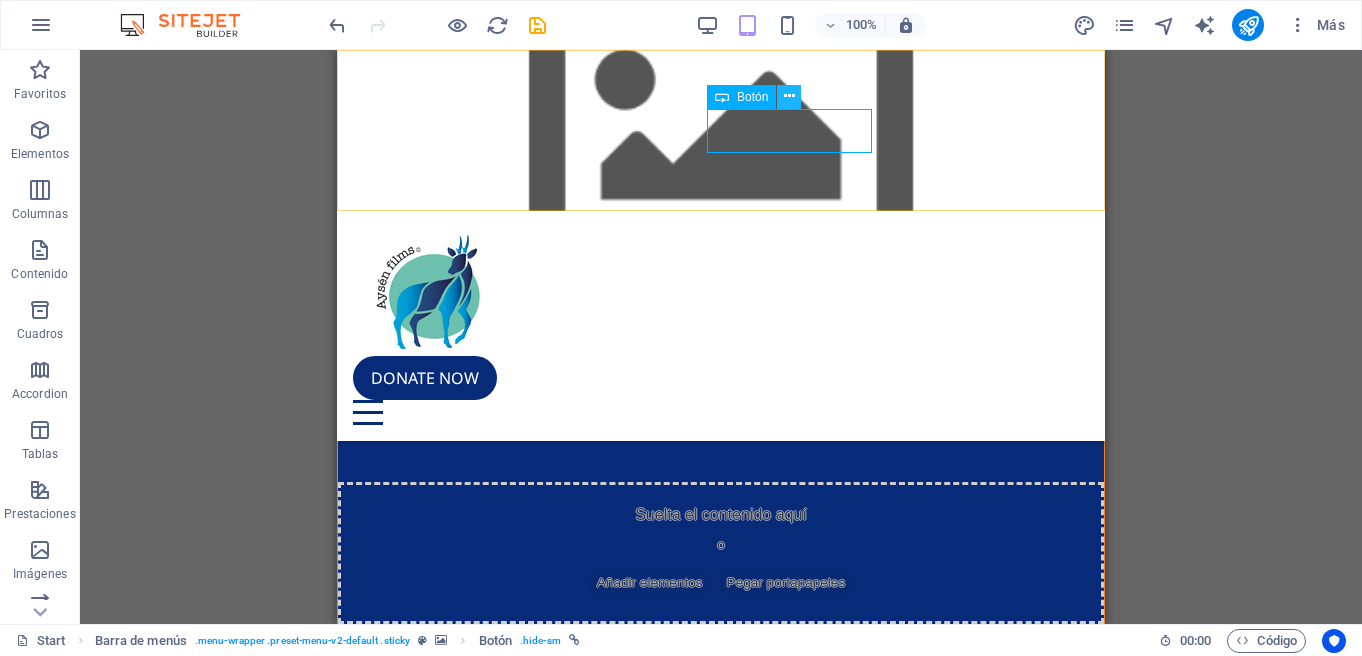 click at bounding box center (789, 96) 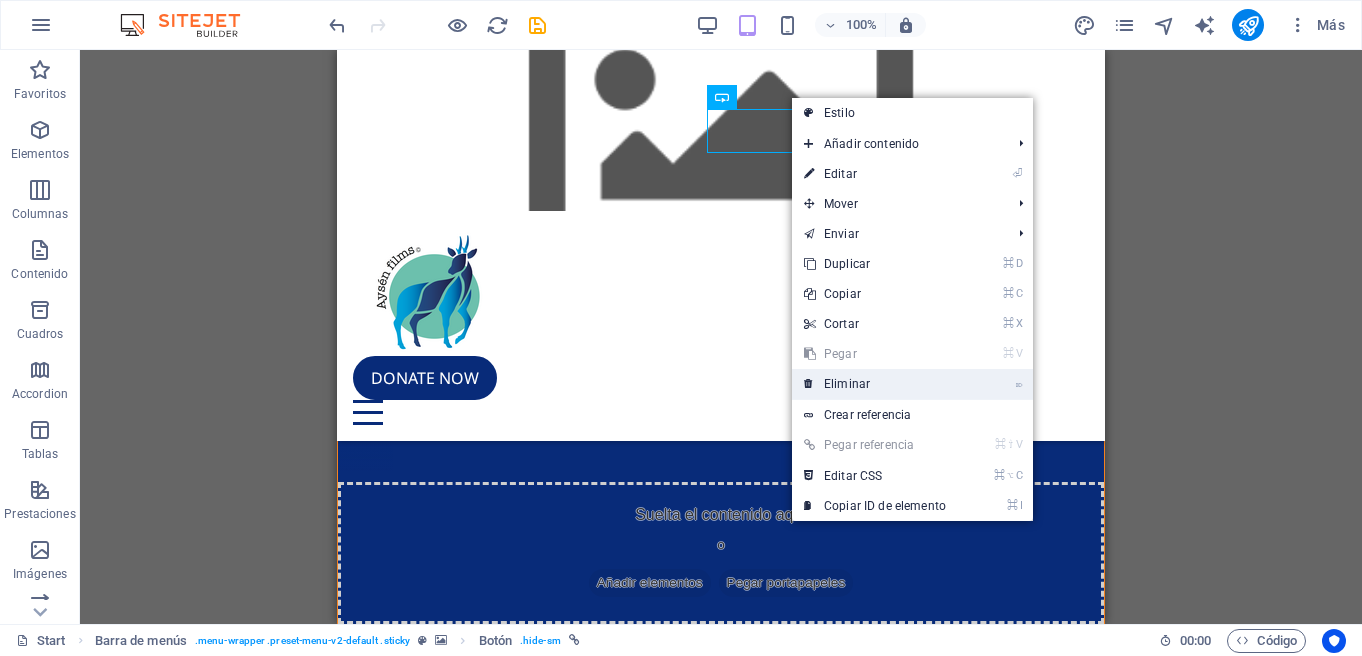 click on "⌦  Eliminar" at bounding box center [875, 384] 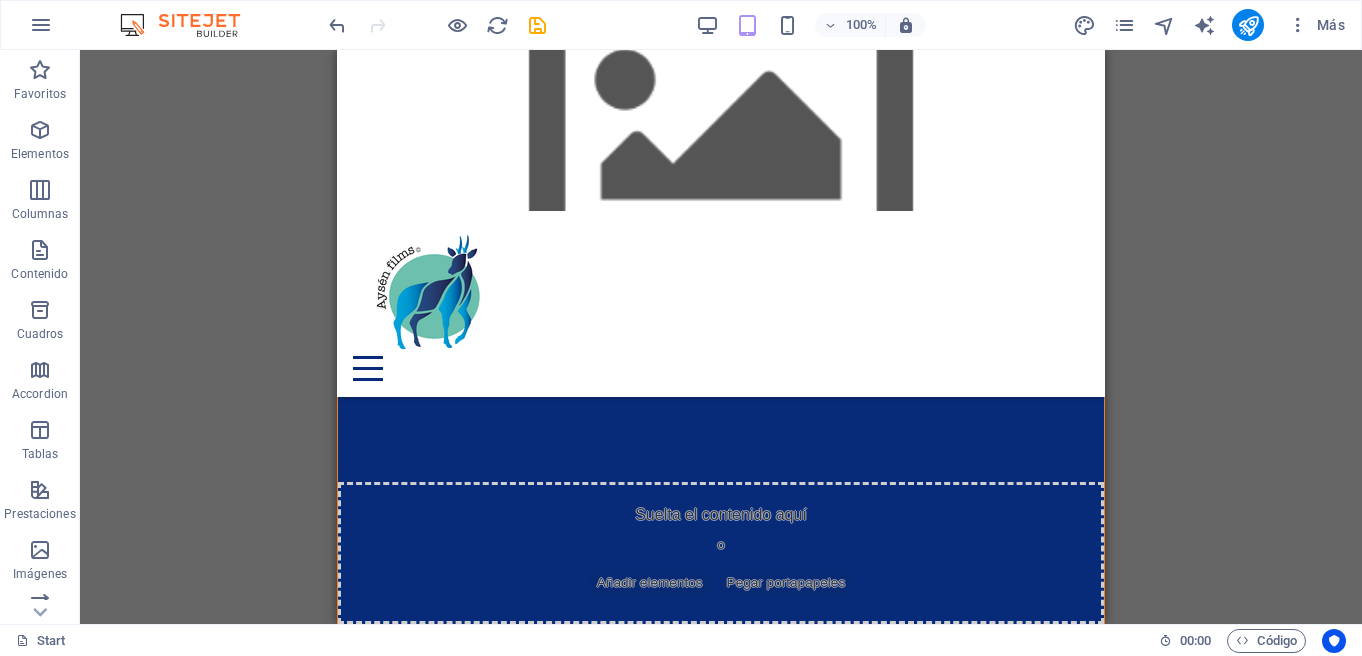 click at bounding box center [721, 130] 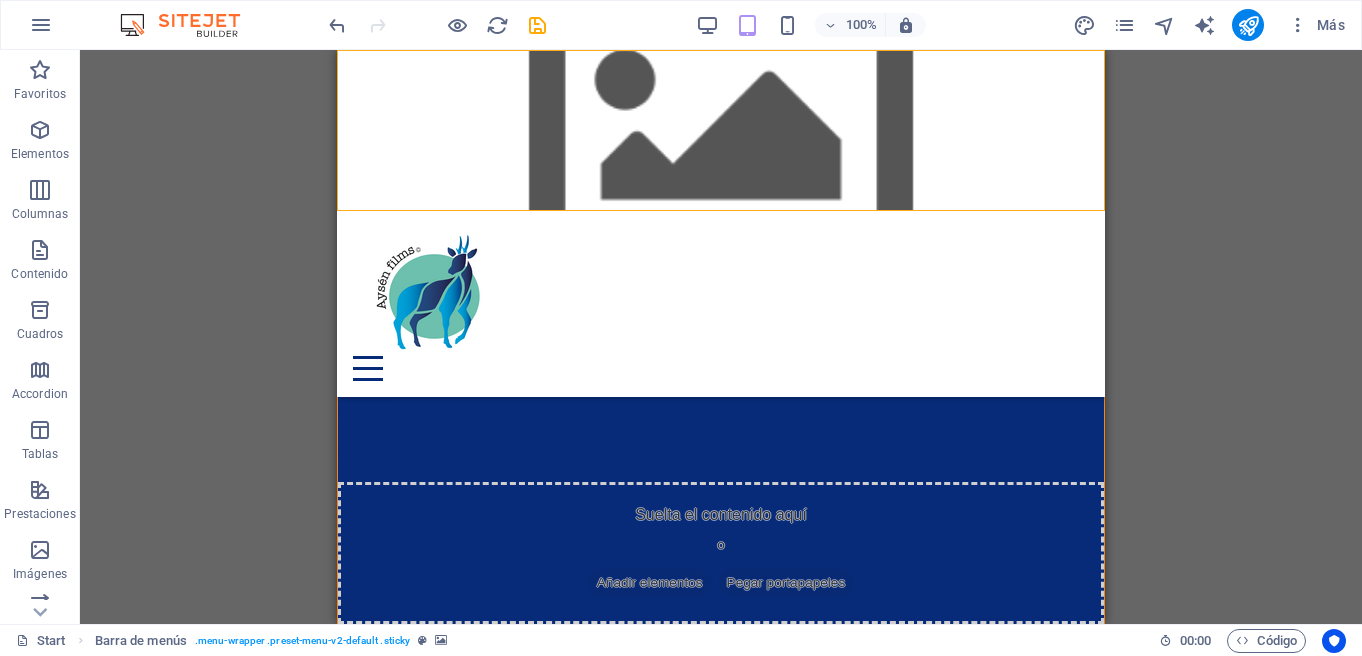 click at bounding box center [721, 130] 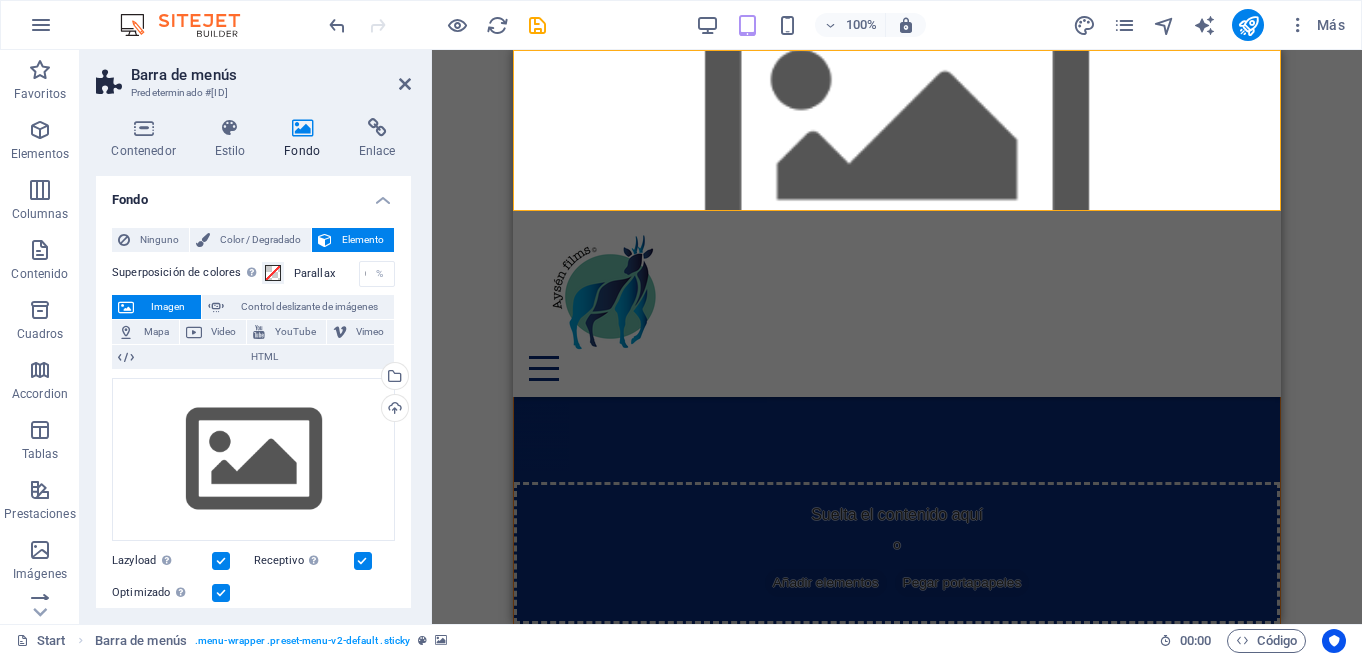 click at bounding box center [897, 130] 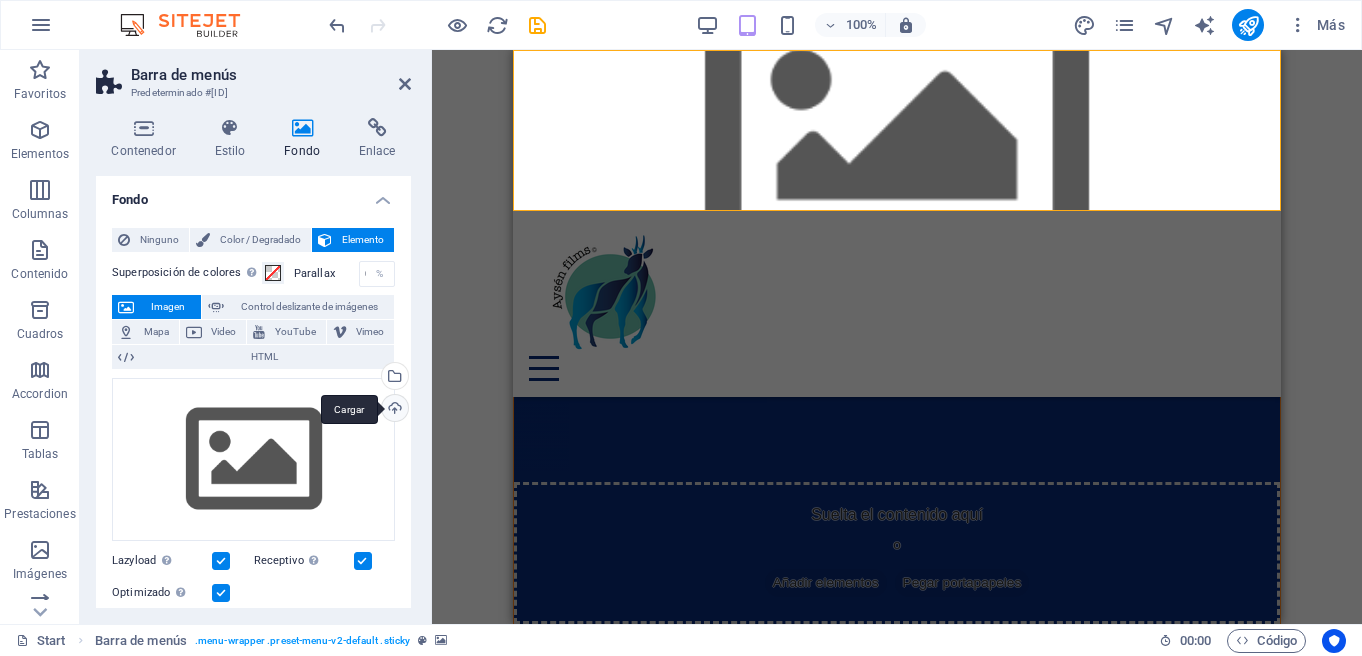 click on "Cargar" at bounding box center (393, 410) 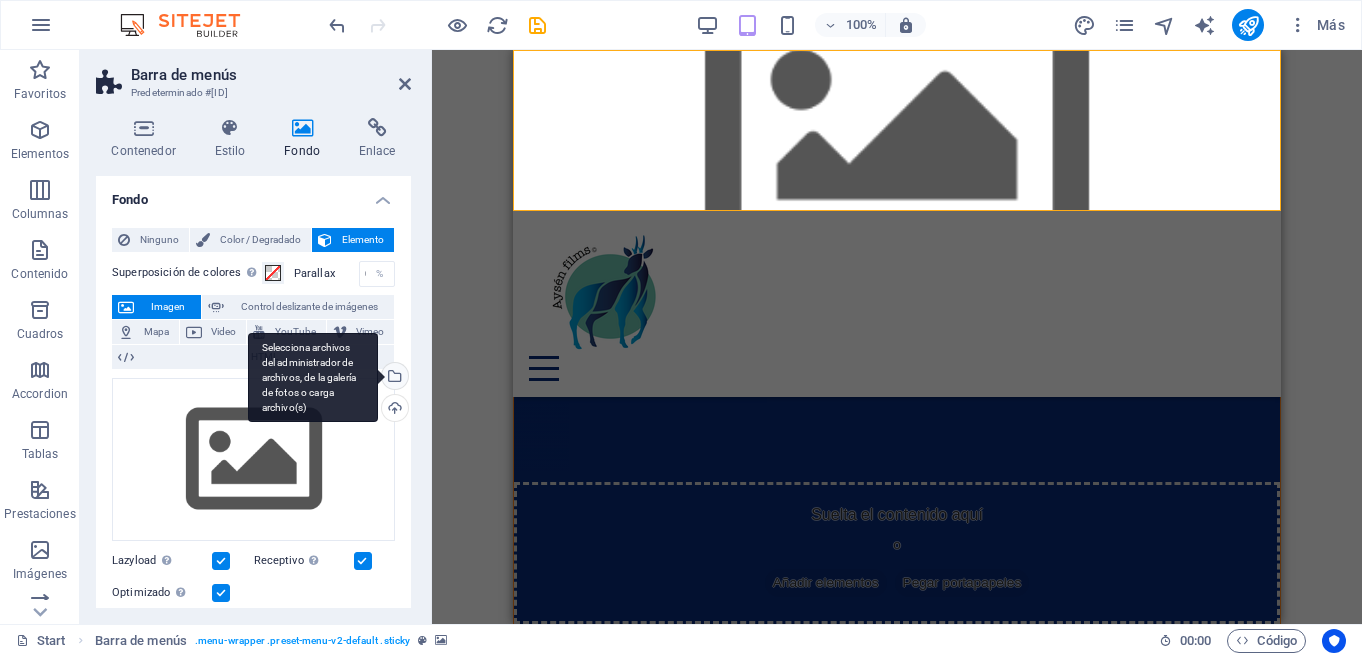 click on "Selecciona archivos del administrador de archivos, de la galería de fotos o carga archivo(s)" at bounding box center [393, 378] 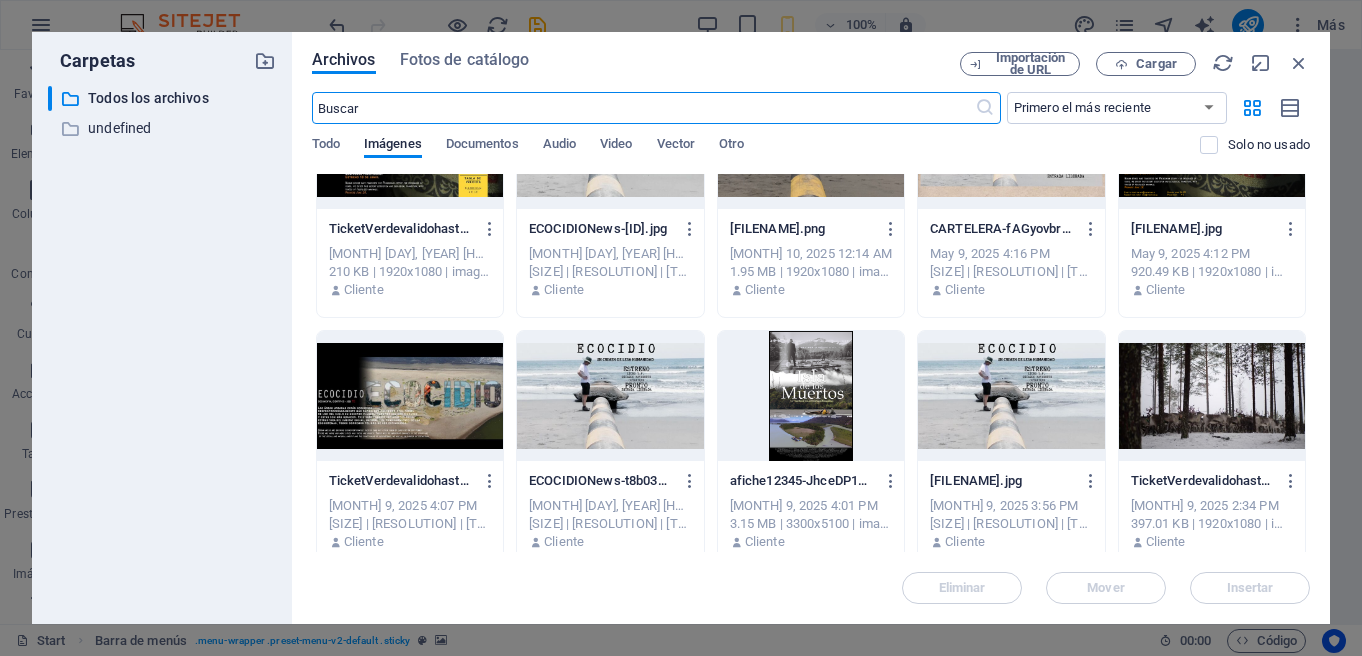 scroll, scrollTop: 358, scrollLeft: 0, axis: vertical 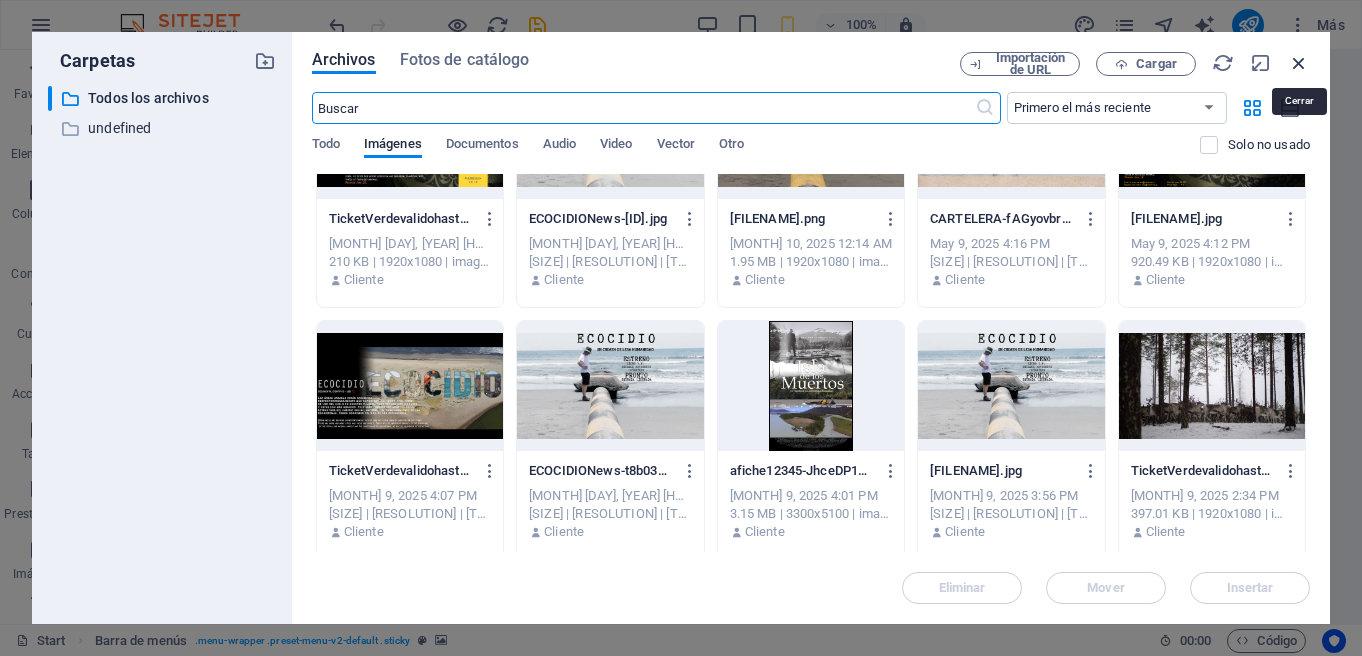 click at bounding box center (1299, 63) 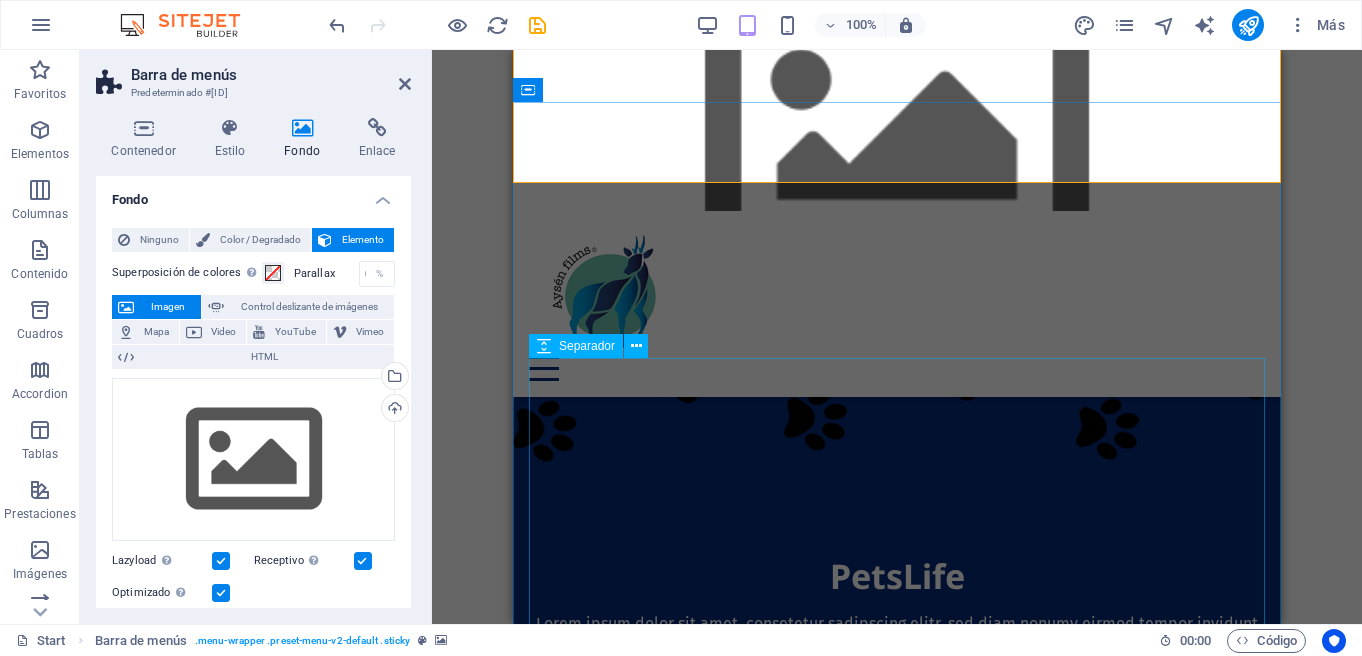 scroll, scrollTop: 391, scrollLeft: 0, axis: vertical 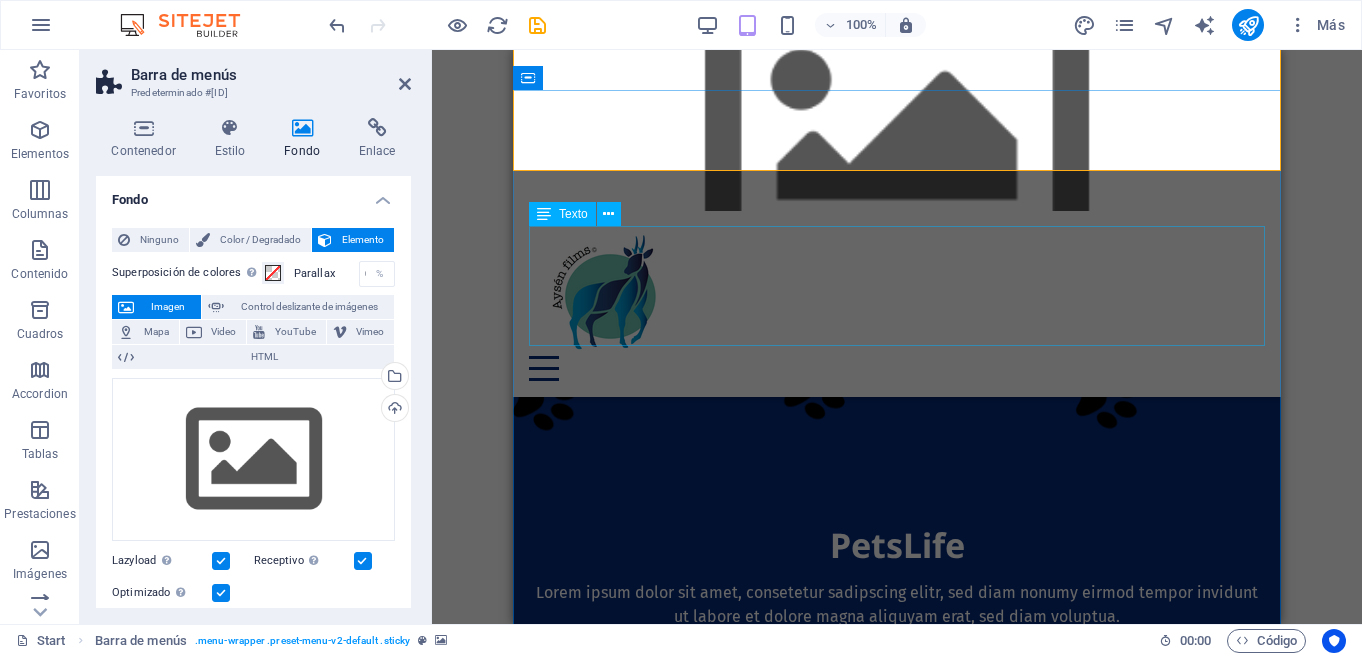 click on "[NAME] Durante 7 años logramos llevar a cabo un rodaje en condiciones climáticas bastante complejas, en suelos Subantárticos saturados en agua y en los bosques boreales del Ártico con temperaturas extremas bajo cero. Esta pelÍcula es la antípodas de los bosques" at bounding box center [897, 1758] 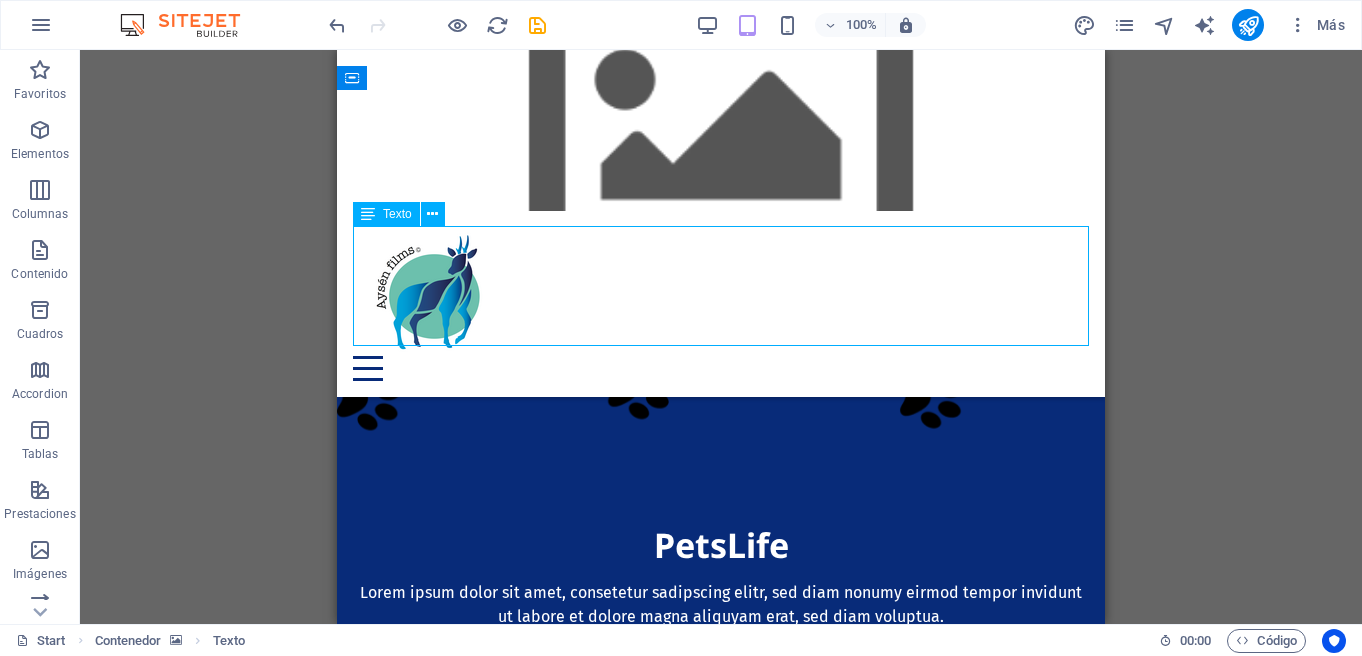 click on "[NAME] Durante 7 años logramos llevar a cabo un rodaje en condiciones climáticas bastante complejas, en suelos Subantárticos saturados en agua y en los bosques boreales del Ártico con temperaturas extremas bajo cero. Esta pelÍcula es la antípodas de los bosques" at bounding box center (721, 1758) 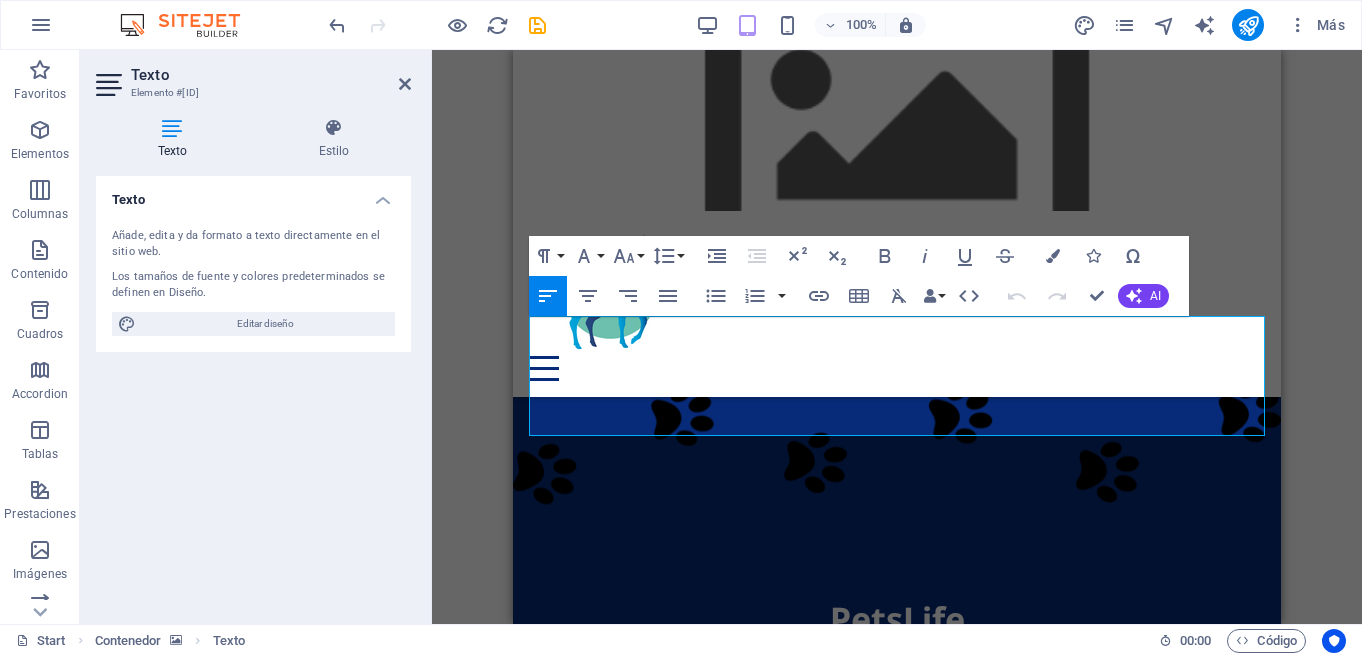 scroll, scrollTop: 298, scrollLeft: 0, axis: vertical 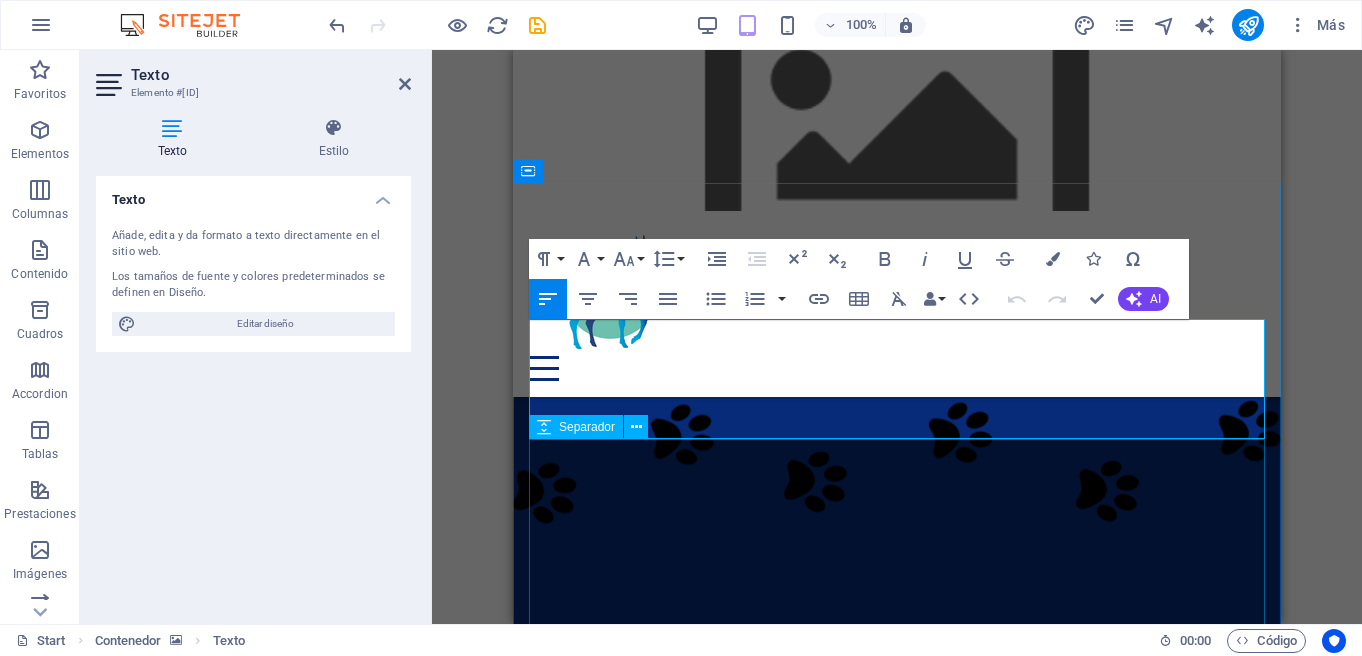 click at bounding box center (897, 2161) 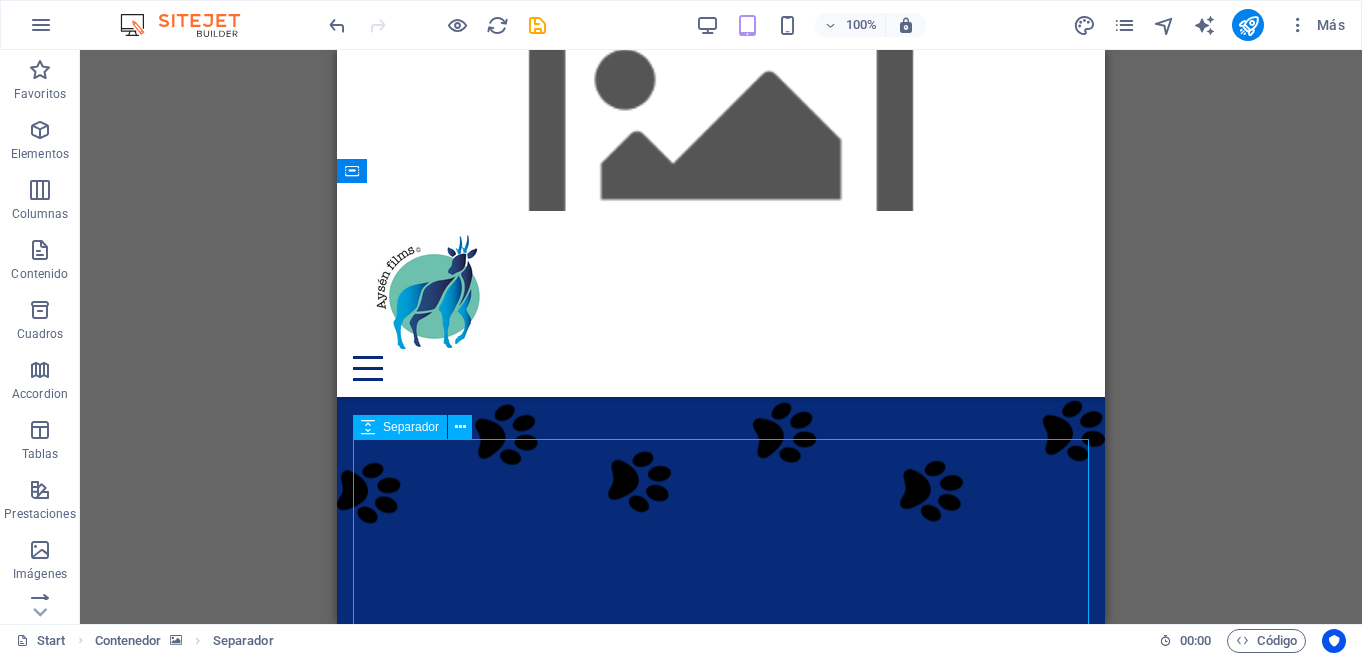 click at bounding box center [721, 2161] 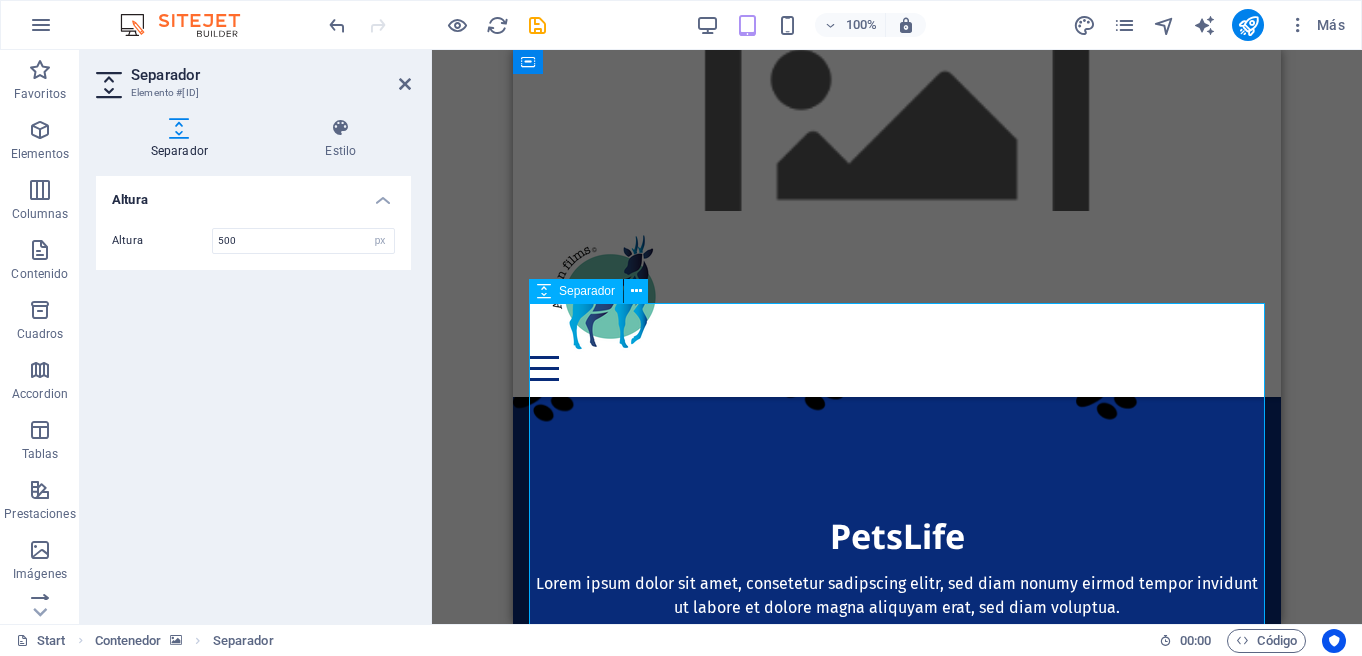 scroll, scrollTop: 393, scrollLeft: 0, axis: vertical 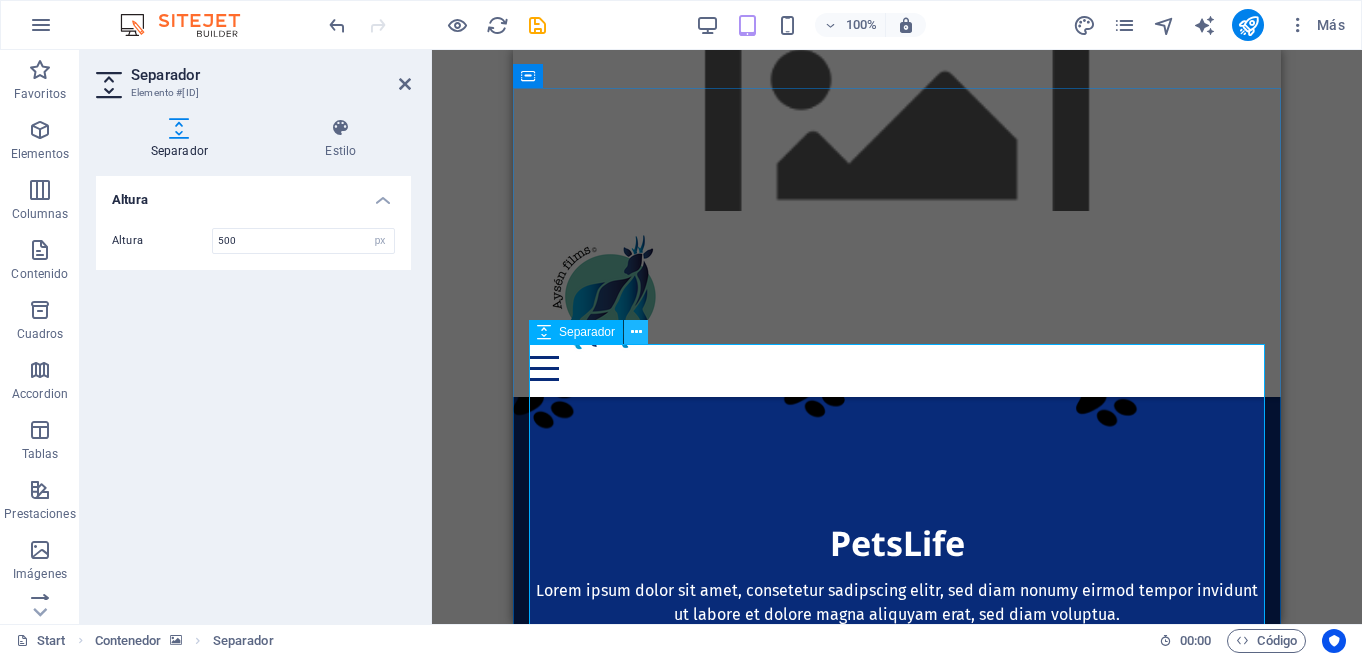 click at bounding box center [636, 332] 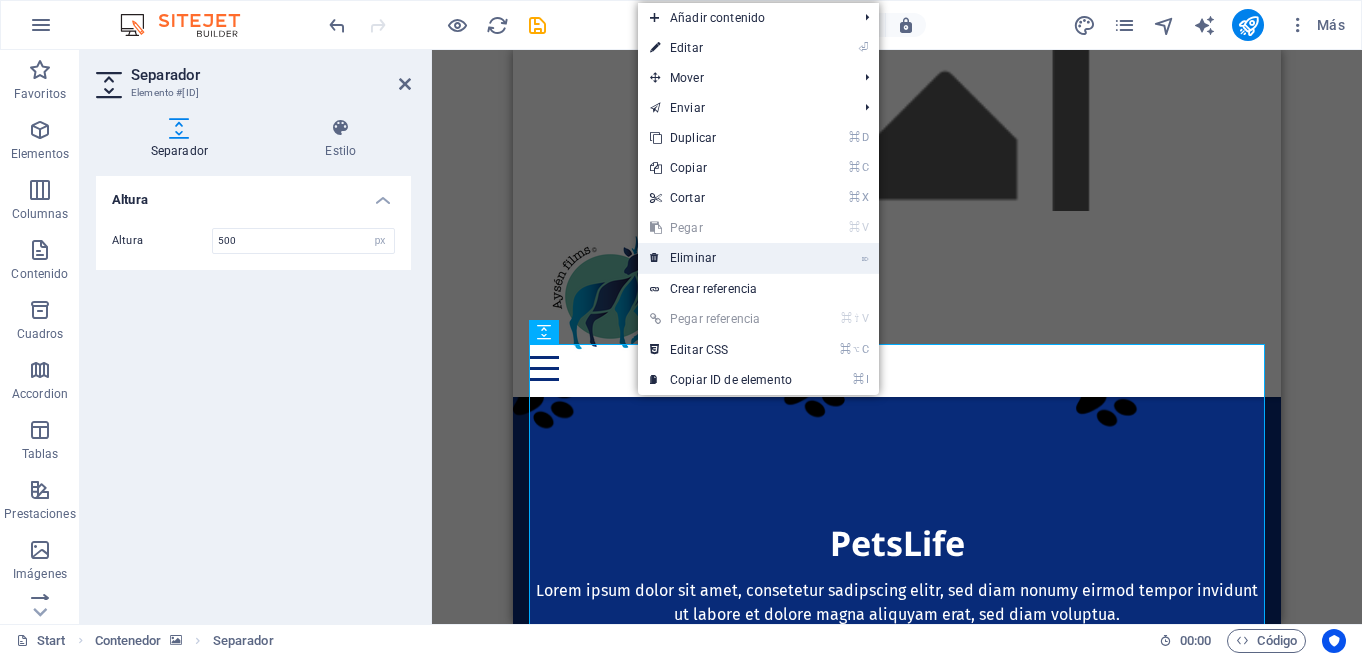 click on "⌦  Eliminar" at bounding box center [721, 258] 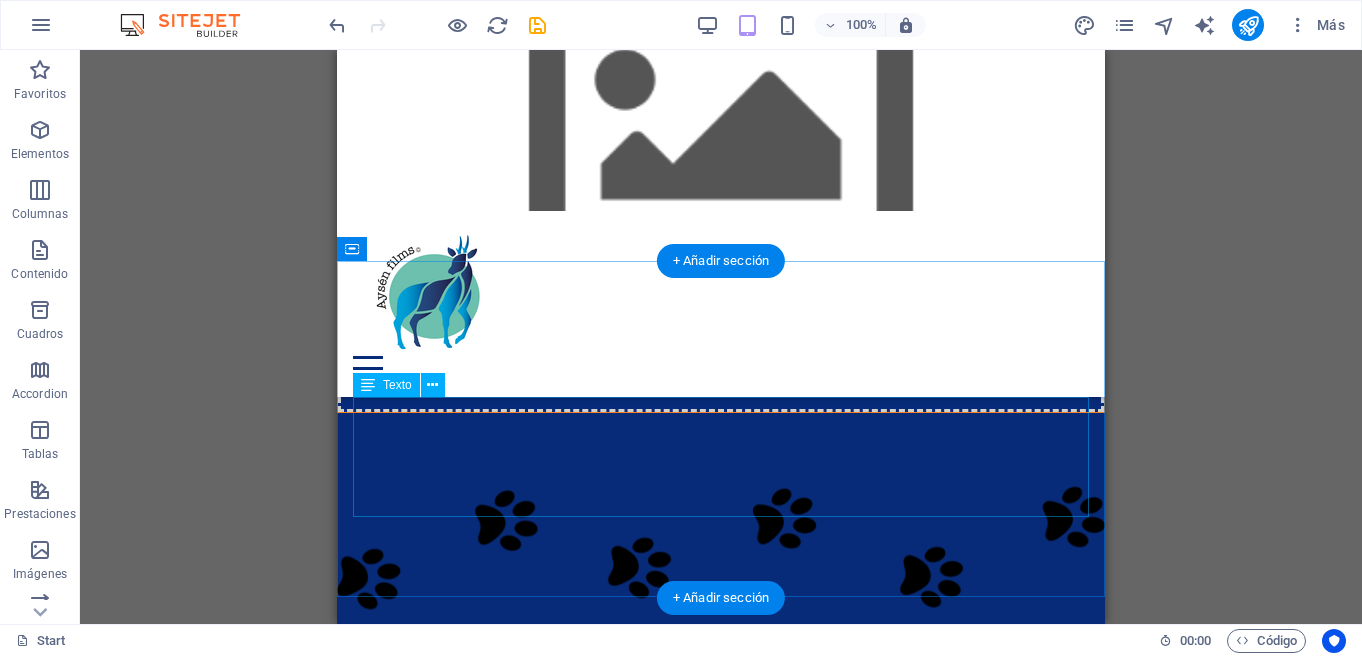 scroll, scrollTop: 202, scrollLeft: 0, axis: vertical 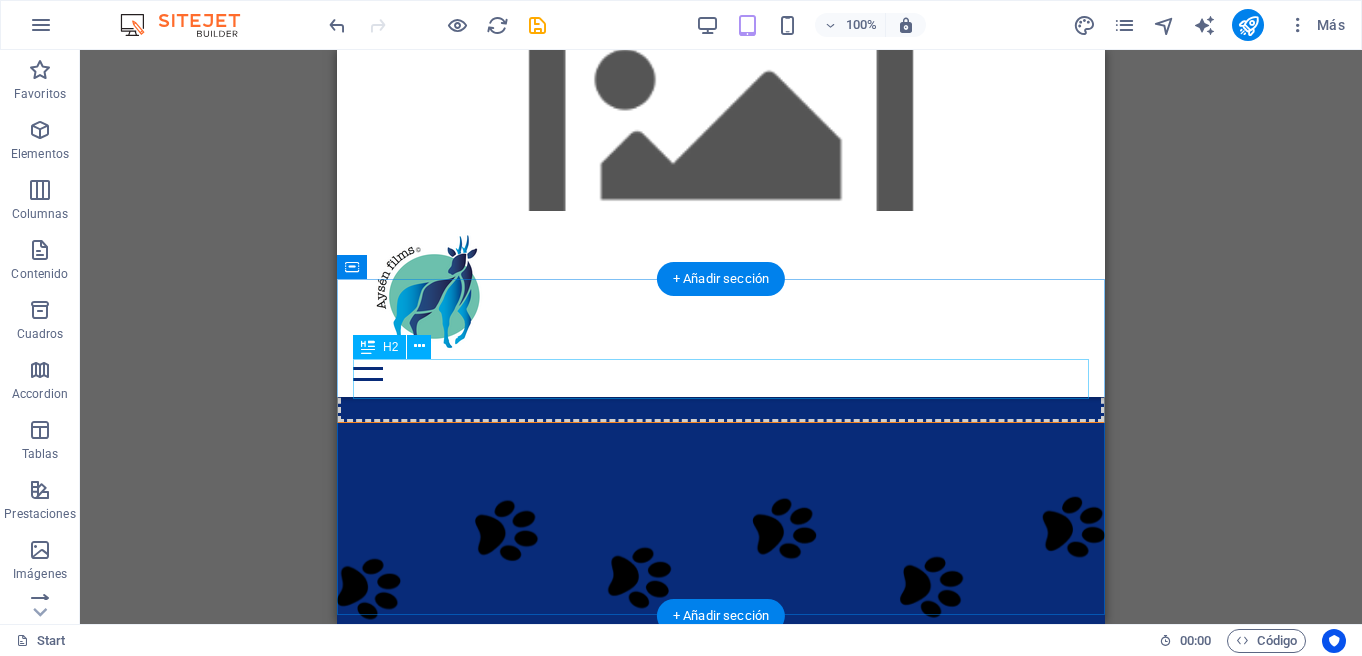 click on "About PetsLife" at bounding box center (721, 1350) 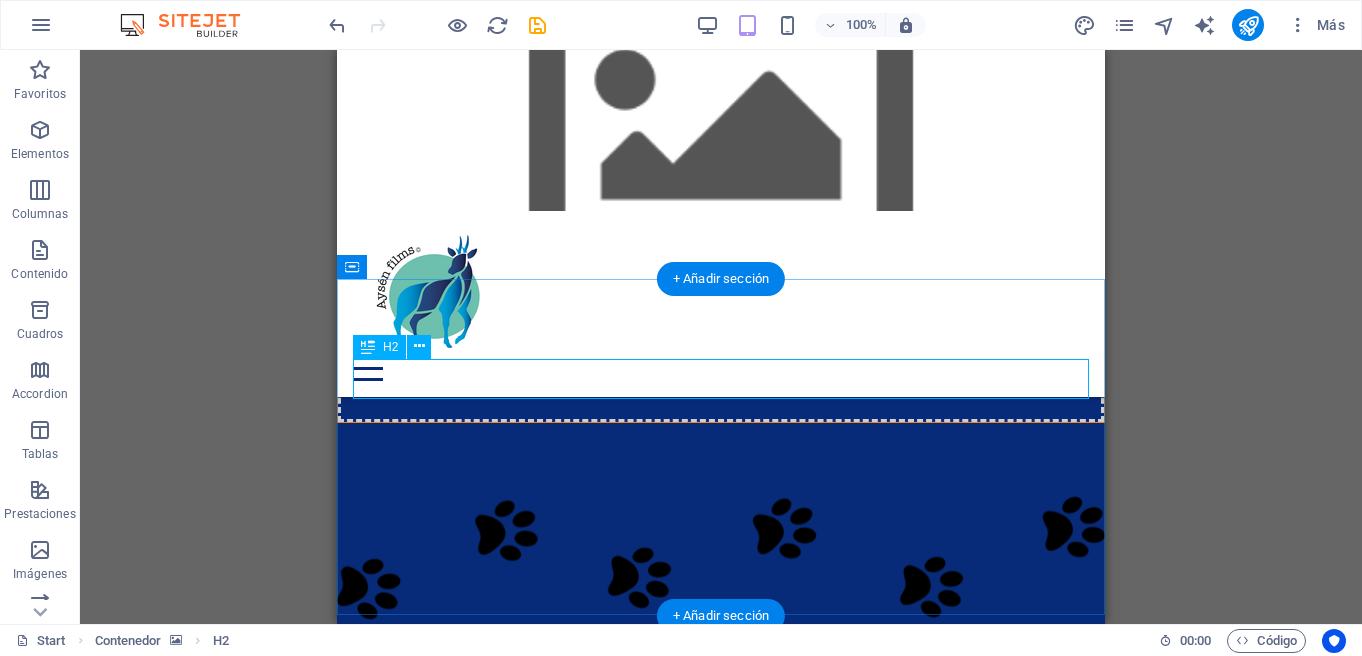click on "About PetsLife" at bounding box center [721, 1350] 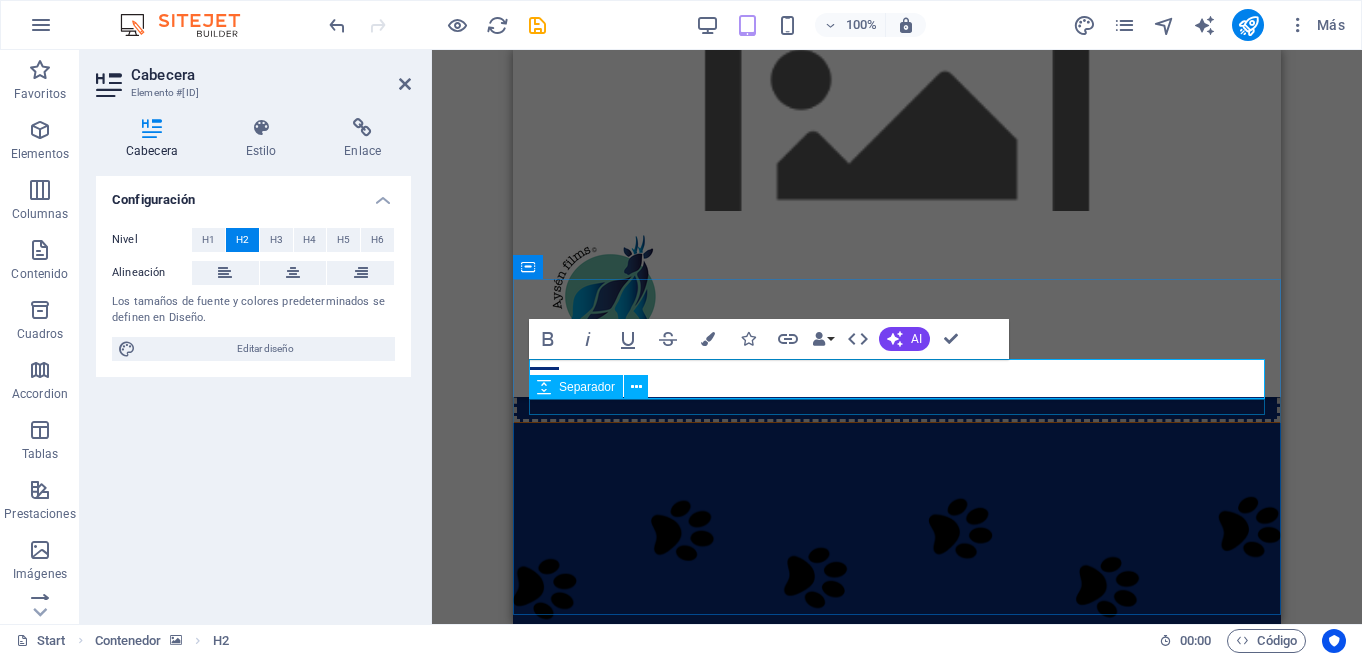 type 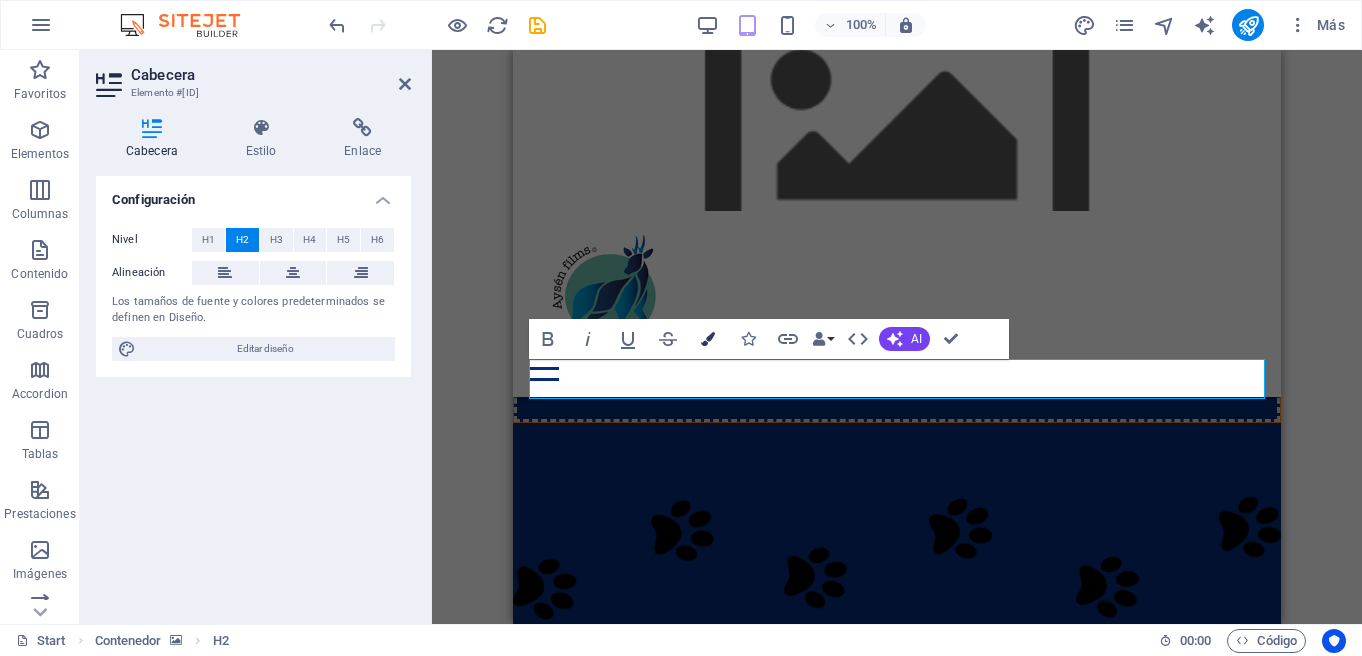 click at bounding box center [708, 339] 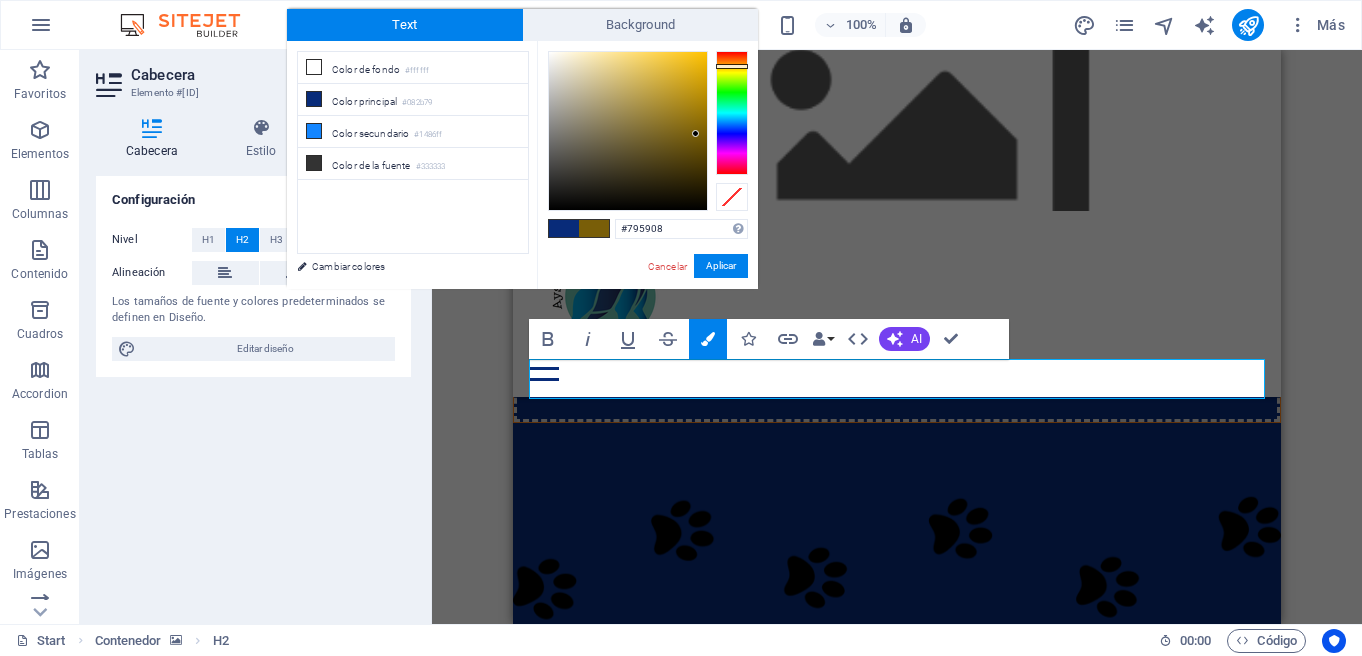 drag, startPoint x: 738, startPoint y: 120, endPoint x: 745, endPoint y: 65, distance: 55.443665 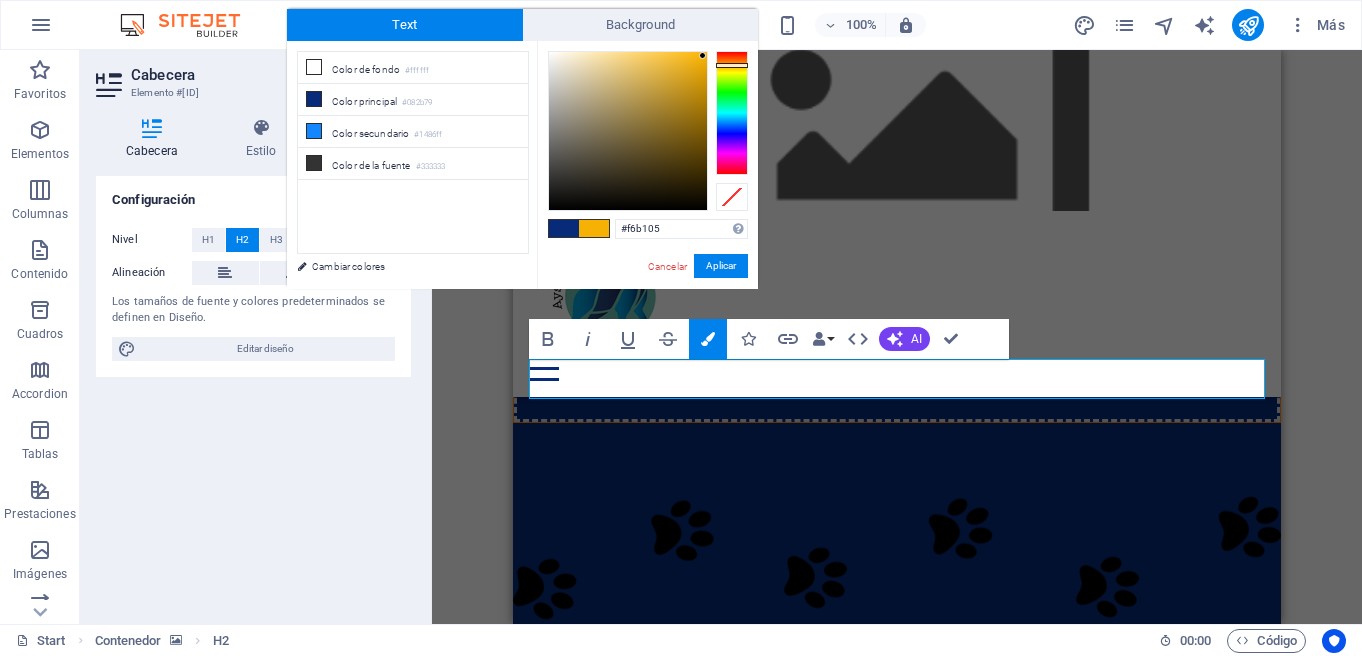 drag, startPoint x: 684, startPoint y: 79, endPoint x: 703, endPoint y: 55, distance: 30.610456 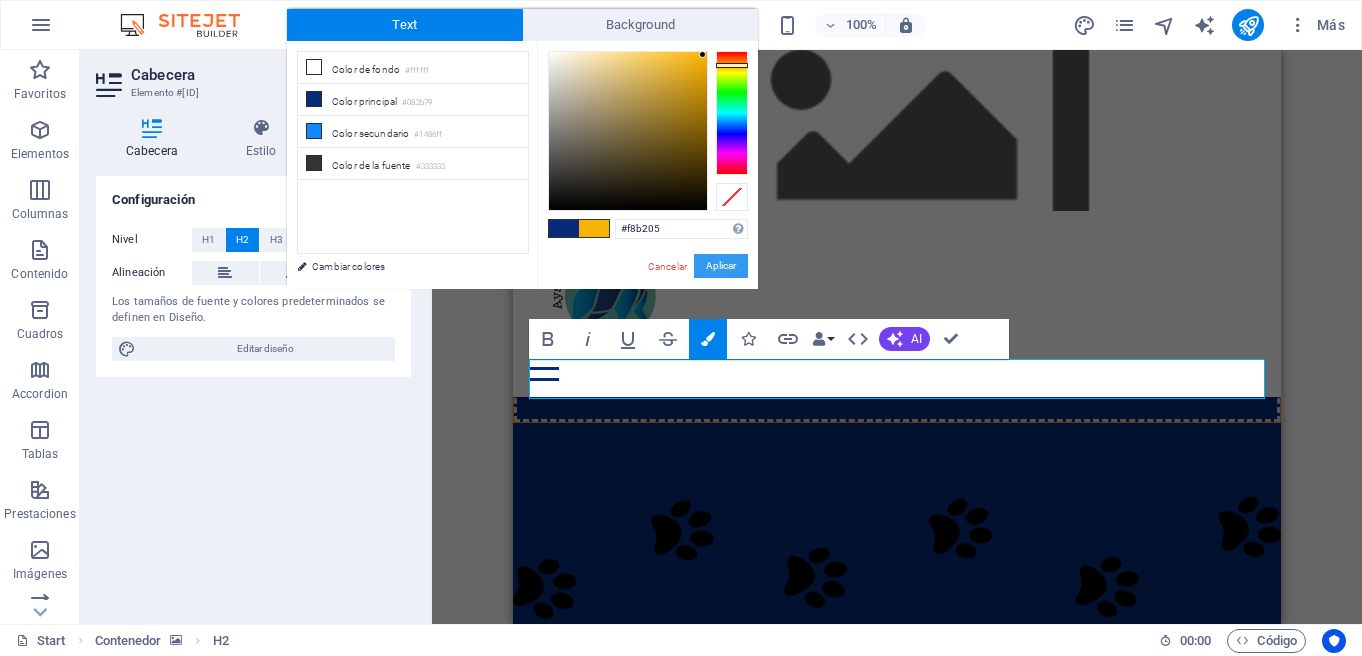 click on "Aplicar" at bounding box center (721, 266) 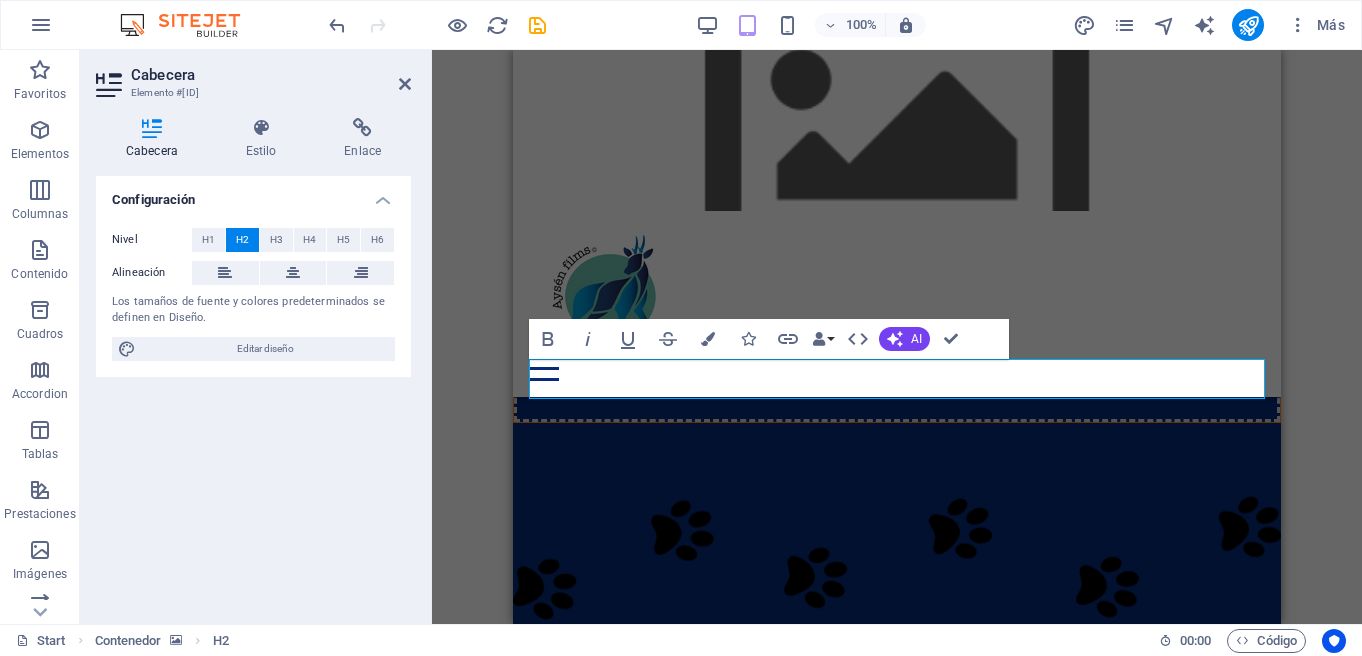 click on "Contenedor   H1   Predeterminado   Contenedor   Marcador   Contenedor   H2   Contenedor   Separador   Texto   Menú   Barra de menús   Barra de menús   Logo   Botón   Botón   Texto   Separador   Separador   Separador   Contenedor   Contenedor   Predeterminado   Contenedor   Predeterminado   Contenedor   Contenedor   Predeterminado   Texto   Separador   HTML   Texto   Contenedor   Predeterminado   Contenedor   H3 Bold Italic Underline Strikethrough Colors Icons Link Data Bindings Empresa Nombre Apellidos Calle Código postal Ciudad Email Teléfono Móvil Fax Campo personalizado 1 Campo personalizado 2 Campo personalizado 3 Campo personalizado 4 Campo personalizado 5 Campo personalizado 6 HTML AI Mejorar Hacer más corto Hacer más largo Corregir ortografía y gramática Traducir a Inglés Generar texto Confirm (⌘+⏎)" at bounding box center [897, 337] 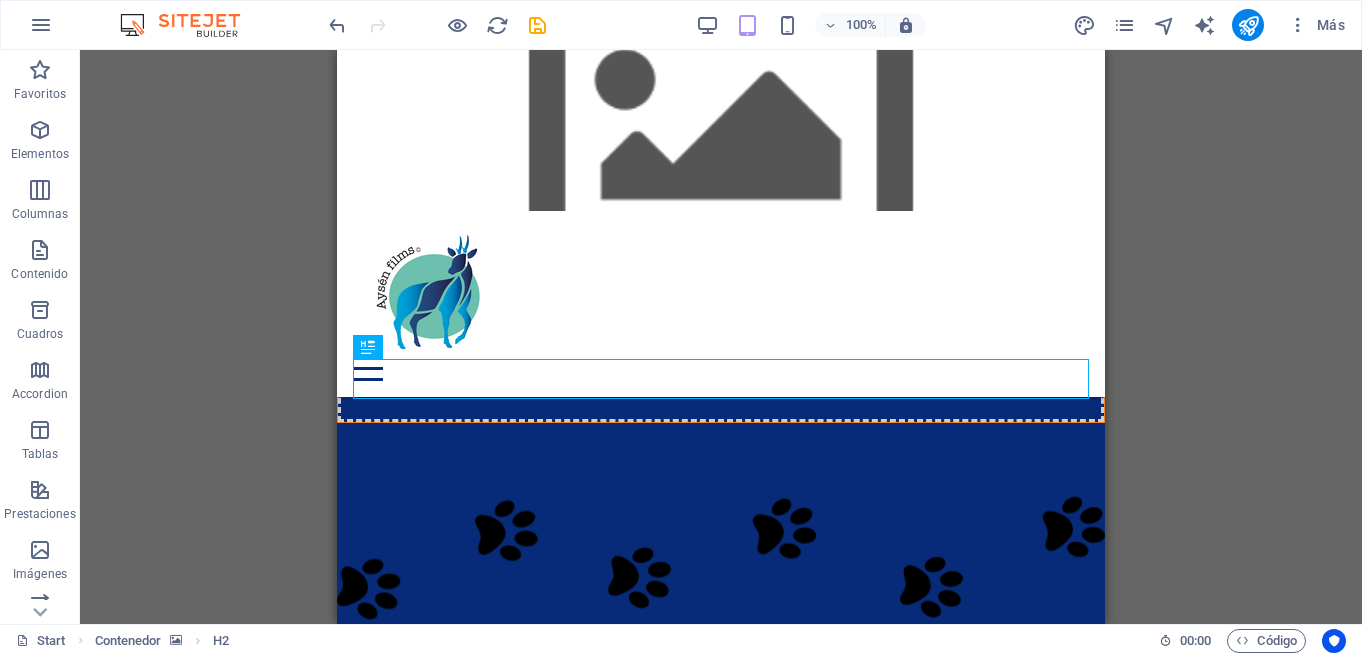 click on "Contenedor   H1   Predeterminado   Contenedor   Marcador   Contenedor   H2   Contenedor   Separador   Texto   Menú   Barra de menús   Barra de menús   Logo   Botón   Botón   Texto   Separador   Separador   Separador   Contenedor   Contenedor   Predeterminado   Contenedor   Predeterminado   Contenedor   Contenedor   Predeterminado   Texto   Separador   HTML   Texto   Contenedor   Predeterminado   Contenedor   H3" at bounding box center [721, 337] 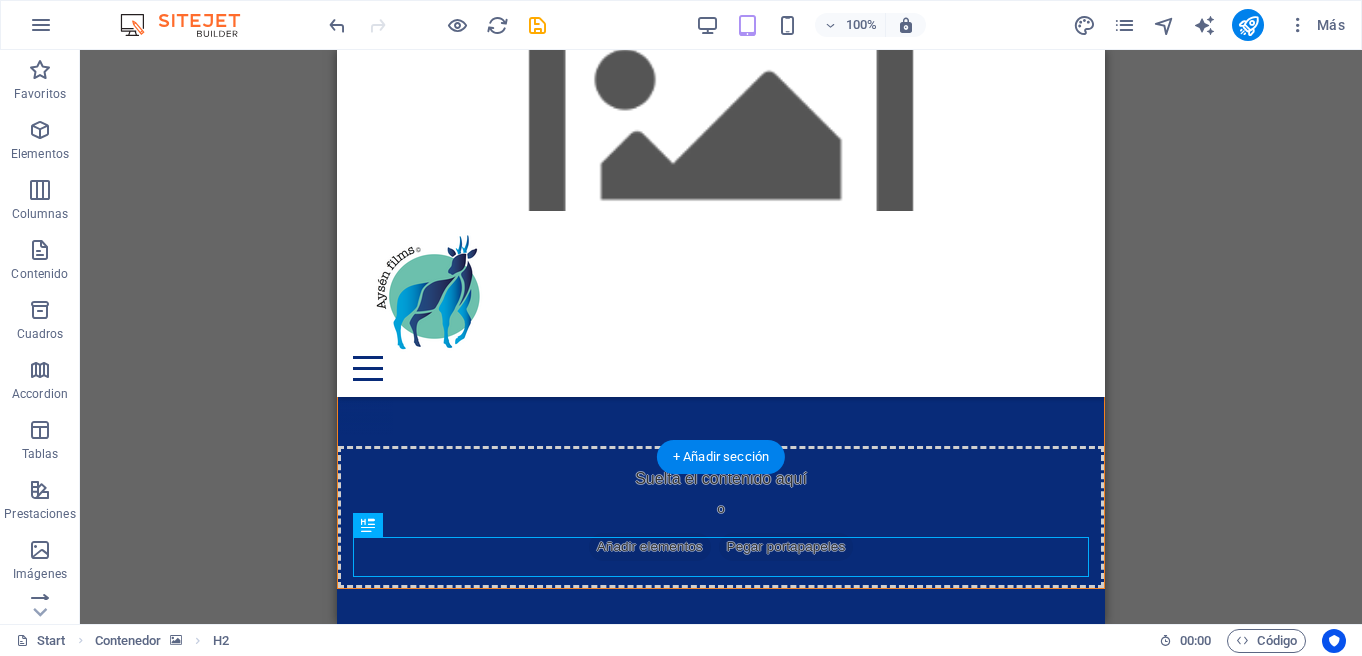 scroll, scrollTop: 0, scrollLeft: 0, axis: both 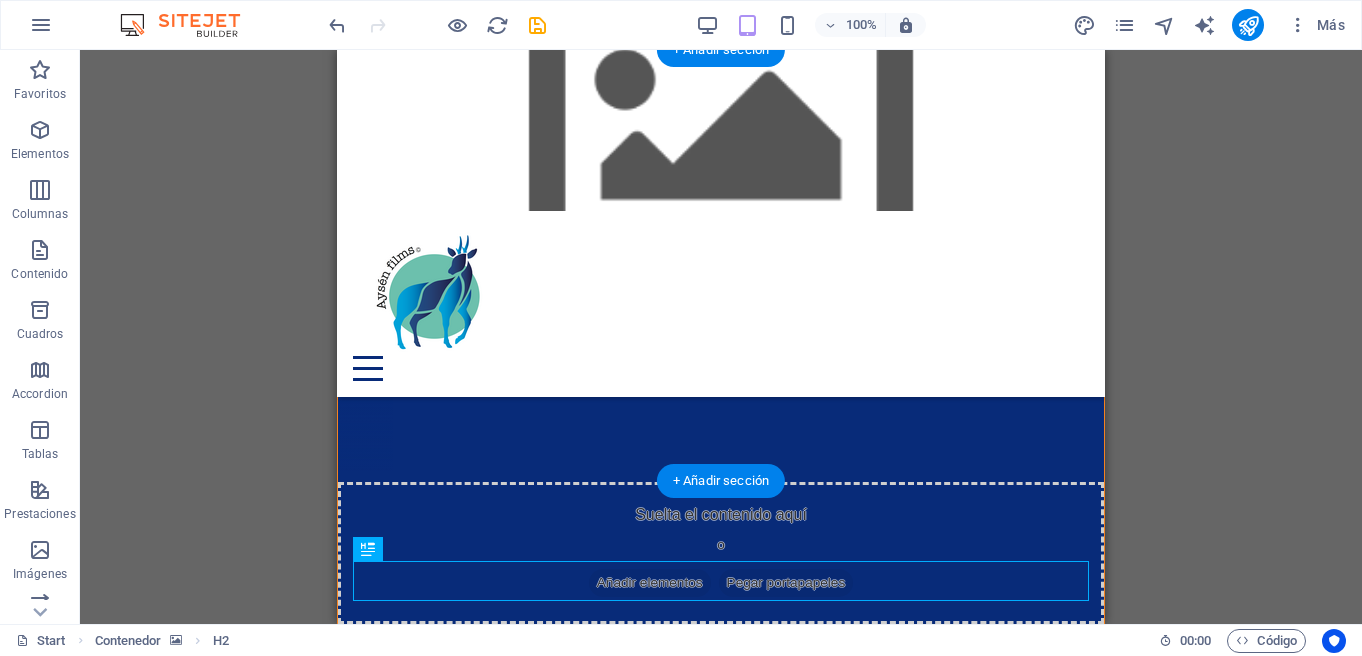 click on "3" at bounding box center (385, 357) 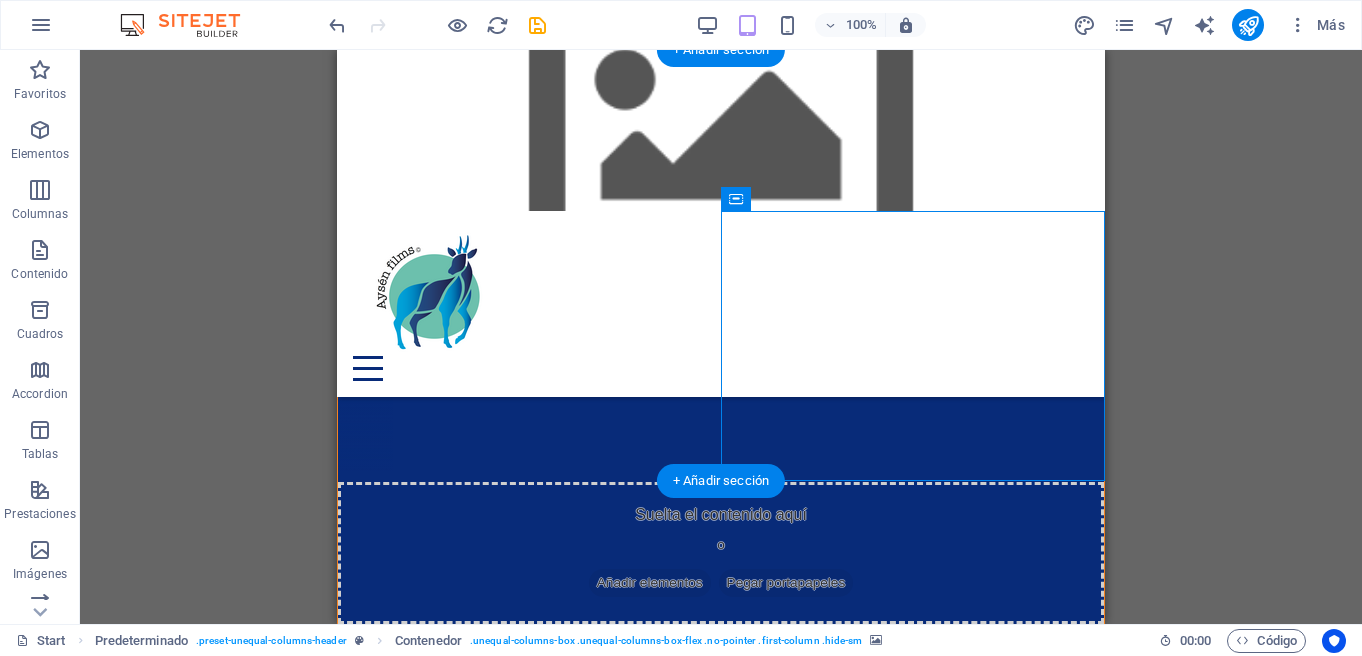 click on "2" at bounding box center (385, 331) 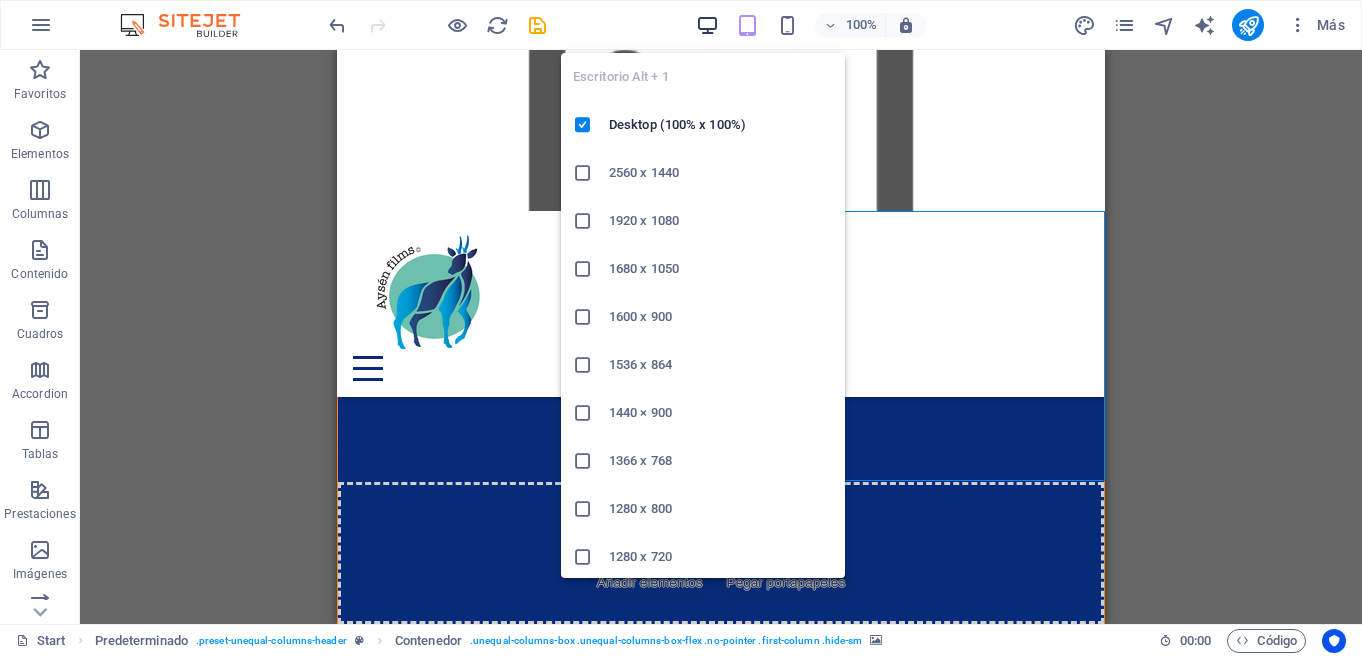click at bounding box center [707, 25] 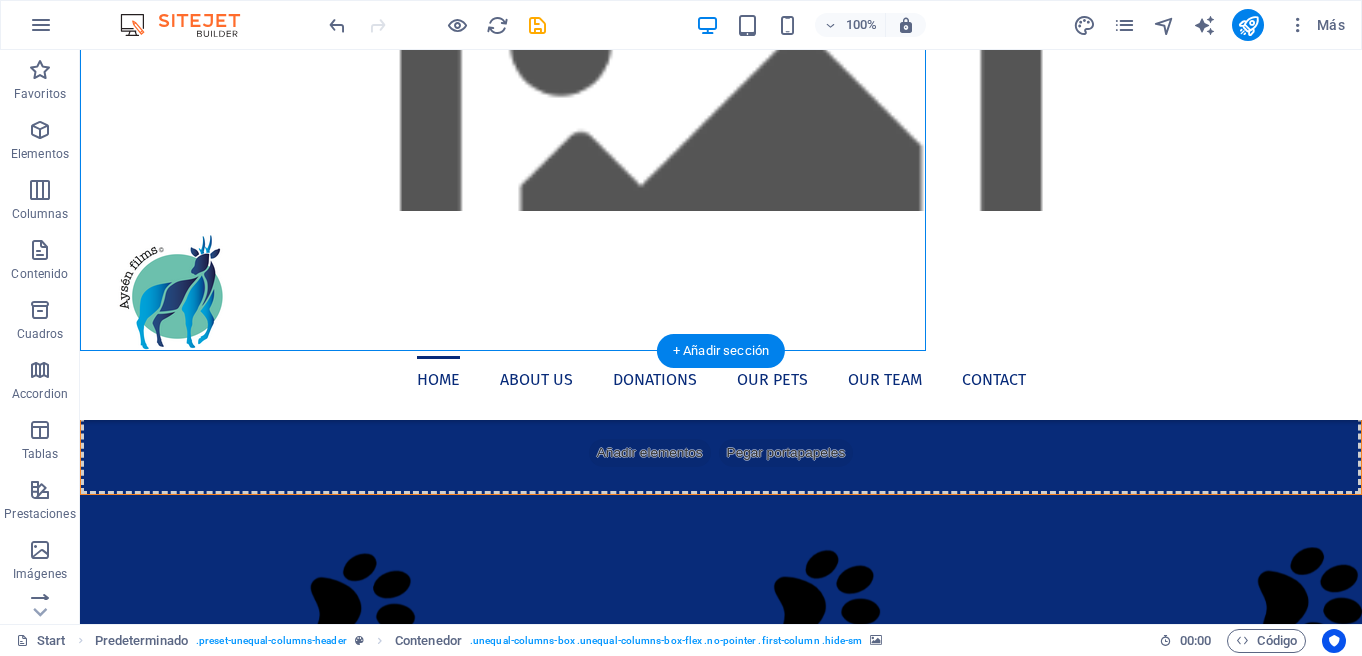 scroll, scrollTop: 173, scrollLeft: 0, axis: vertical 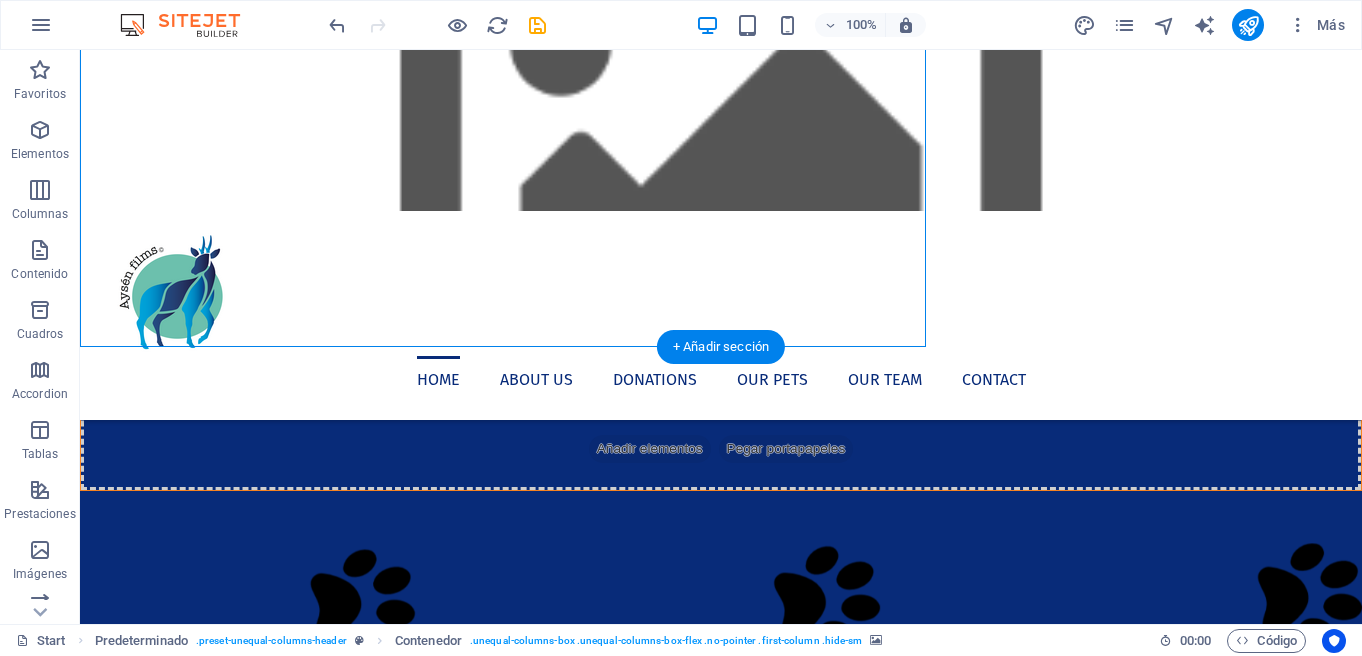 click at bounding box center [721, 1209] 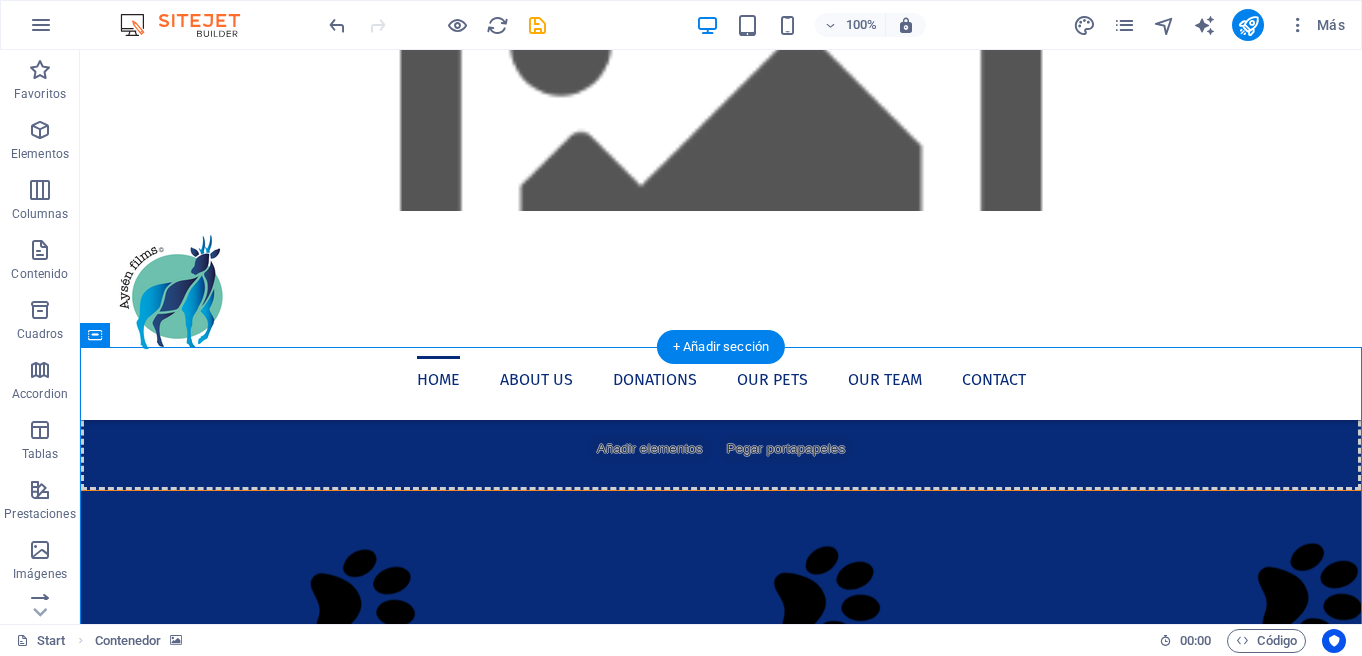 click at bounding box center [721, 1209] 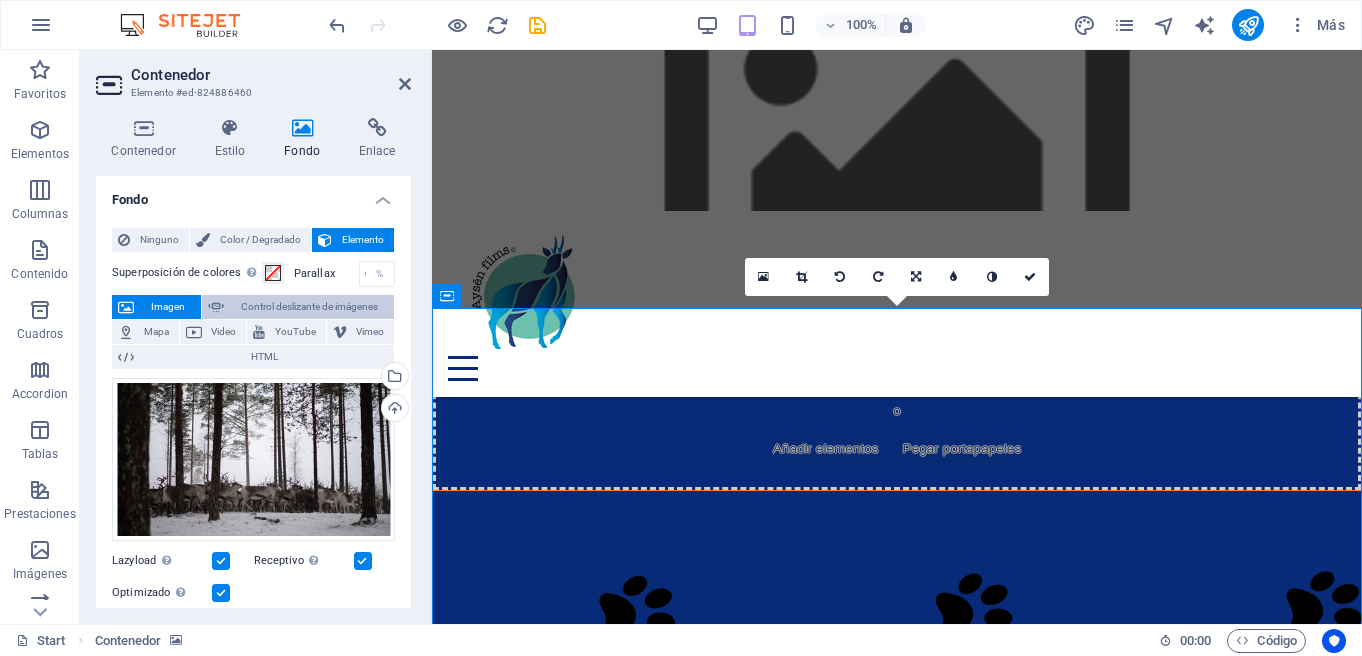 click on "Control deslizante de imágenes" at bounding box center (309, 307) 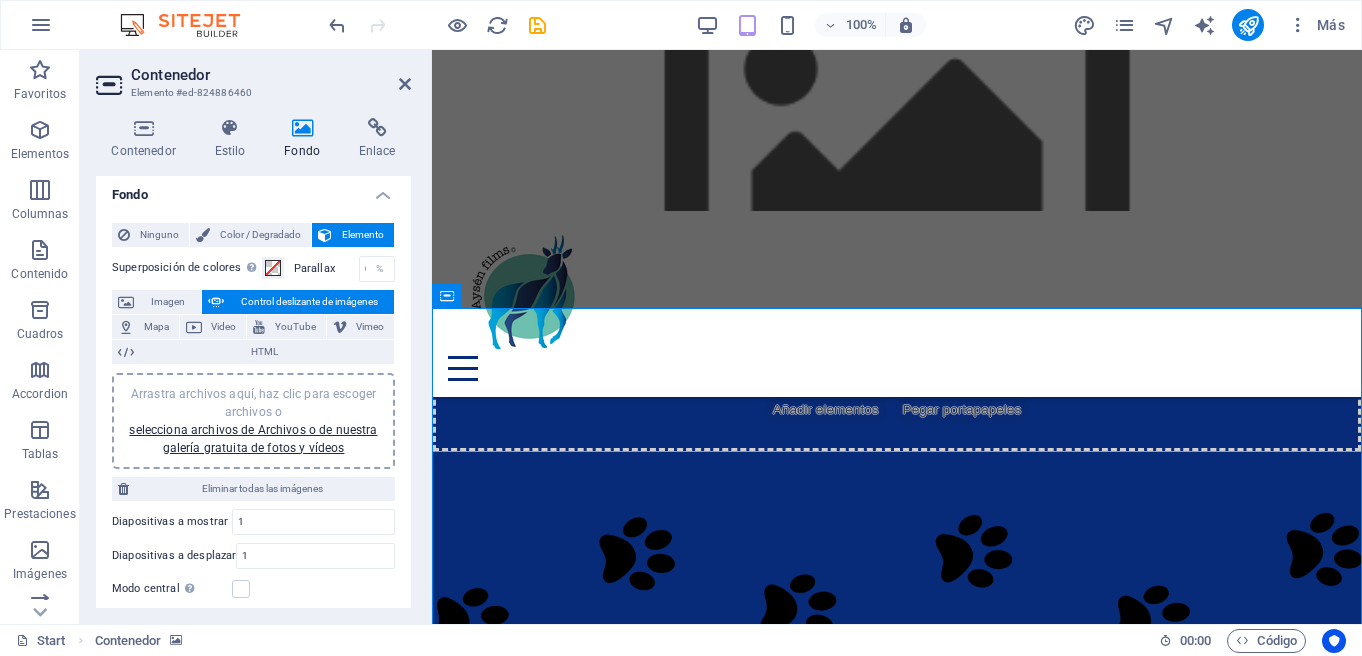 scroll, scrollTop: 0, scrollLeft: 0, axis: both 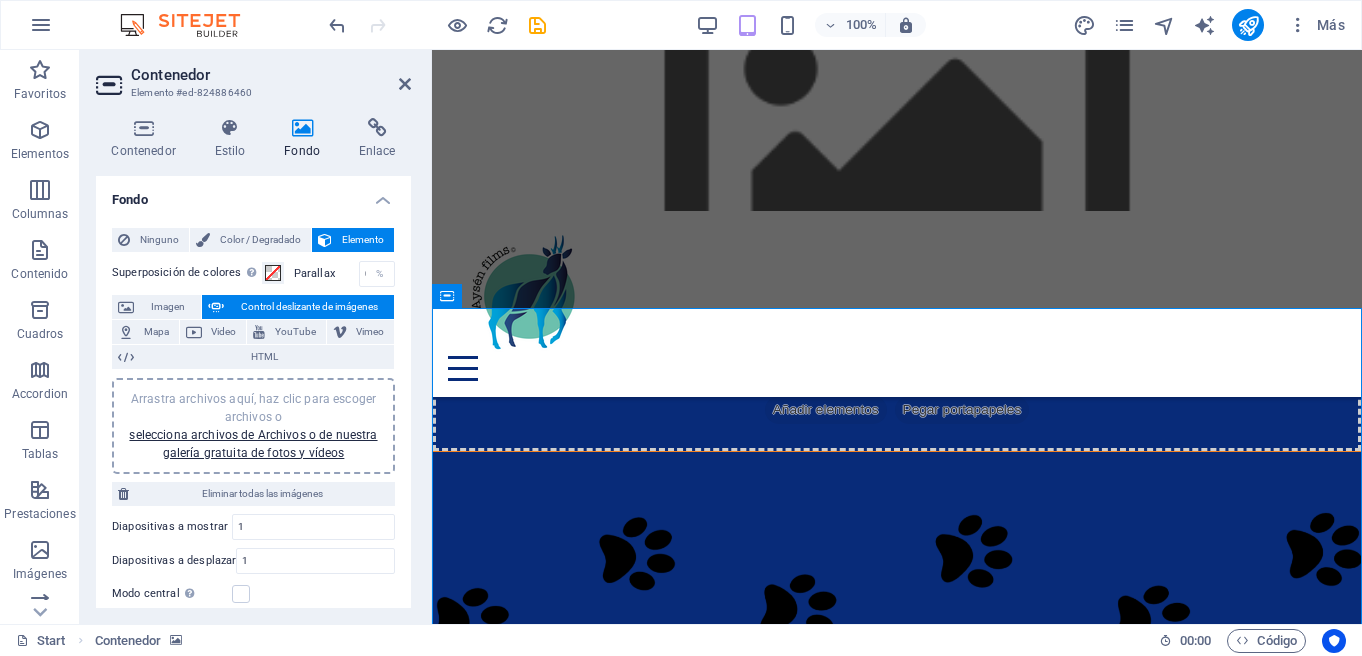 click on "Elemento" at bounding box center (363, 240) 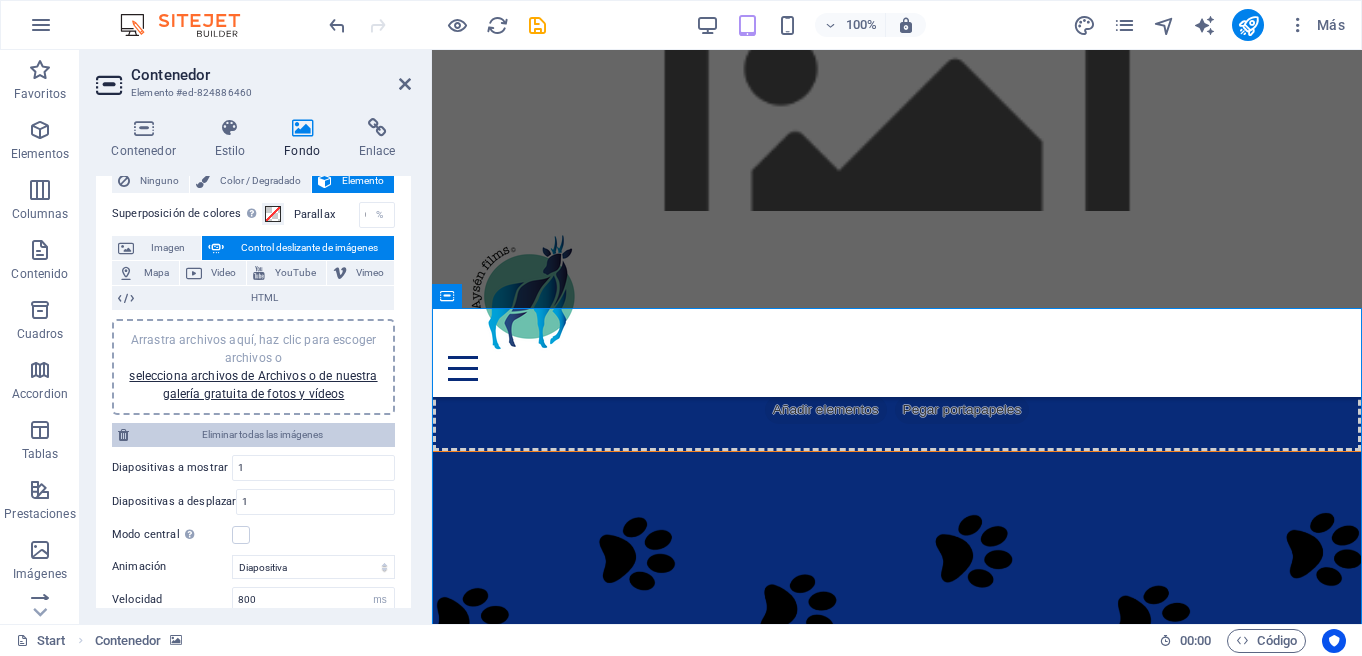 scroll, scrollTop: 0, scrollLeft: 0, axis: both 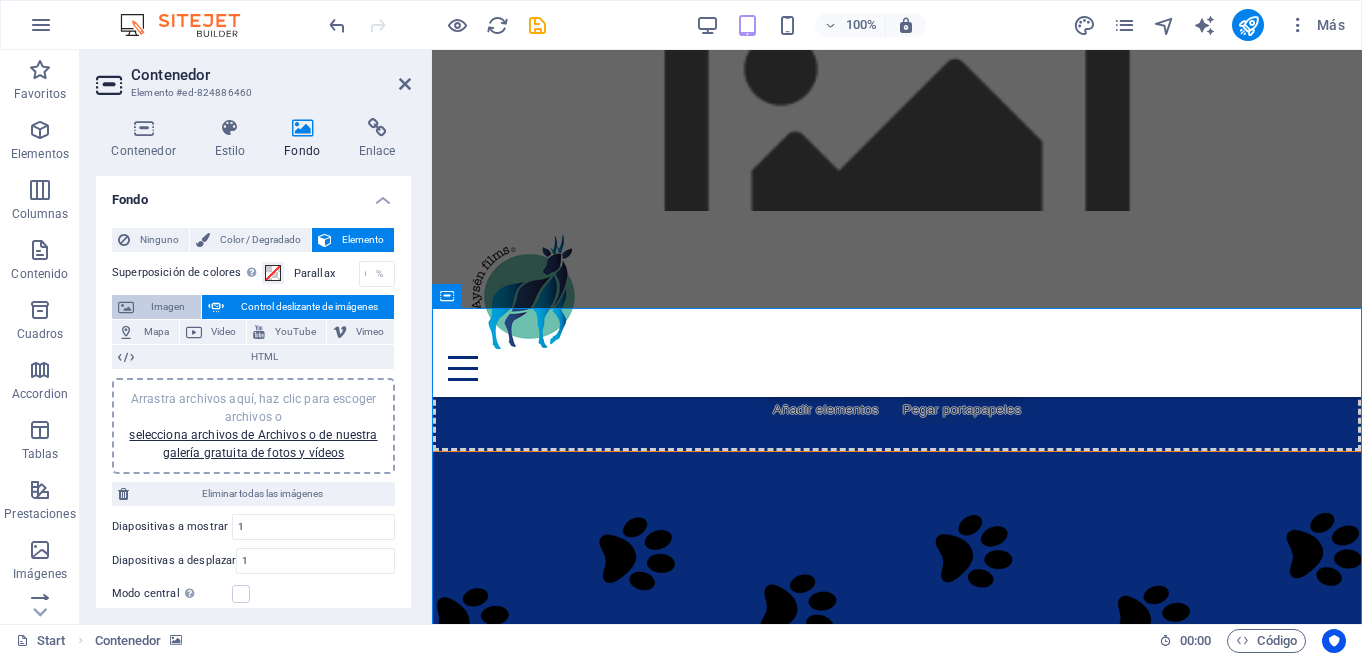 click on "Imagen" at bounding box center [167, 307] 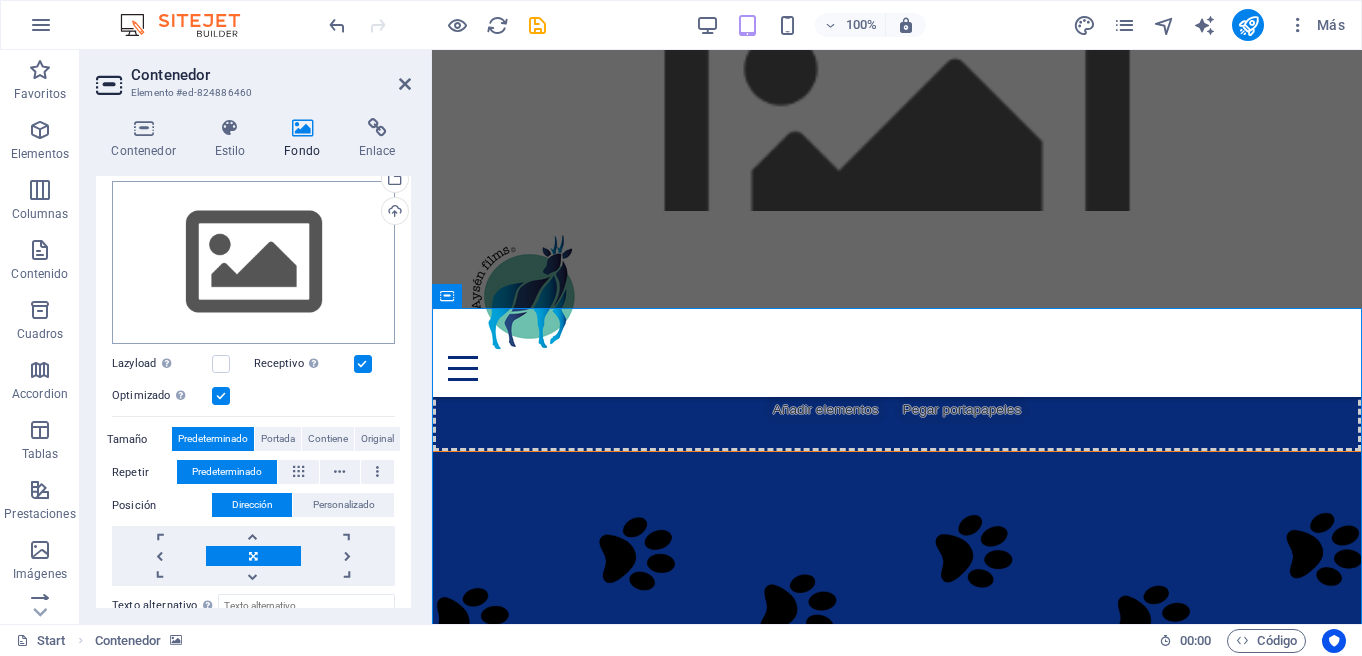 scroll, scrollTop: 198, scrollLeft: 0, axis: vertical 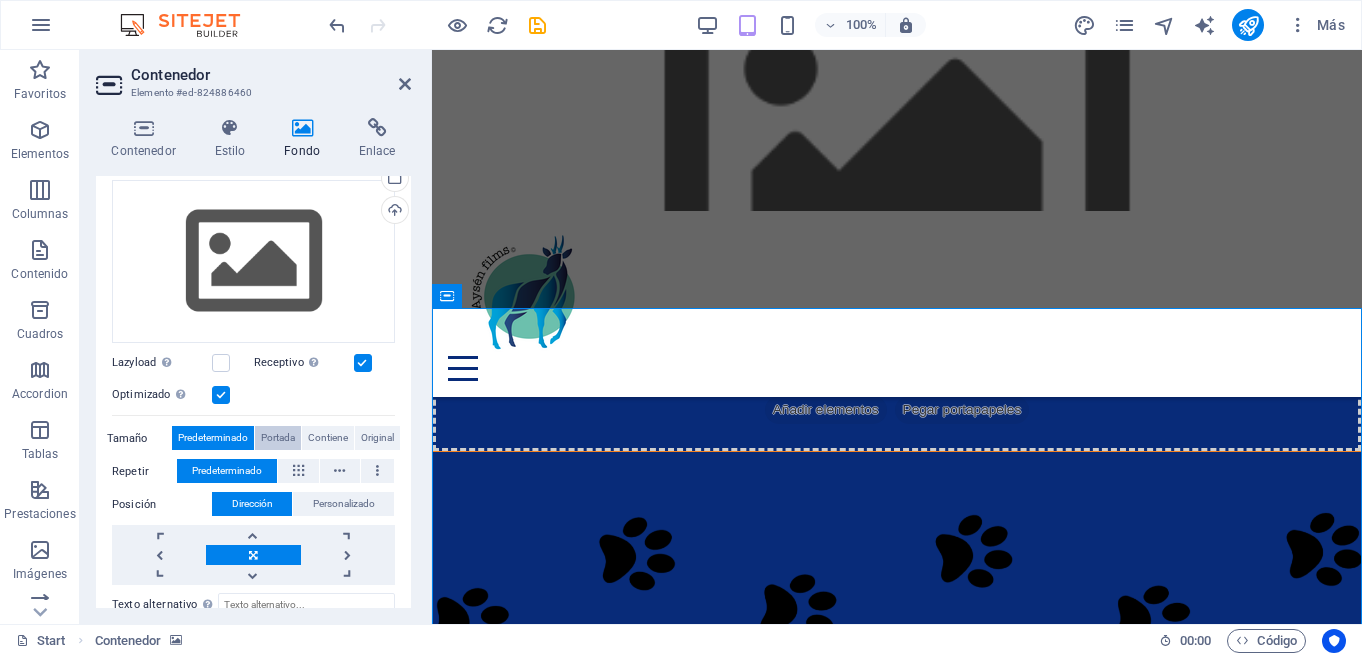 click on "Portada" at bounding box center (278, 438) 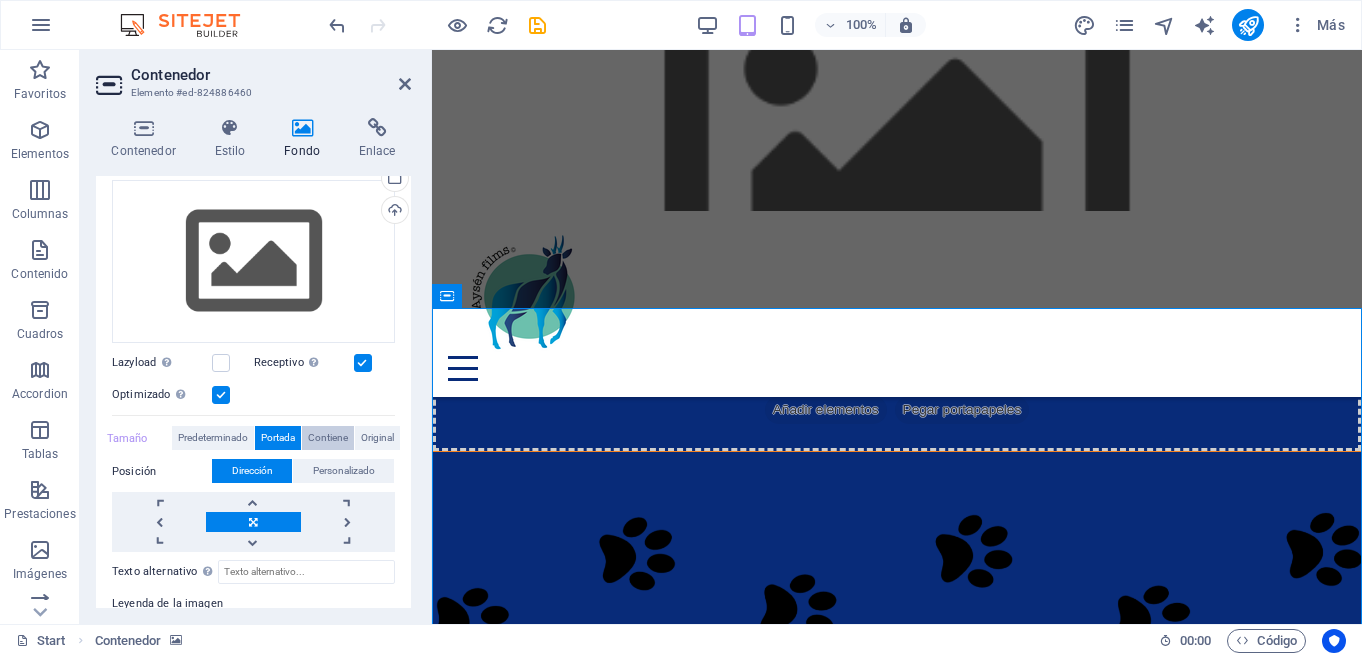 click on "Contiene" at bounding box center [328, 438] 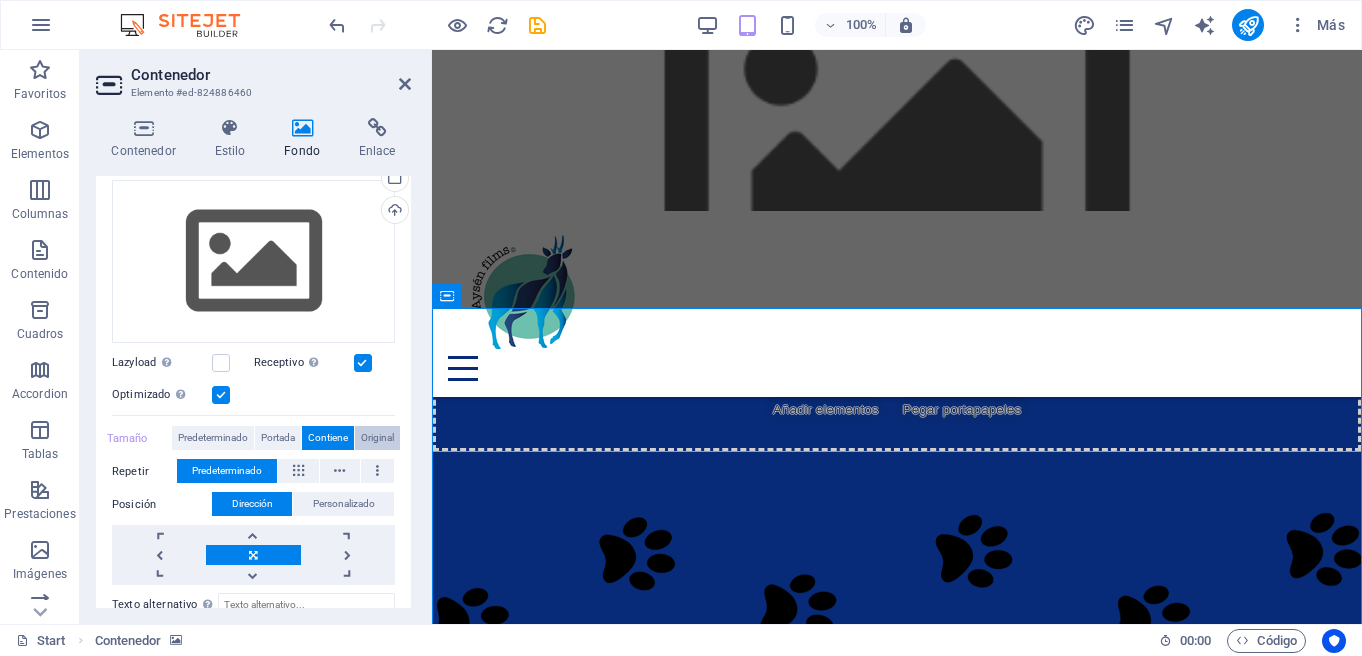 click on "Original" at bounding box center (377, 438) 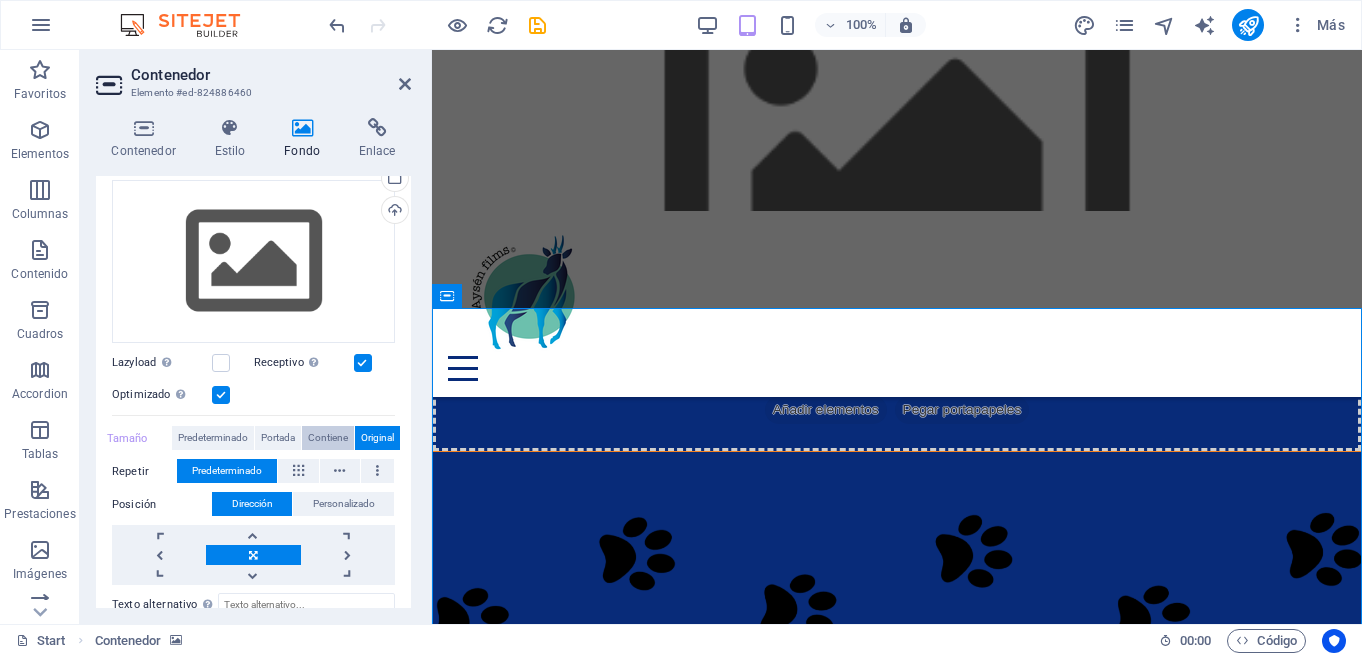 click on "Contiene" at bounding box center (328, 438) 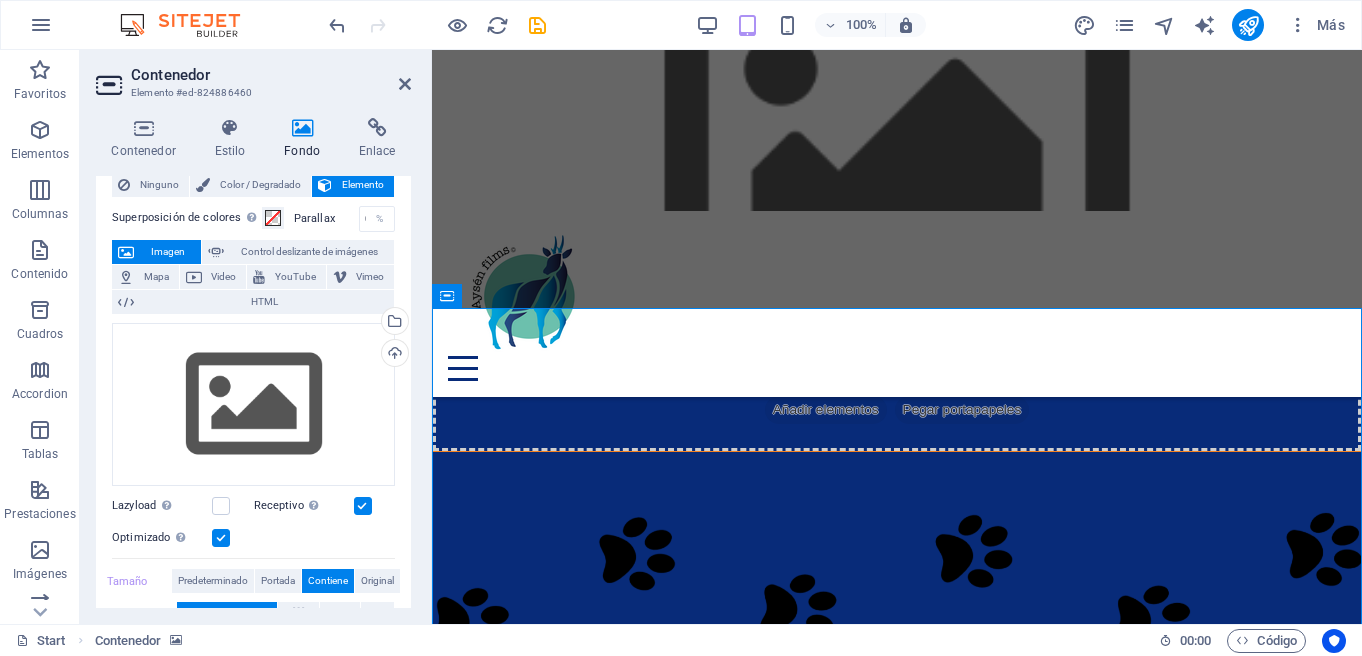 scroll, scrollTop: 10, scrollLeft: 0, axis: vertical 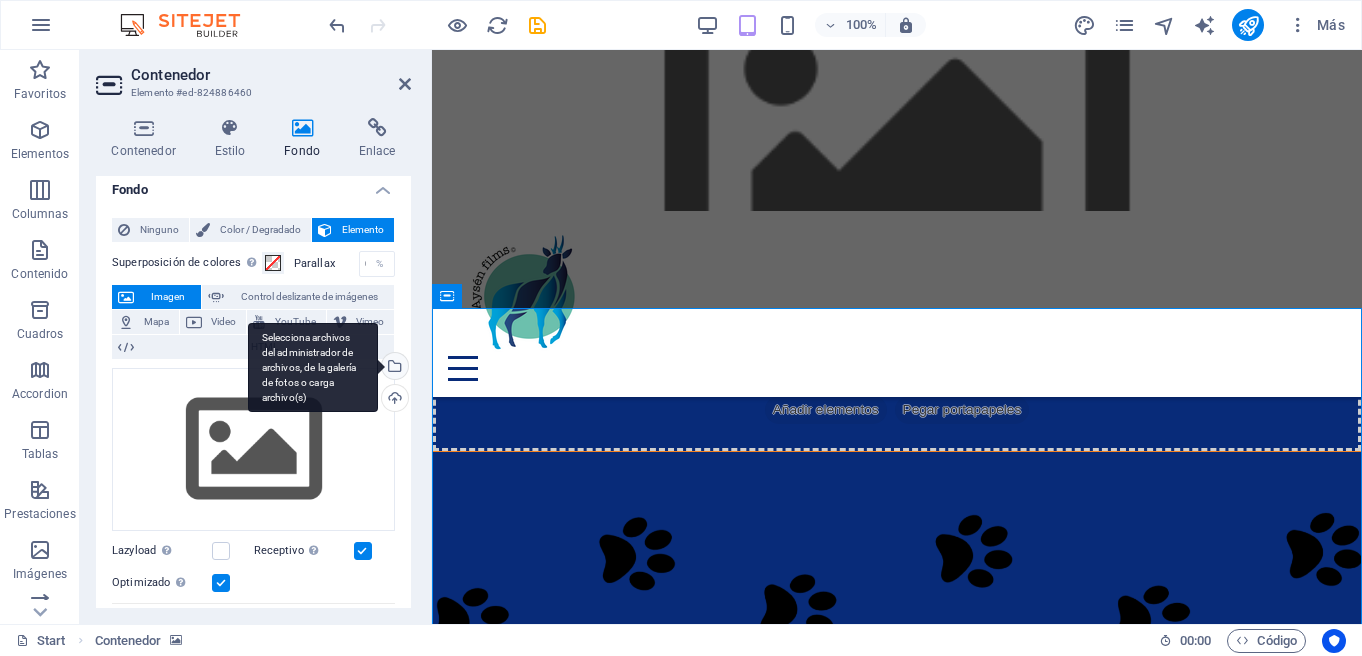 click on "Selecciona archivos del administrador de archivos, de la galería de fotos o carga archivo(s)" at bounding box center (393, 368) 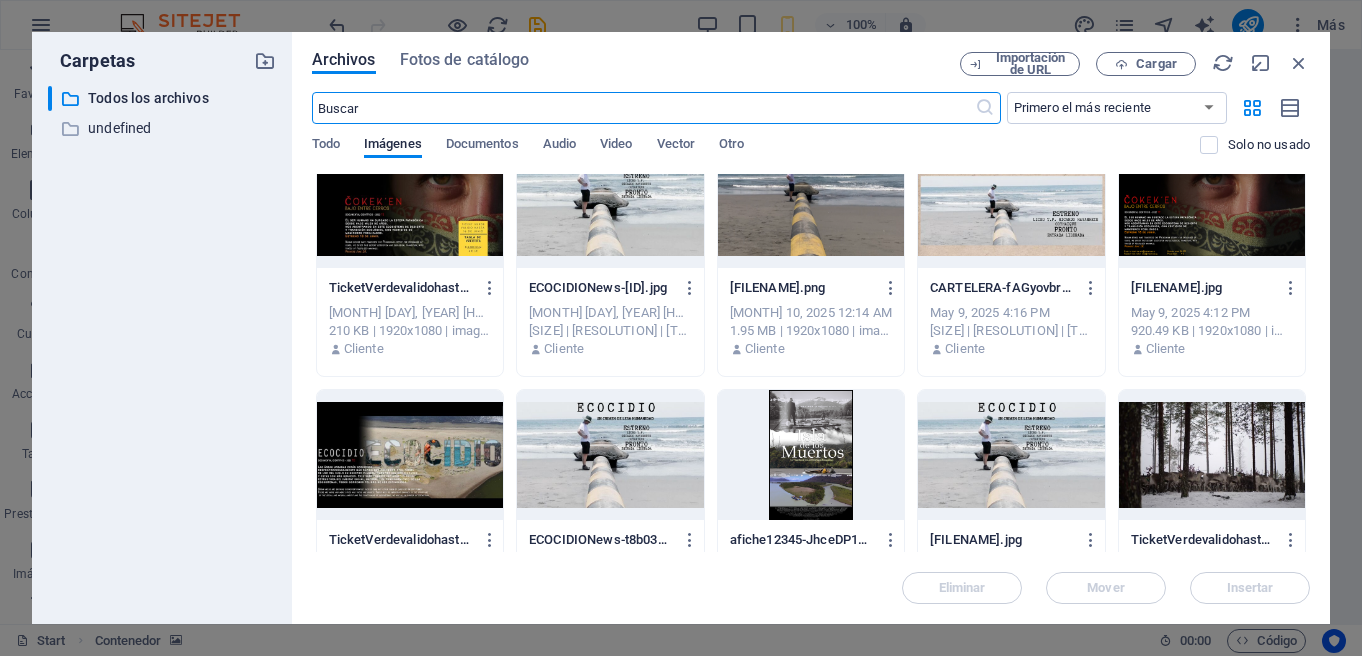 scroll, scrollTop: 296, scrollLeft: 0, axis: vertical 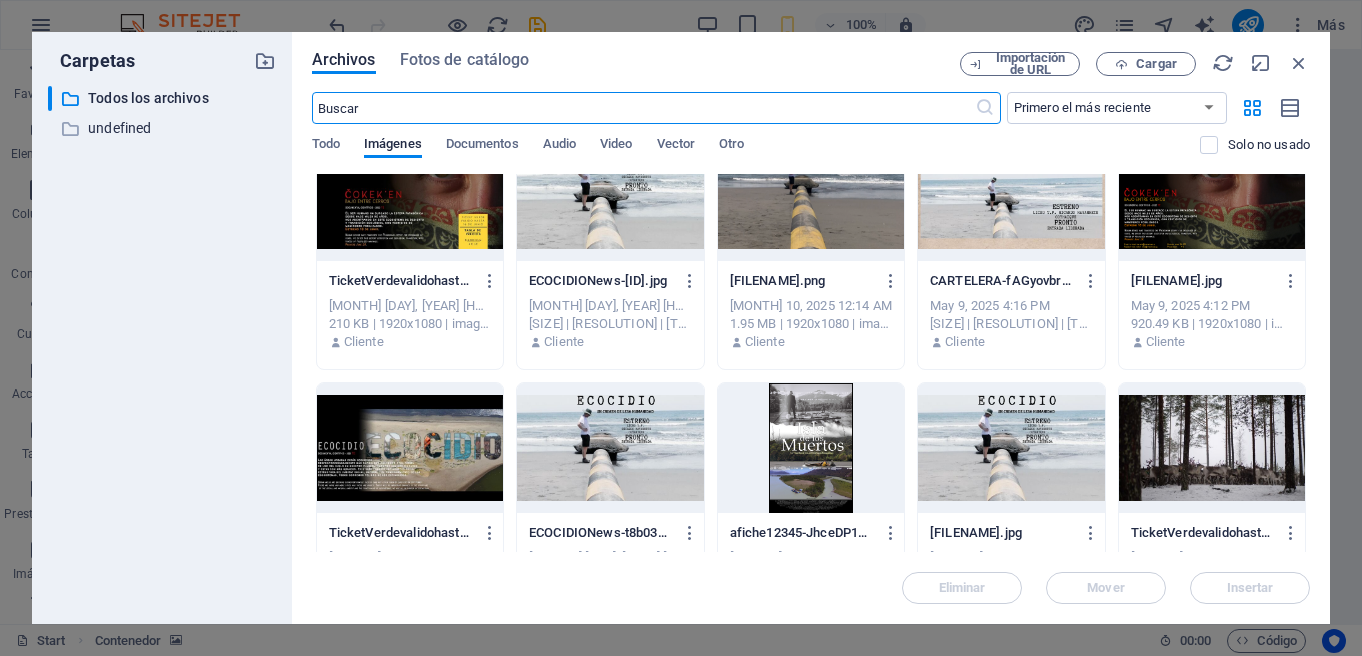 click at bounding box center [1212, 448] 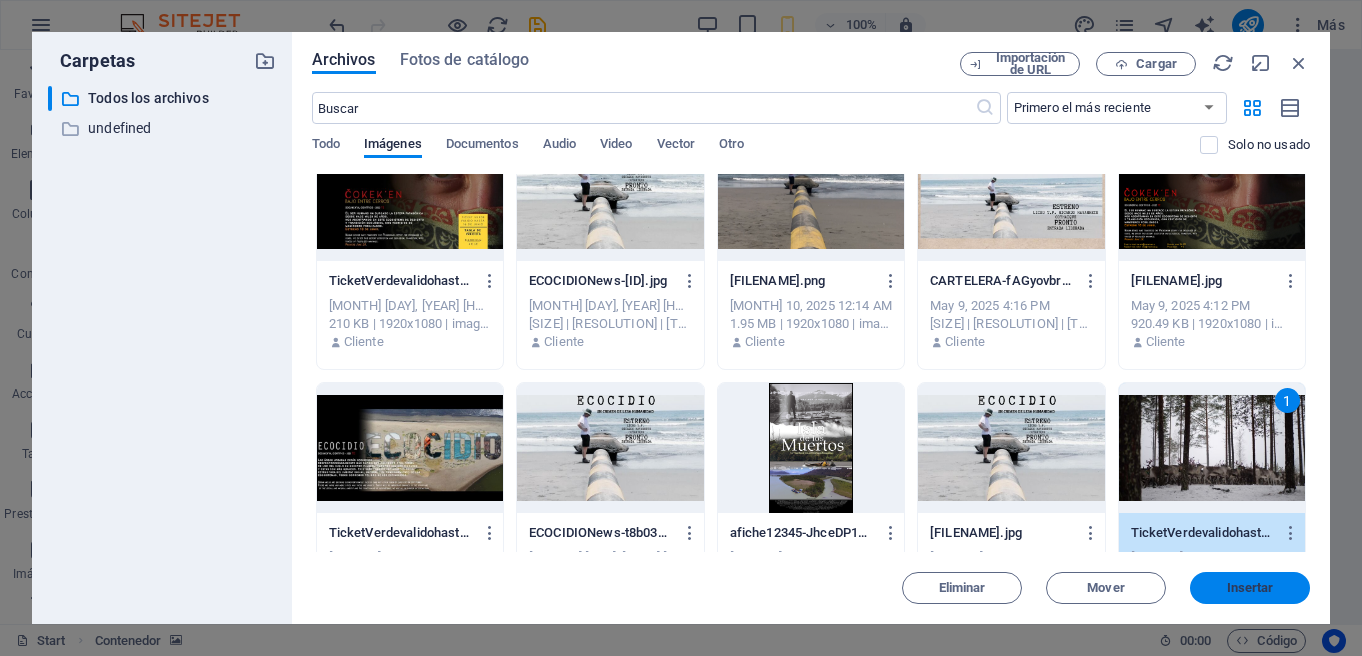 click on "Insertar" at bounding box center (1250, 588) 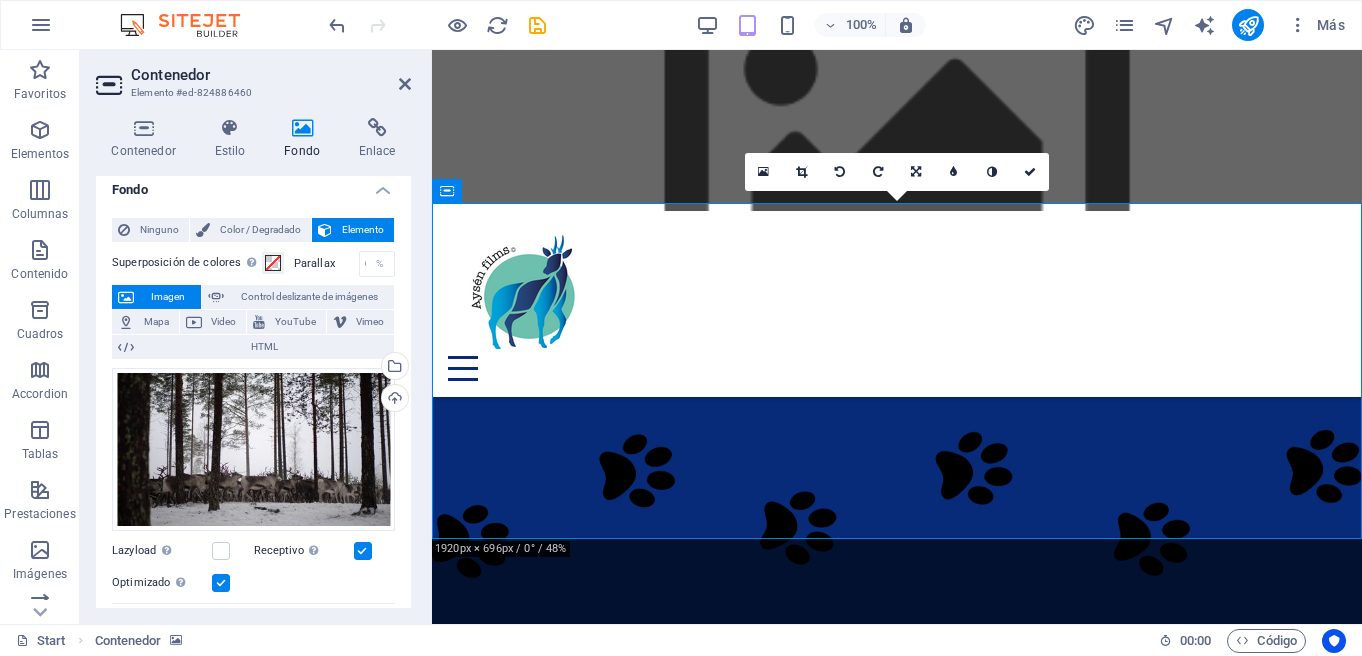 scroll, scrollTop: 249, scrollLeft: 0, axis: vertical 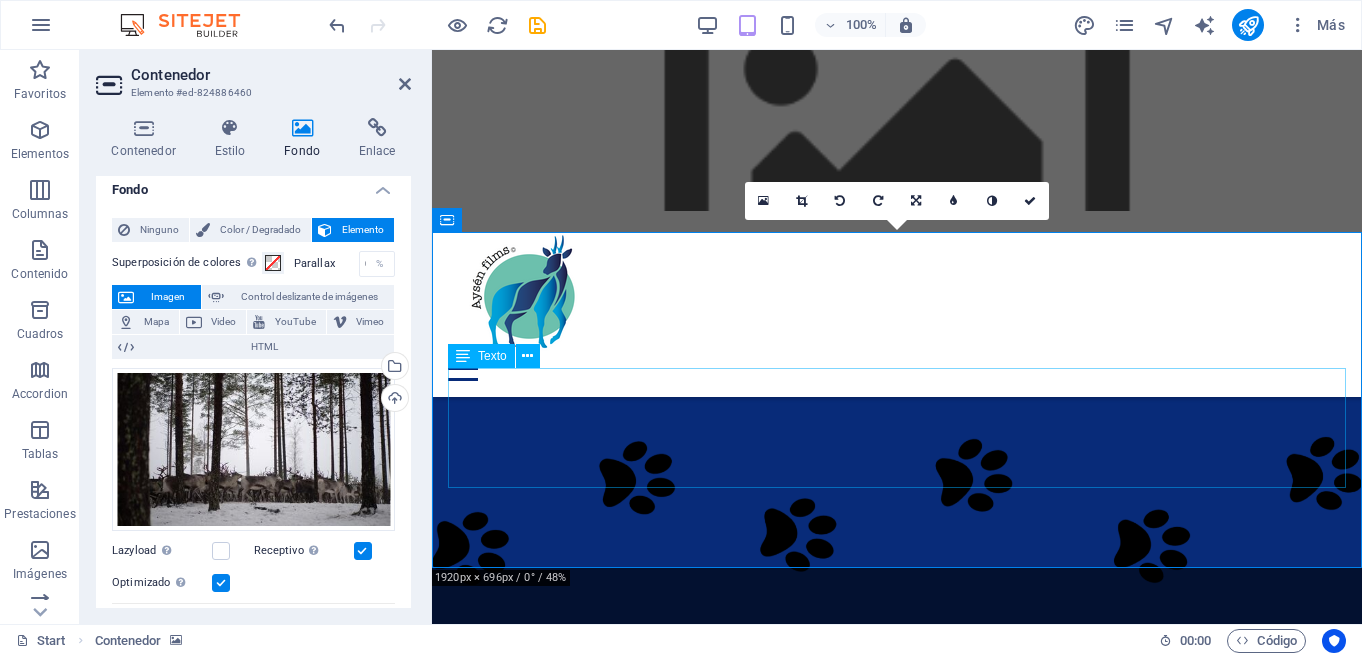click on "[NAME] Durante 7 años logramos llevar a cabo un rodaje en condiciones climáticas bastante complejas, en suelos Subantárticos saturados en agua y en los bosques boreales del Ártico con temperaturas extremas bajo cero. Esta pelÍcula es la antípodas de los bosques" at bounding box center (897, 1400) 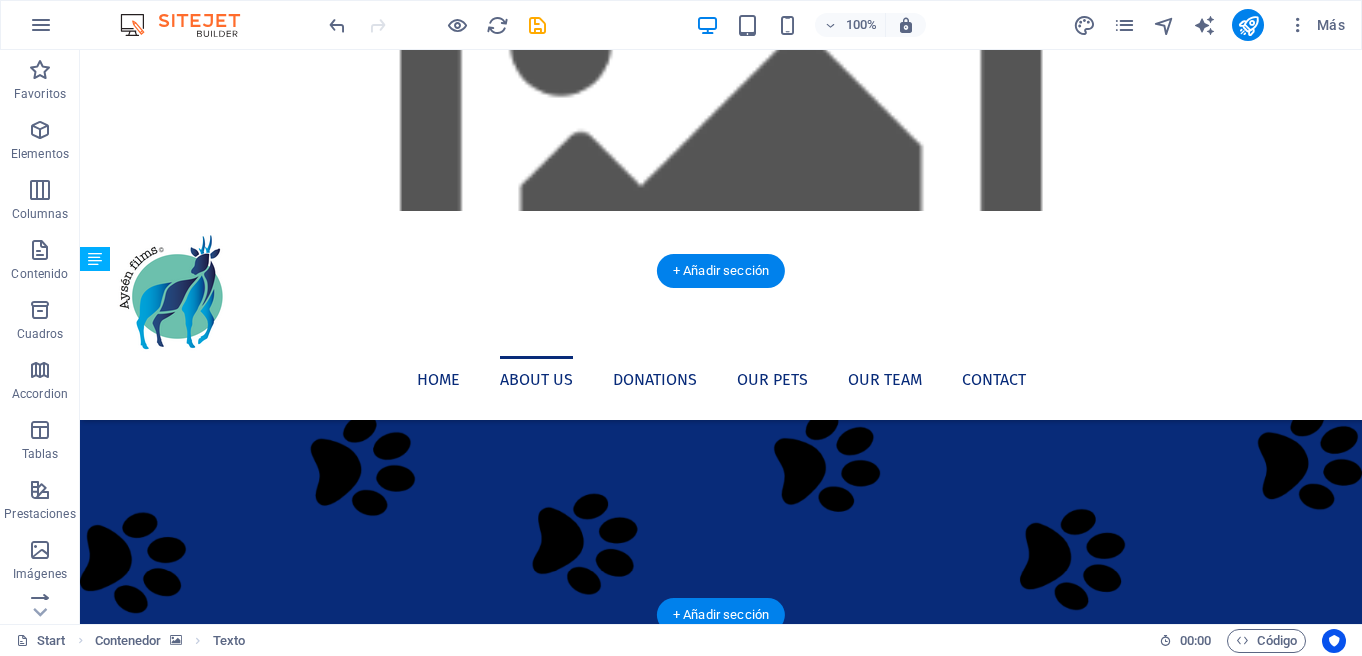 drag, startPoint x: 272, startPoint y: 398, endPoint x: 624, endPoint y: 365, distance: 353.5435 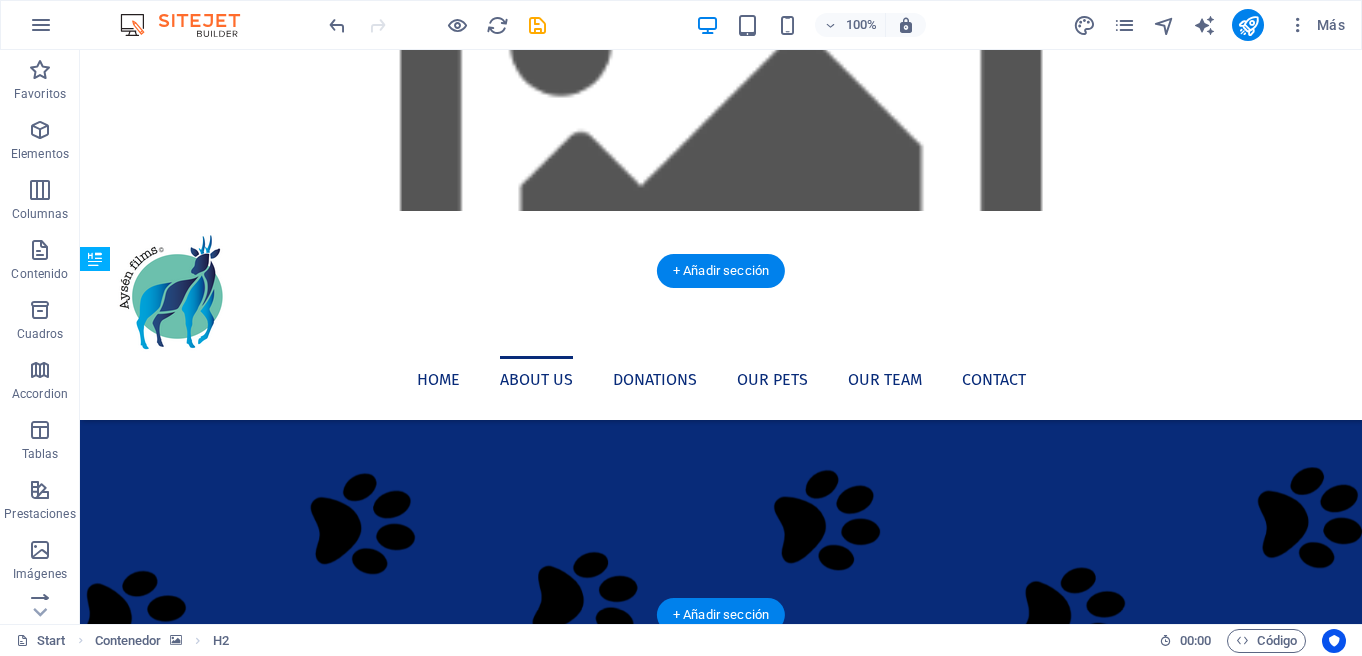 drag, startPoint x: 658, startPoint y: 493, endPoint x: 655, endPoint y: 353, distance: 140.03214 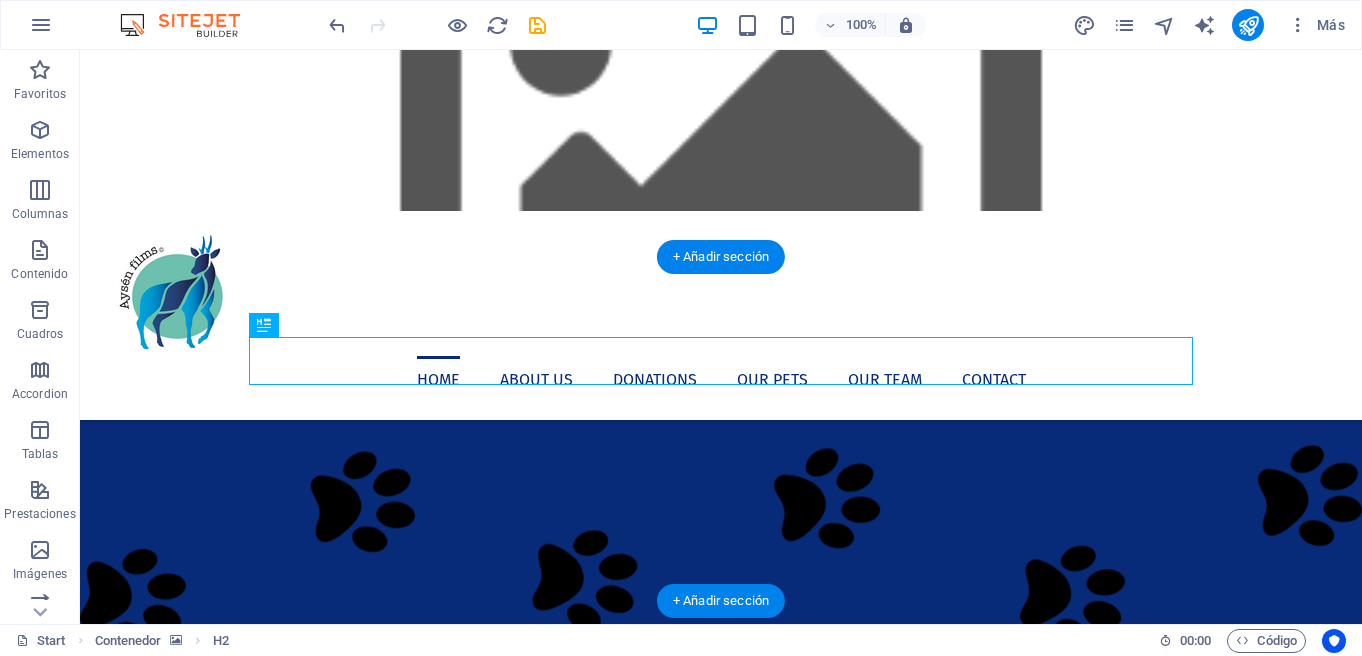 scroll, scrollTop: 257, scrollLeft: 0, axis: vertical 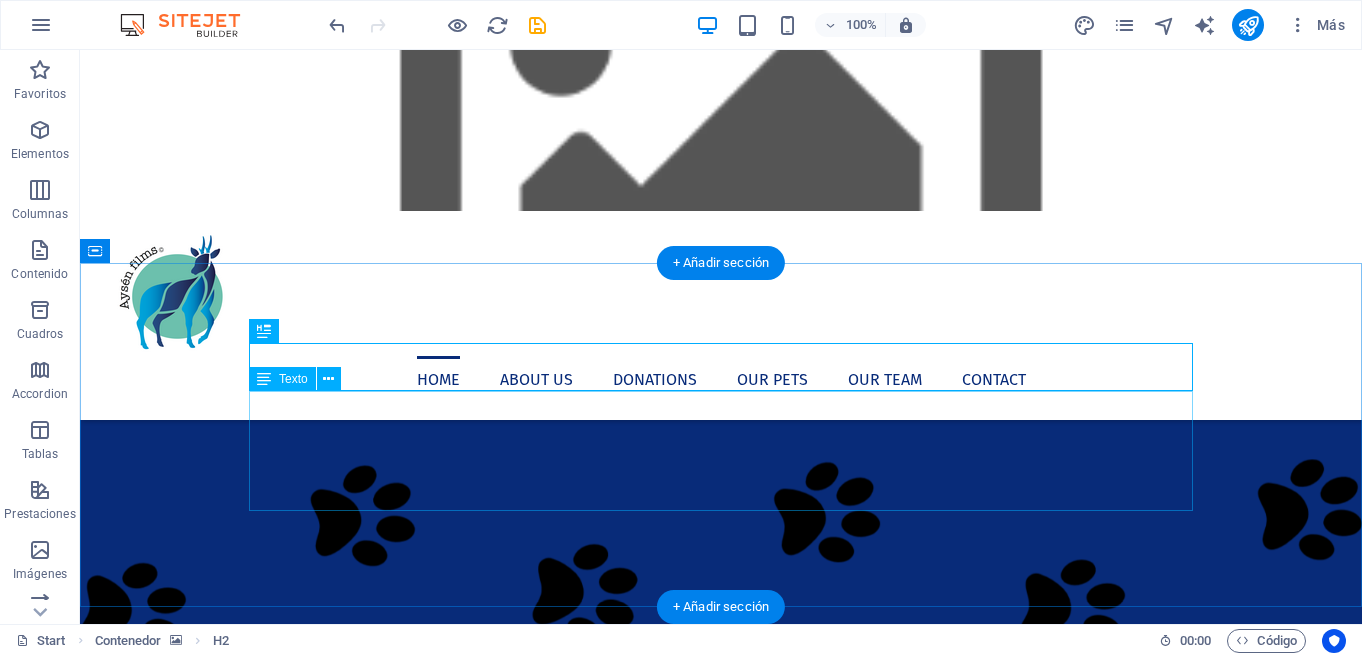 click on "[NAME] Durante 7 años logramos llevar a cabo un rodaje en condiciones climáticas bastante complejas, en suelos Subantárticos saturados en agua y en los bosques boreales del Ártico con temperaturas extremas bajo cero. Esta pelÍcula es la antípodas de los bosques" at bounding box center [721, 1485] 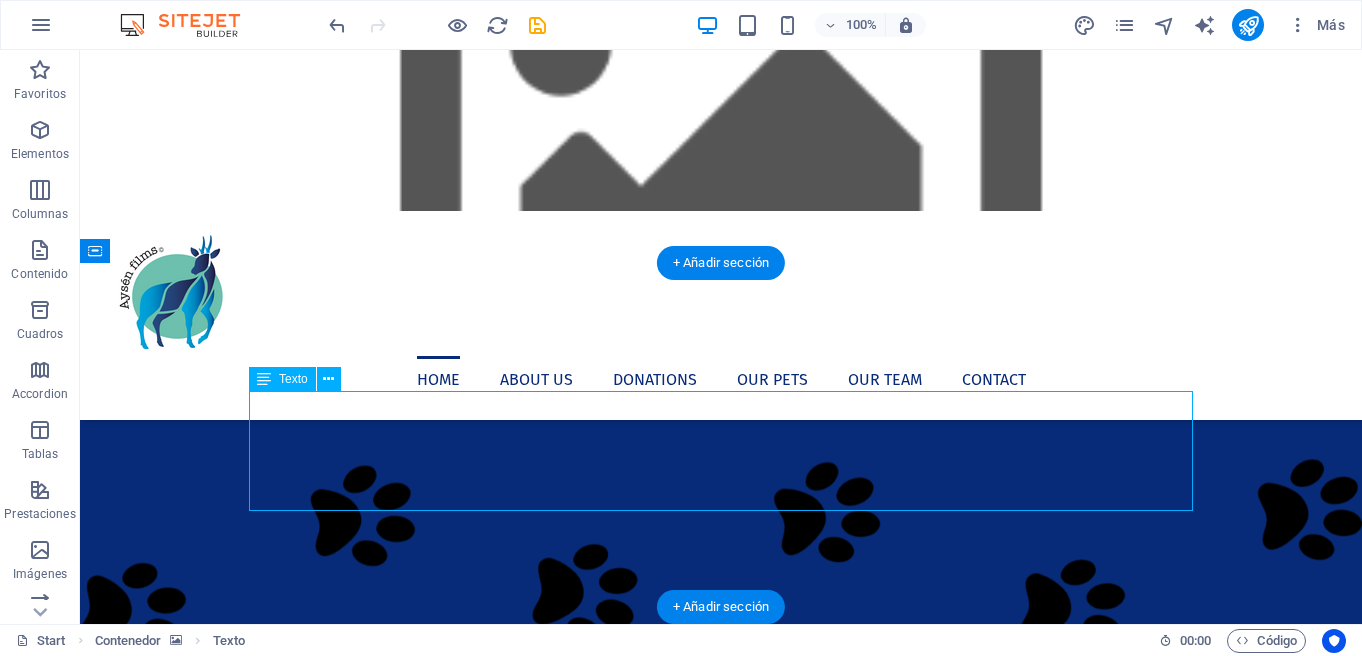 click on "[NAME] Durante 7 años logramos llevar a cabo un rodaje en condiciones climáticas bastante complejas, en suelos Subantárticos saturados en agua y en los bosques boreales del Ártico con temperaturas extremas bajo cero. Esta pelÍcula es la antípodas de los bosques" at bounding box center [721, 1485] 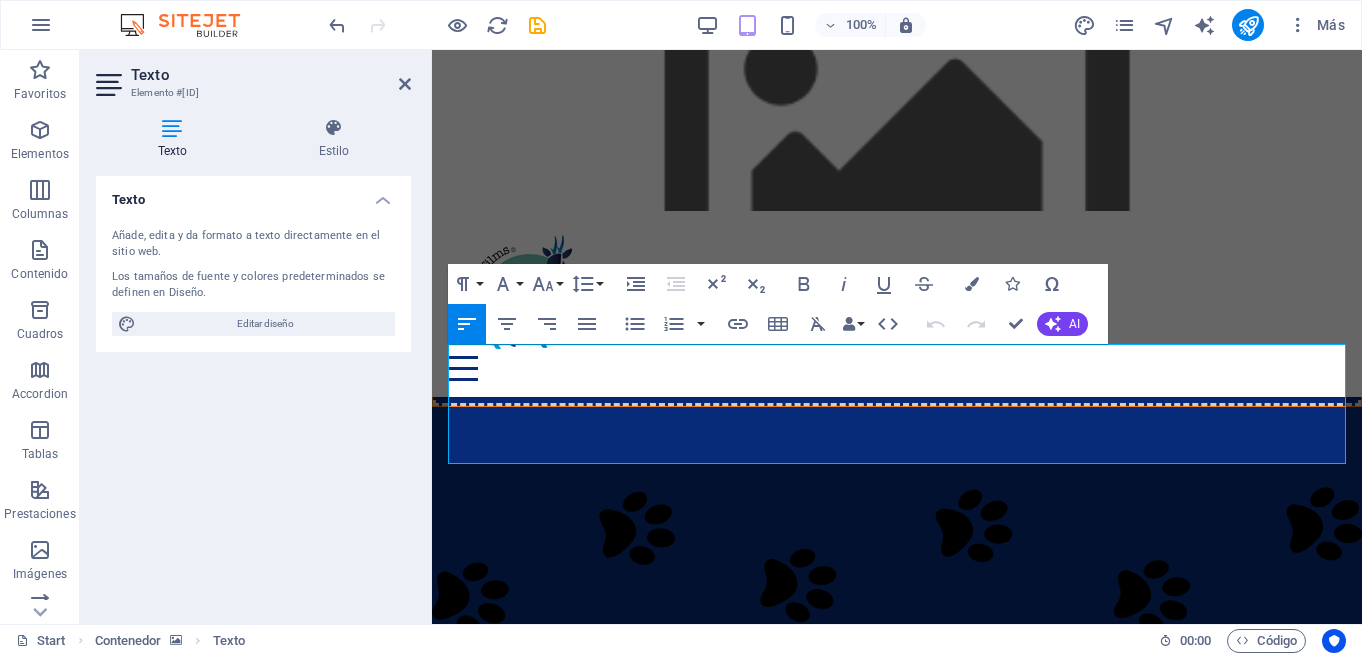 drag, startPoint x: 561, startPoint y: 455, endPoint x: 447, endPoint y: 405, distance: 124.48293 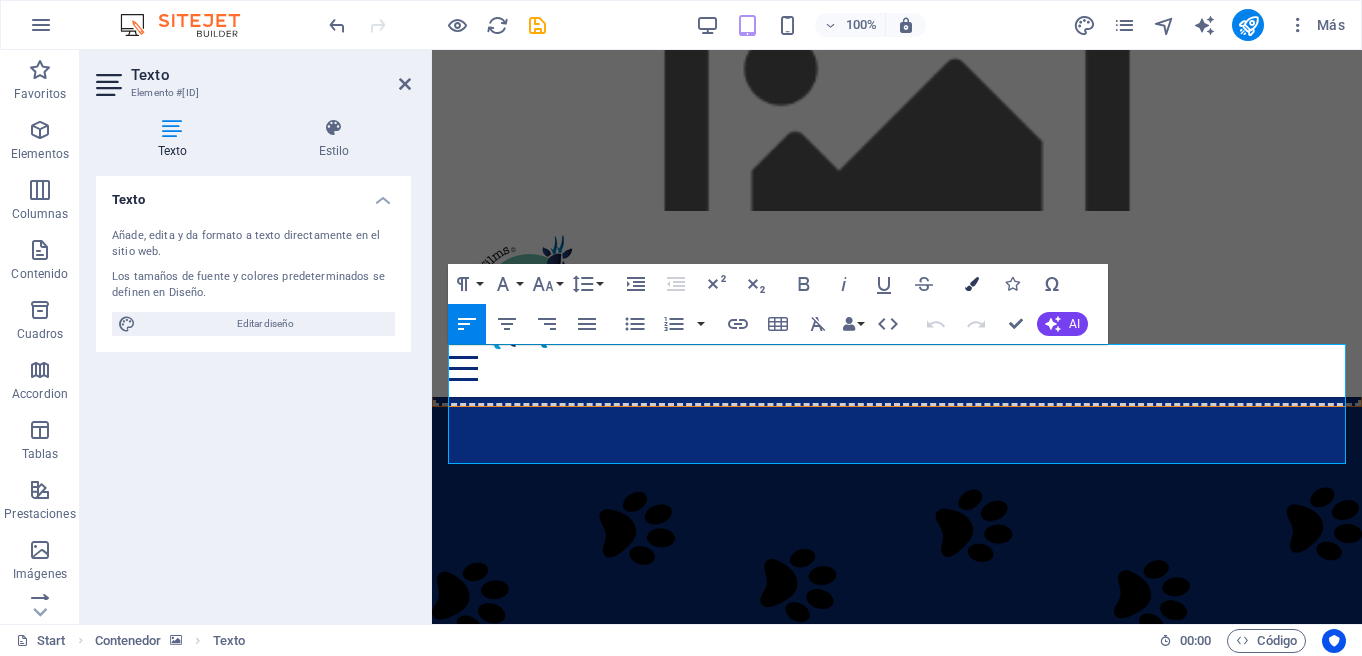 click at bounding box center (972, 284) 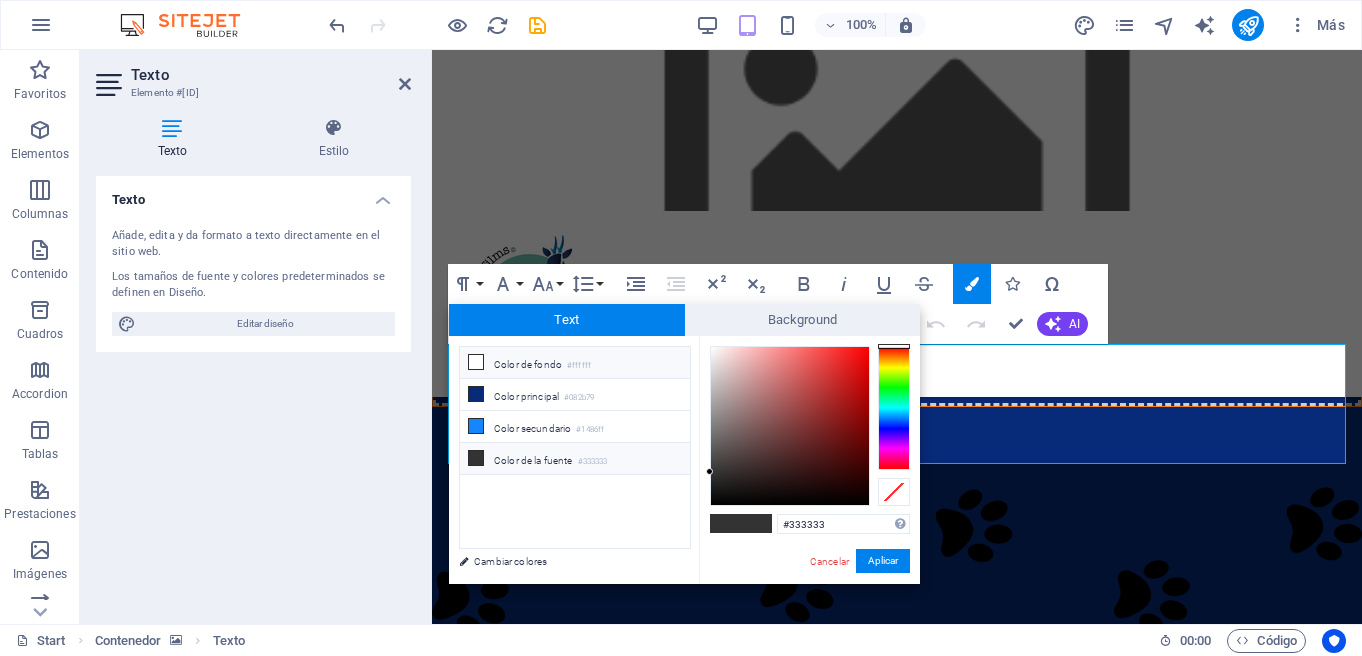 click at bounding box center (476, 362) 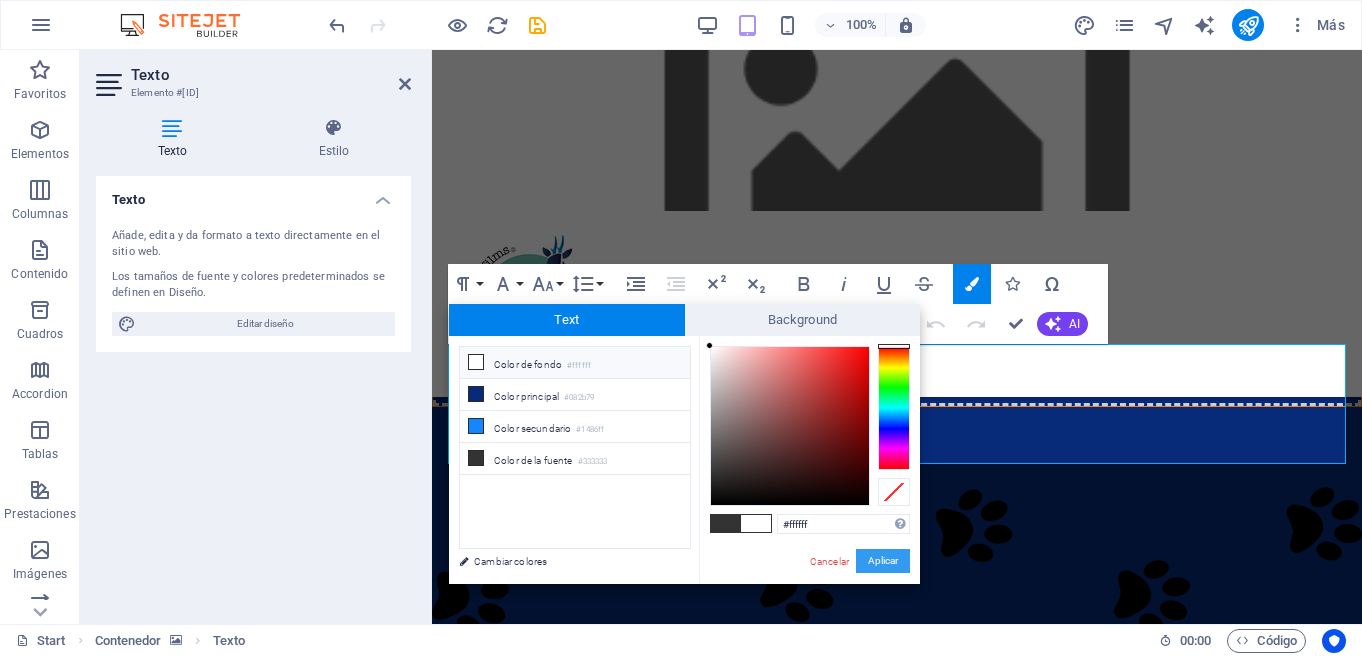 click on "Aplicar" at bounding box center [883, 561] 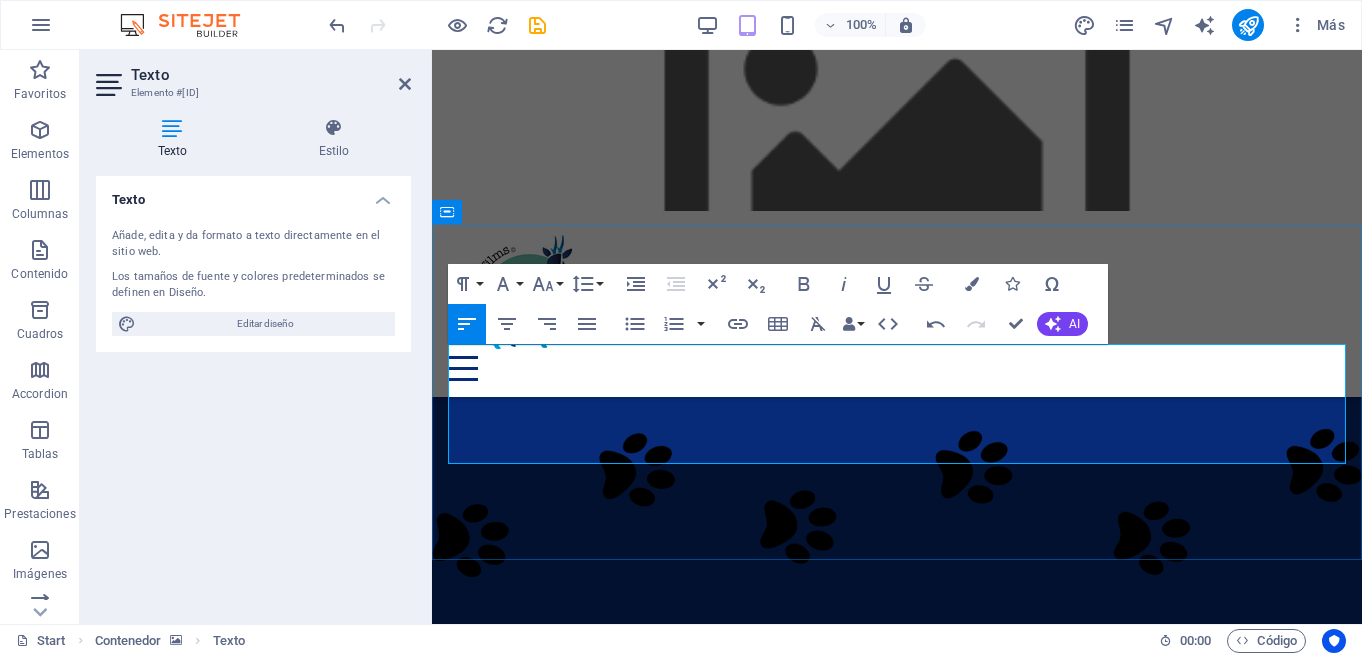click at bounding box center [897, 1352] 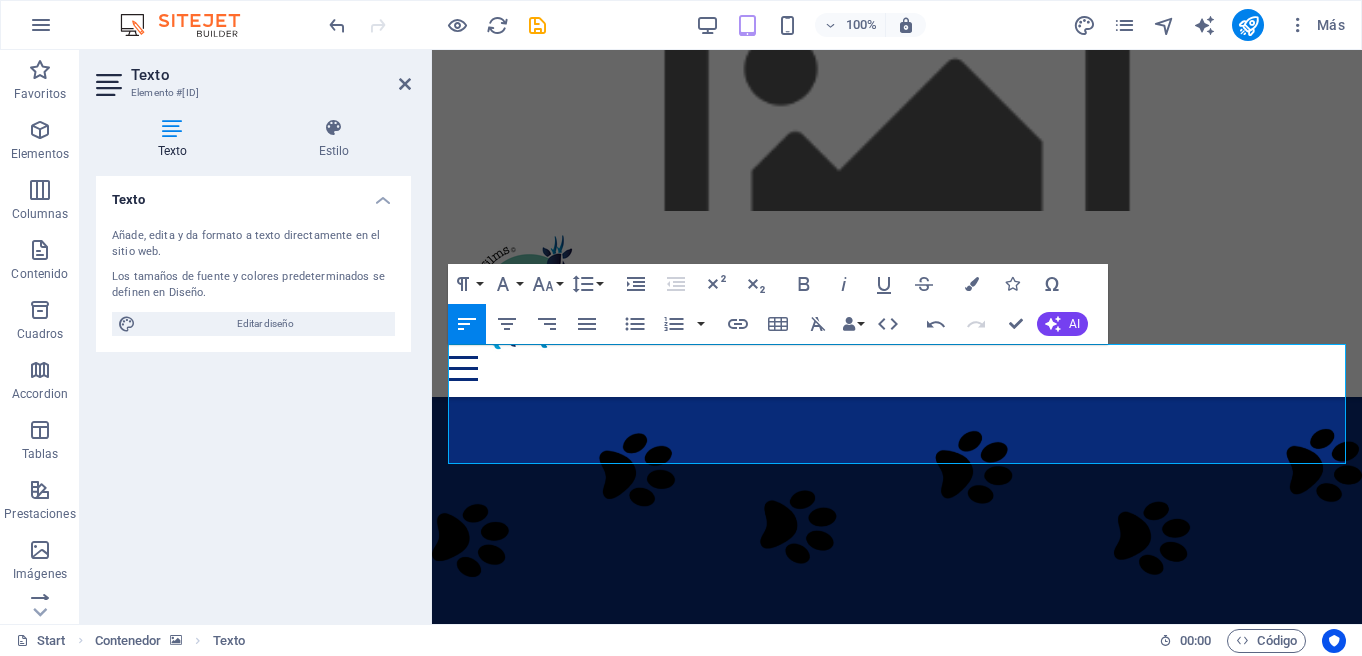 drag, startPoint x: 562, startPoint y: 353, endPoint x: 432, endPoint y: 354, distance: 130.00385 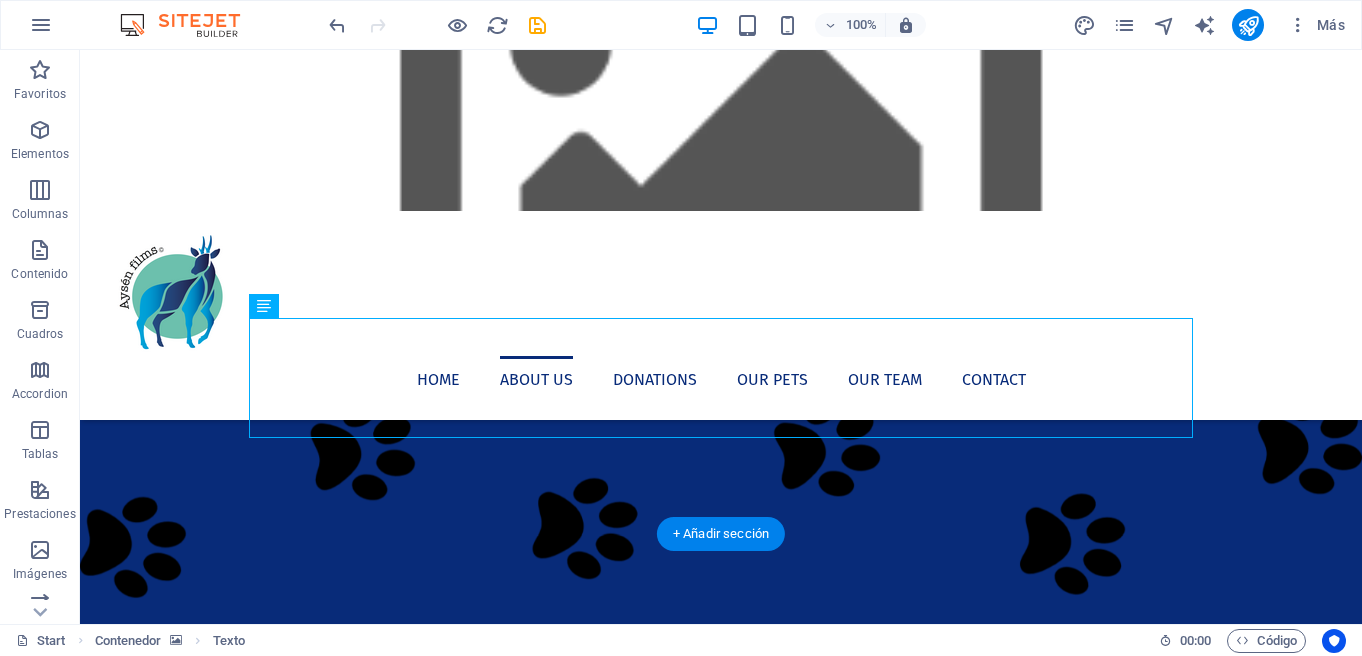 scroll, scrollTop: 330, scrollLeft: 0, axis: vertical 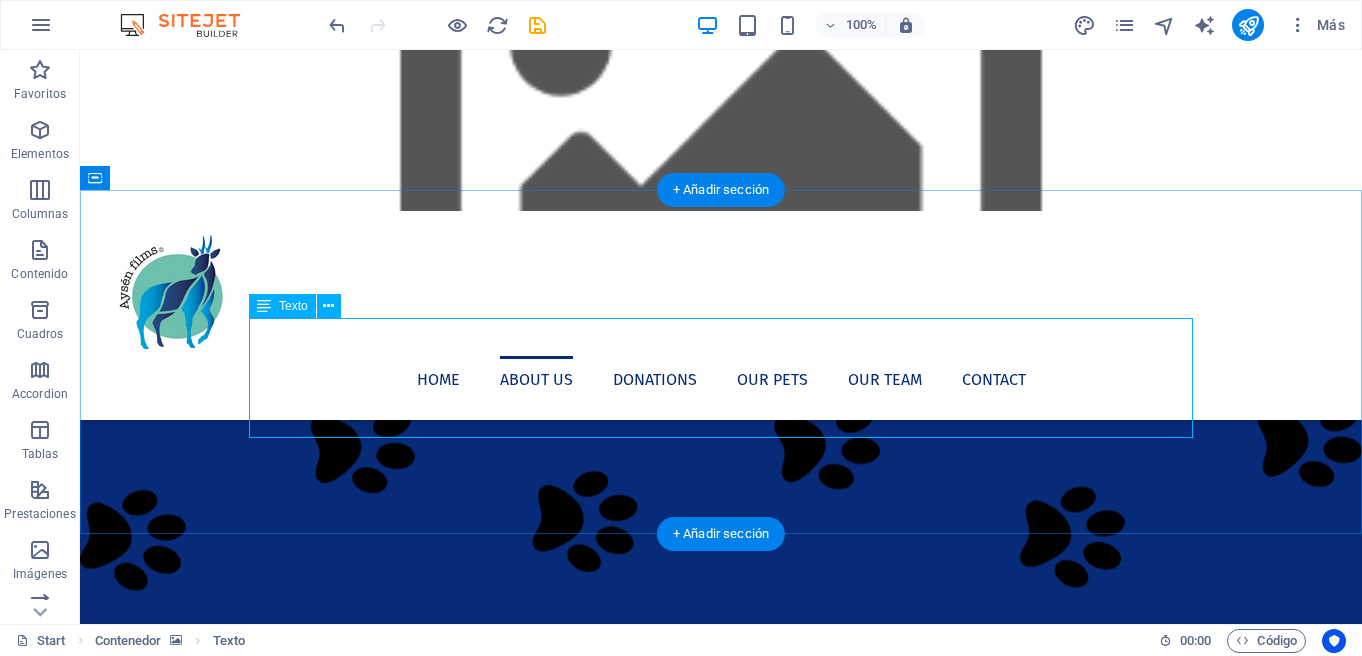 click on "Durante 7 años logramos llevar a cabo un rodaje en condiciones climáticas bastante complejas, en suelos Subantárticos saturados en agua y en los bosques boreales del Ártico con temperaturas extremas bajo cero. Esta pelÍcula es la antípodas de los bosques" at bounding box center [721, 1412] 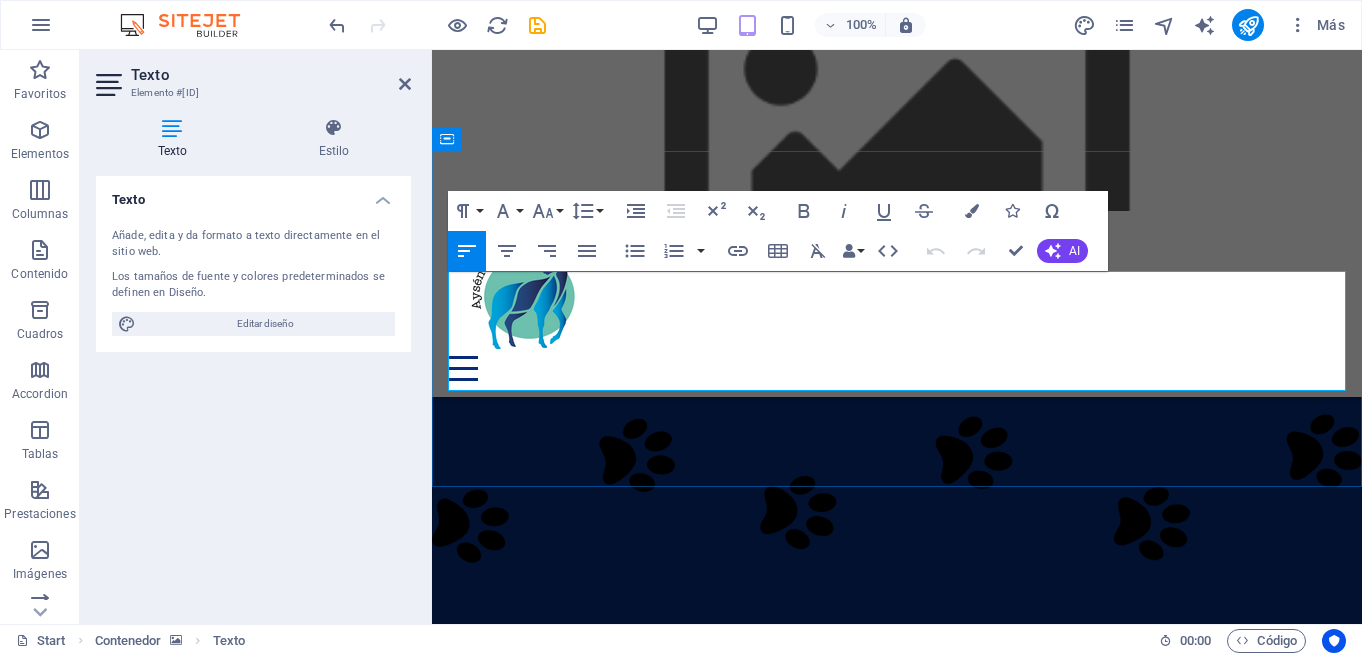 drag, startPoint x: 594, startPoint y: 372, endPoint x: 459, endPoint y: 310, distance: 148.55638 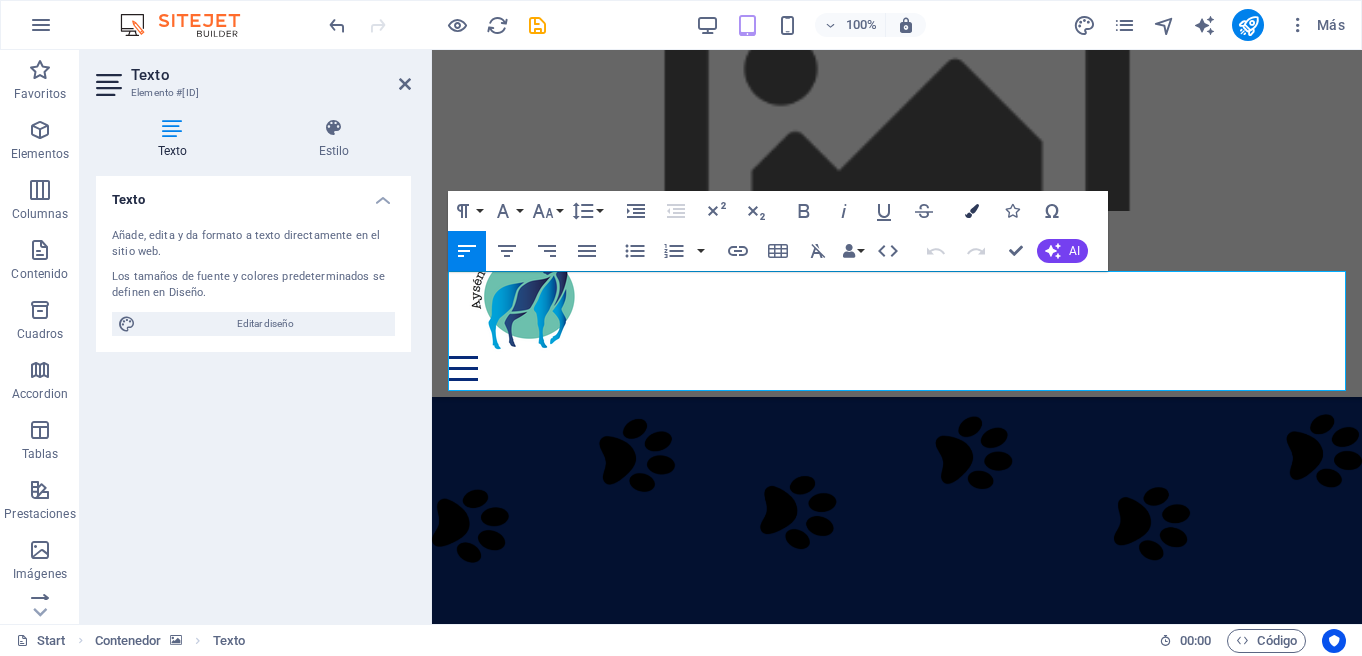 click at bounding box center [972, 211] 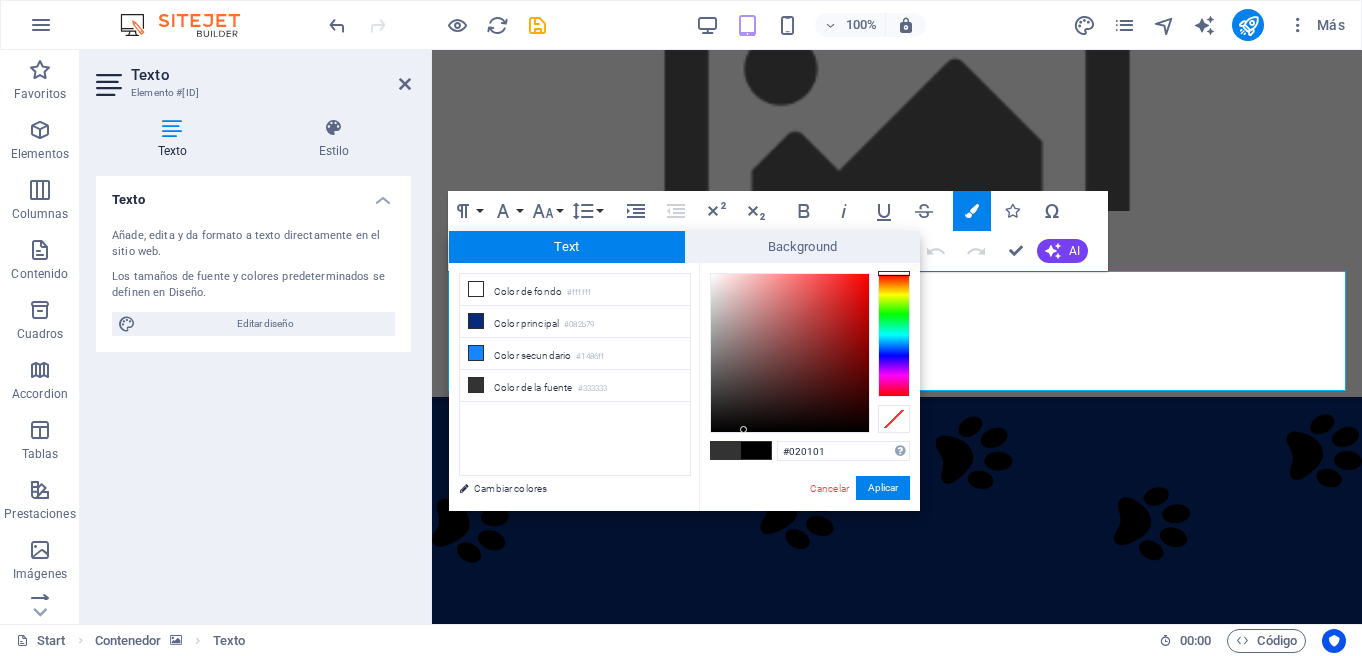 type on "#000000" 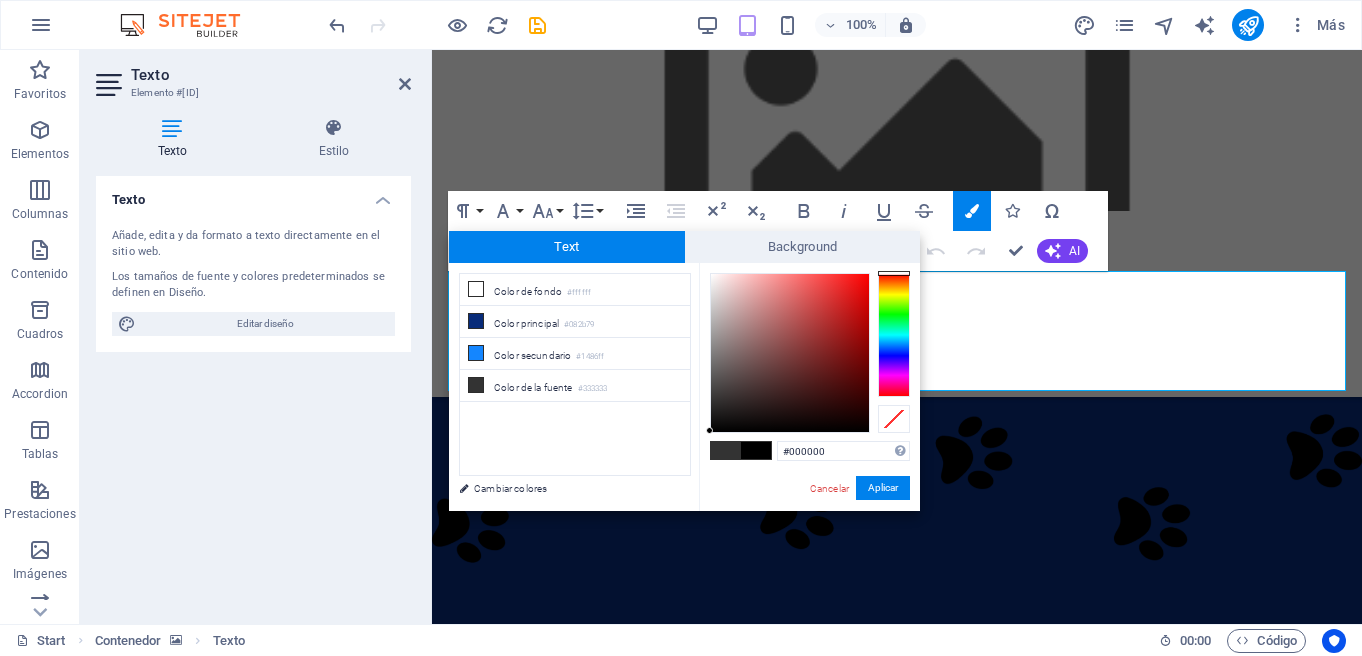 drag, startPoint x: 752, startPoint y: 399, endPoint x: 706, endPoint y: 431, distance: 56.0357 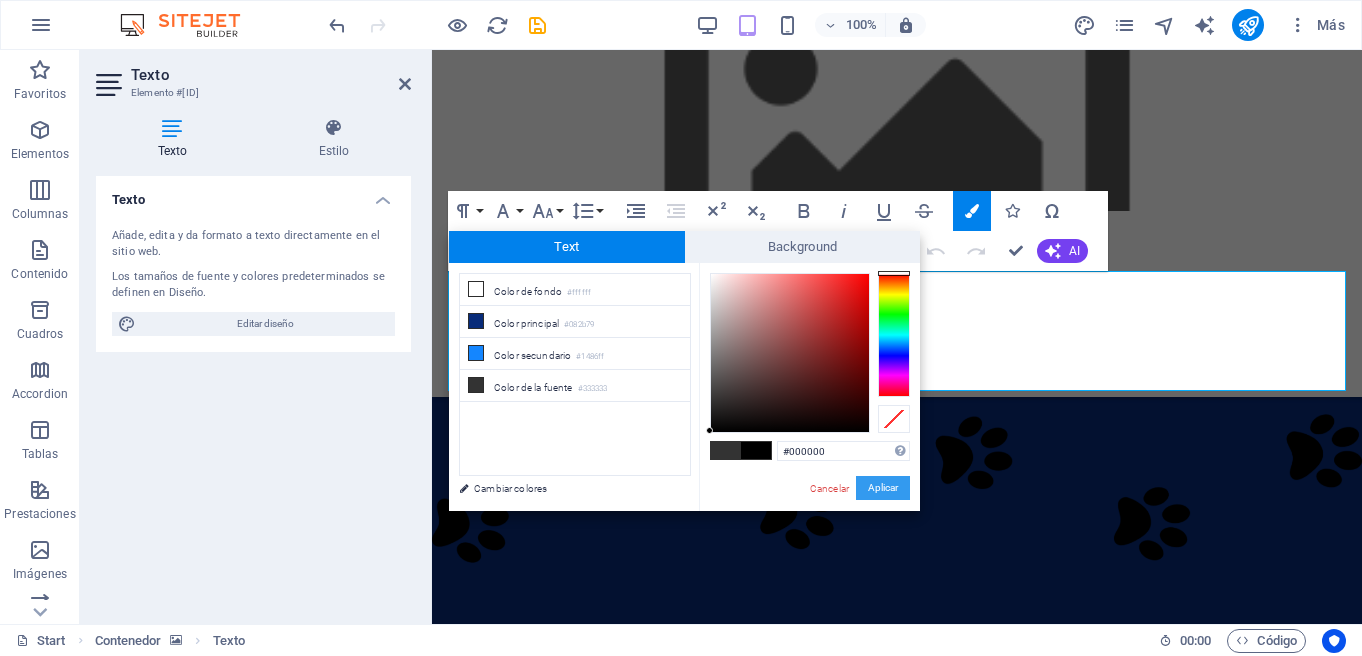 click on "Aplicar" at bounding box center (883, 488) 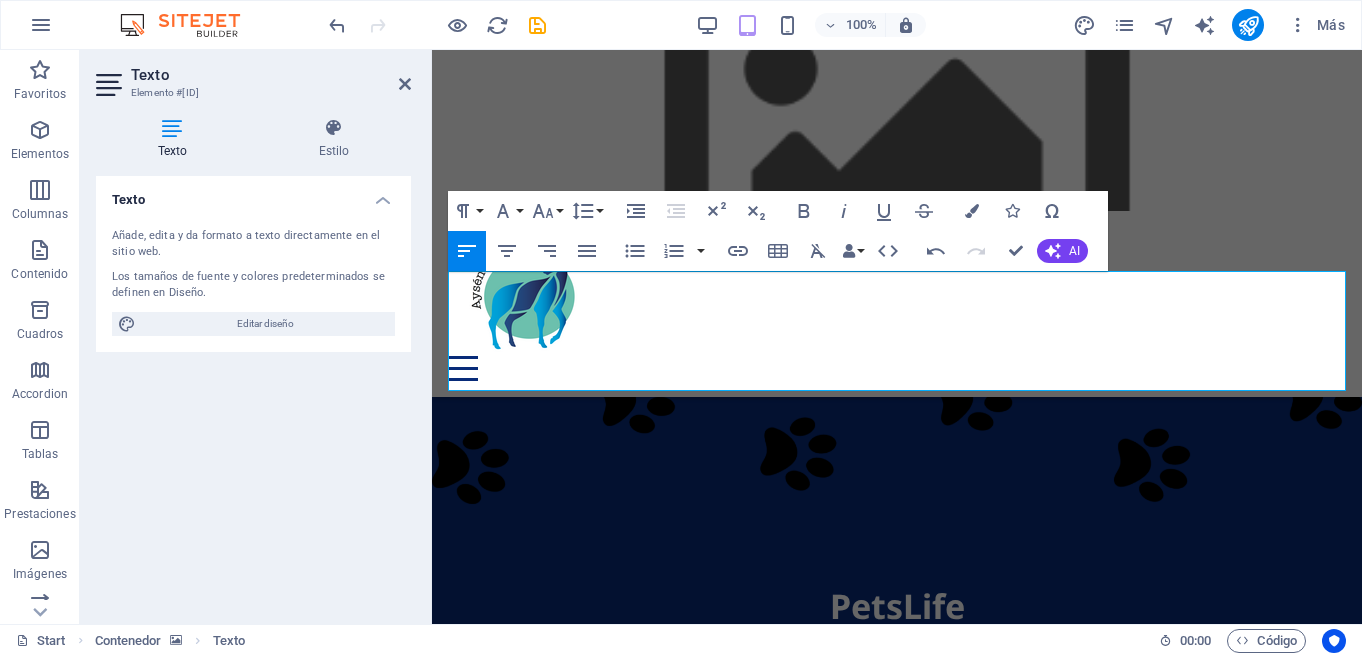 click at bounding box center (897, 953) 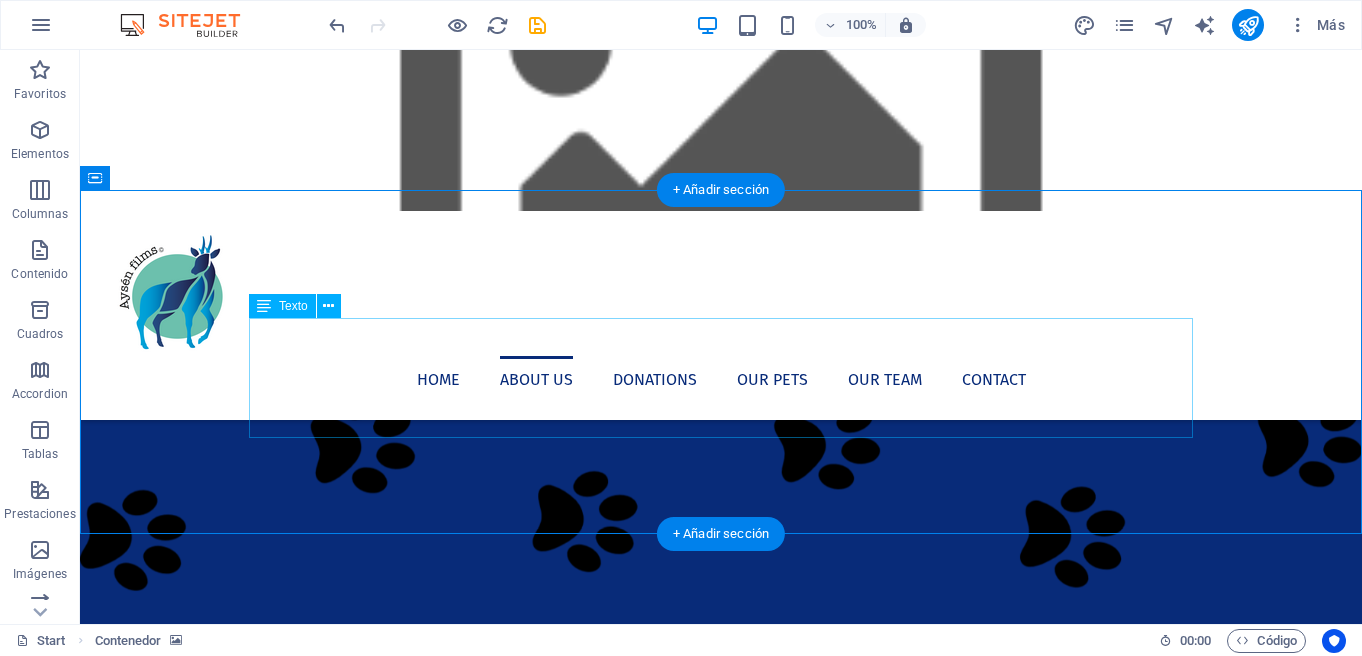 click on "Durante 7 años logramos llevar a cabo un rodaje en condiciones climáticas bastante complejas, en suelos Subantárticos saturados en agua y en los bosques boreales del Ártico con temperaturas extremas bajo cero. Esta pelÍcula es la antípodas de los bosques" at bounding box center (721, 1412) 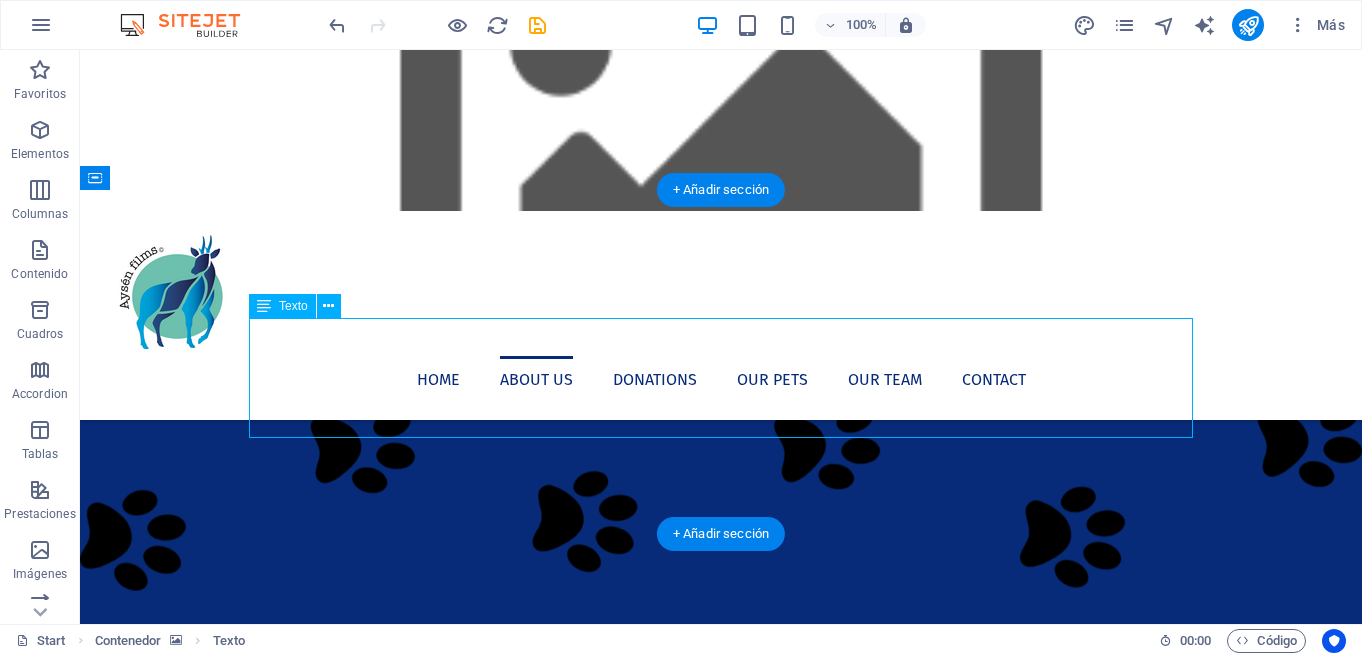 click on "Durante 7 años logramos llevar a cabo un rodaje en condiciones climáticas bastante complejas, en suelos Subantárticos saturados en agua y en los bosques boreales del Ártico con temperaturas extremas bajo cero. Esta pelÍcula es la antípodas de los bosques" at bounding box center [721, 1412] 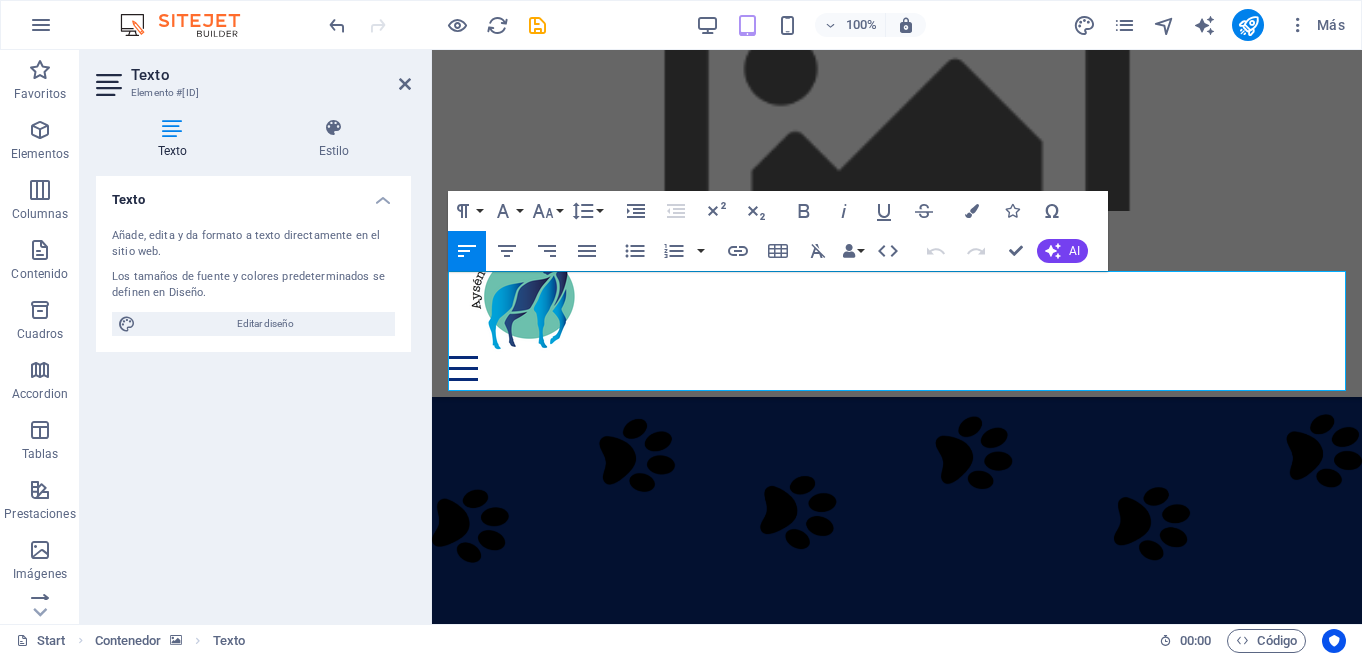 drag, startPoint x: 583, startPoint y: 375, endPoint x: 433, endPoint y: 333, distance: 155.76906 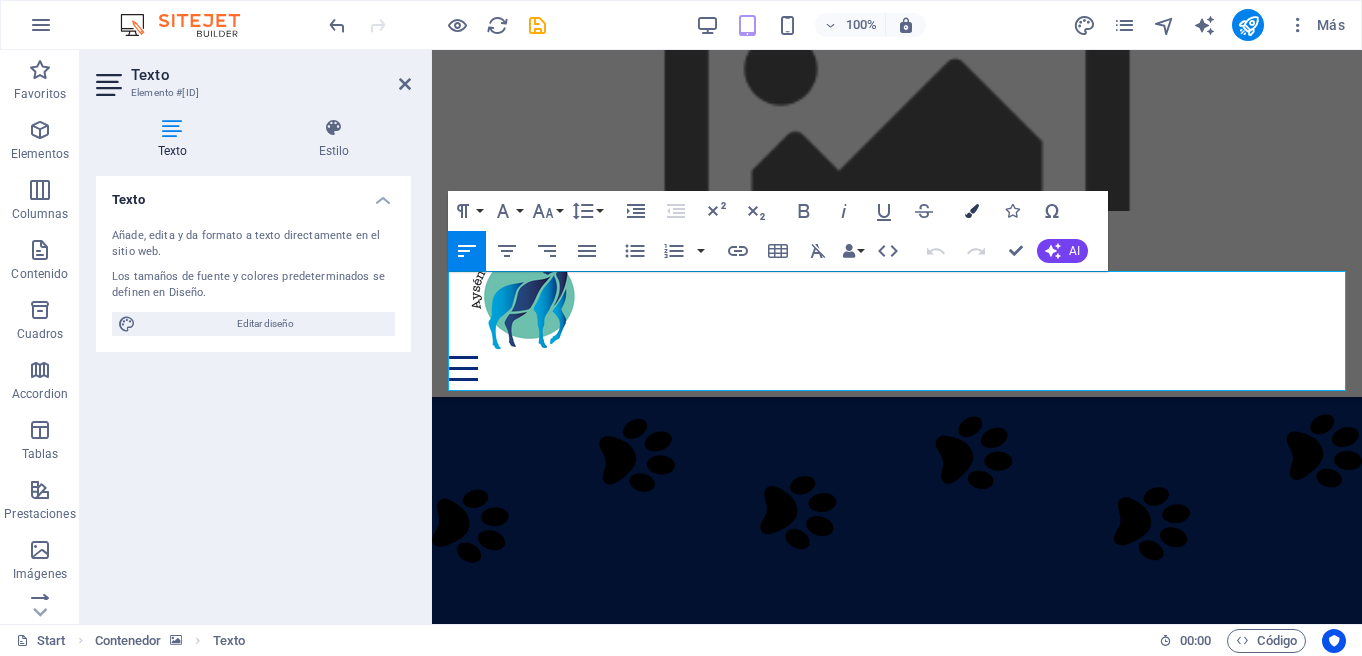 click at bounding box center [972, 211] 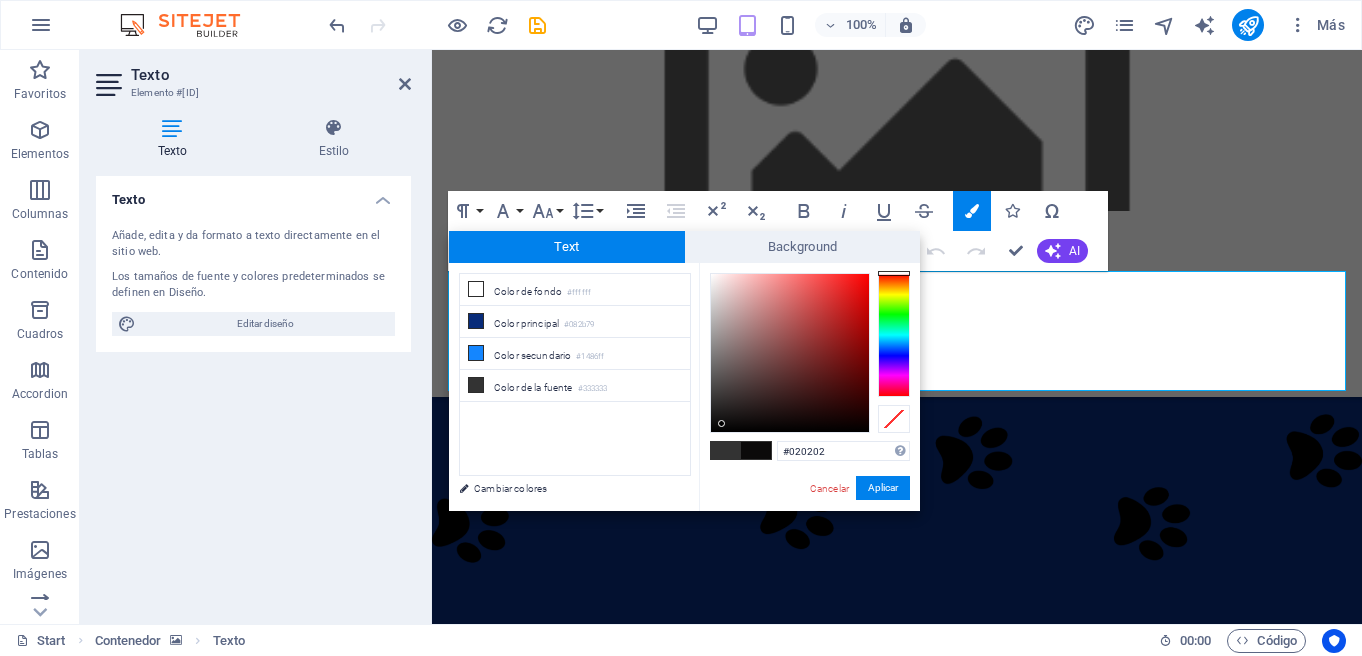type on "#000000" 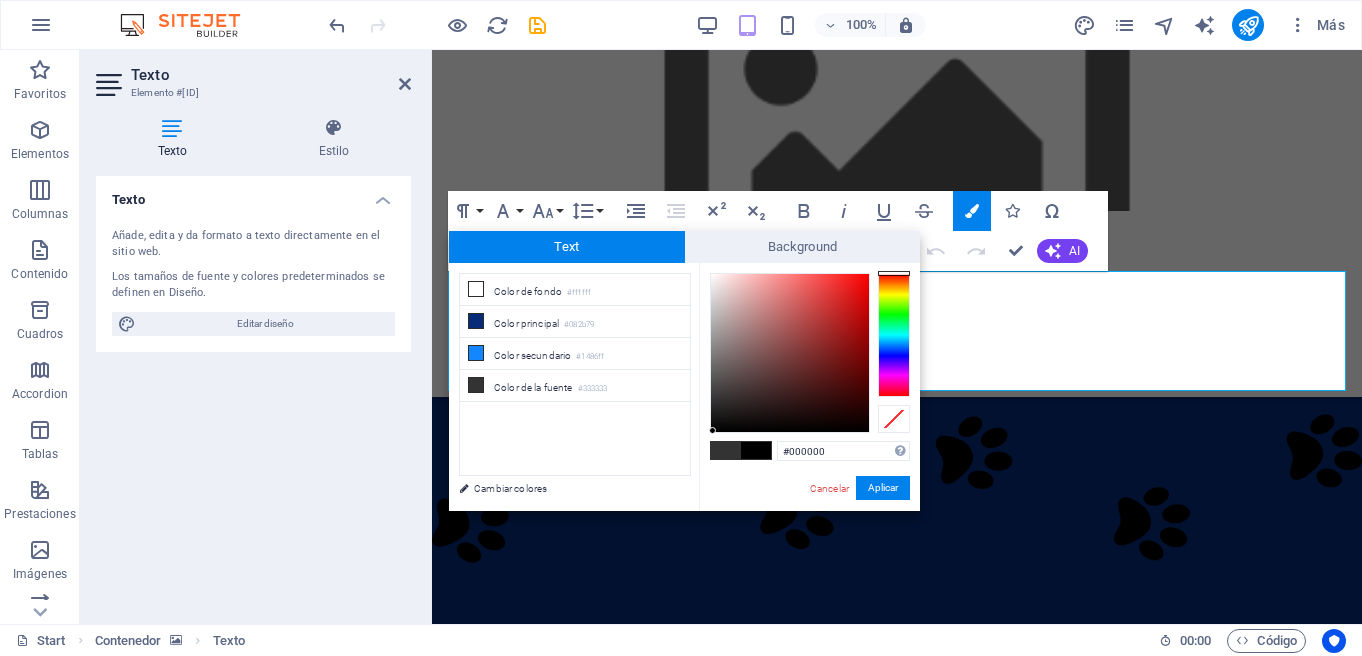 drag, startPoint x: 743, startPoint y: 422, endPoint x: 713, endPoint y: 431, distance: 31.320919 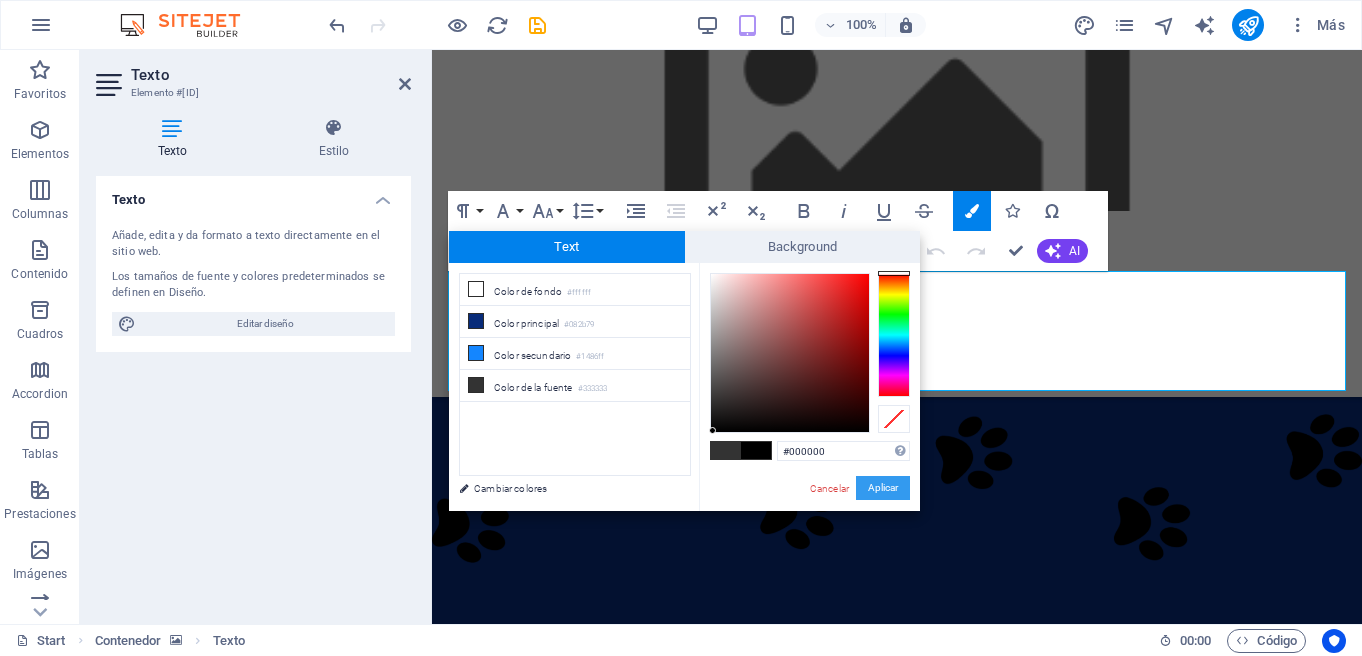 click on "Aplicar" at bounding box center (883, 488) 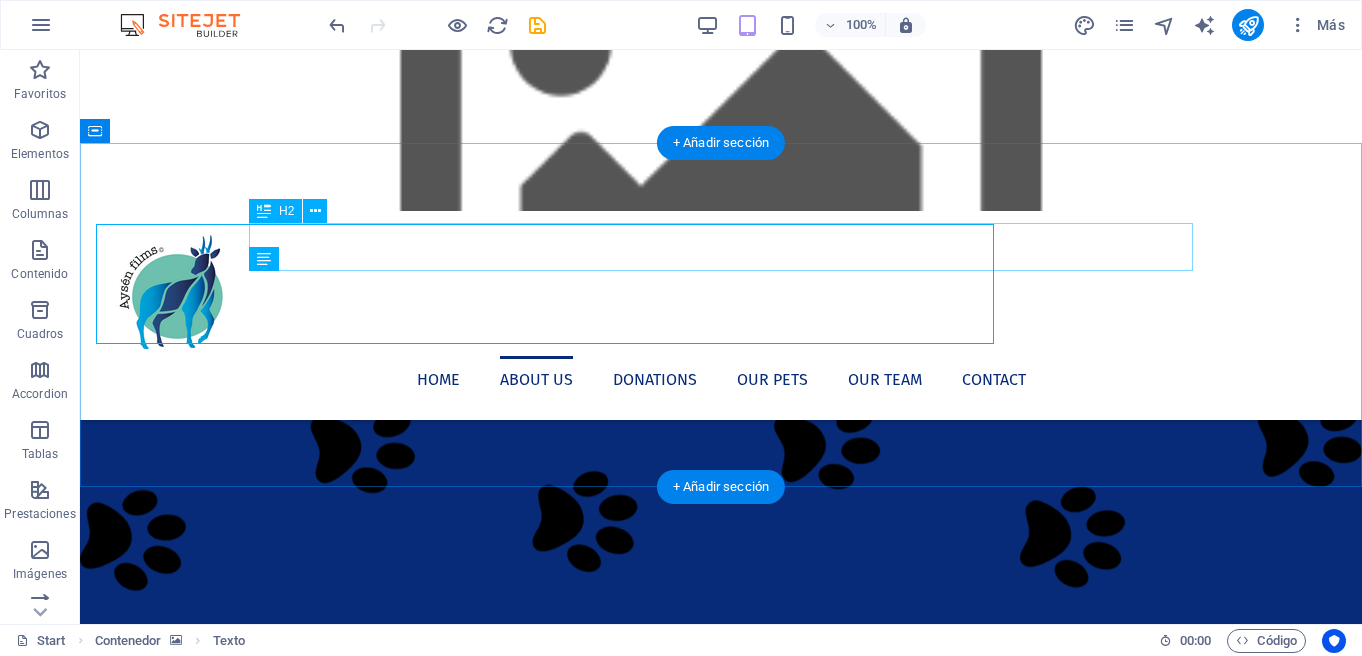 scroll, scrollTop: 377, scrollLeft: 0, axis: vertical 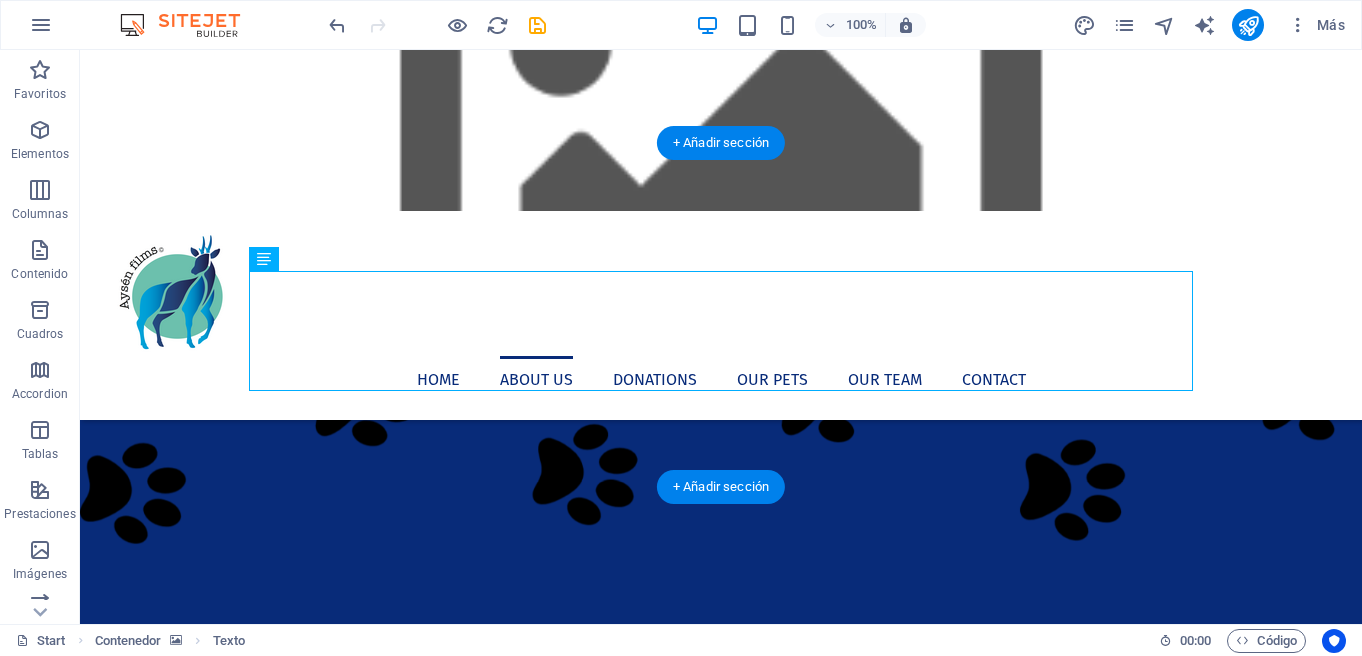 click at bounding box center [721, 1005] 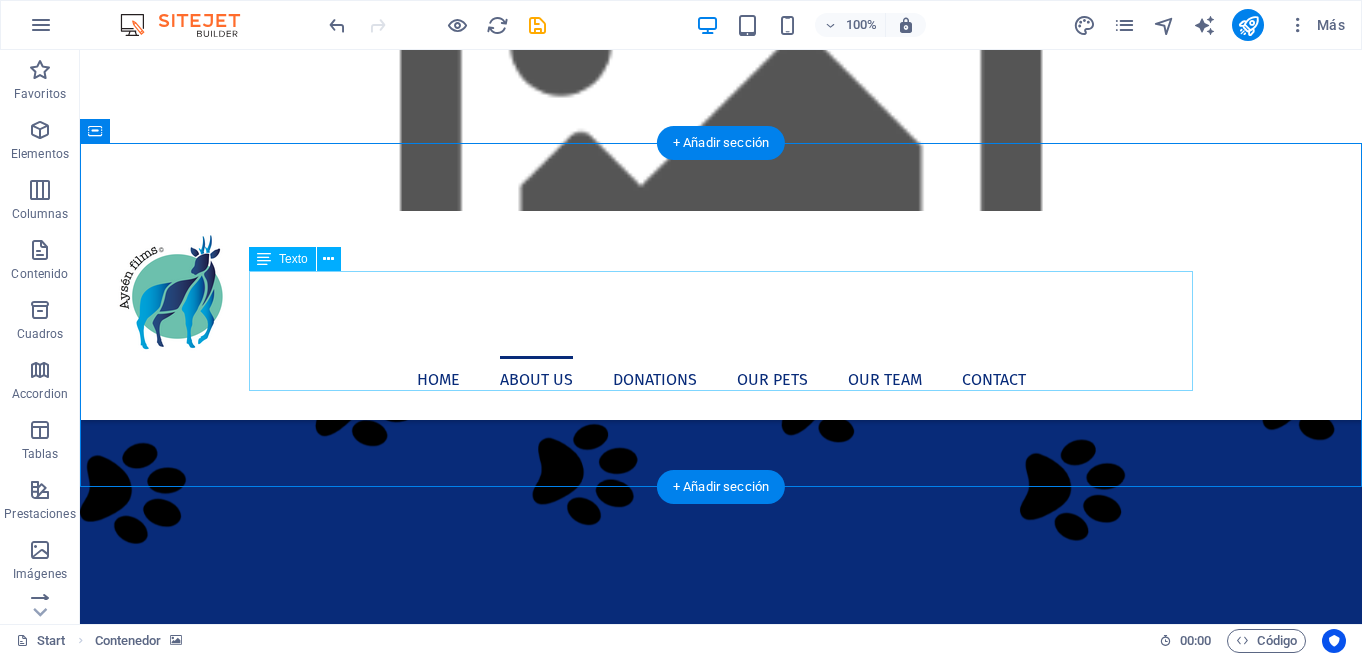 click on "Durante 7 años logramos llevar a cabo un rodaje en condiciones climáticas bastante complejas, en suelos Subantárticos saturados en agua y en los bosques boreales del Ártico con temperaturas extremas bajo cero. Esta pelÍcula es la antípodas de los bosques" at bounding box center [721, 1365] 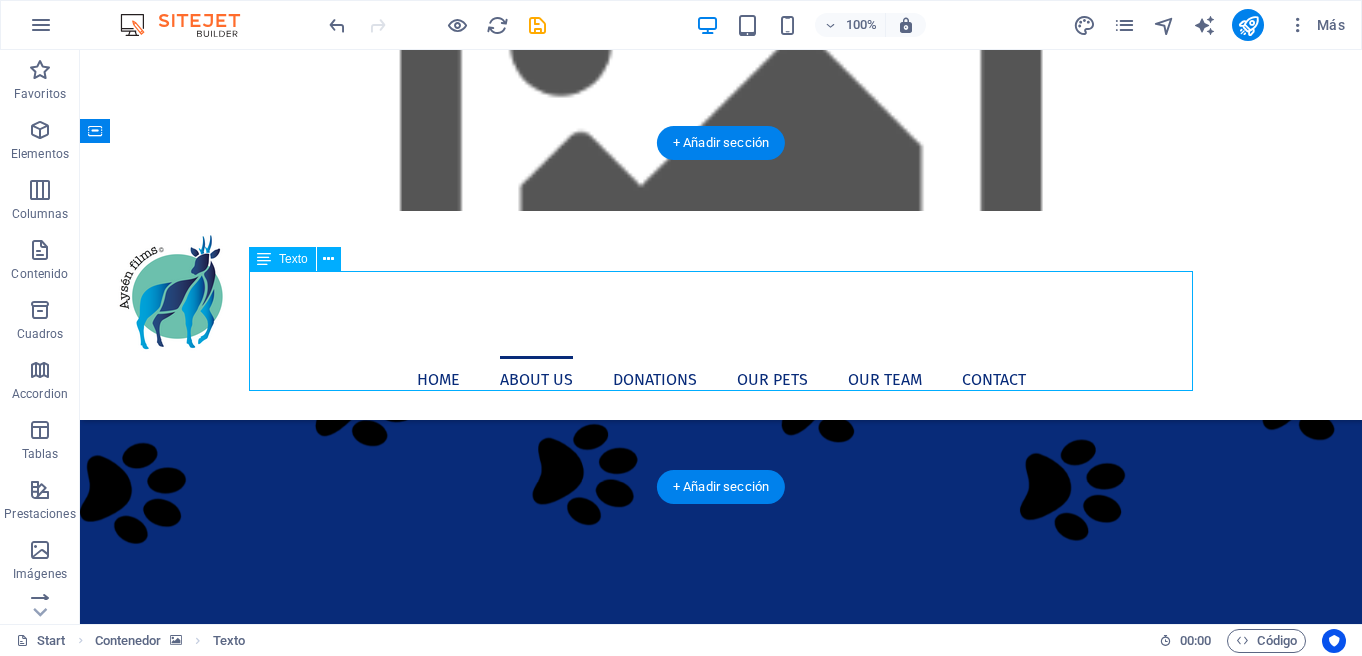click on "Durante 7 años logramos llevar a cabo un rodaje en condiciones climáticas bastante complejas, en suelos Subantárticos saturados en agua y en los bosques boreales del Ártico con temperaturas extremas bajo cero. Esta pelÍcula es la antípodas de los bosques" at bounding box center [721, 1365] 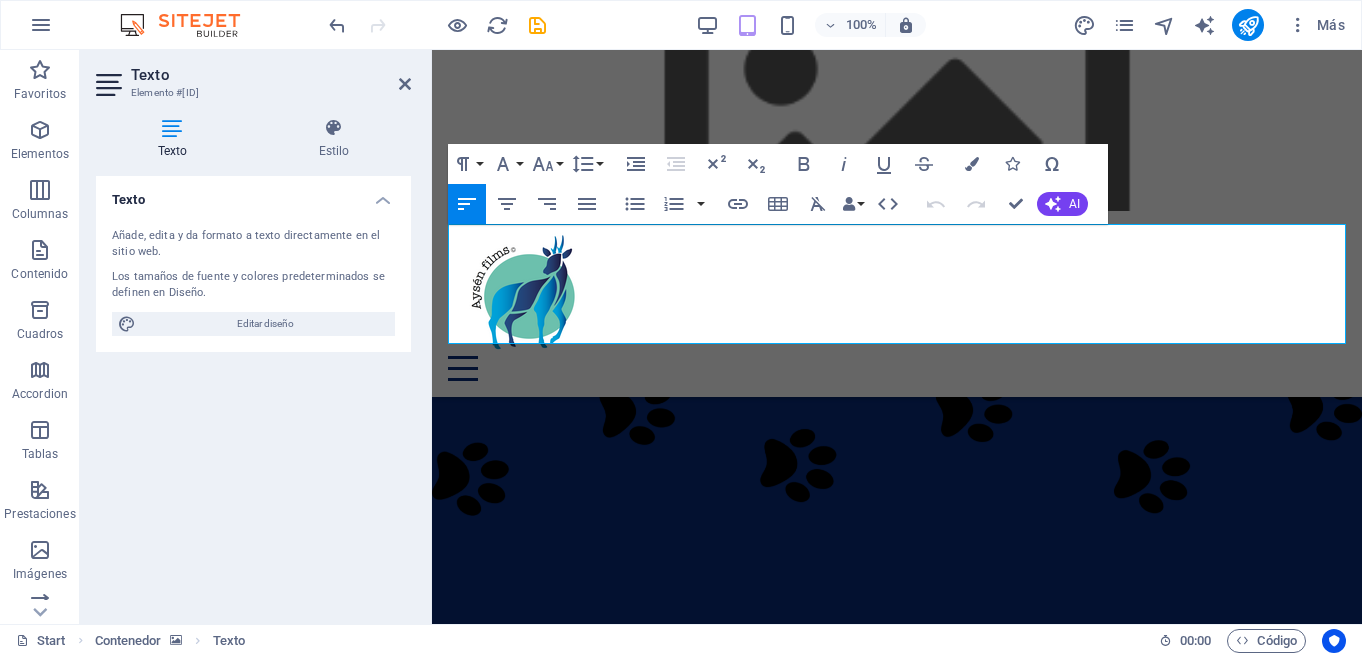 drag, startPoint x: 604, startPoint y: 332, endPoint x: 444, endPoint y: 261, distance: 175.04572 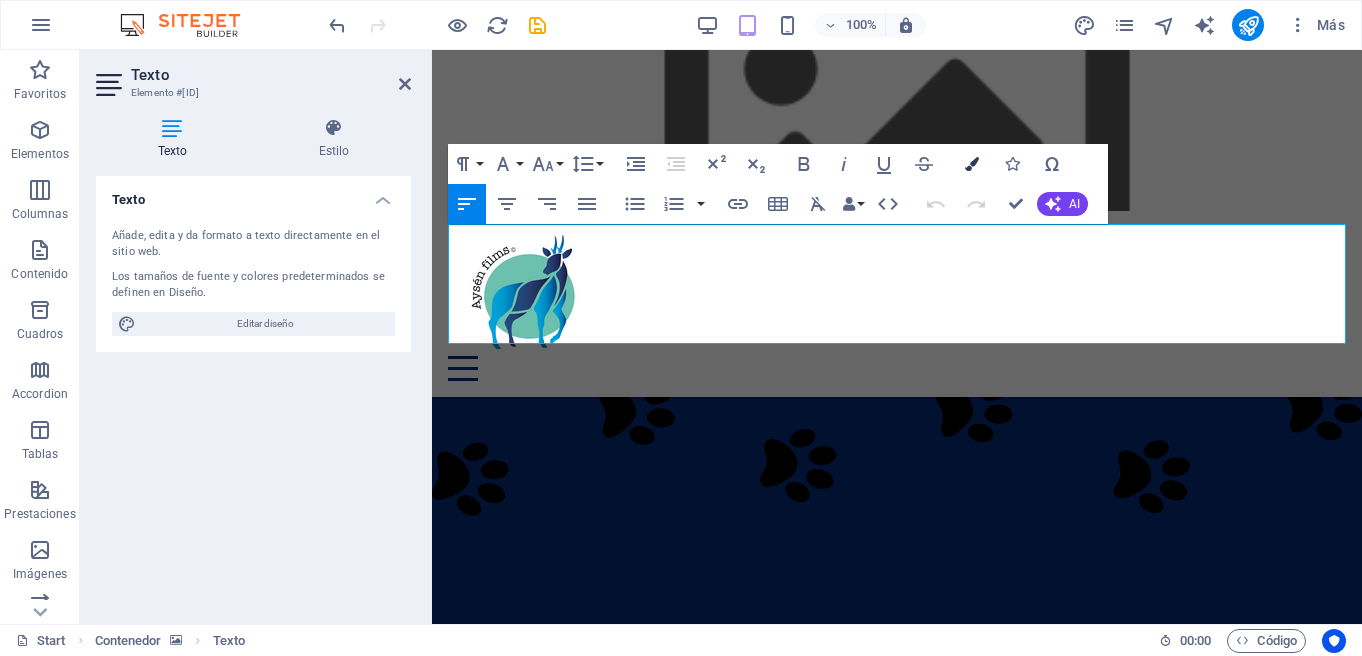 click at bounding box center [972, 164] 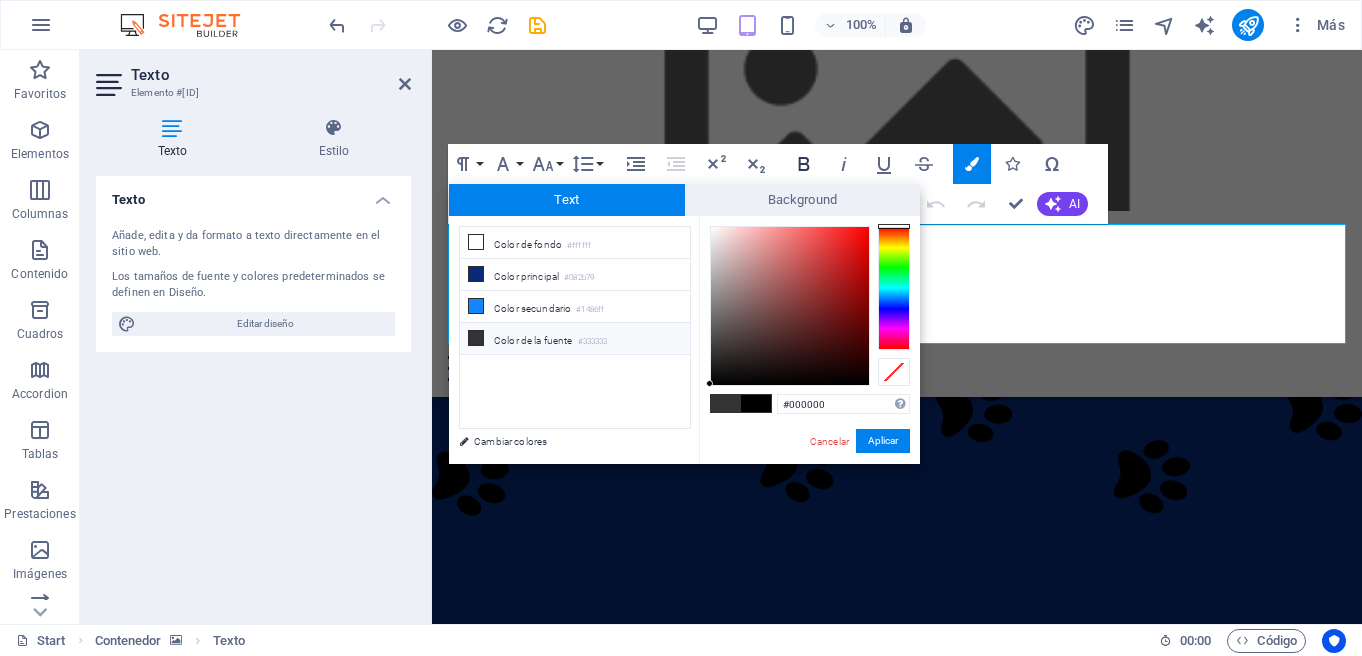 click 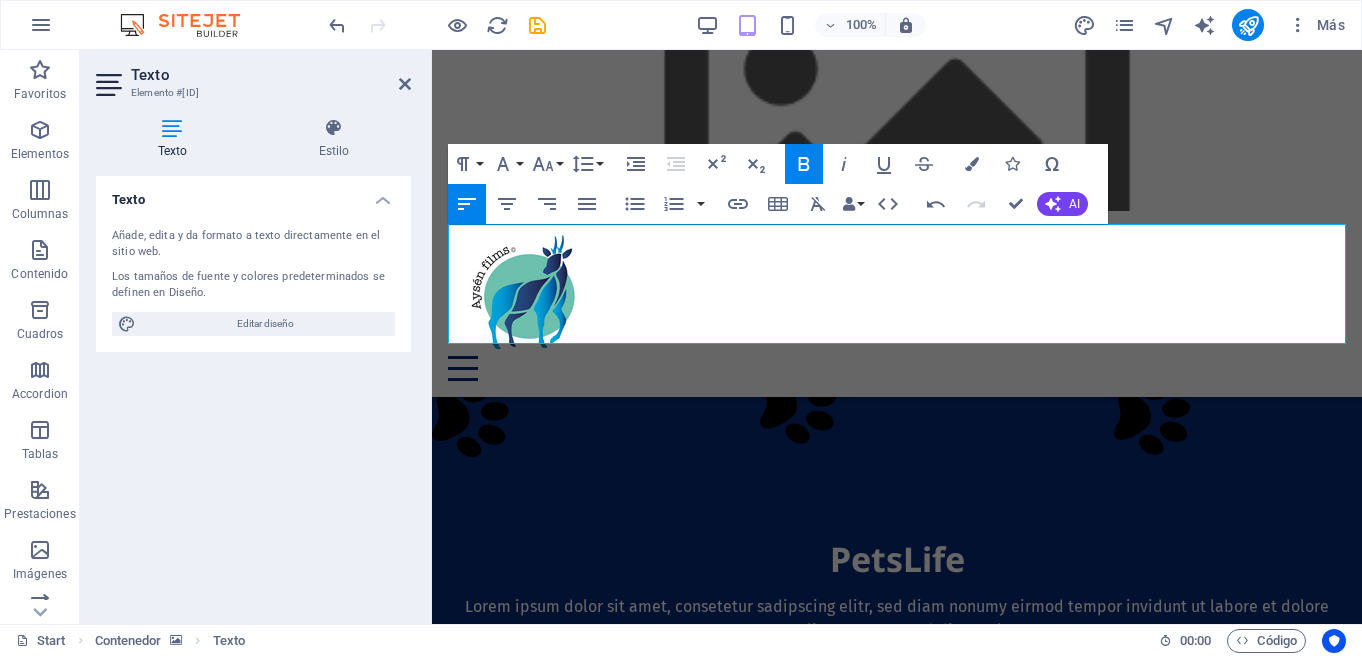 click 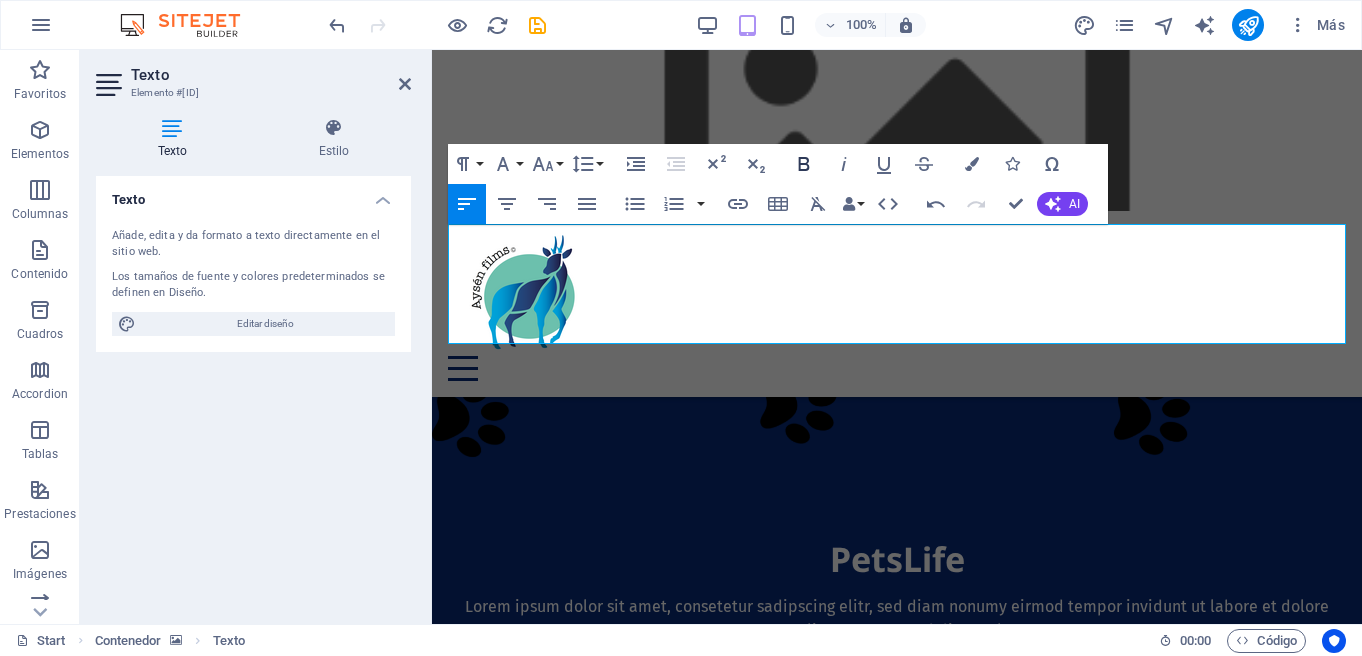 click 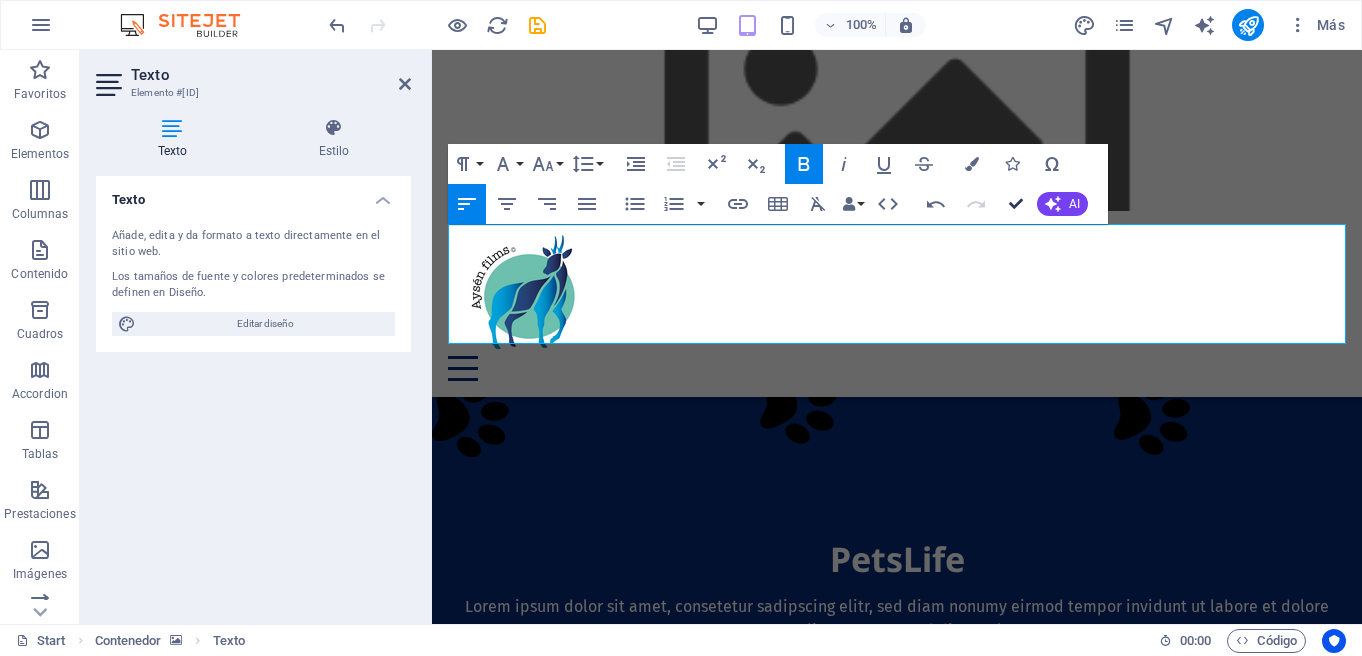 scroll, scrollTop: 424, scrollLeft: 0, axis: vertical 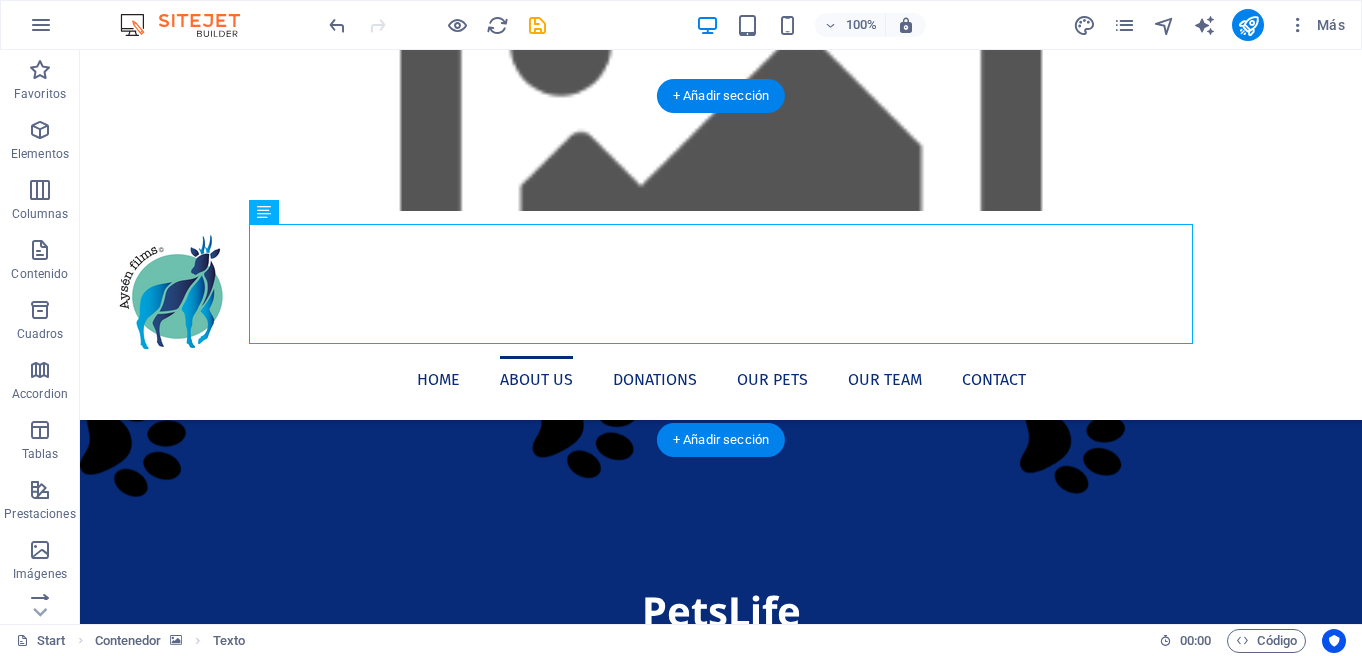 click at bounding box center [721, 958] 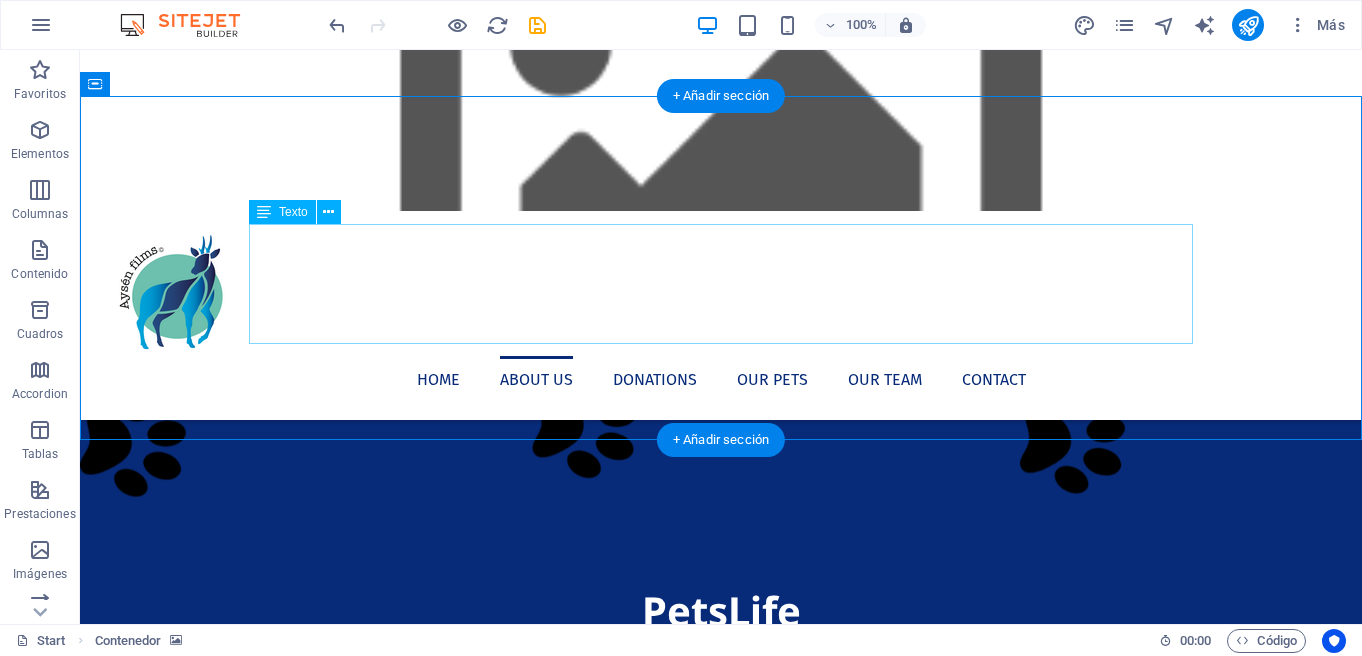 click on "Durante 7 años logramos llevar a cabo un rodaje en condiciones climáticas bastante complejas, en suelos Subantárticos saturados en agua y en los bosques boreales del Ártico con temperaturas extremas bajo cero. Esta pelÍcula es la antípodas de los bosques" at bounding box center [721, 1318] 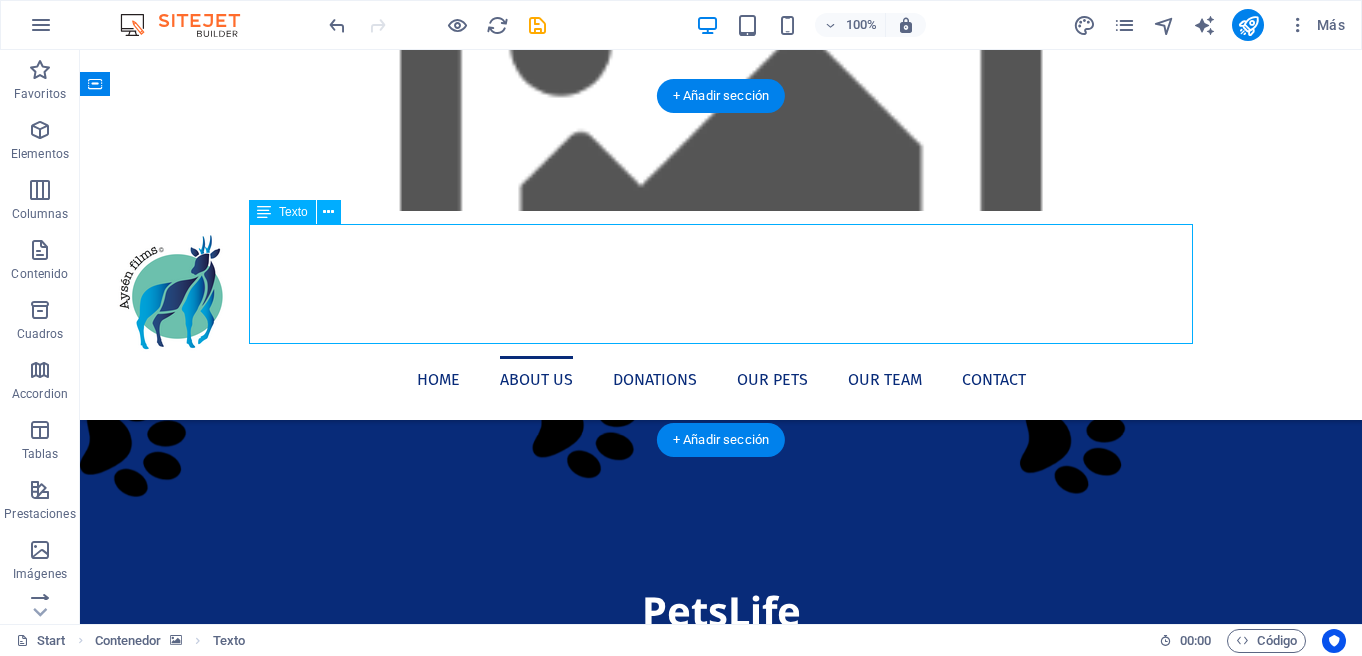 click on "Durante 7 años logramos llevar a cabo un rodaje en condiciones climáticas bastante complejas, en suelos Subantárticos saturados en agua y en los bosques boreales del Ártico con temperaturas extremas bajo cero. Esta pelÍcula es la antípodas de los bosques" at bounding box center [721, 1318] 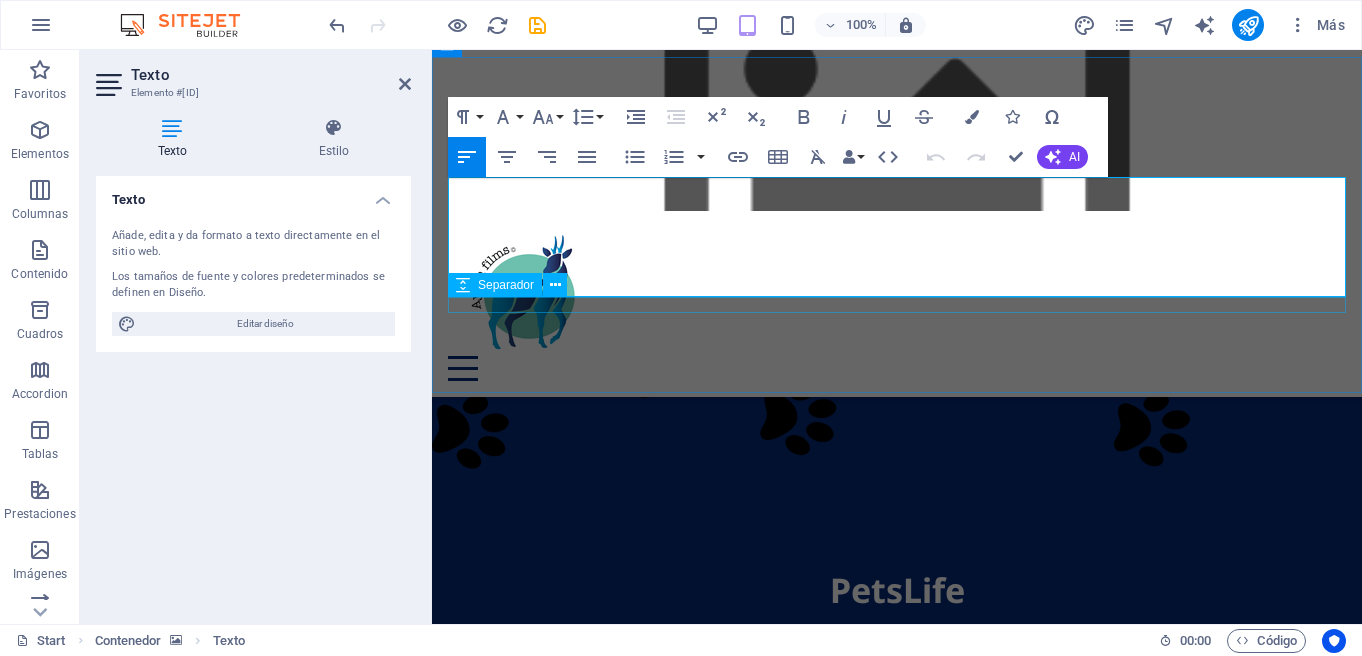 click at bounding box center [897, 1362] 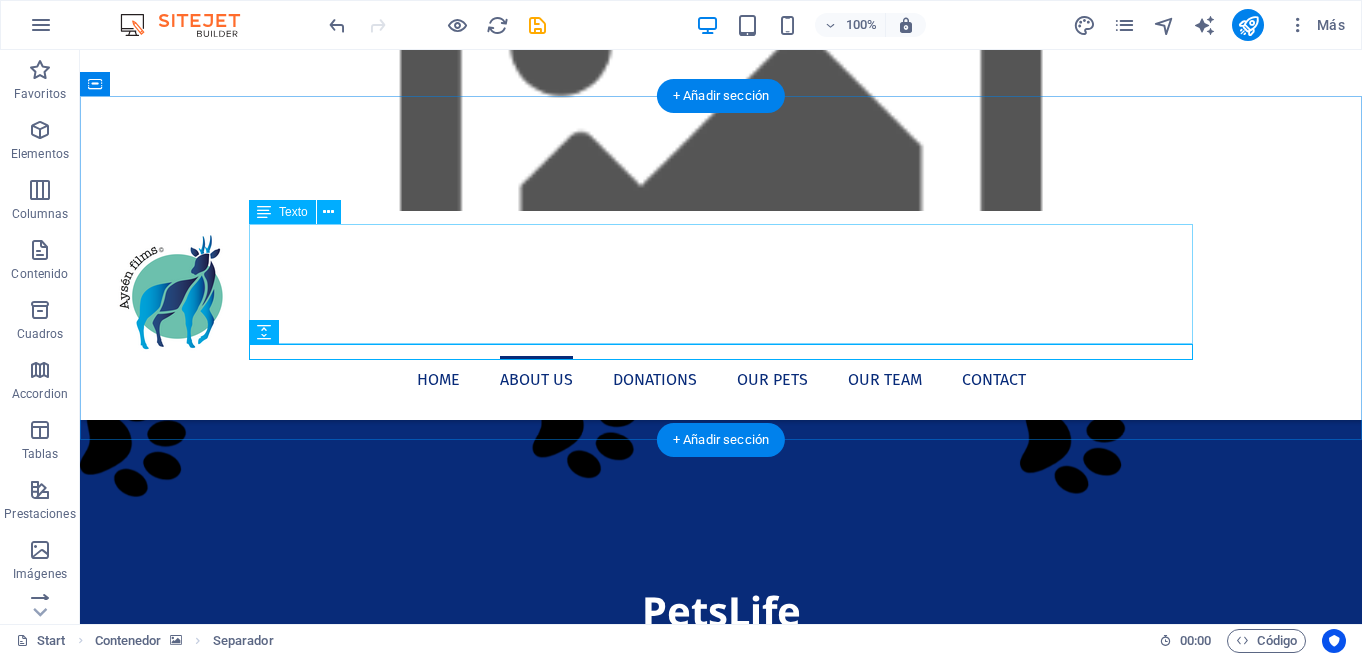 click on "Durante 7 años logramos llevar a cabo un rodaje en condiciones climáticas bastante complejas, en suelos Subantárticos saturados en agua y en los bosques boreales del Ártico con temperaturas extremas bajo cero. Esta pelÍcula es la antípodas de los bosques" at bounding box center (721, 1318) 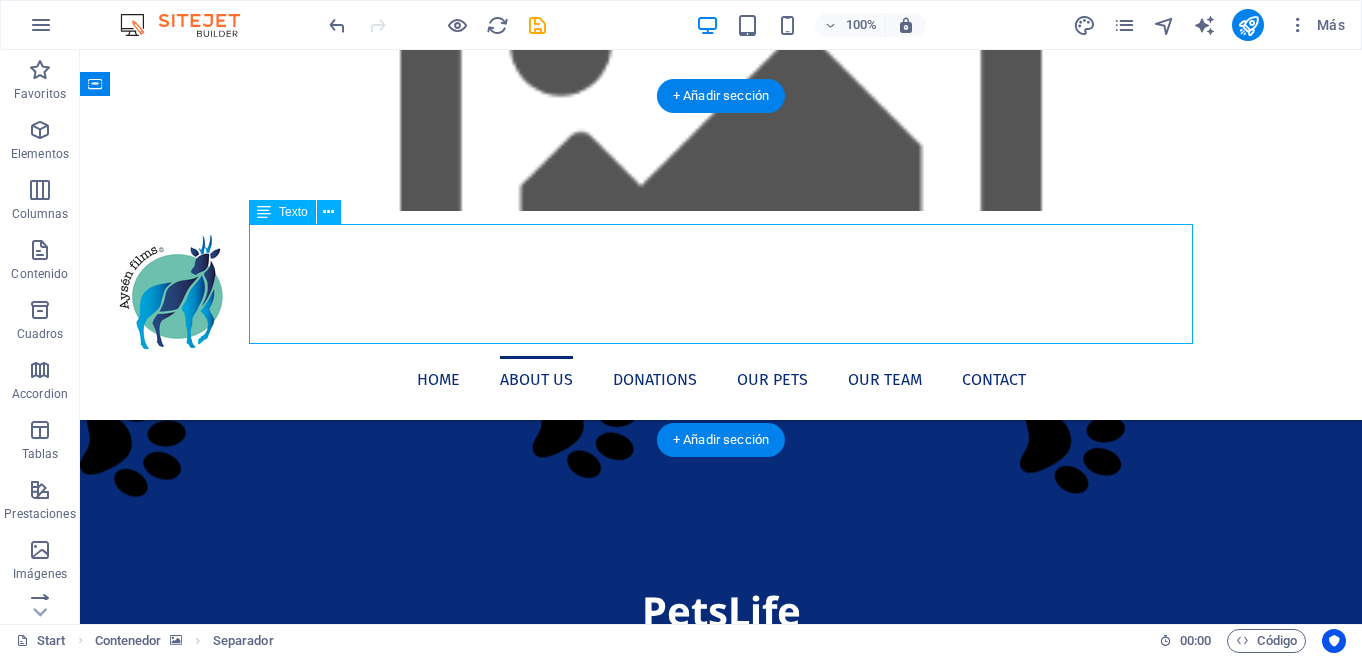 click on "Durante 7 años logramos llevar a cabo un rodaje en condiciones climáticas bastante complejas, en suelos Subantárticos saturados en agua y en los bosques boreales del Ártico con temperaturas extremas bajo cero. Esta pelÍcula es la antípodas de los bosques" at bounding box center (721, 1318) 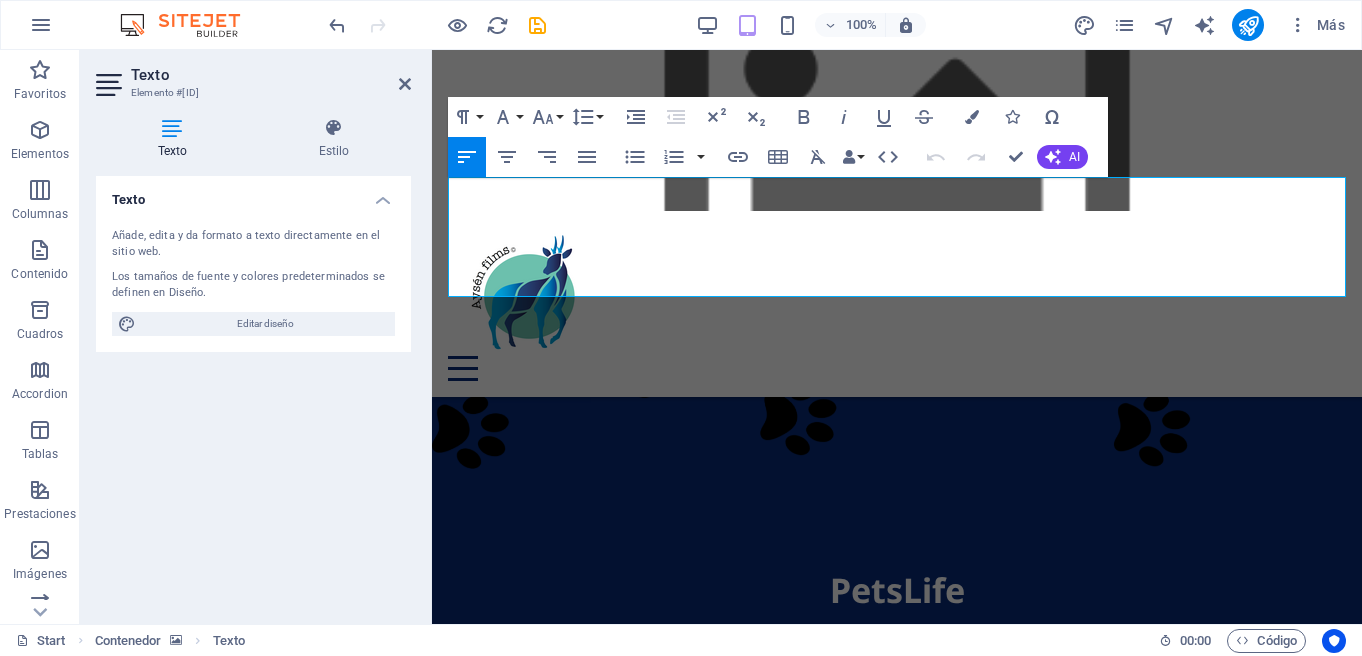 drag, startPoint x: 585, startPoint y: 279, endPoint x: 442, endPoint y: 229, distance: 151.48927 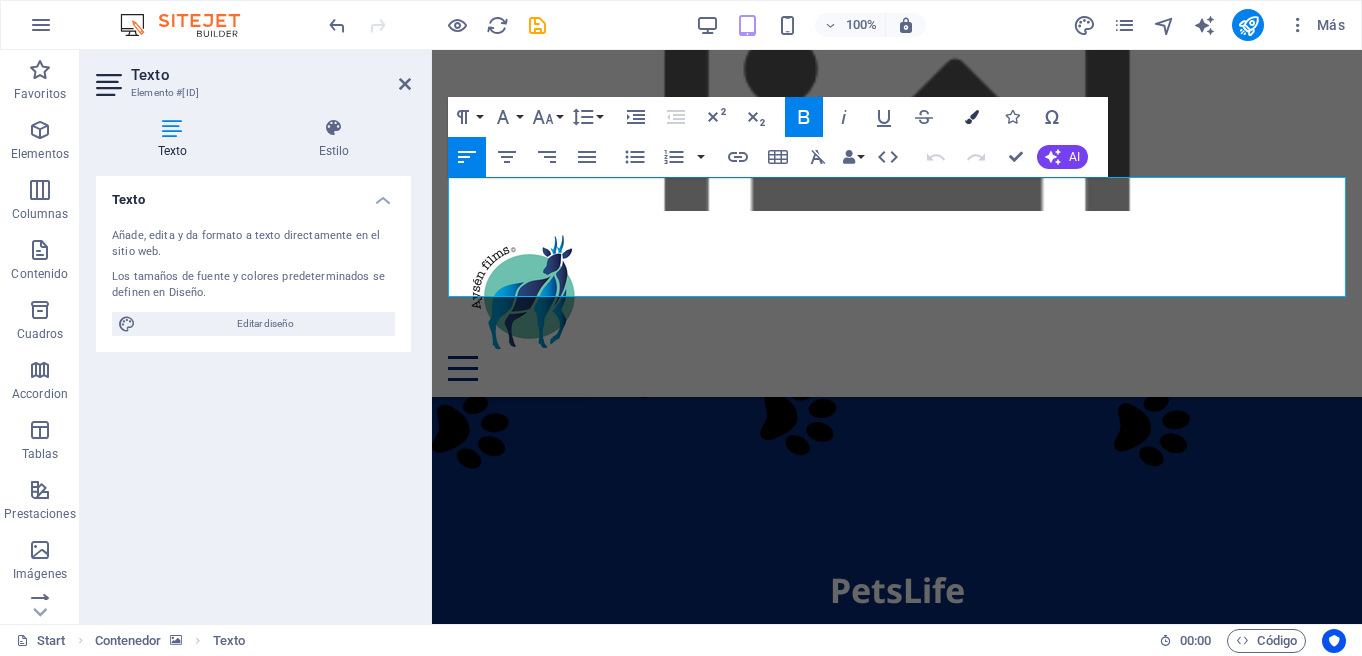 click at bounding box center (972, 117) 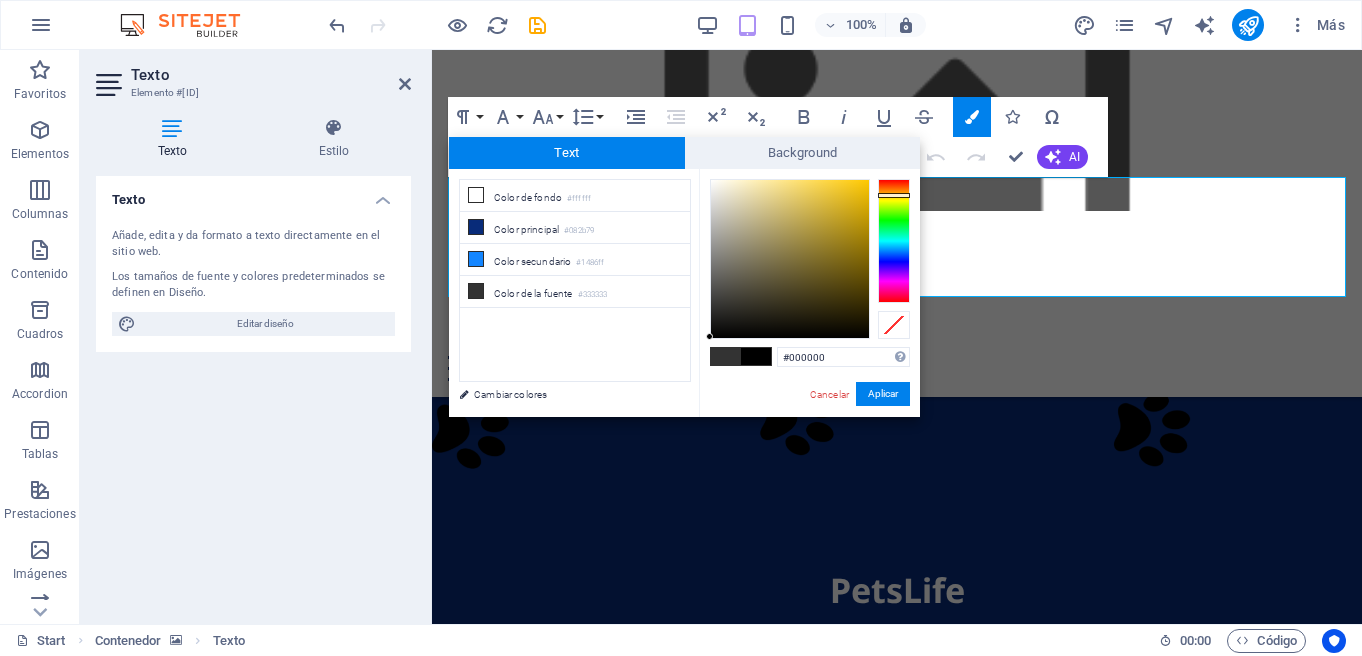 click at bounding box center [894, 241] 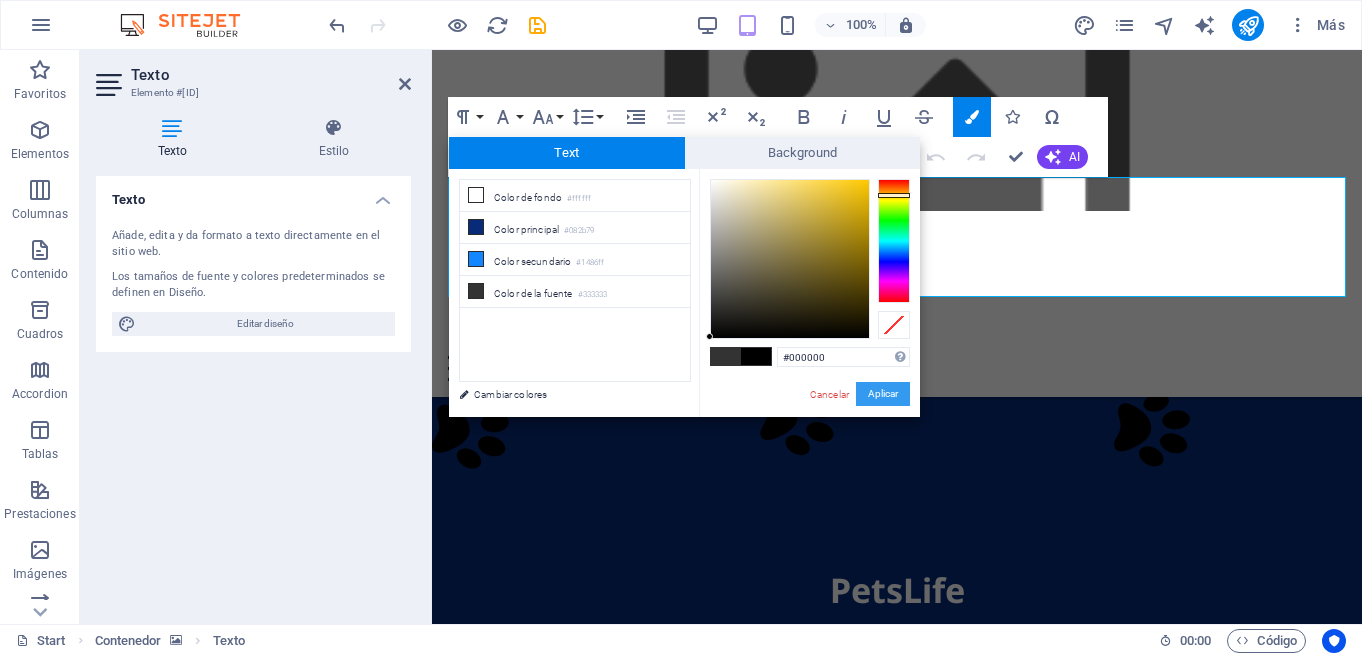 click on "Aplicar" at bounding box center (883, 394) 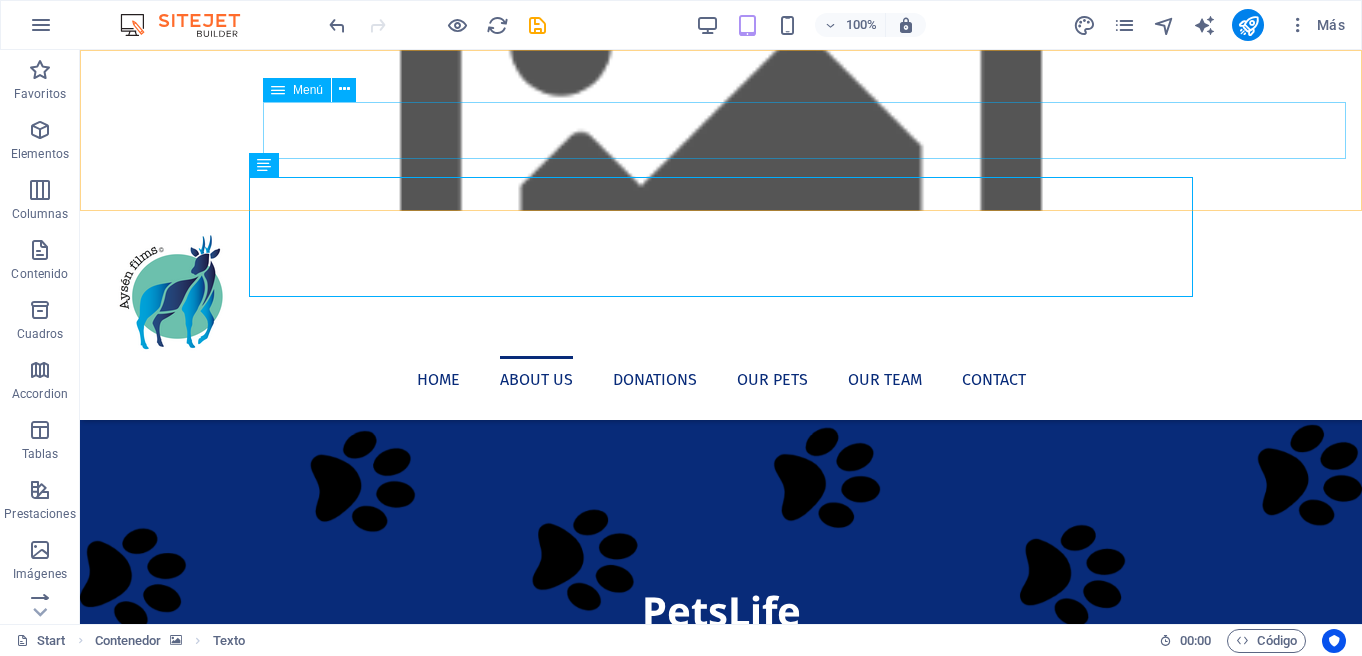 scroll, scrollTop: 471, scrollLeft: 0, axis: vertical 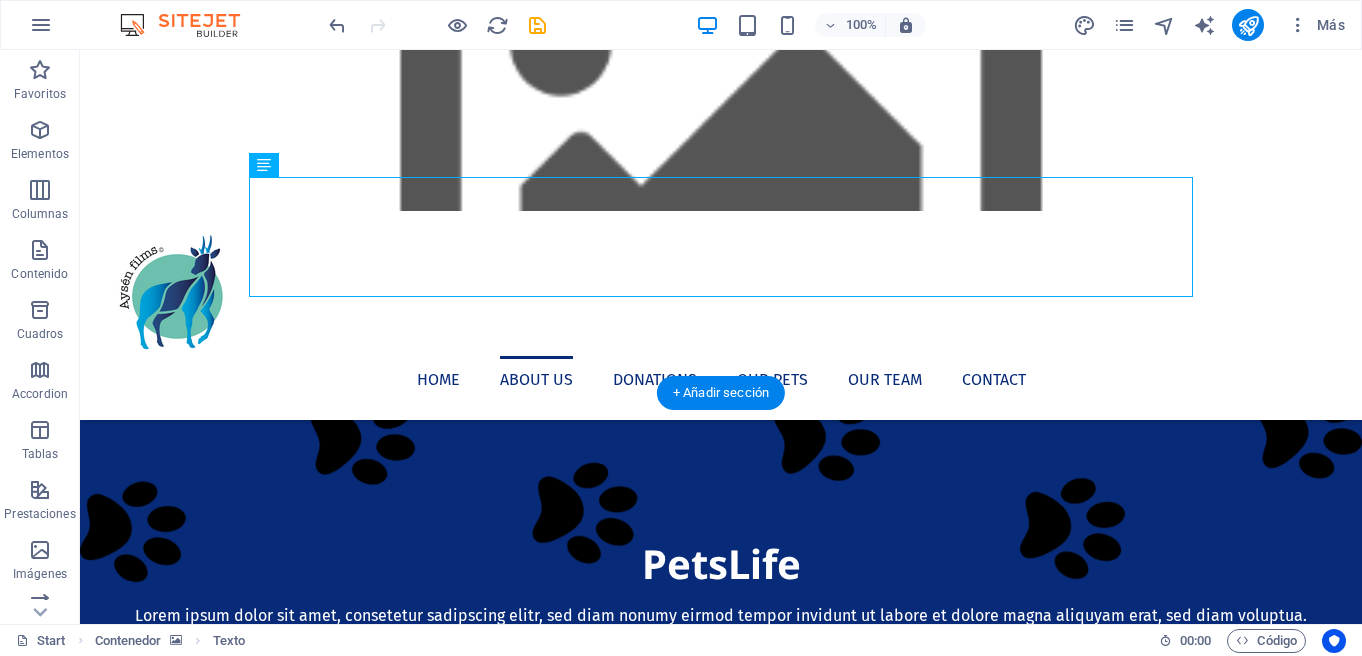 click at bounding box center (721, 1638) 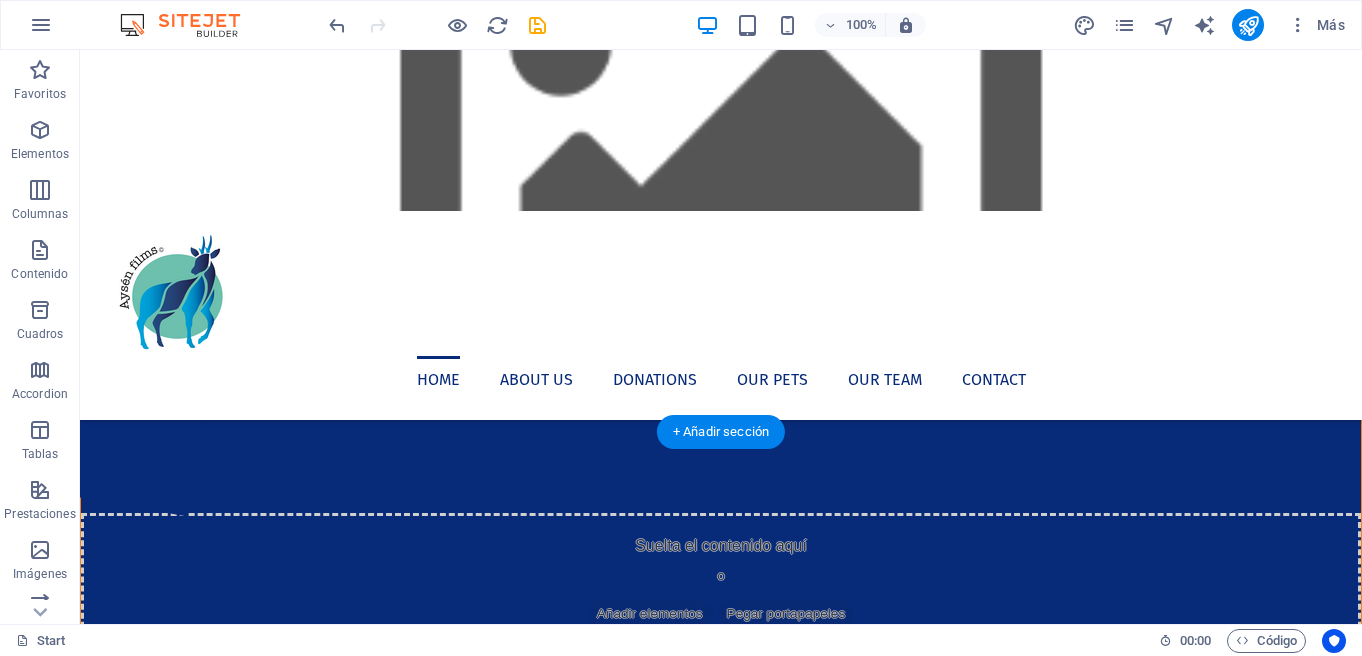 scroll, scrollTop: 0, scrollLeft: 0, axis: both 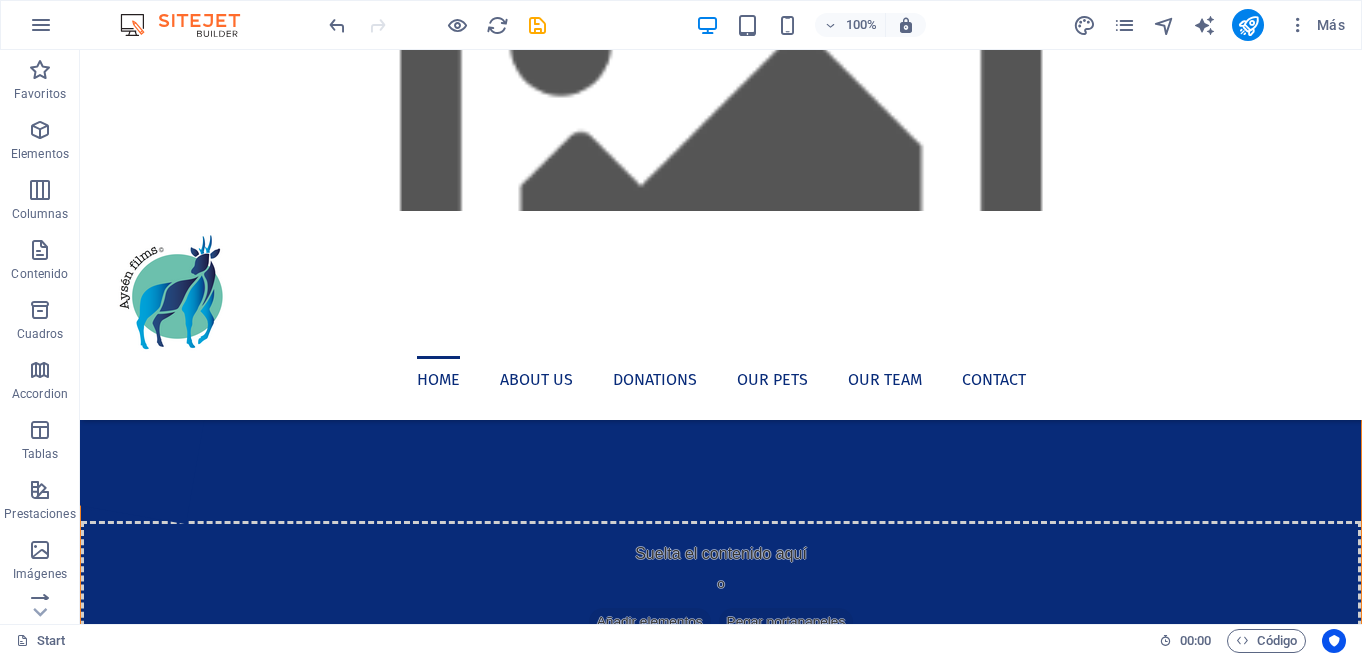 click at bounding box center (721, 130) 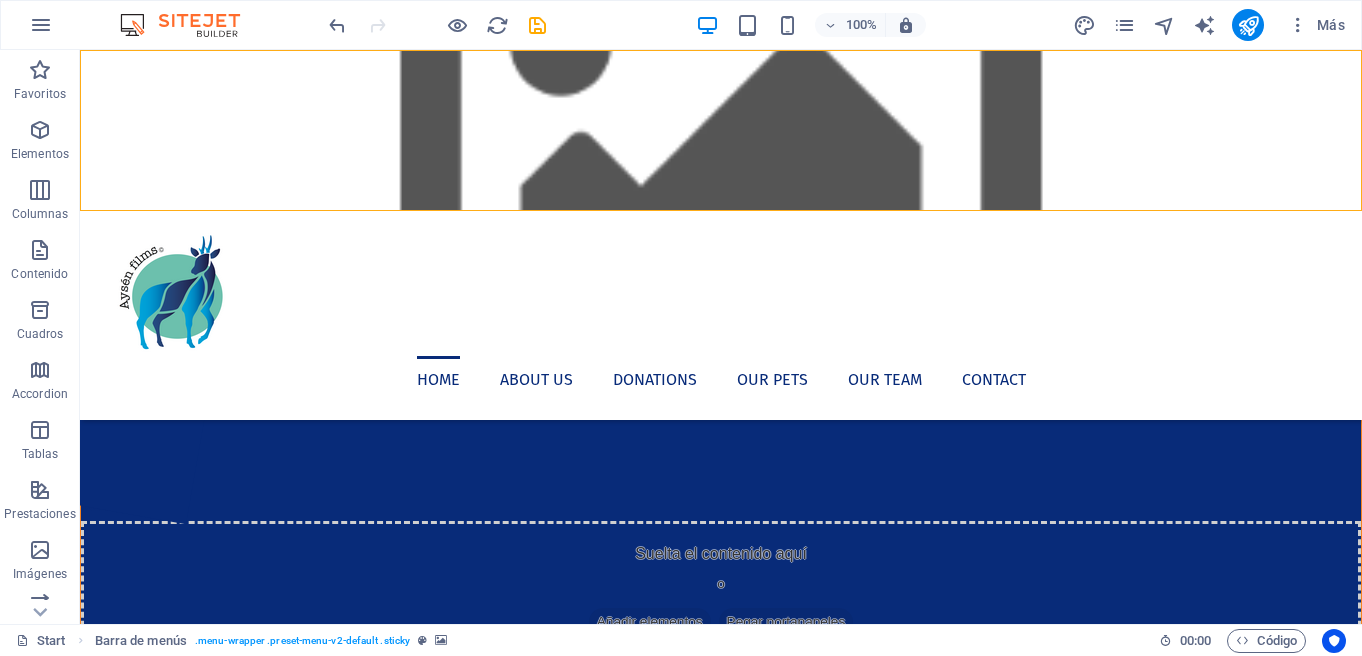 click at bounding box center [721, 130] 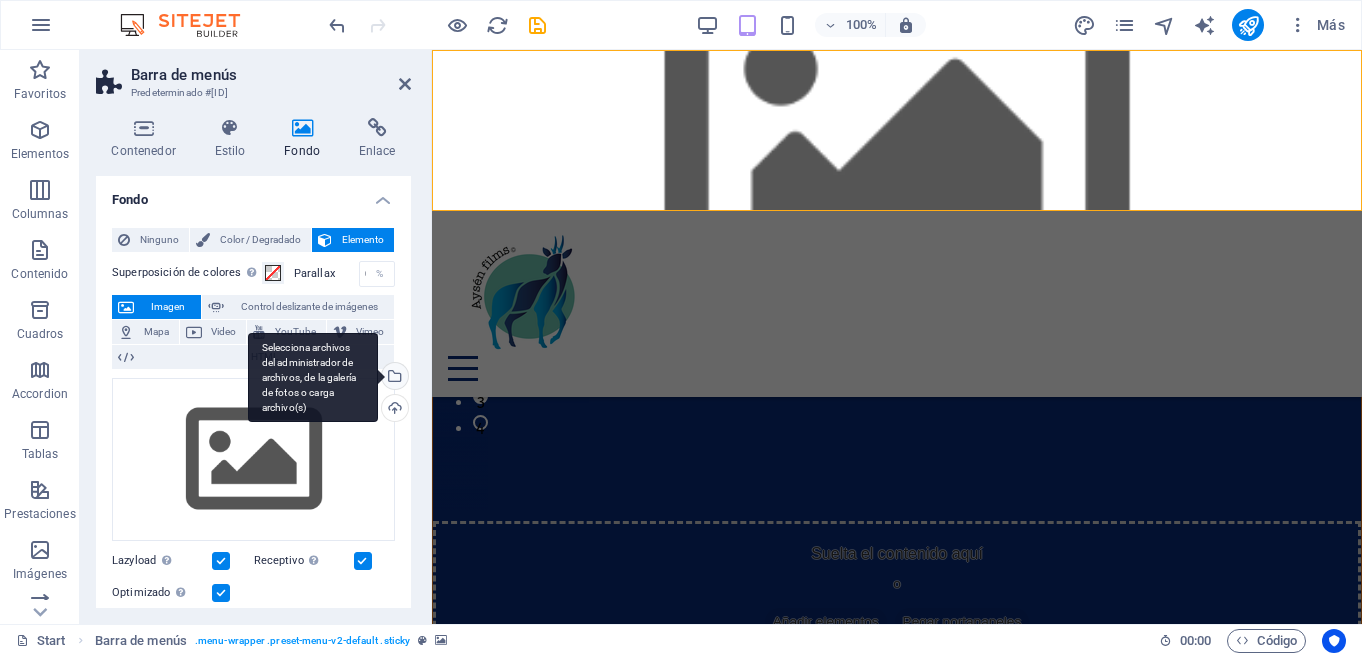 click on "Selecciona archivos del administrador de archivos, de la galería de fotos o carga archivo(s)" at bounding box center (393, 378) 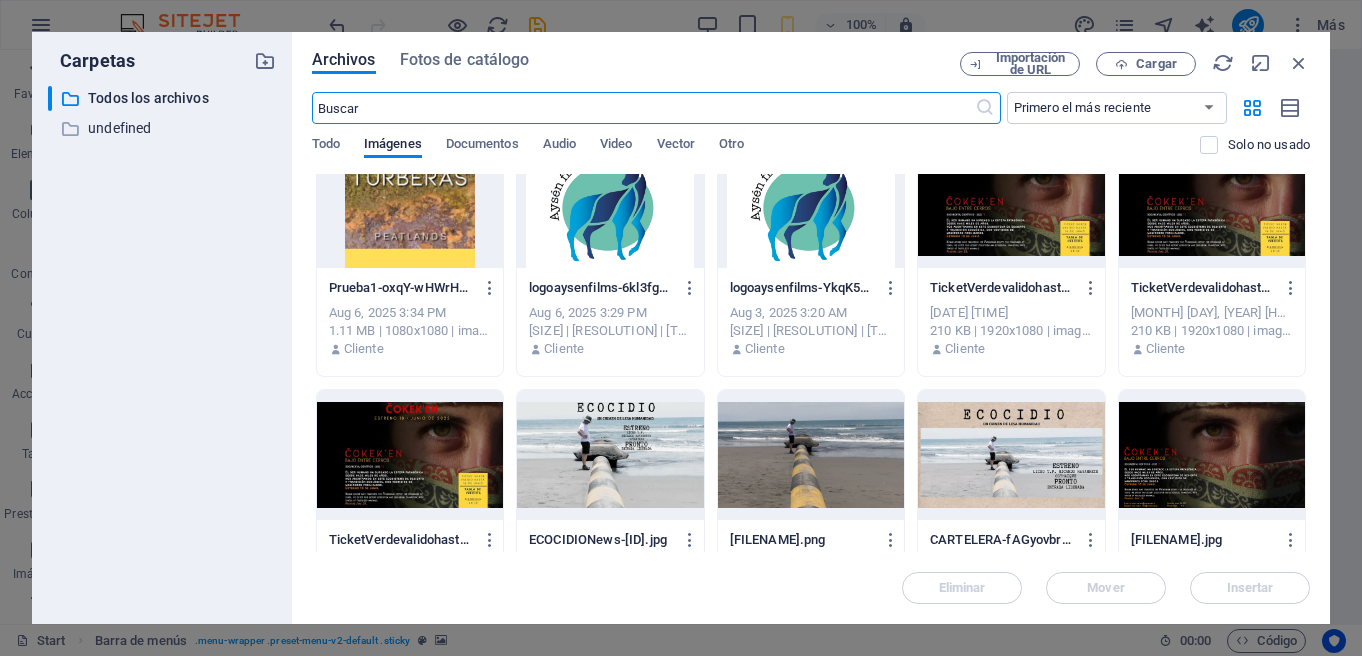 scroll, scrollTop: 0, scrollLeft: 0, axis: both 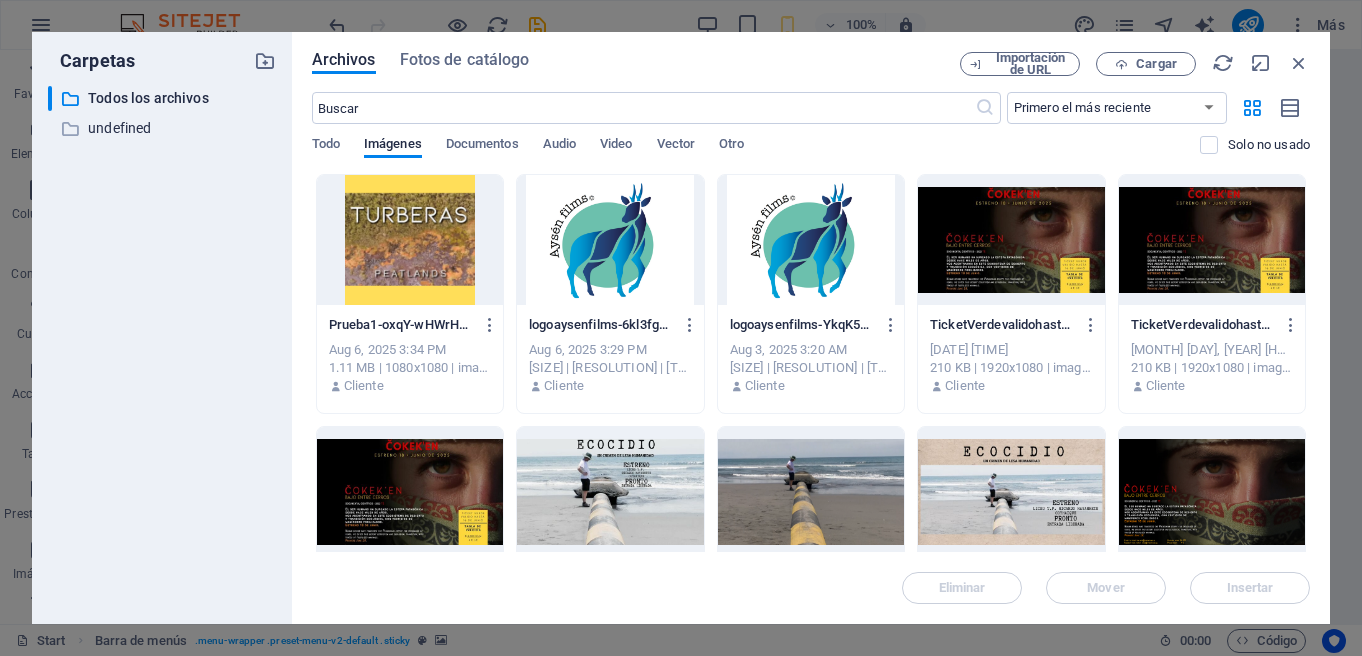 click at bounding box center (1011, 492) 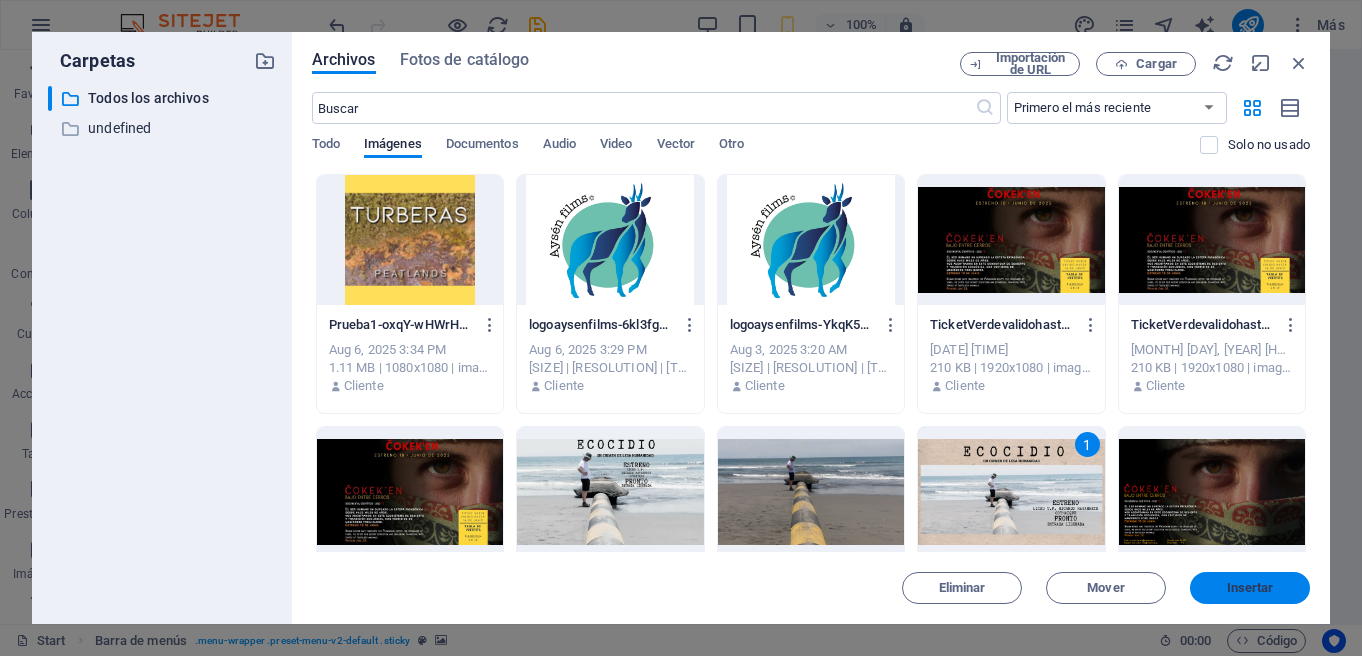 click on "Insertar" at bounding box center (1250, 588) 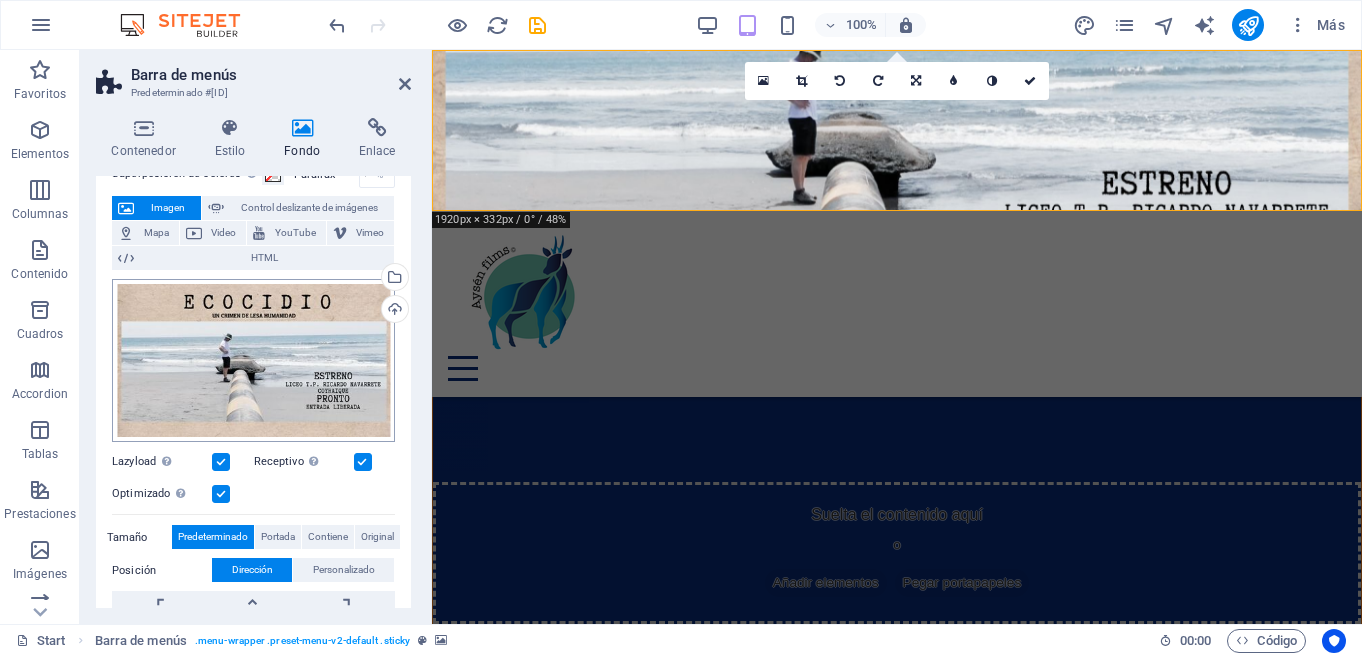scroll, scrollTop: 136, scrollLeft: 0, axis: vertical 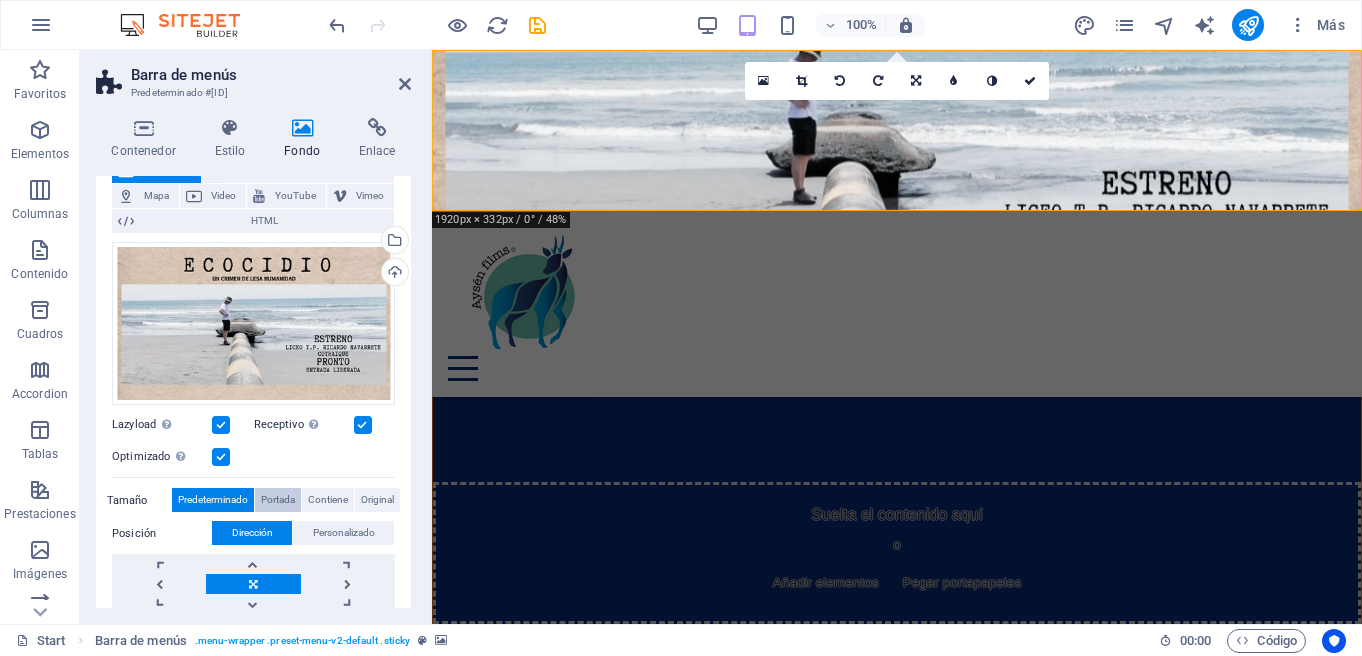 click on "Portada" at bounding box center [278, 500] 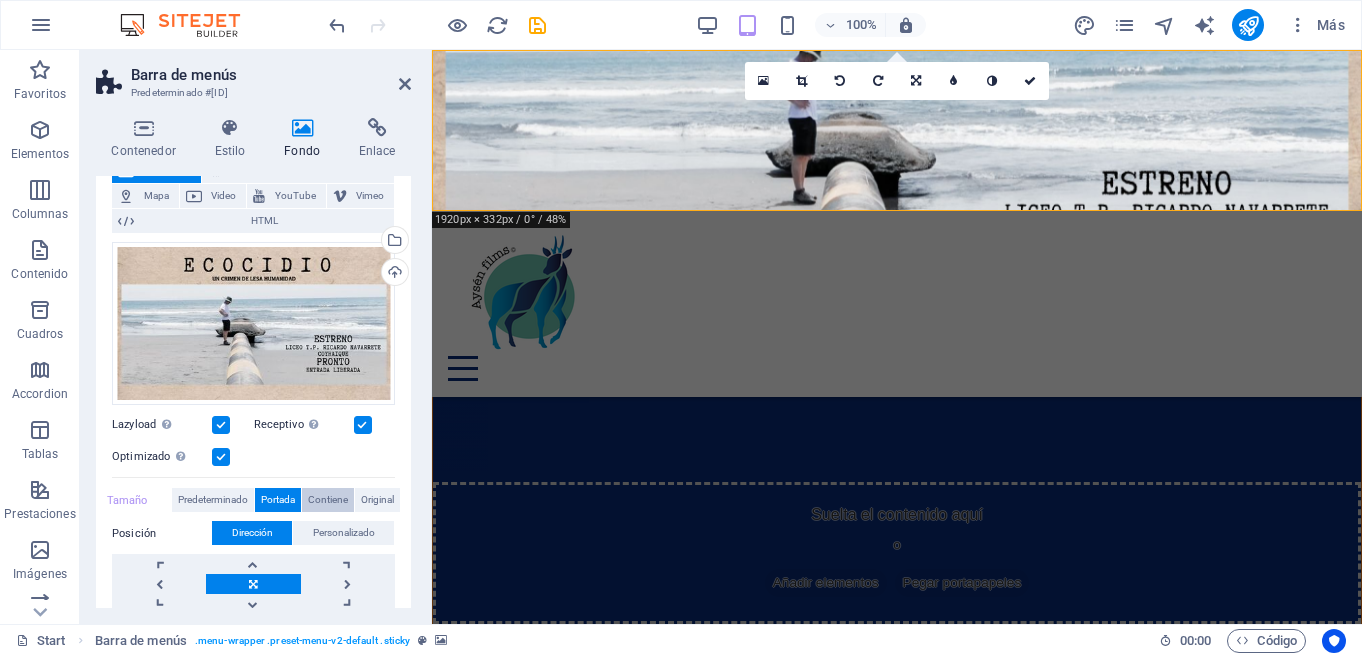 click on "Contiene" at bounding box center [328, 500] 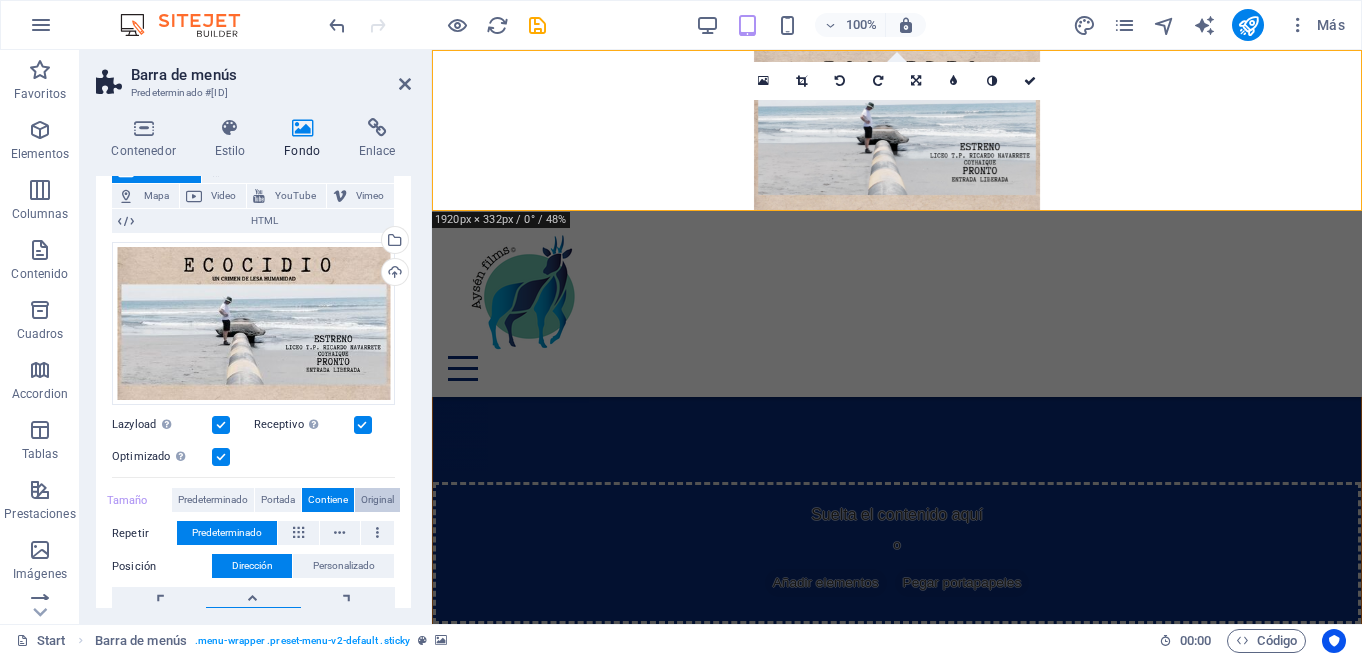 click on "Original" at bounding box center [377, 500] 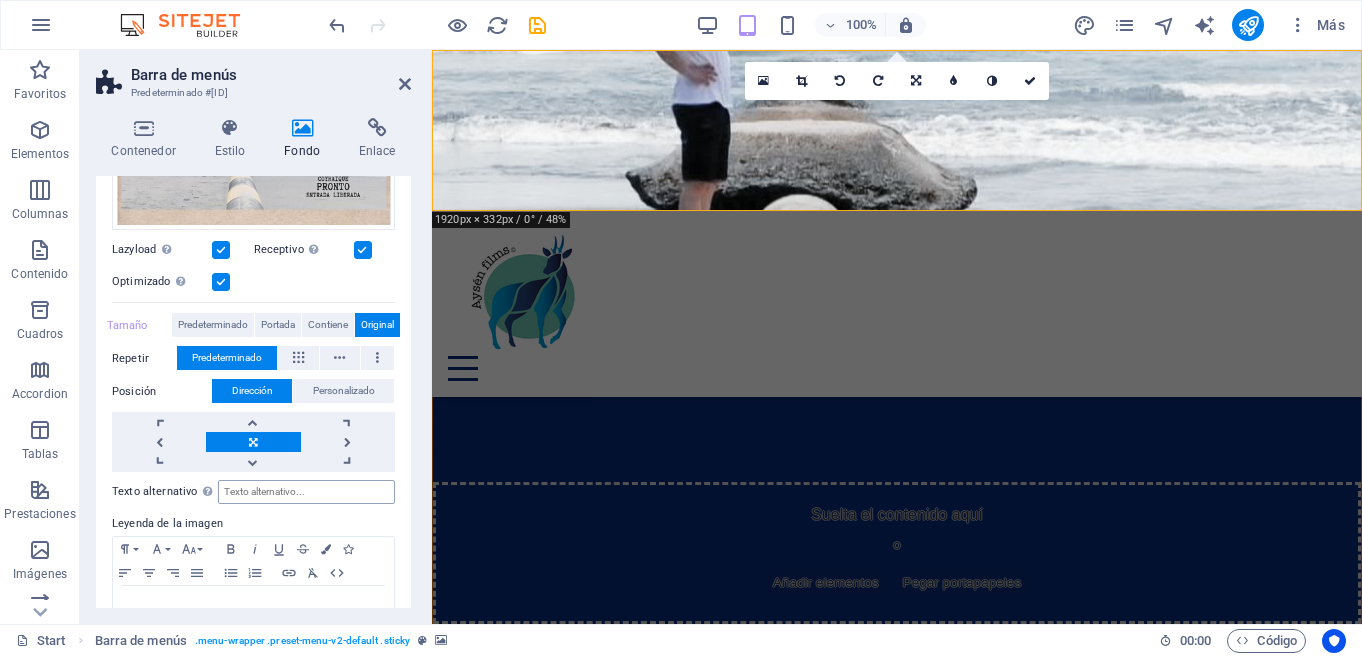 scroll, scrollTop: 314, scrollLeft: 0, axis: vertical 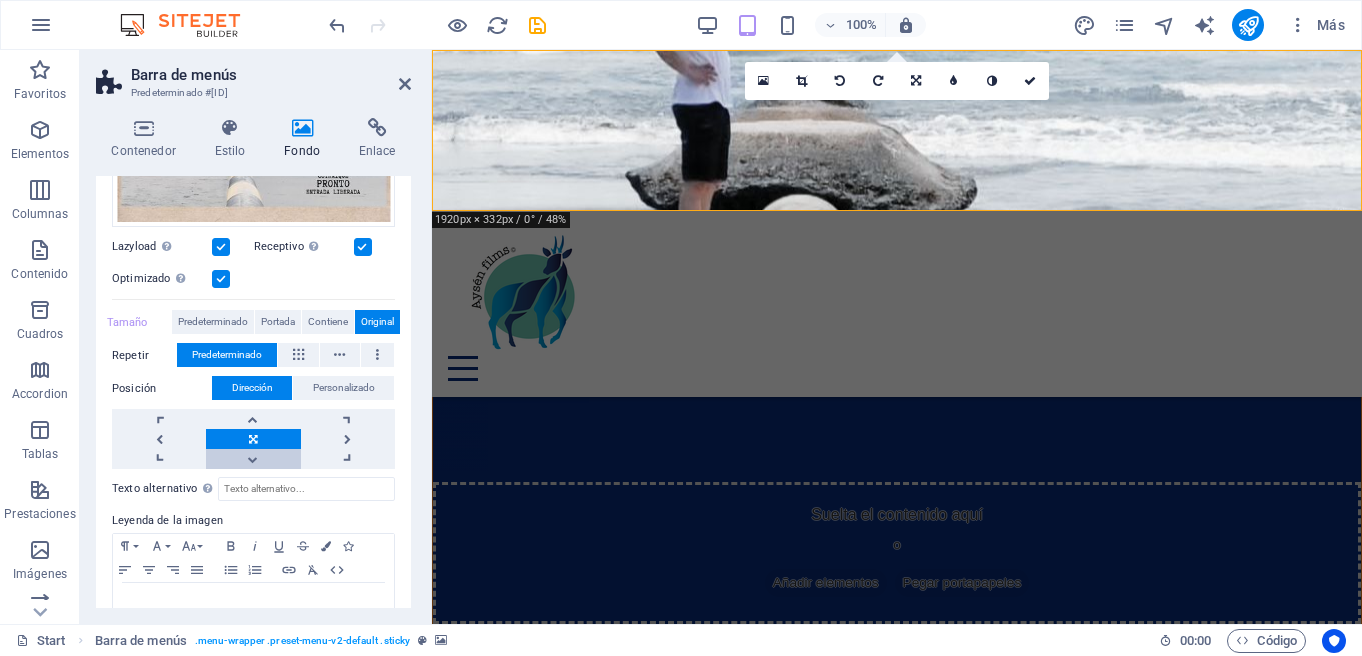 click at bounding box center (253, 459) 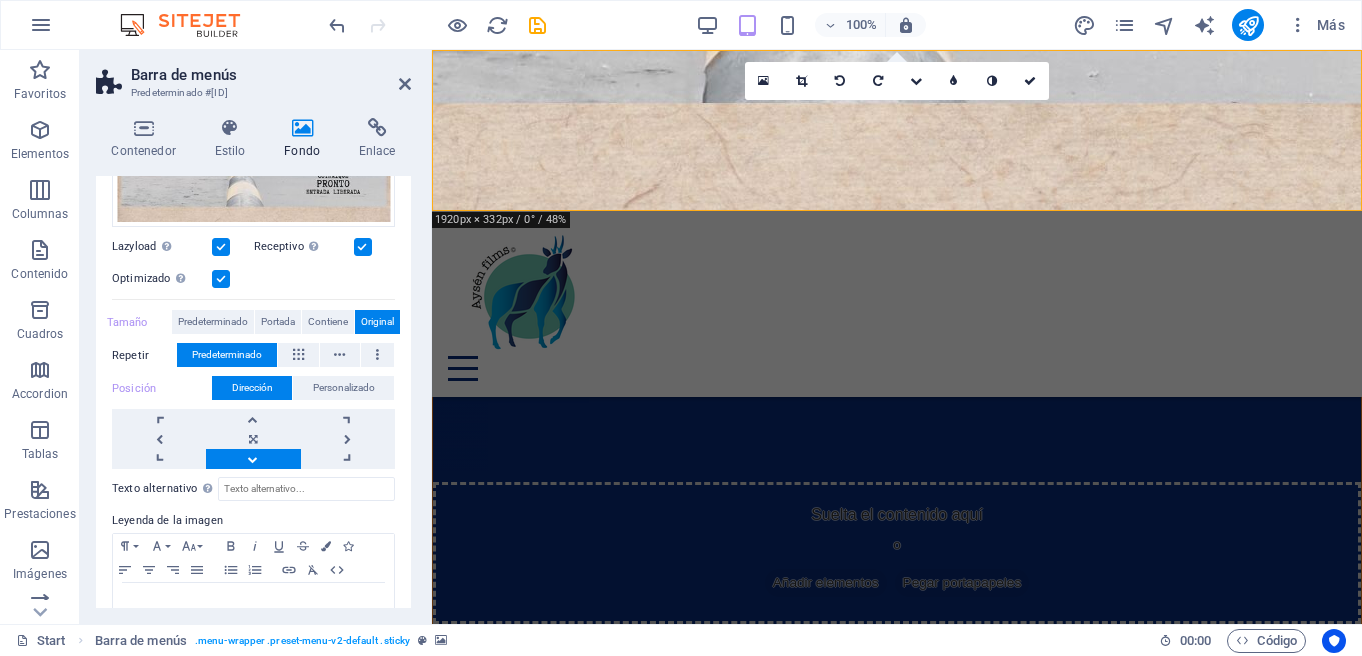 click at bounding box center [253, 459] 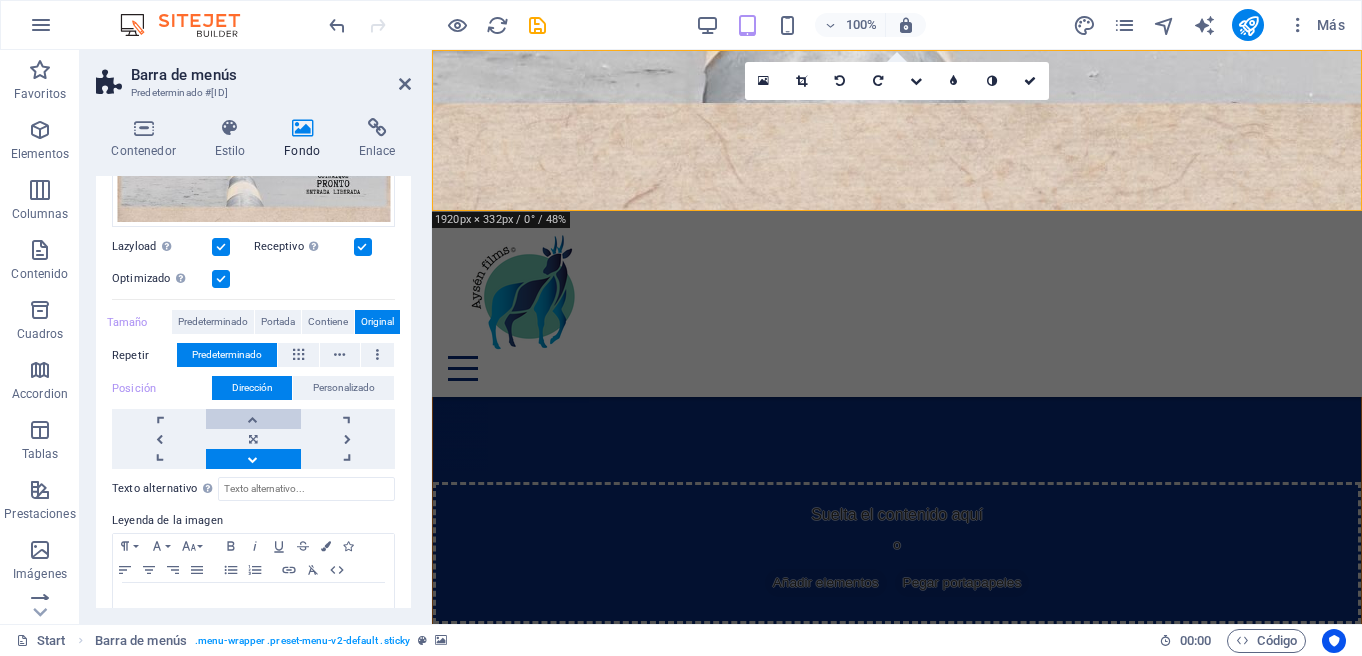 click at bounding box center (253, 419) 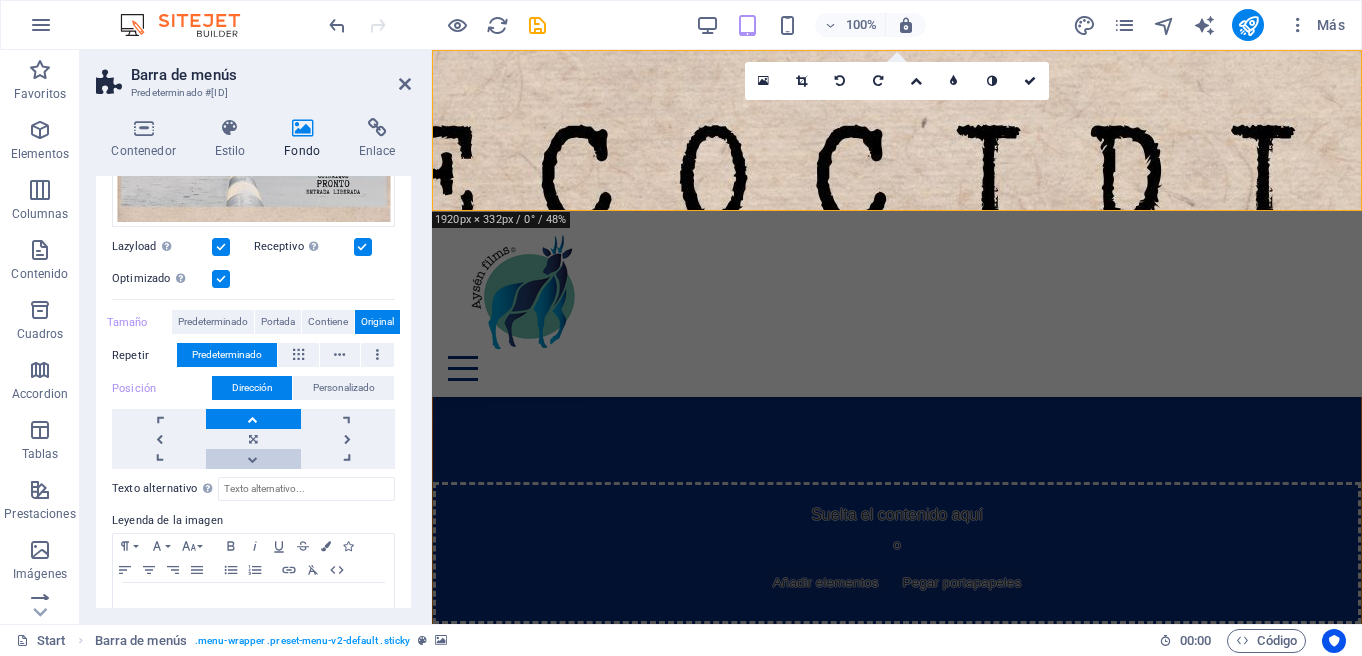 click at bounding box center [253, 459] 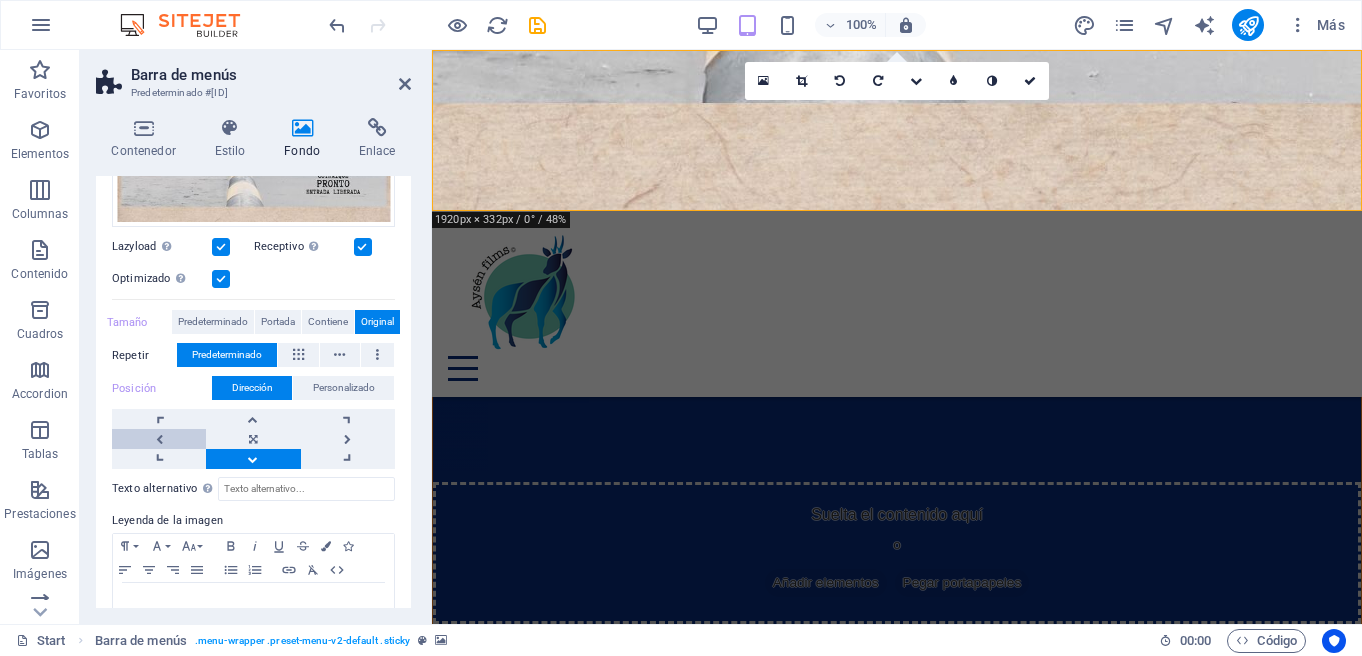 click at bounding box center [159, 439] 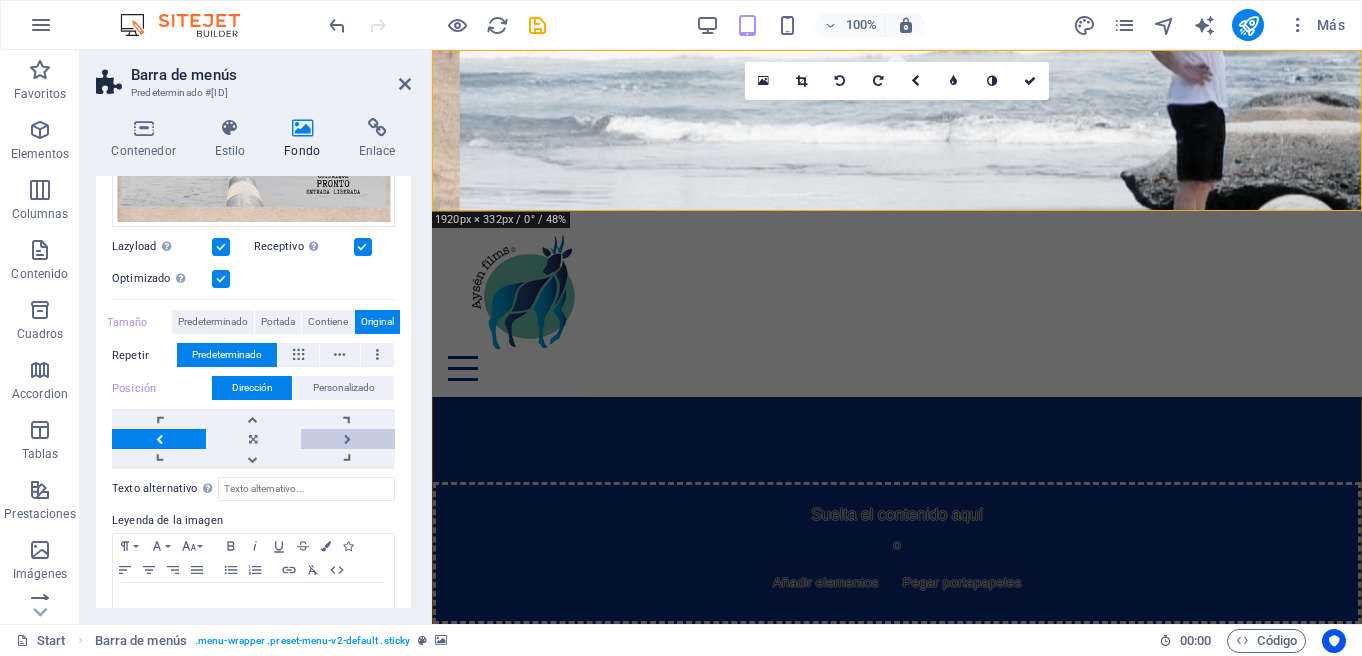 click at bounding box center [348, 439] 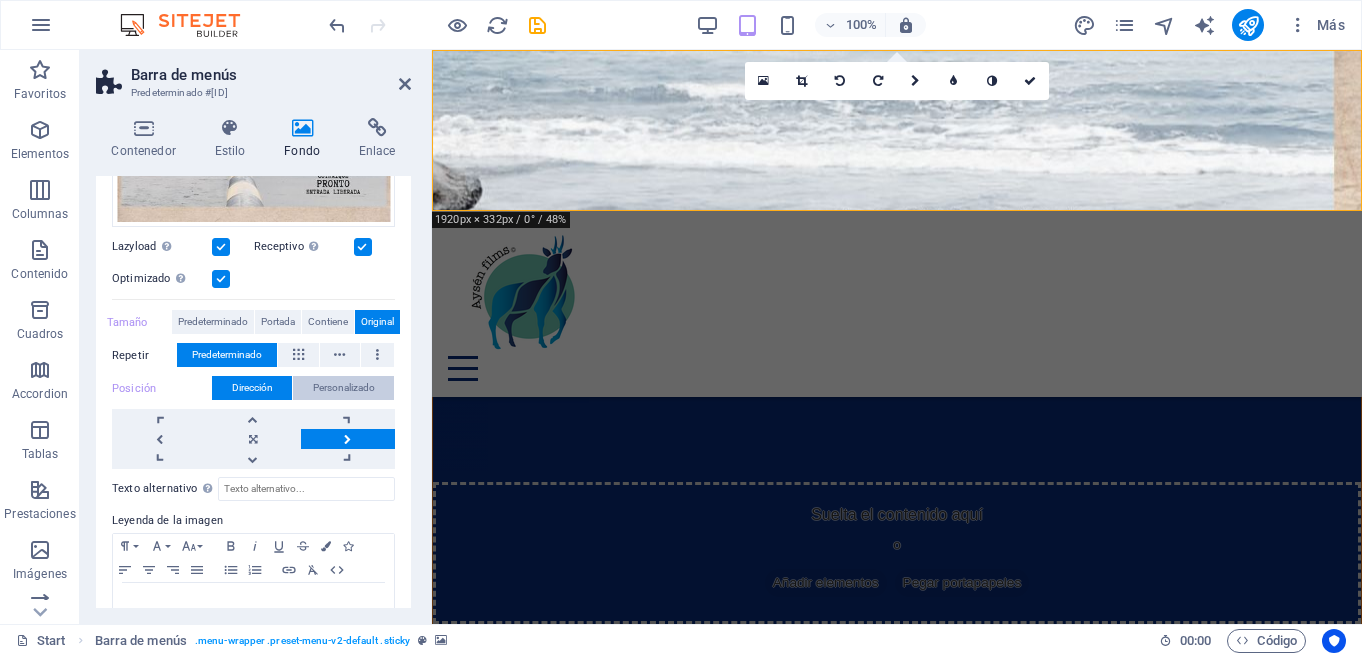 click on "Personalizado" at bounding box center [344, 388] 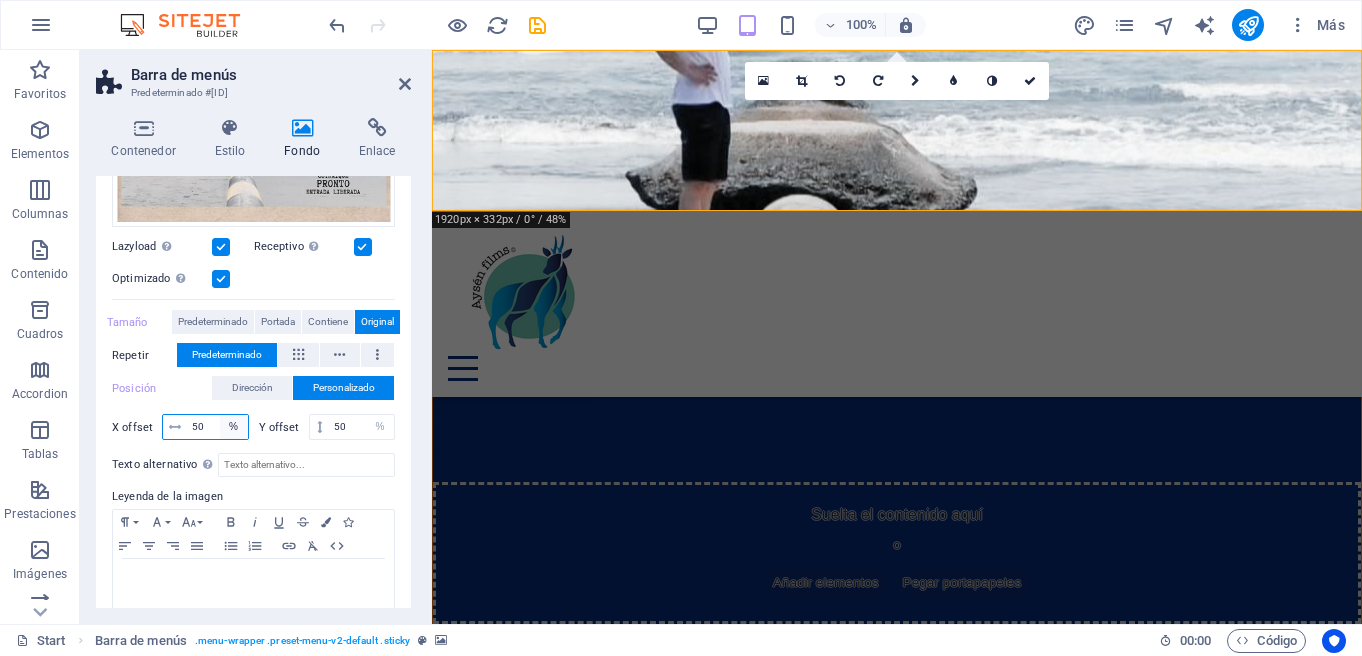 click on "px rem % vh vw" at bounding box center [234, 427] 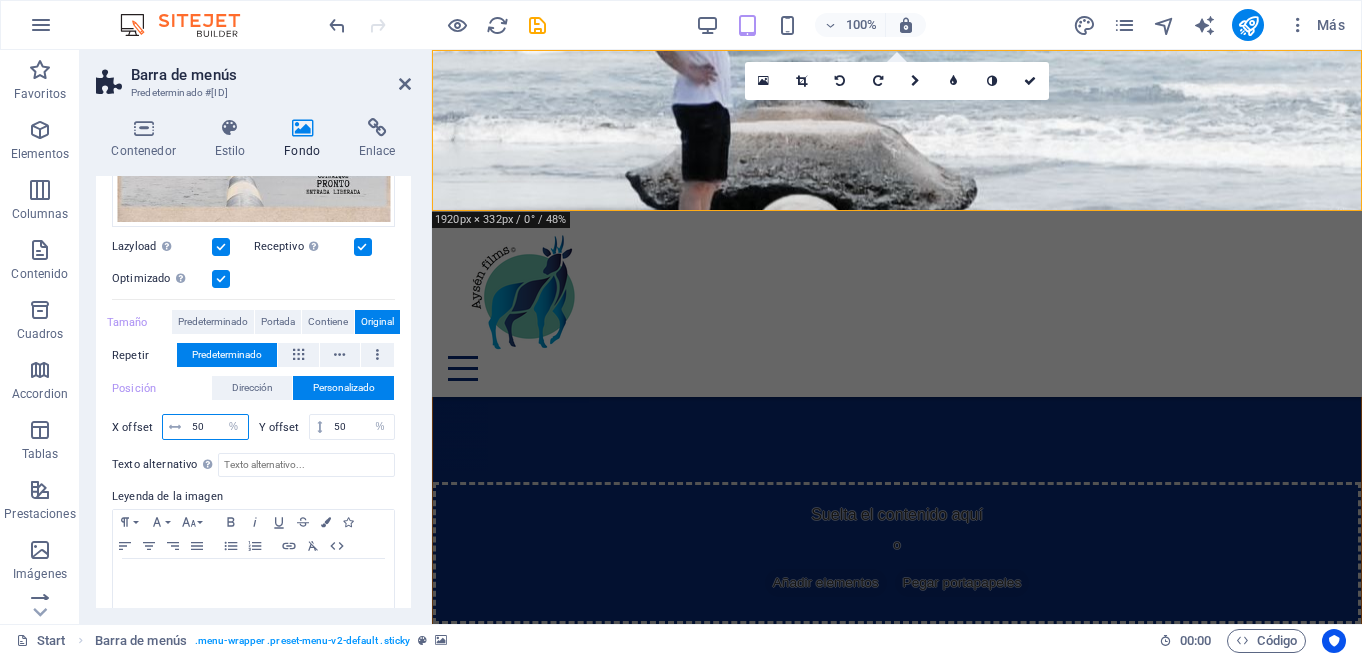 click on "50" at bounding box center [217, 427] 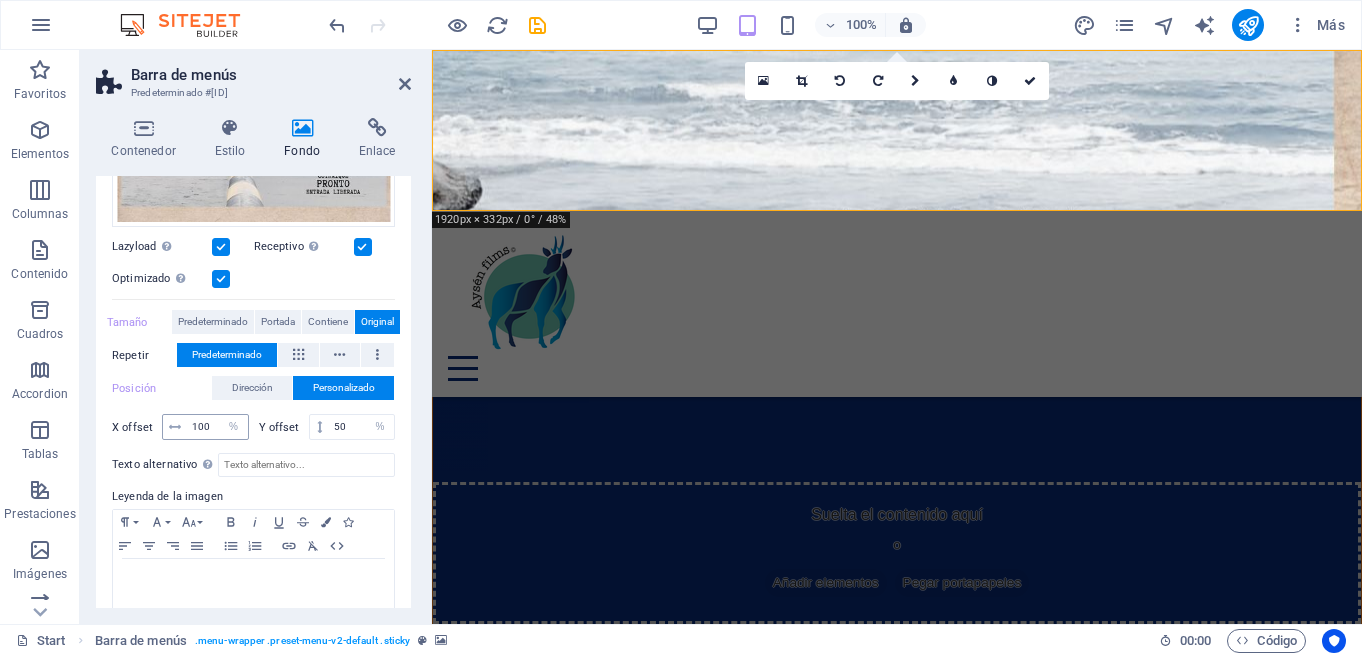 type on "50" 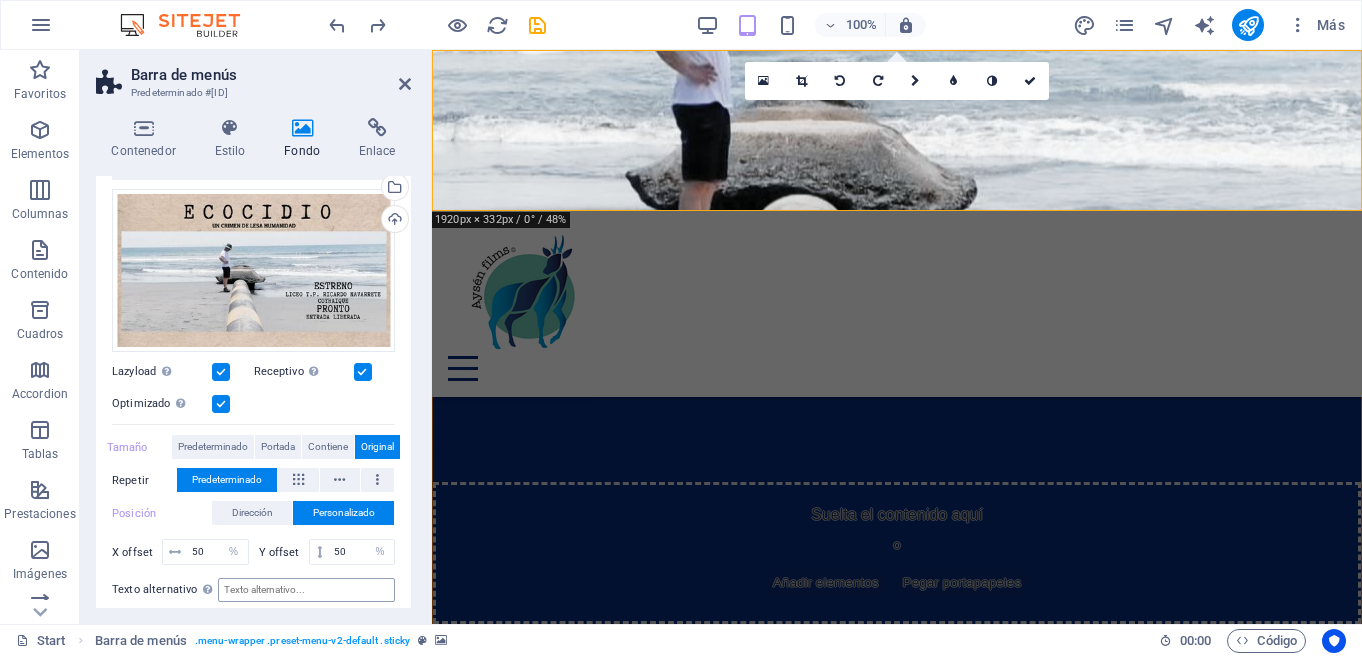 scroll, scrollTop: 184, scrollLeft: 0, axis: vertical 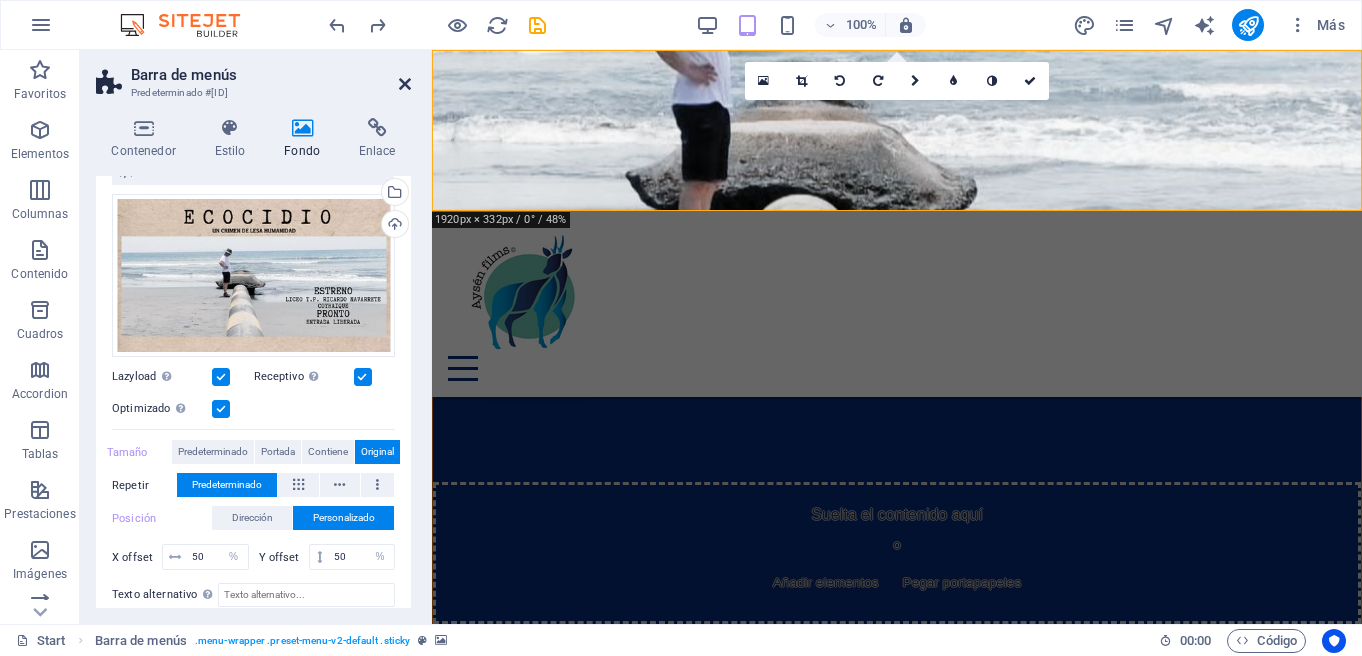 click at bounding box center [405, 84] 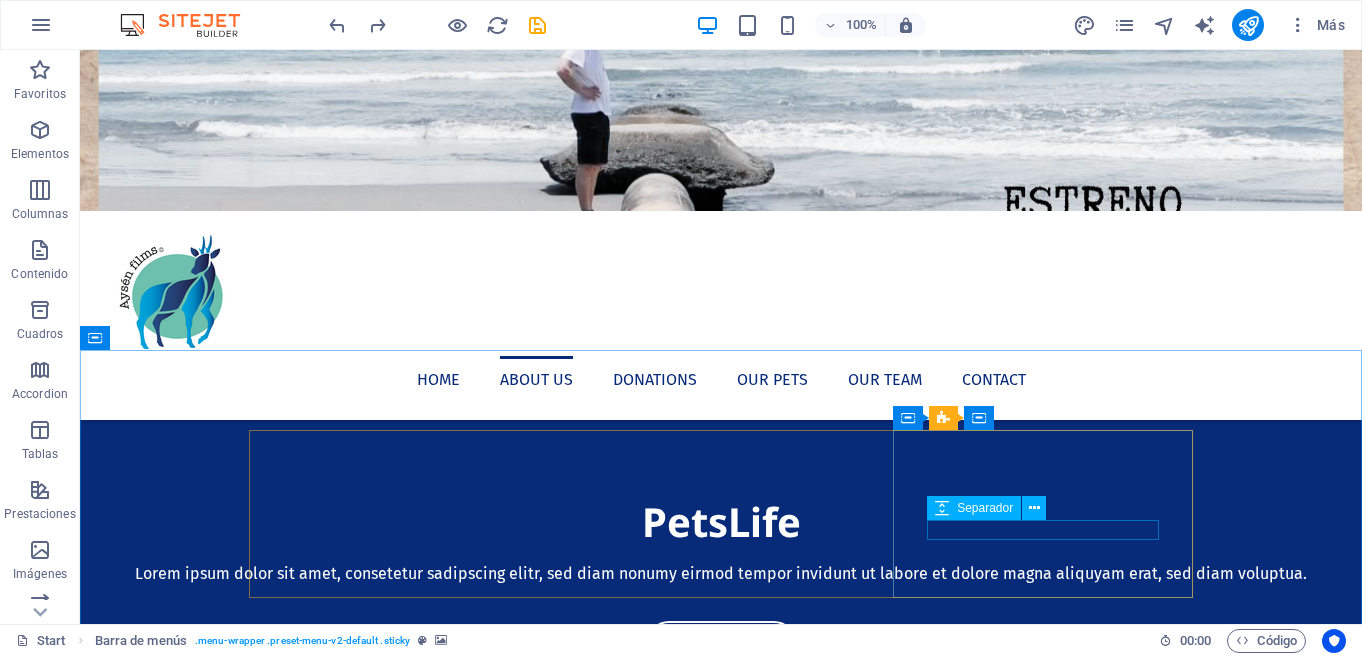 scroll, scrollTop: 514, scrollLeft: 0, axis: vertical 